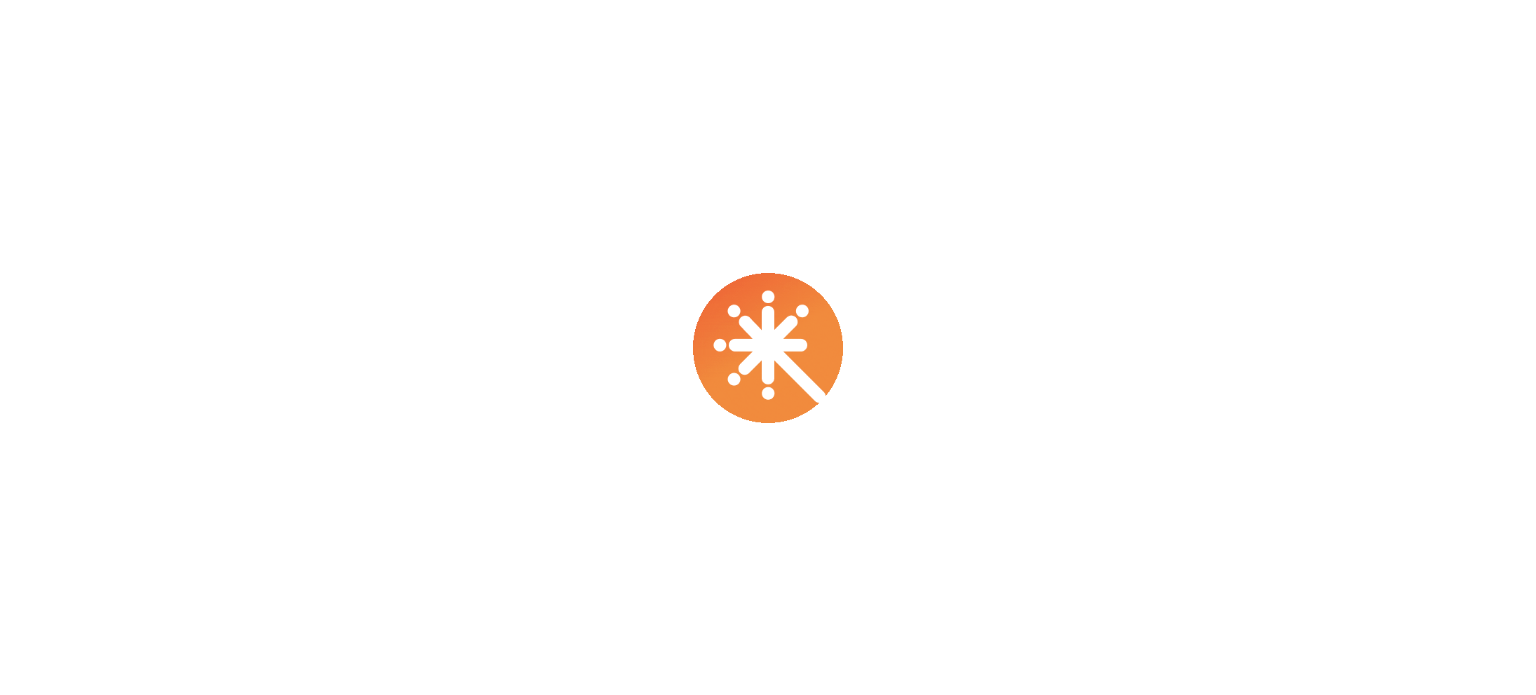 scroll, scrollTop: 0, scrollLeft: 0, axis: both 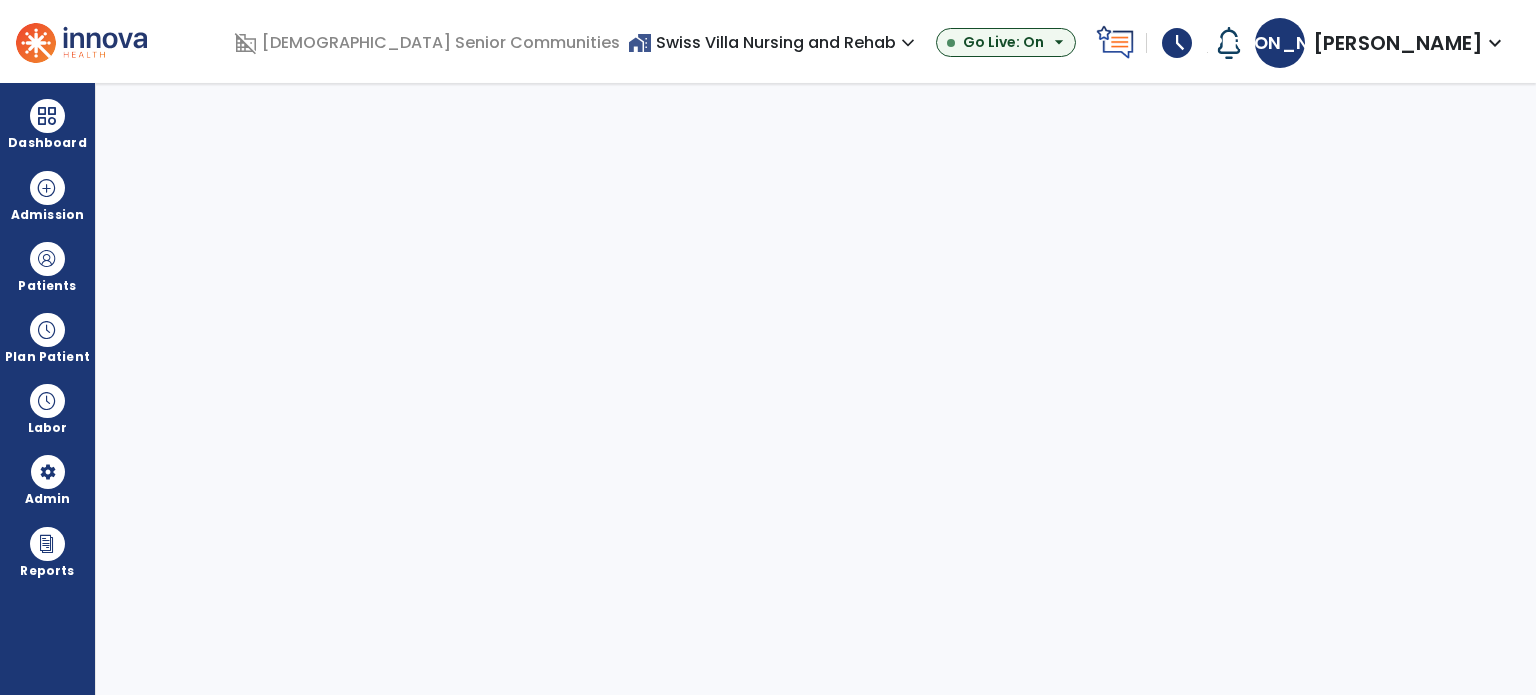 select on "***" 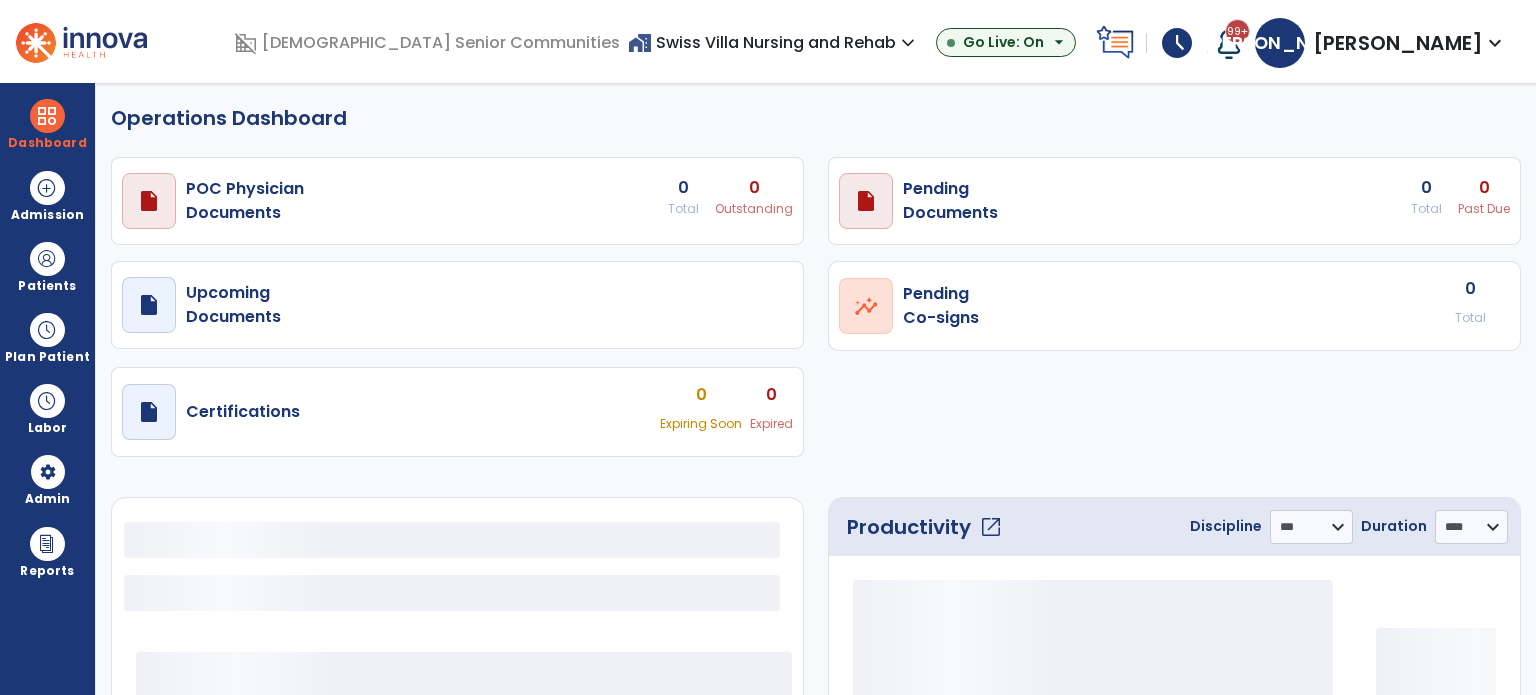 select on "***" 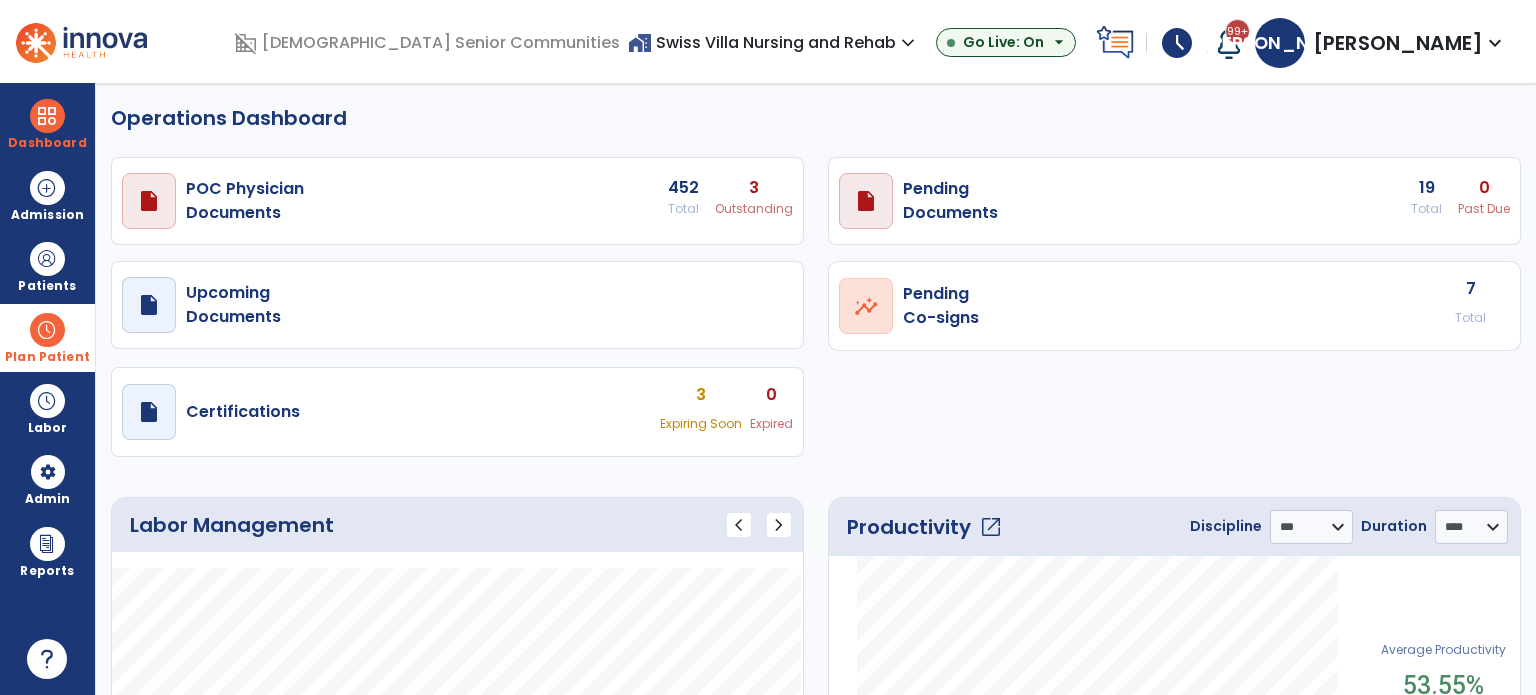 click at bounding box center [47, 330] 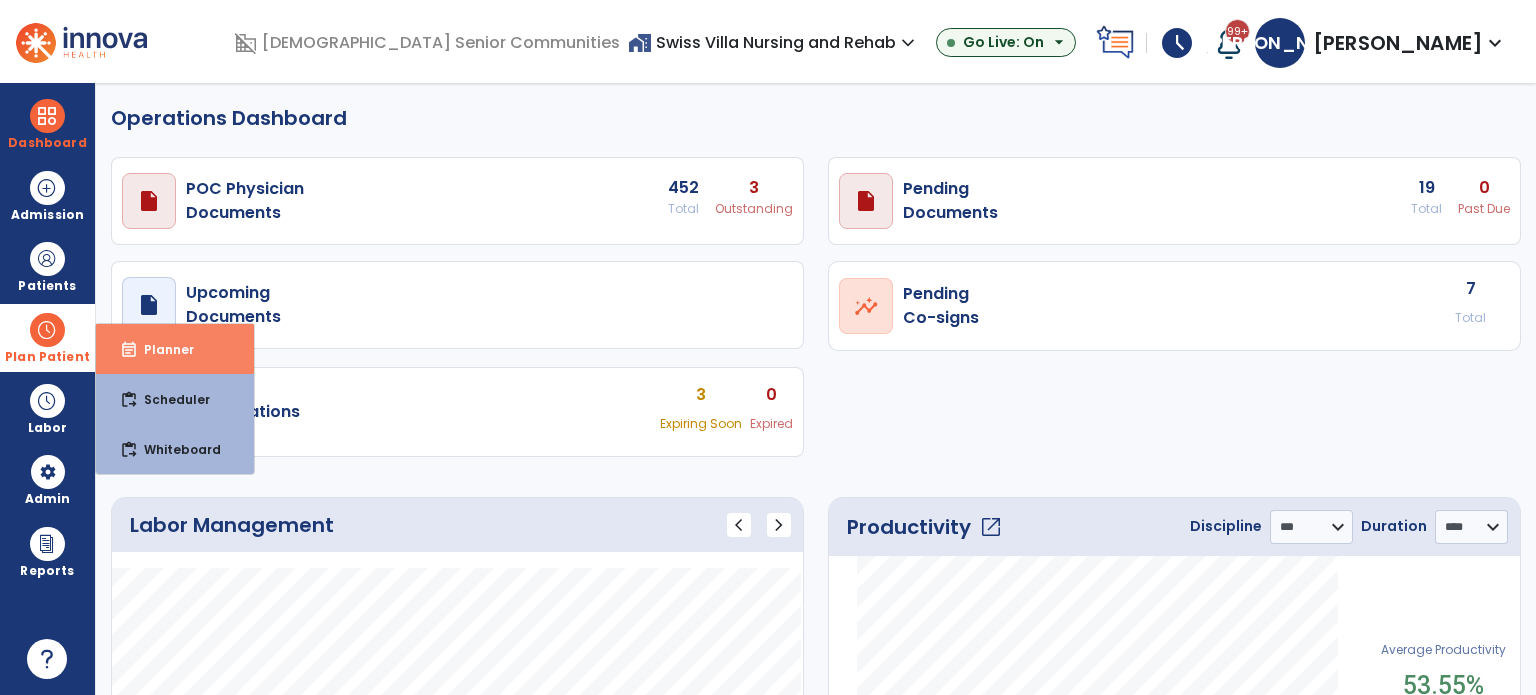 click on "Planner" at bounding box center (161, 349) 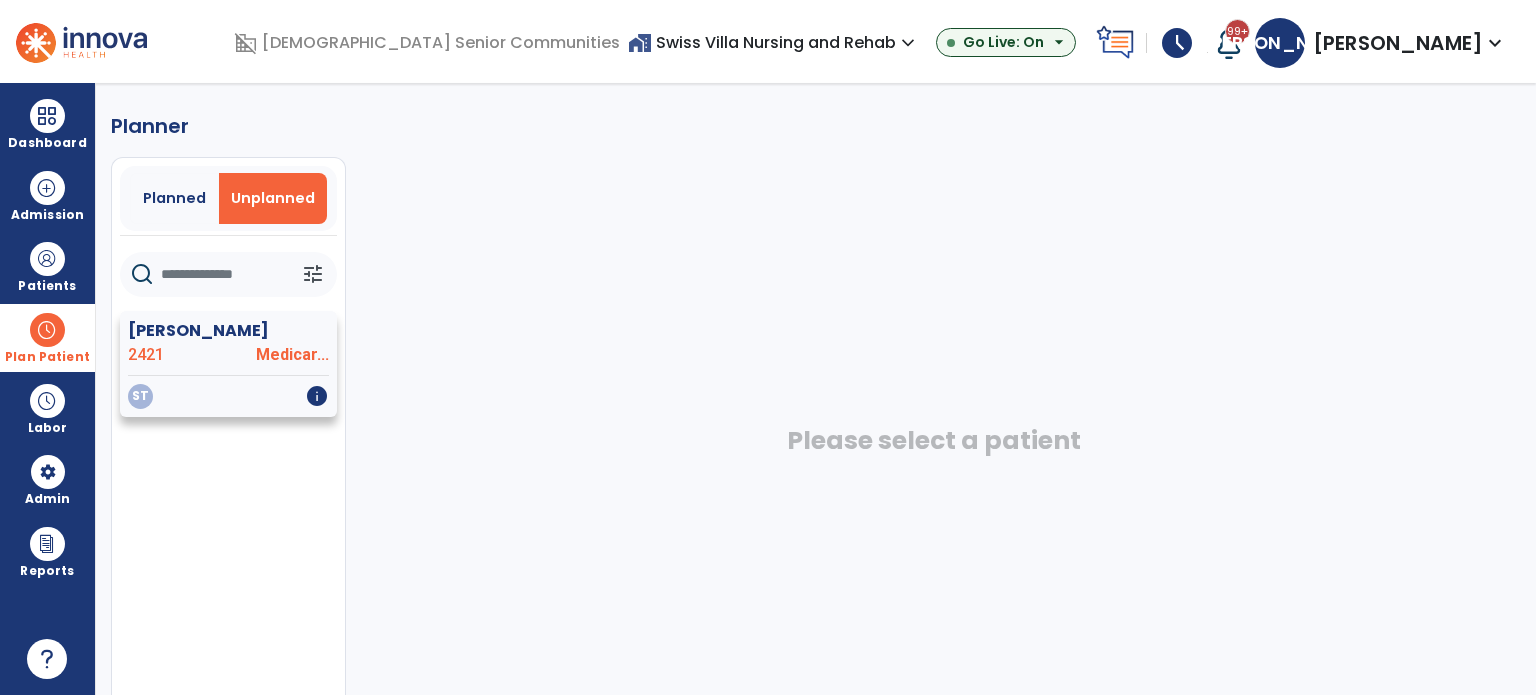 click on "Medicar..." 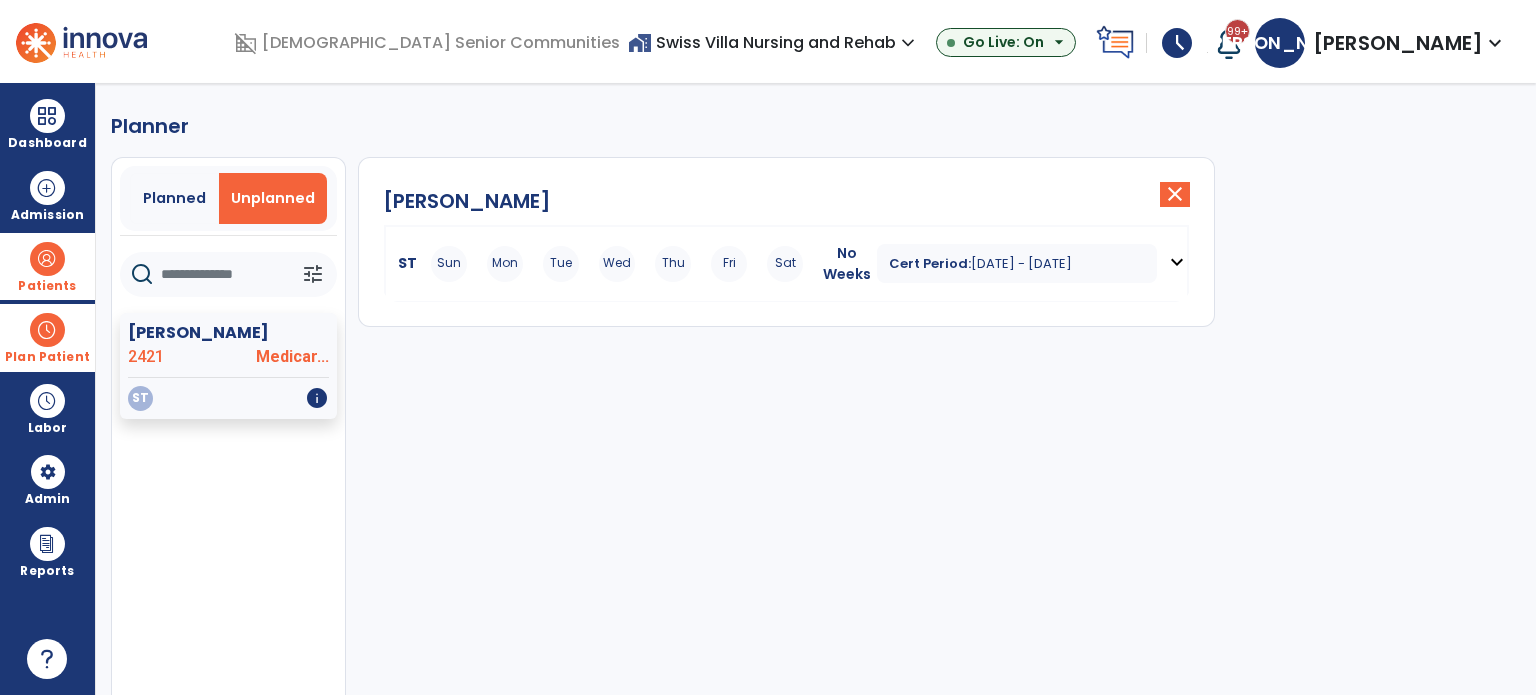 click at bounding box center (47, 259) 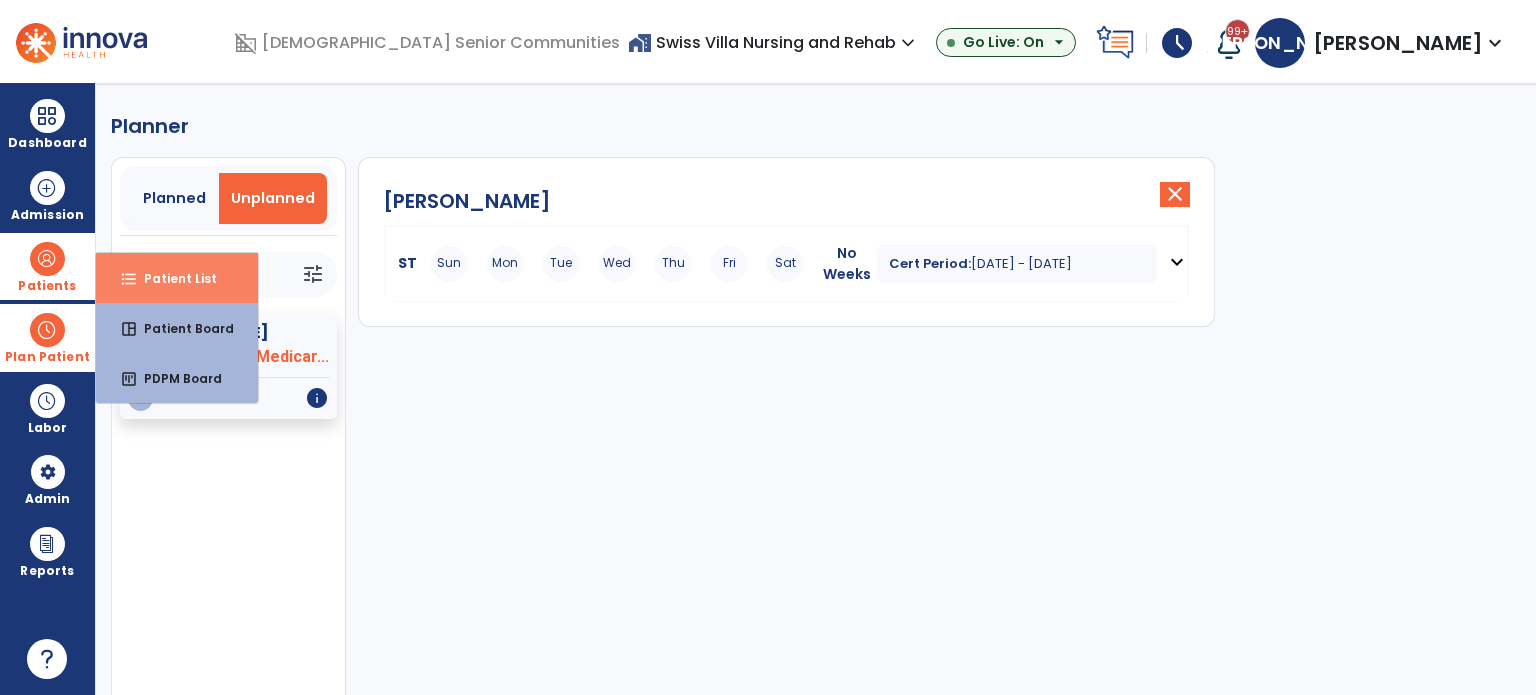 click on "Patient List" at bounding box center (172, 278) 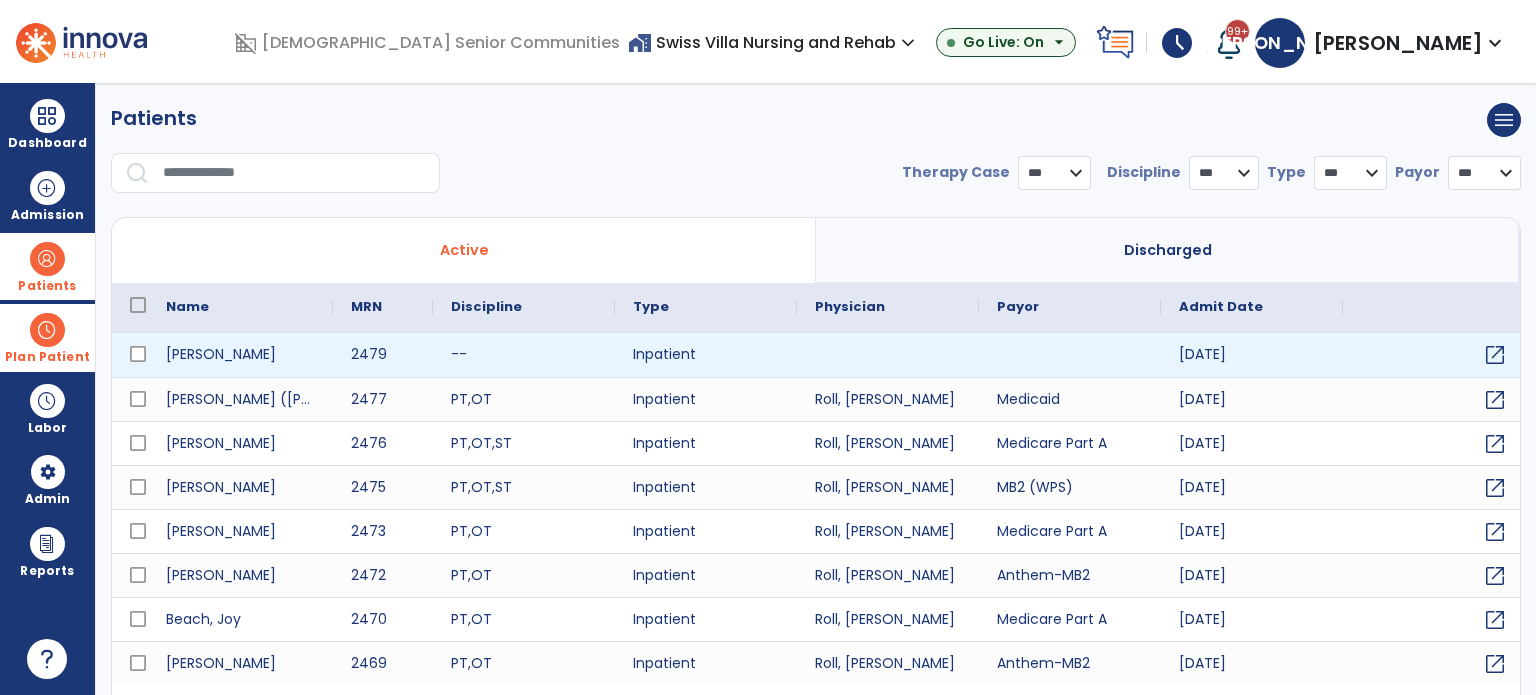 select on "***" 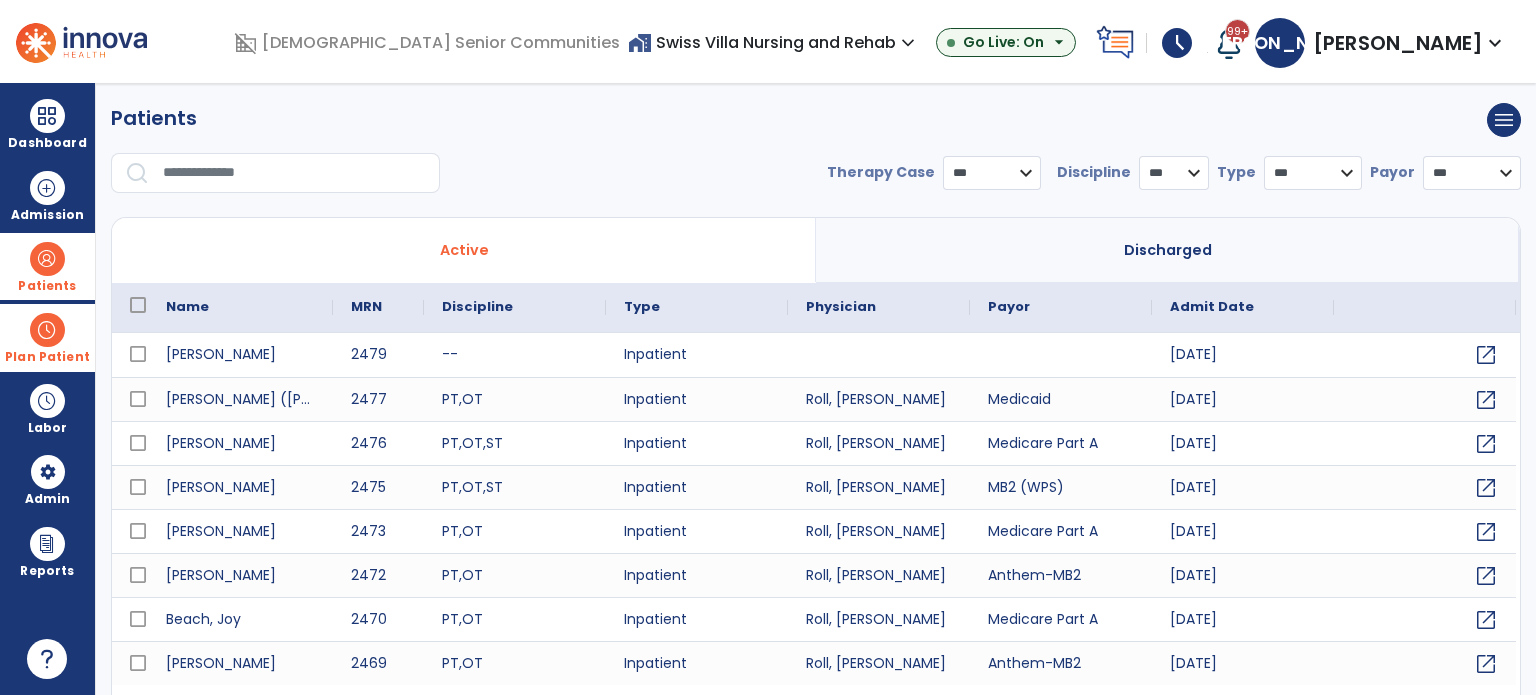 click at bounding box center (294, 173) 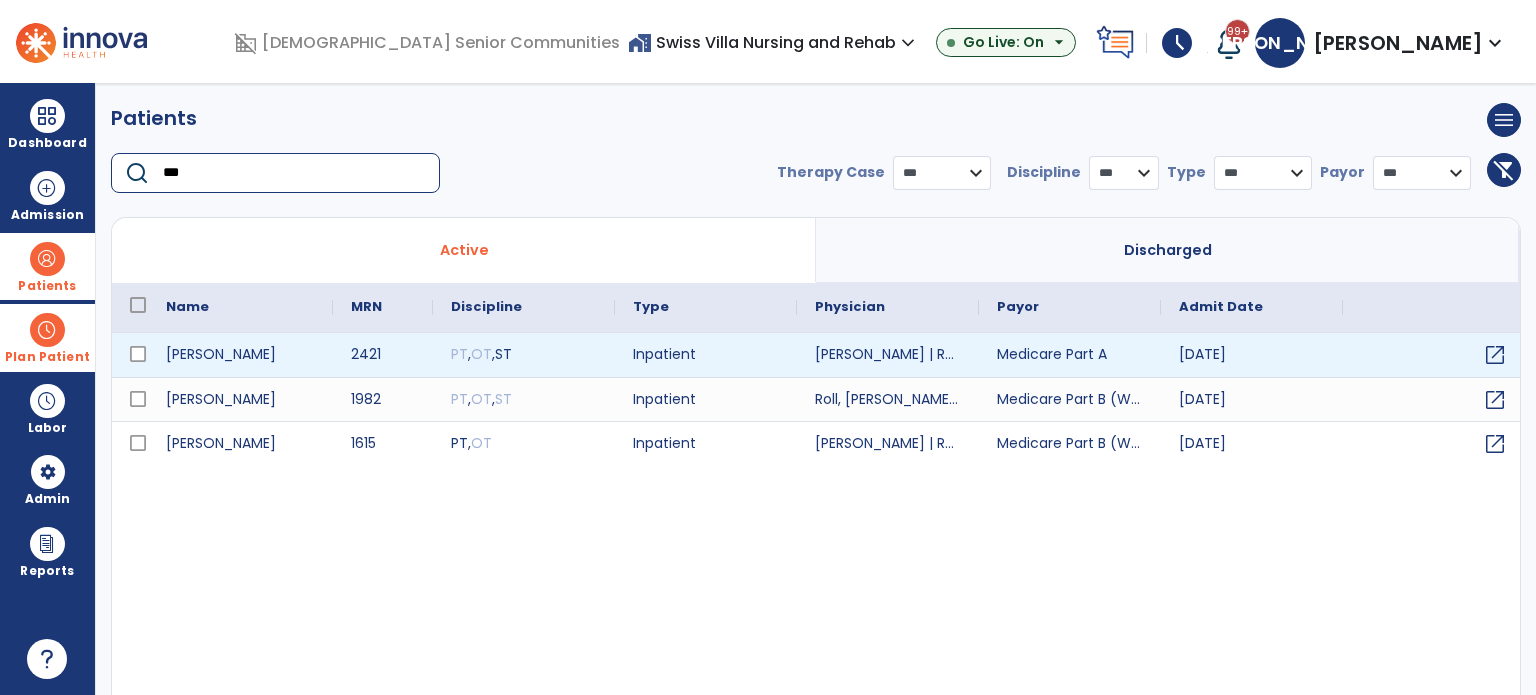 type on "***" 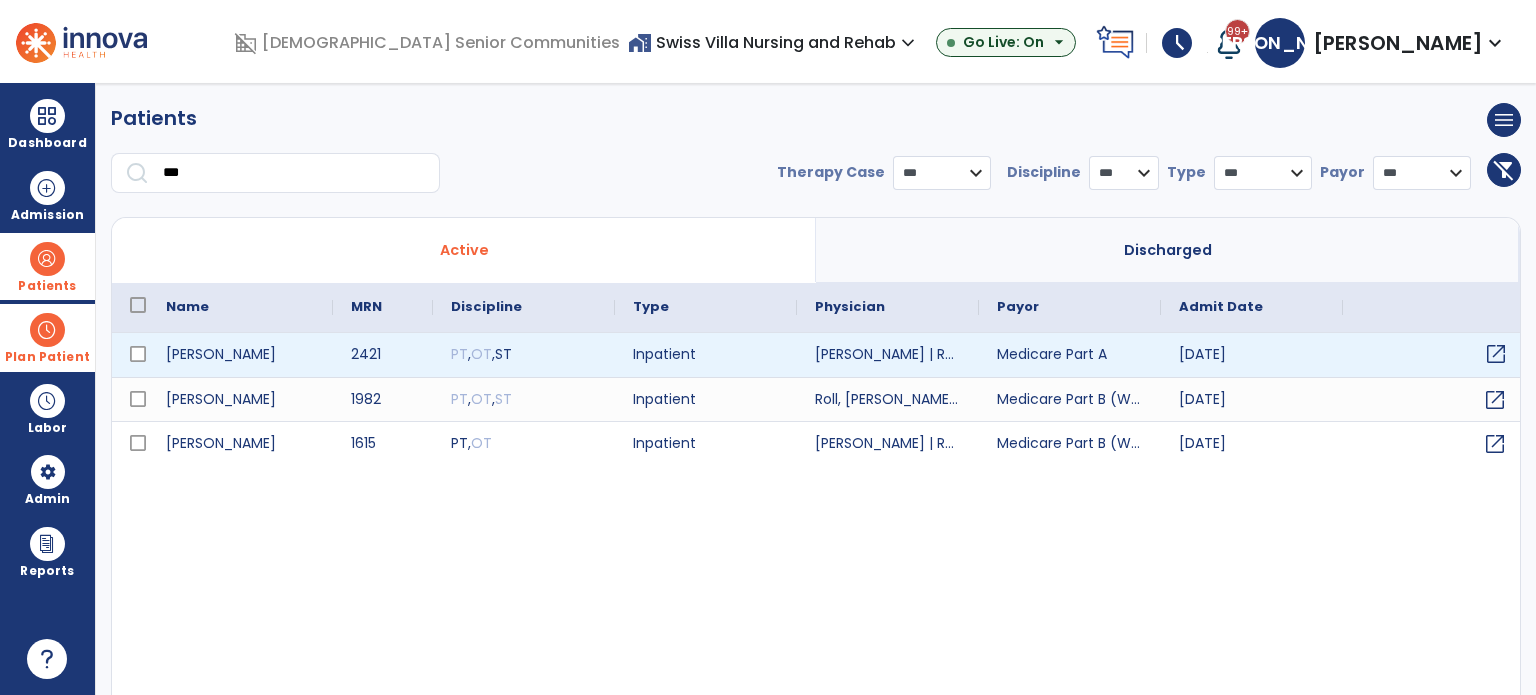 click on "open_in_new" at bounding box center (1496, 354) 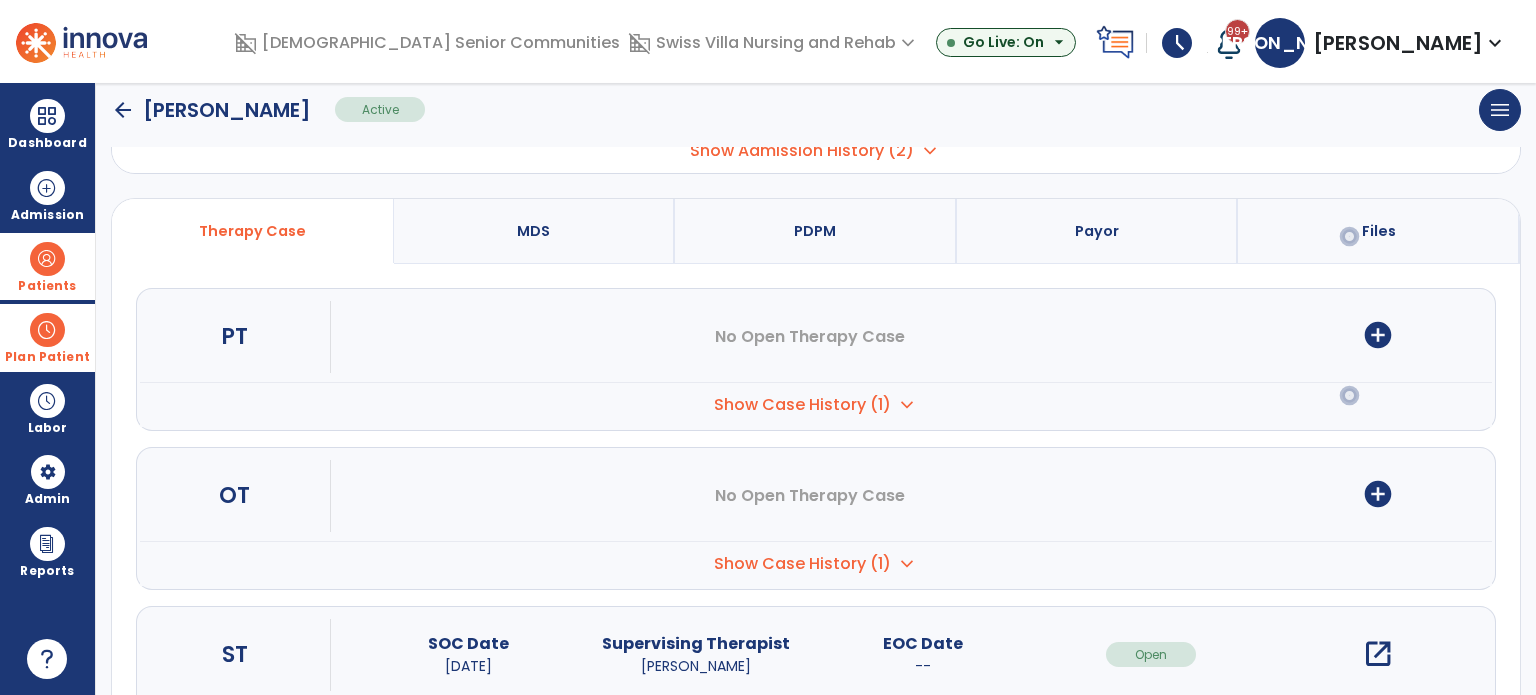 scroll, scrollTop: 241, scrollLeft: 0, axis: vertical 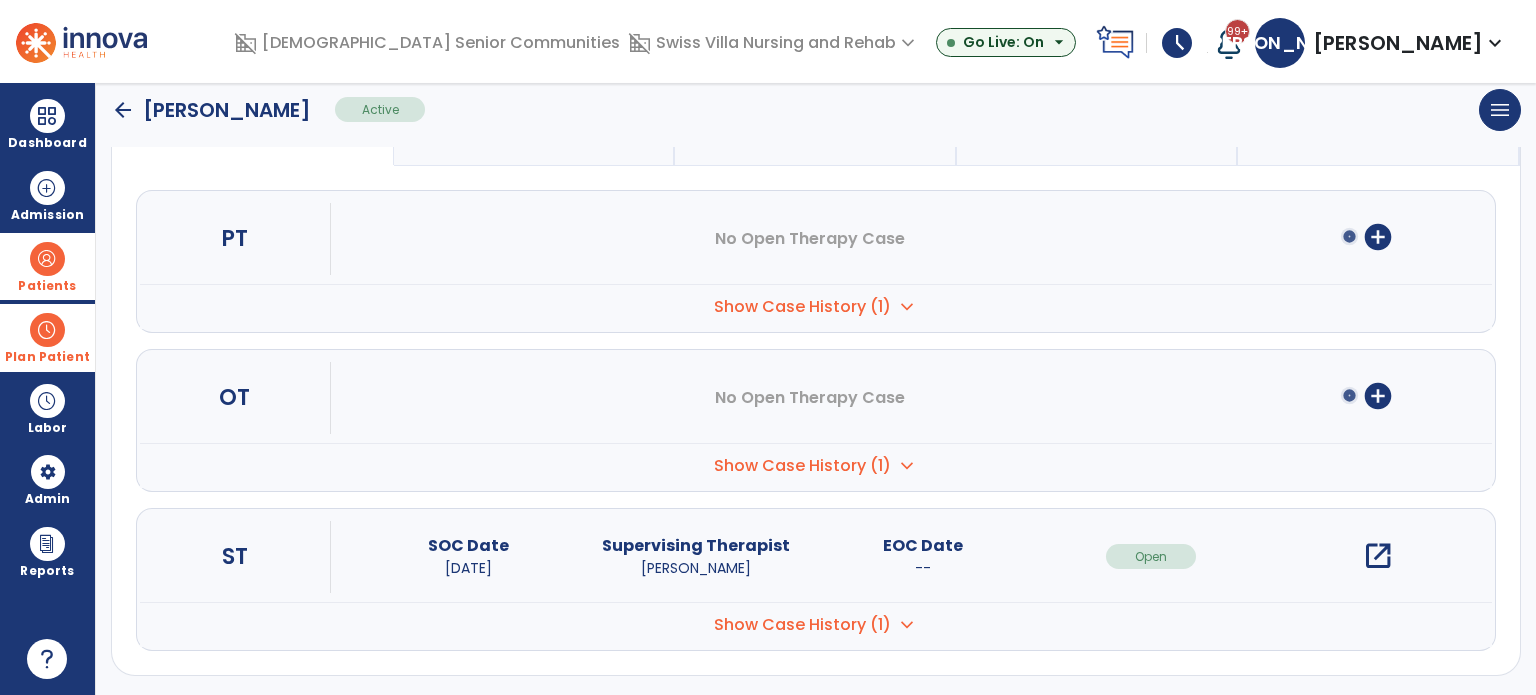 click on "open_in_new" at bounding box center [1378, 556] 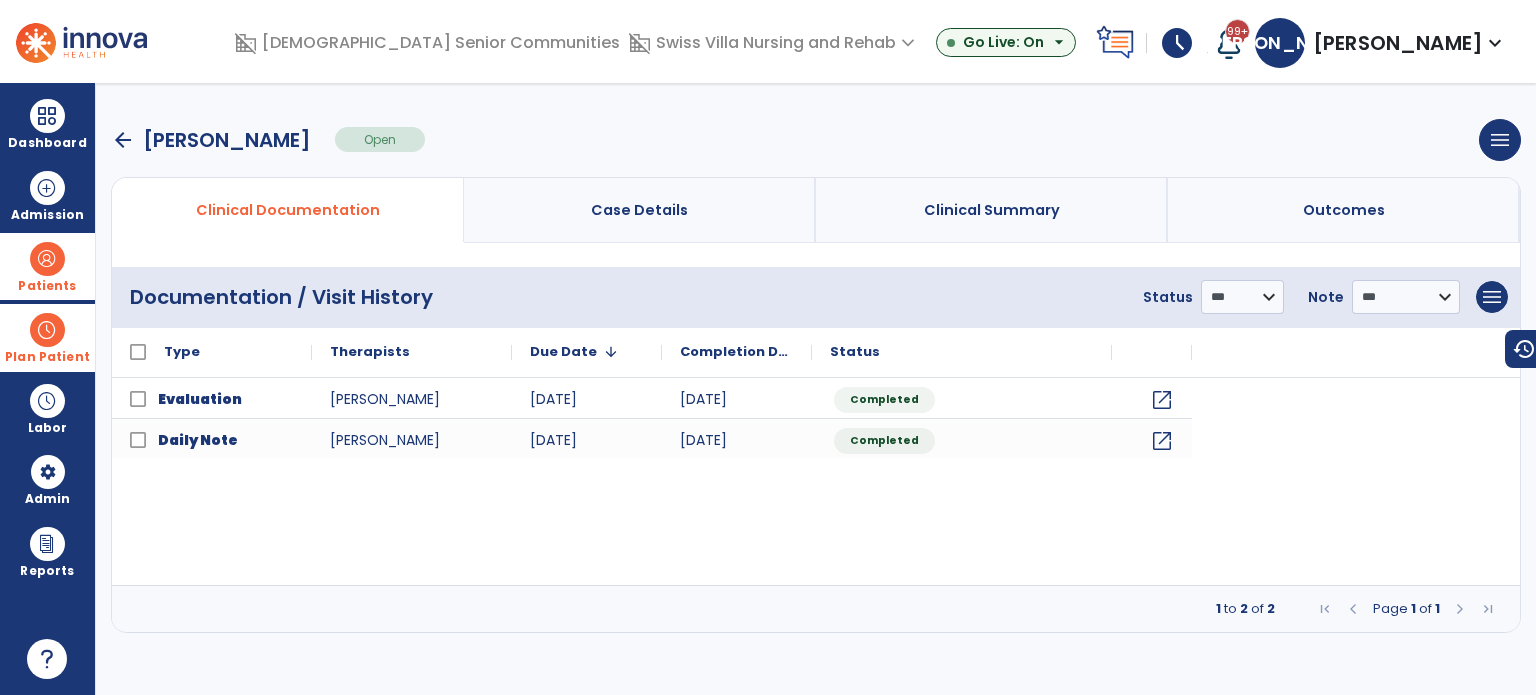 scroll, scrollTop: 0, scrollLeft: 0, axis: both 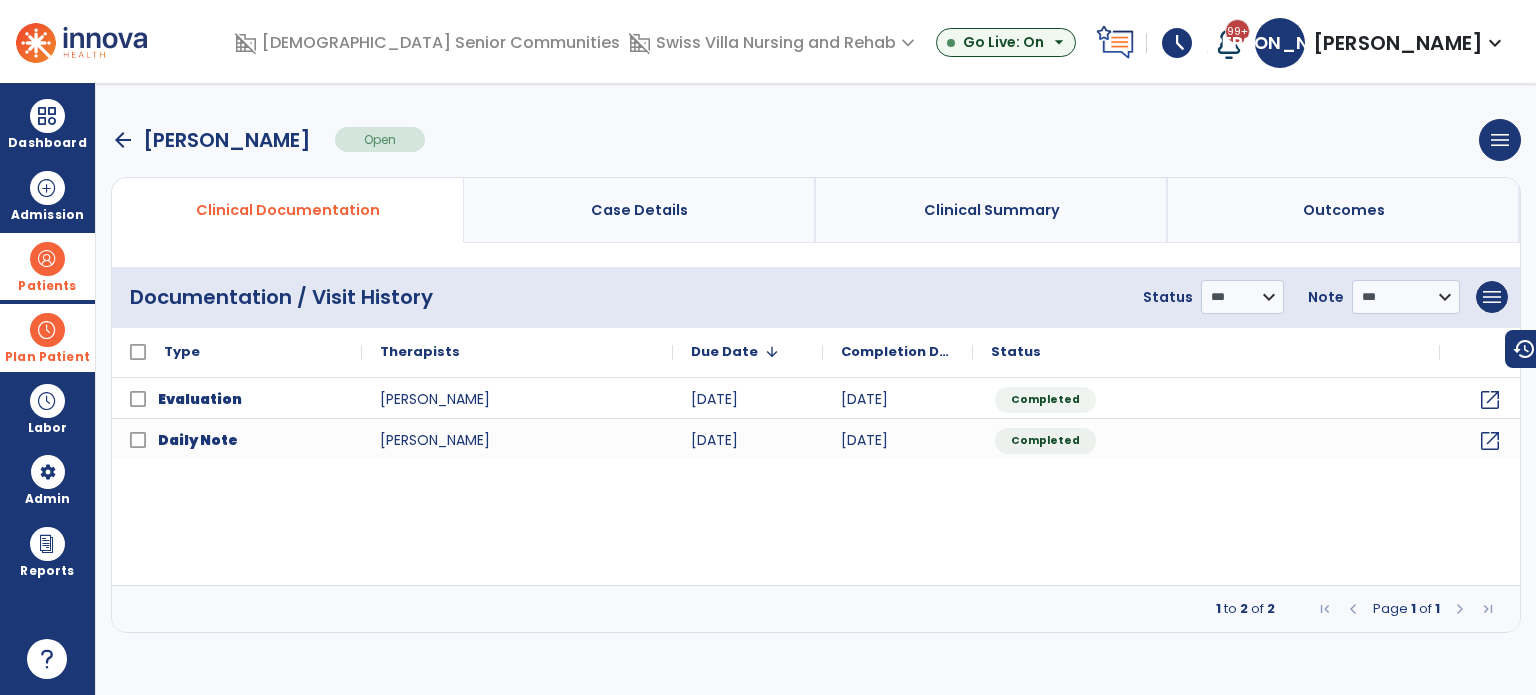 click on "Case Details" at bounding box center (639, 210) 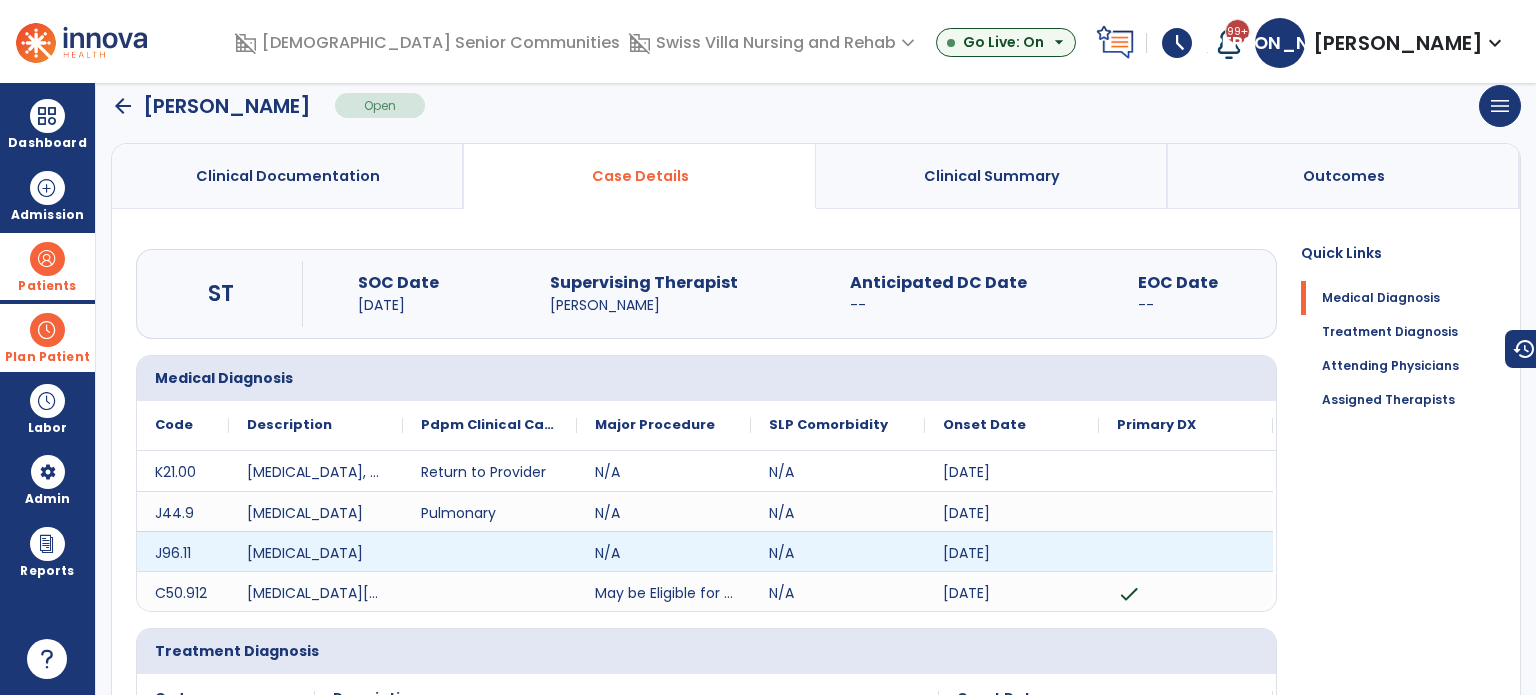 scroll, scrollTop: 0, scrollLeft: 0, axis: both 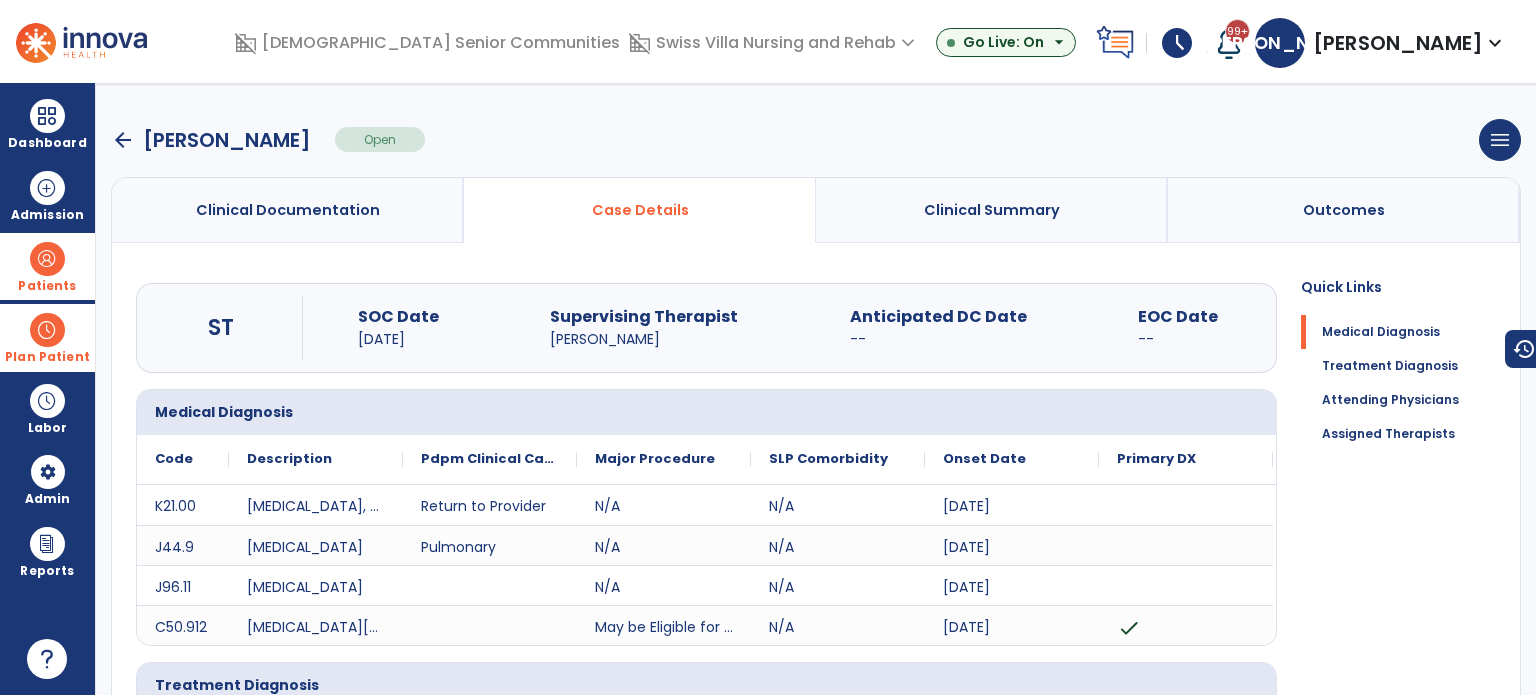 click on "arrow_back" at bounding box center (123, 140) 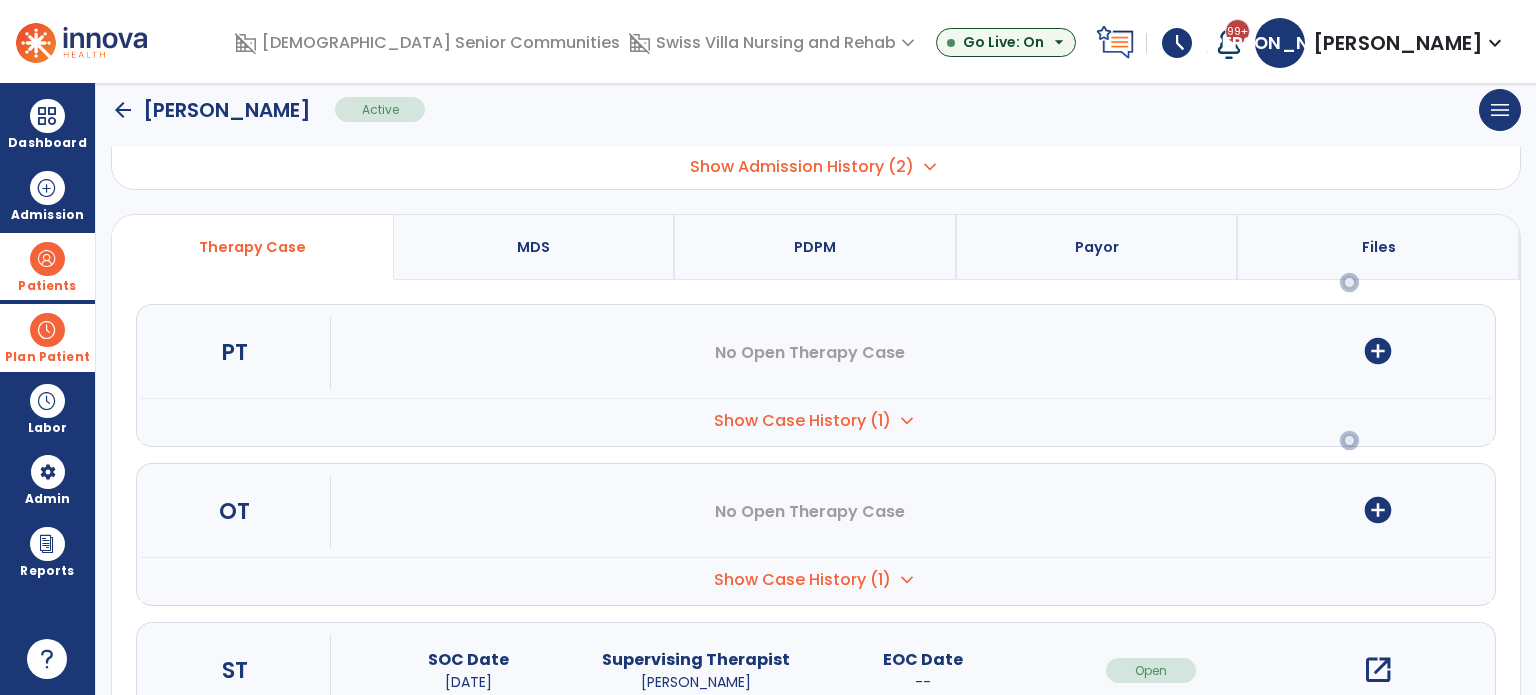 scroll, scrollTop: 241, scrollLeft: 0, axis: vertical 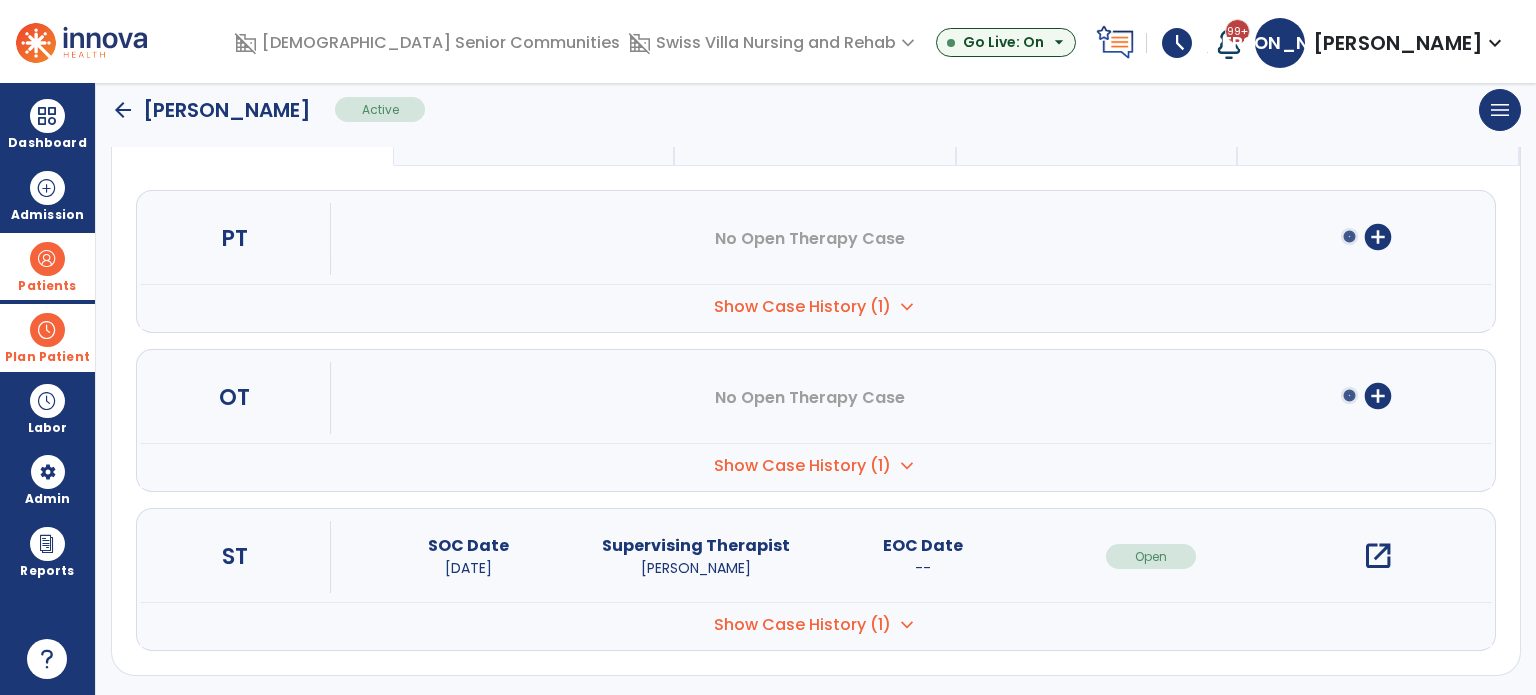 click on "open_in_new" at bounding box center [1378, 556] 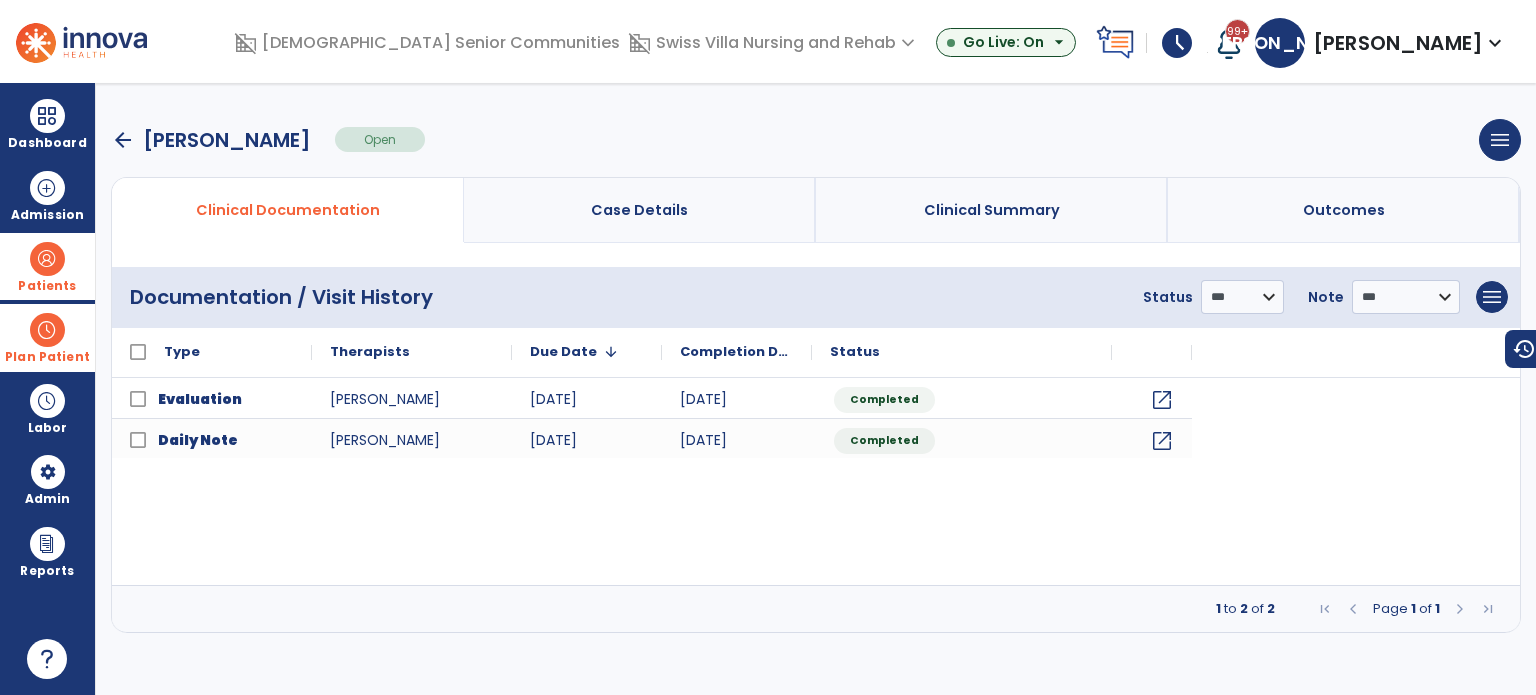 scroll, scrollTop: 0, scrollLeft: 0, axis: both 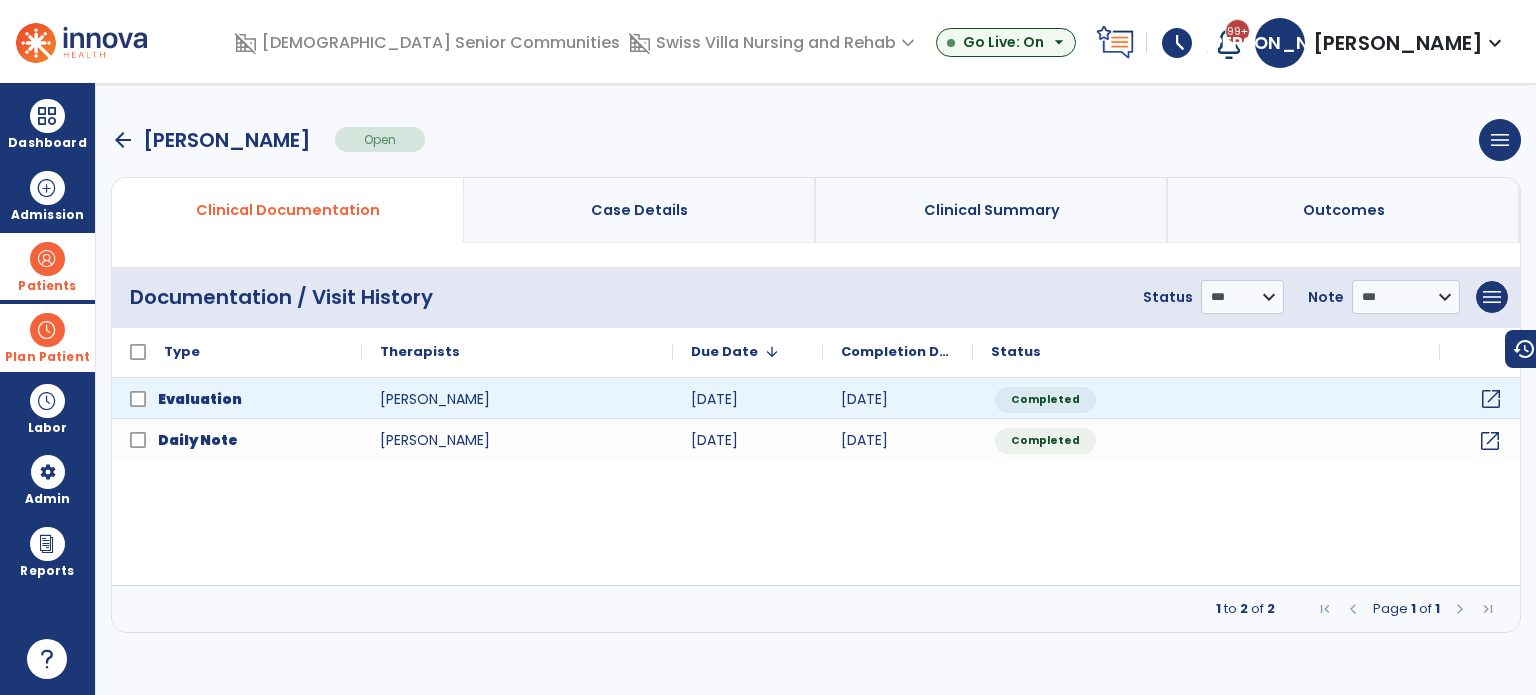 click on "open_in_new" 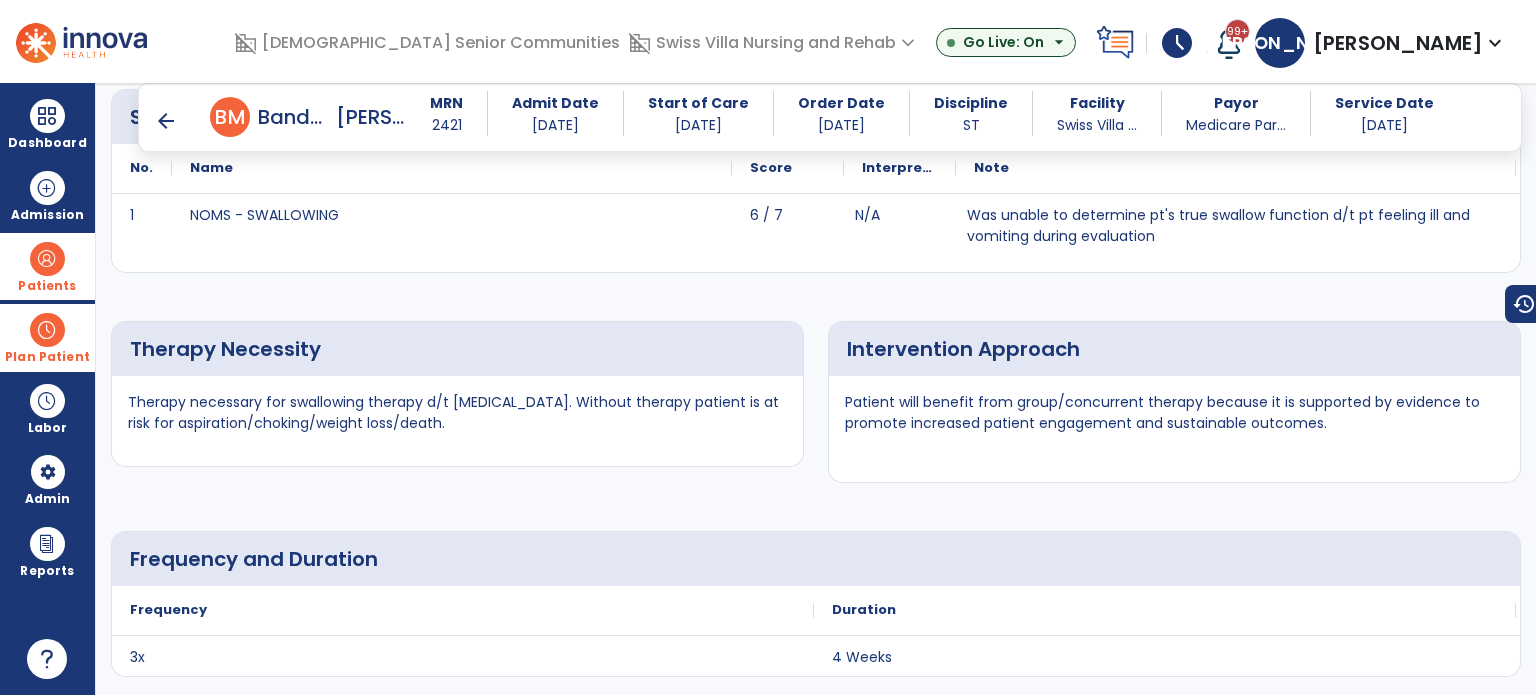 scroll, scrollTop: 3200, scrollLeft: 0, axis: vertical 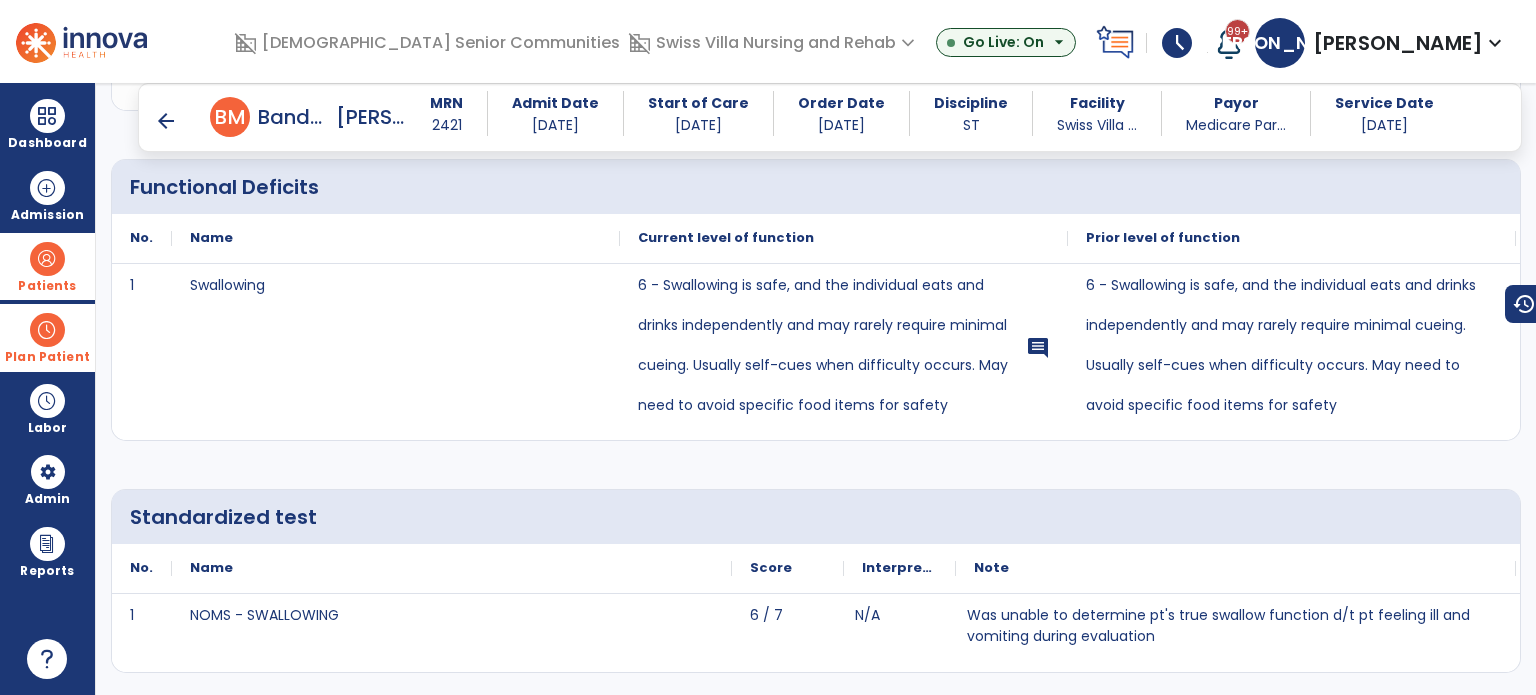 click on "arrow_back" at bounding box center [182, 117] 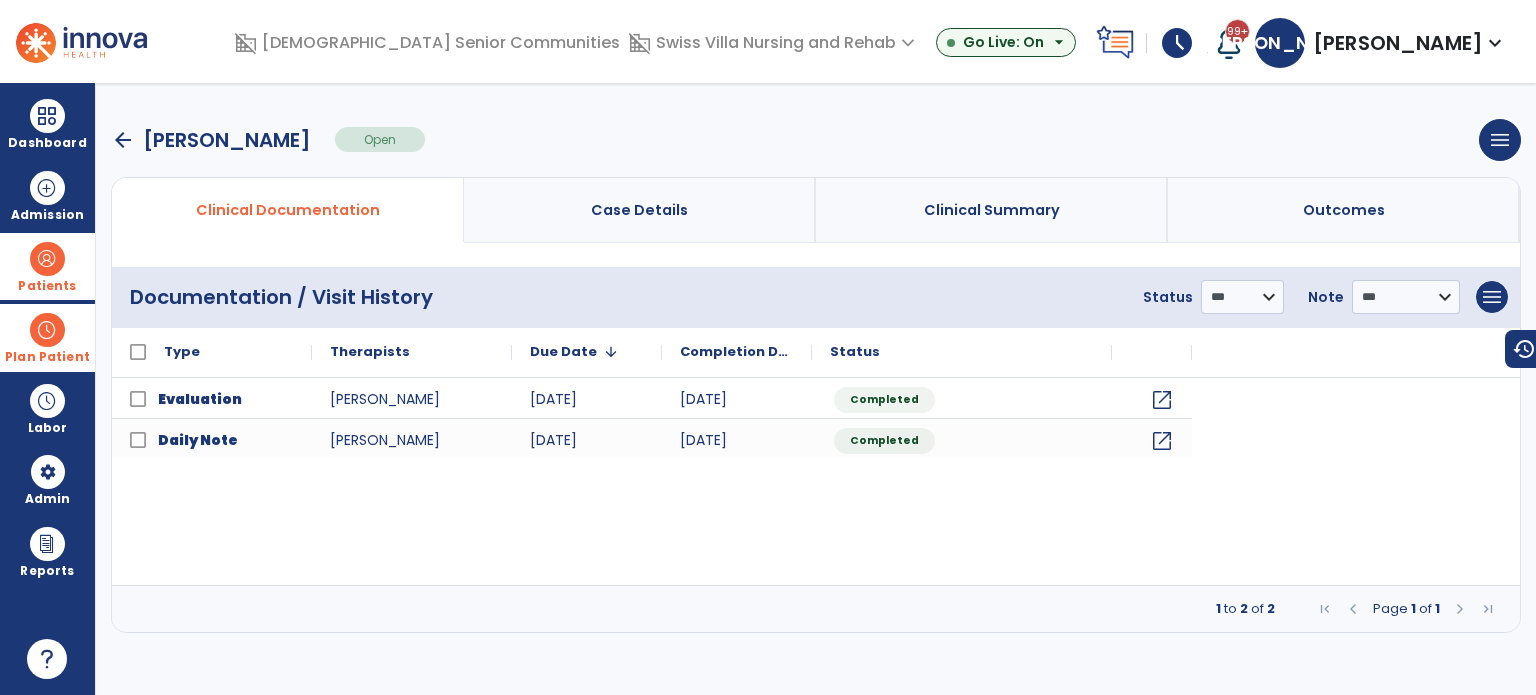 scroll, scrollTop: 0, scrollLeft: 0, axis: both 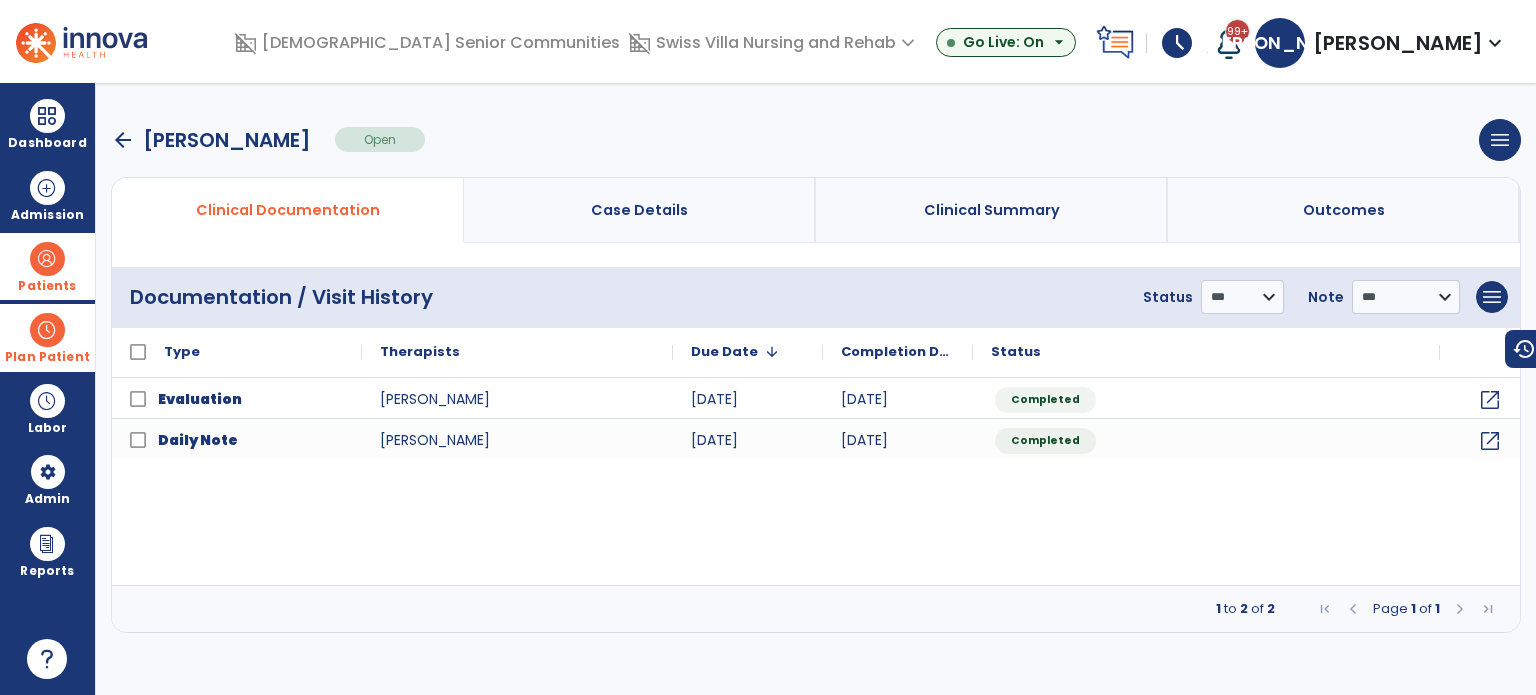 drag, startPoint x: 47, startPoint y: 315, endPoint x: 61, endPoint y: 323, distance: 16.124516 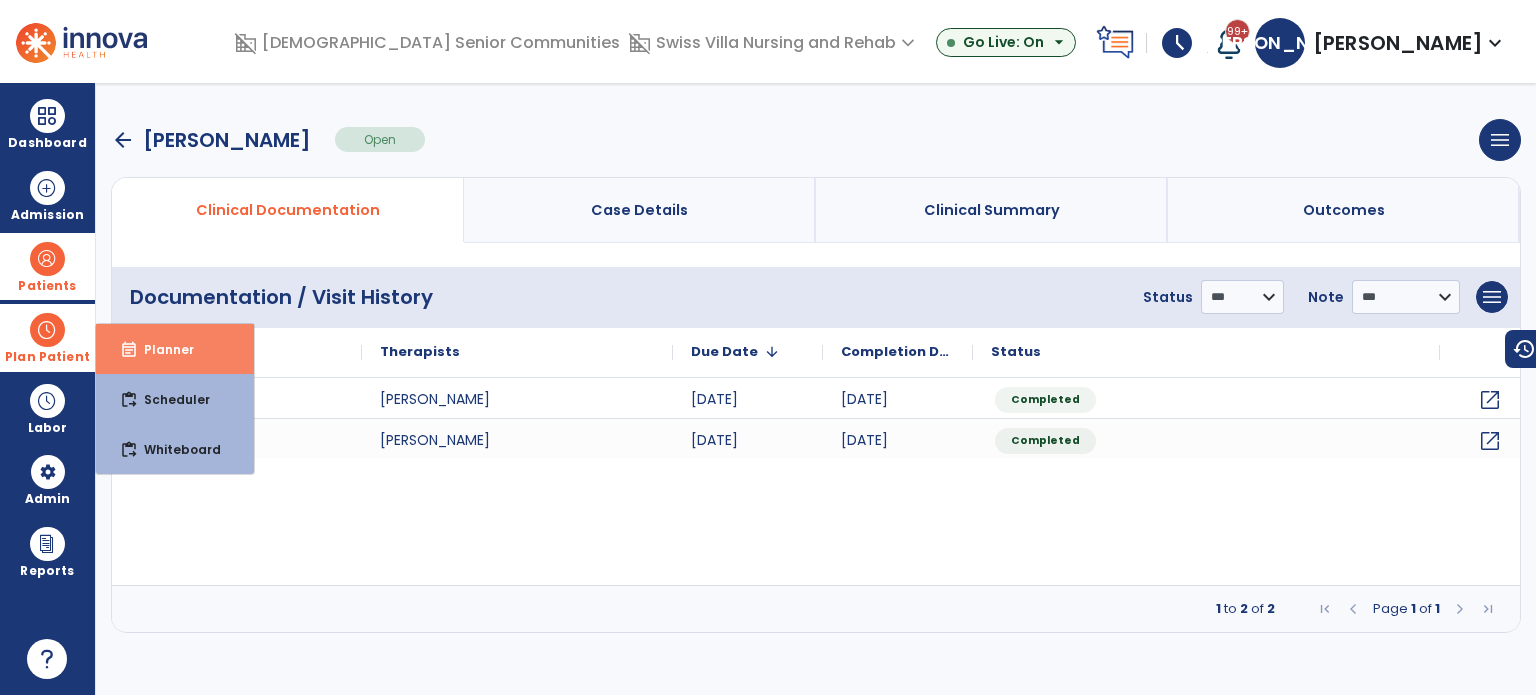 click on "Planner" at bounding box center (161, 349) 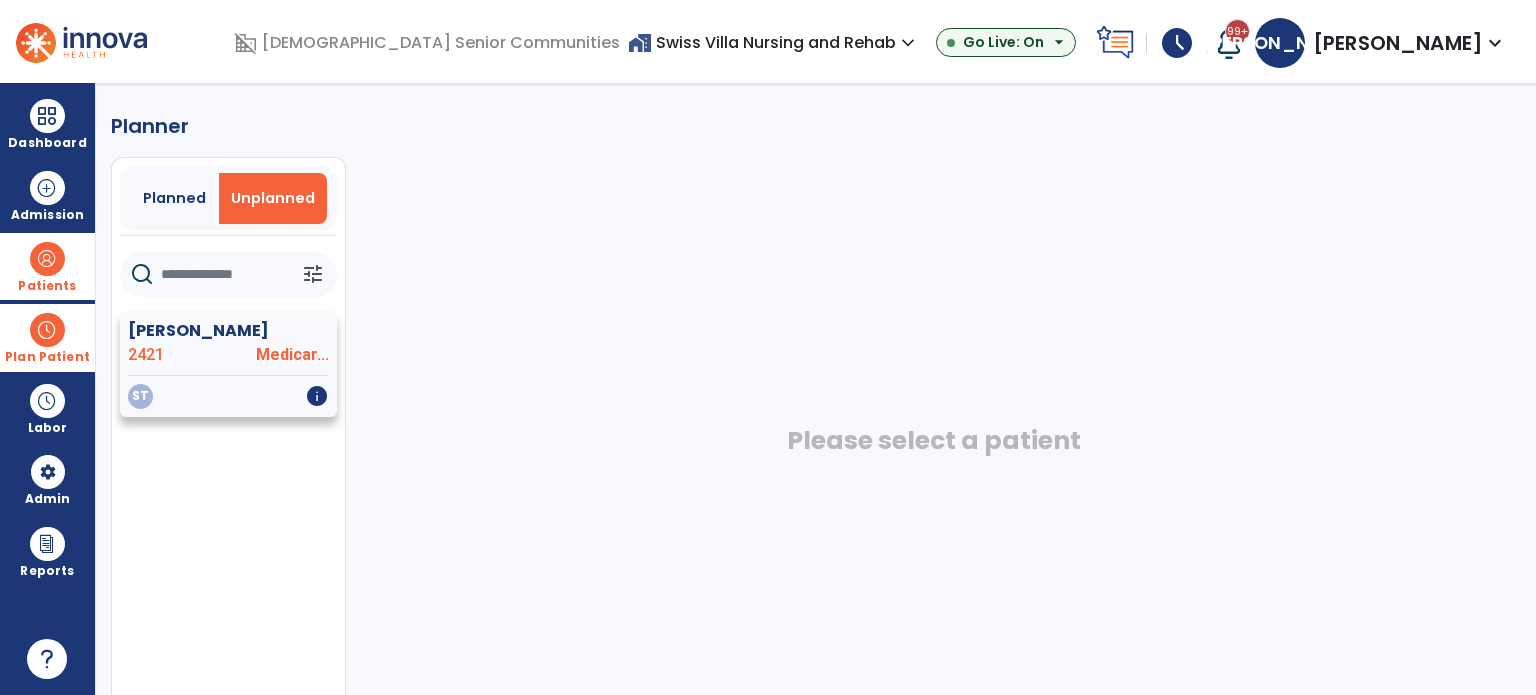 click on "Bandza, Marguerite" 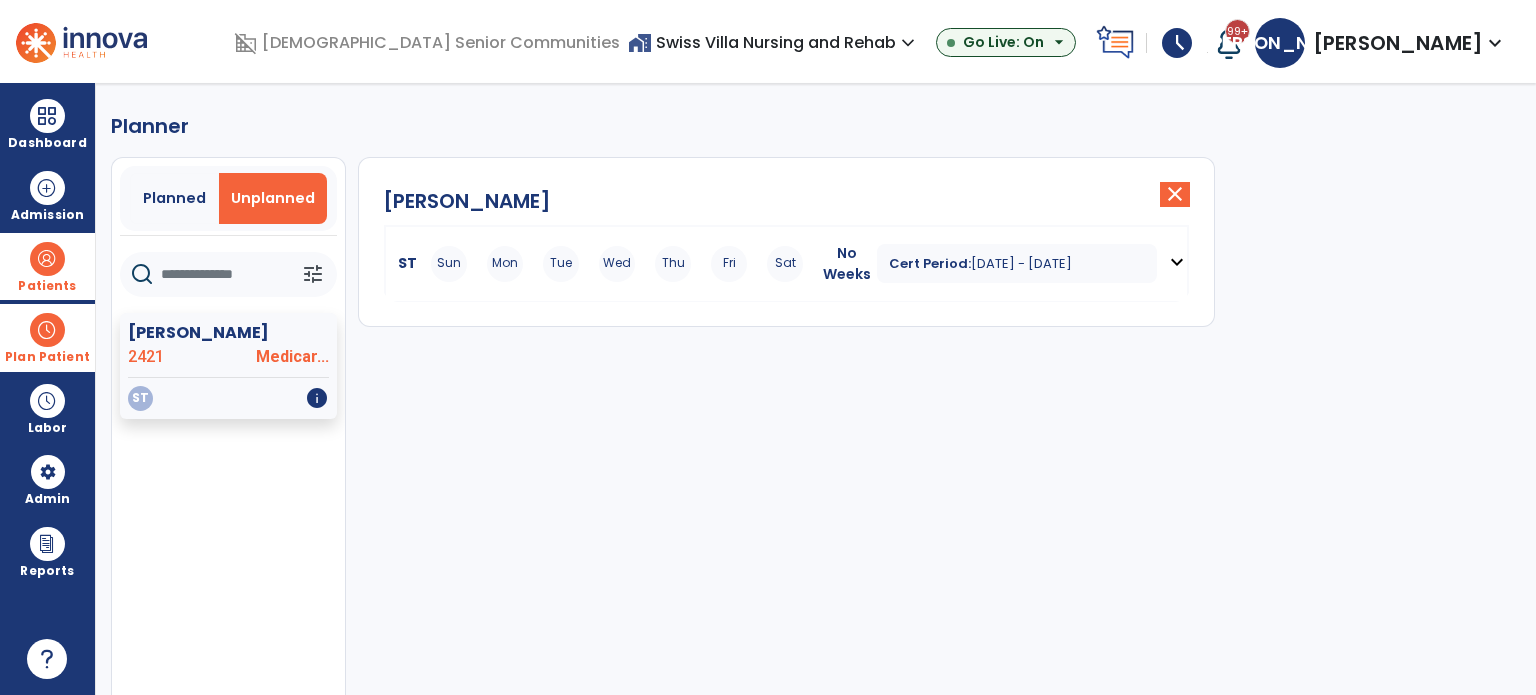 click on "expand_more" at bounding box center (1177, 262) 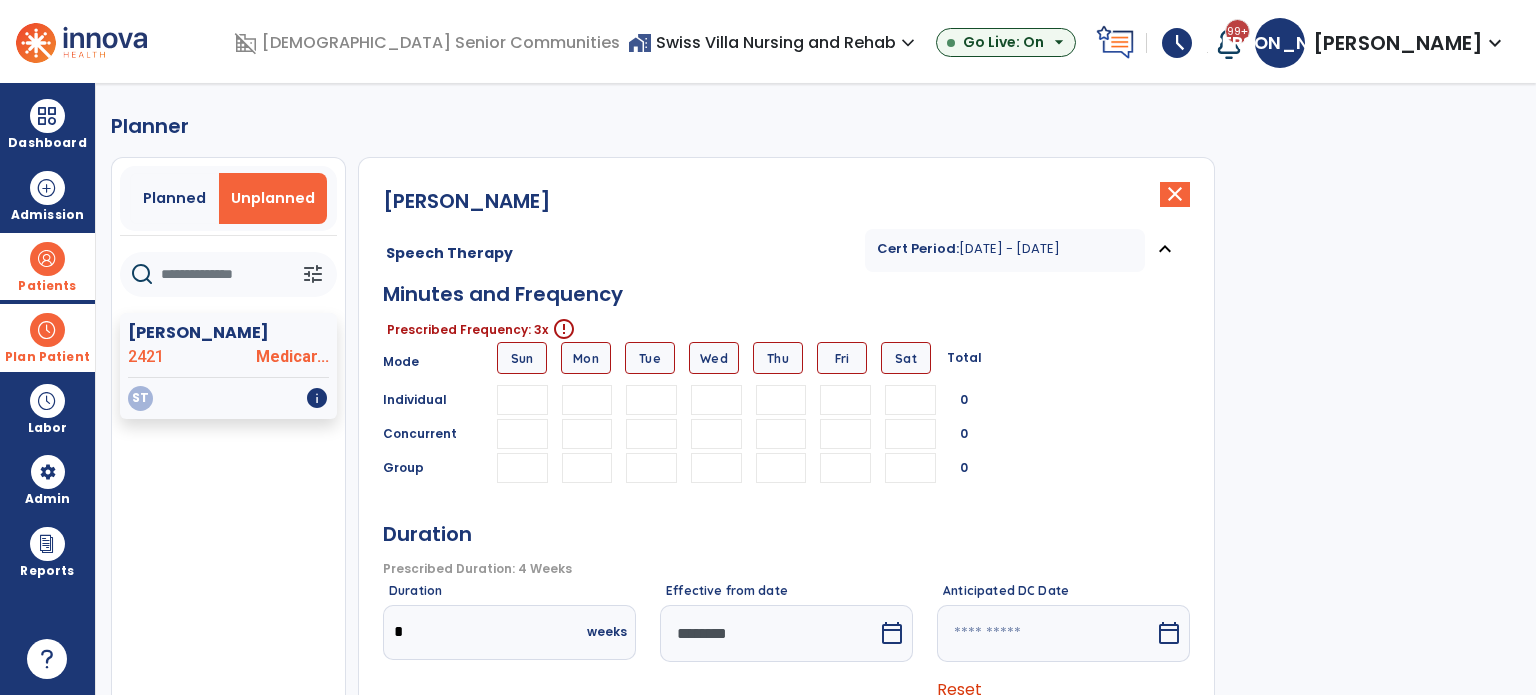 click at bounding box center (716, 400) 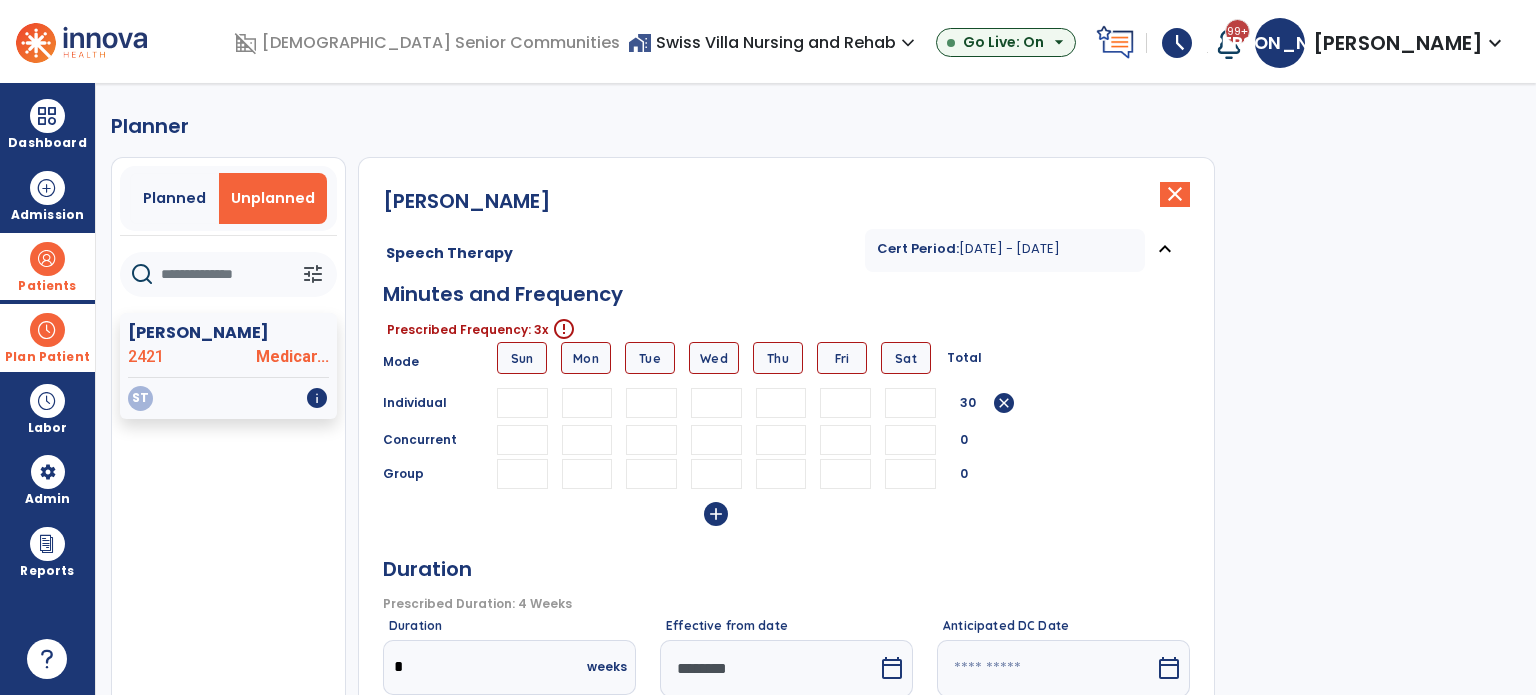 type on "**" 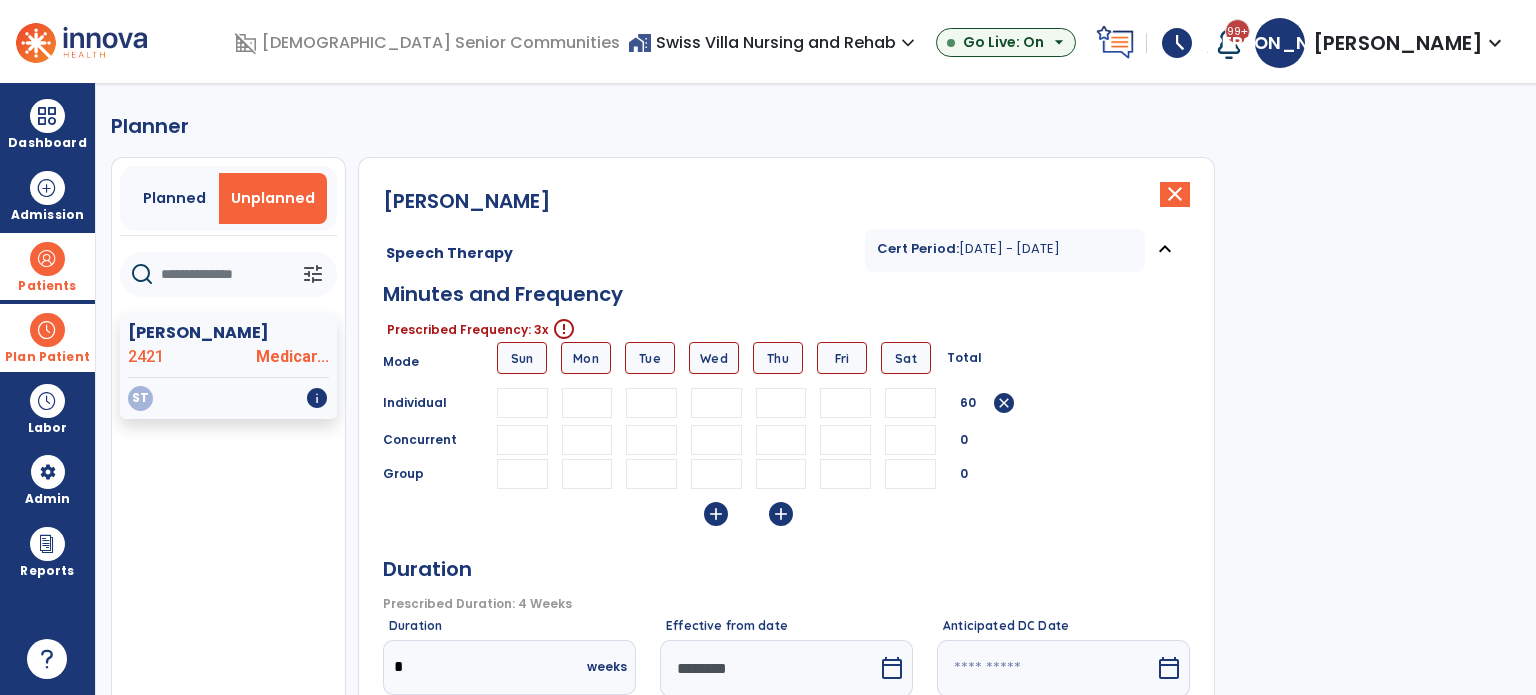 type on "**" 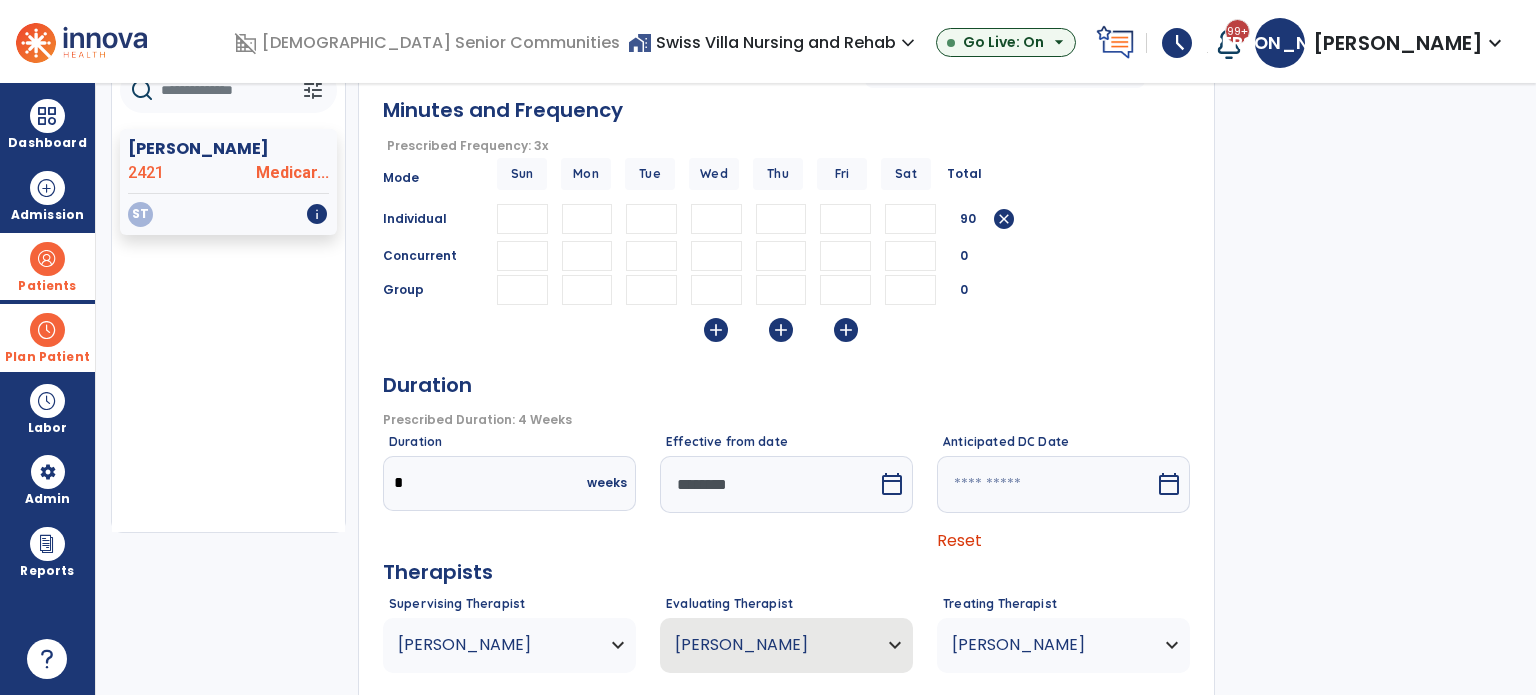scroll, scrollTop: 300, scrollLeft: 0, axis: vertical 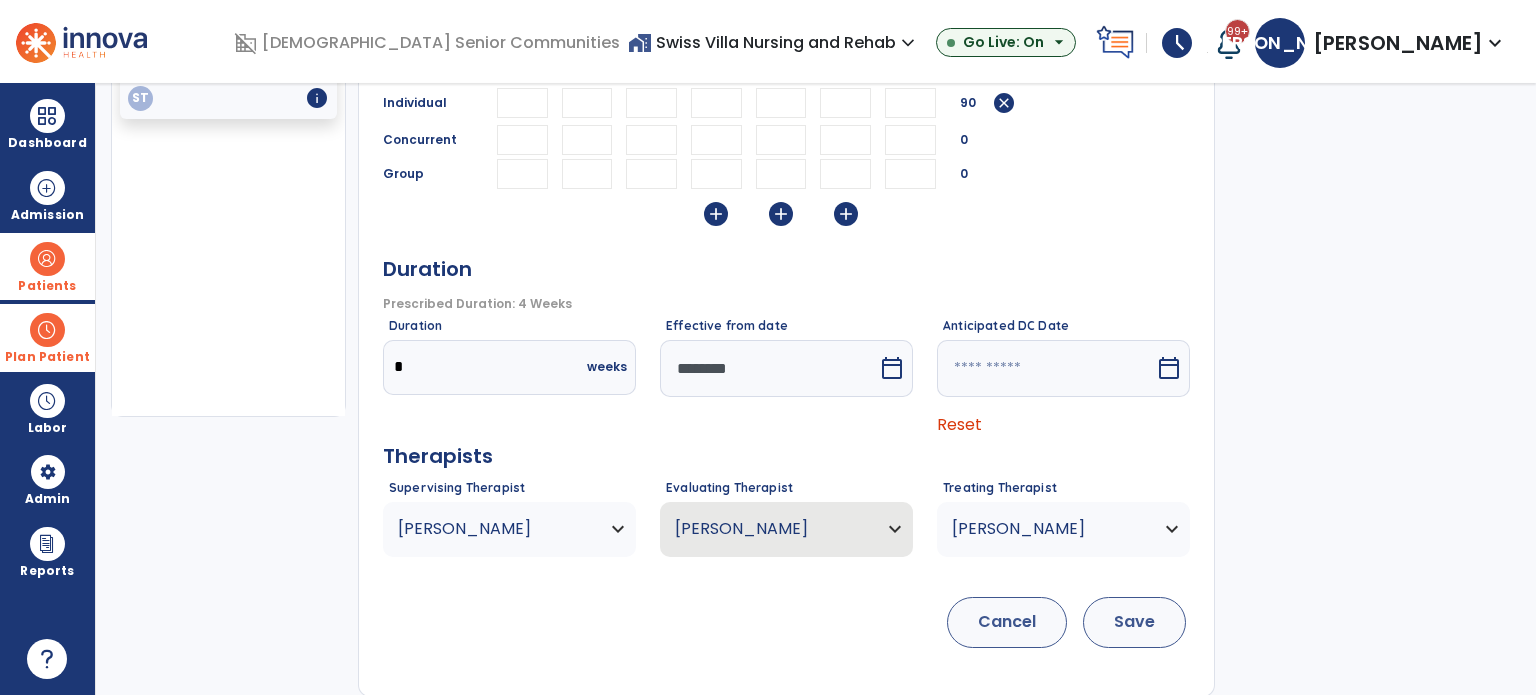 type on "**" 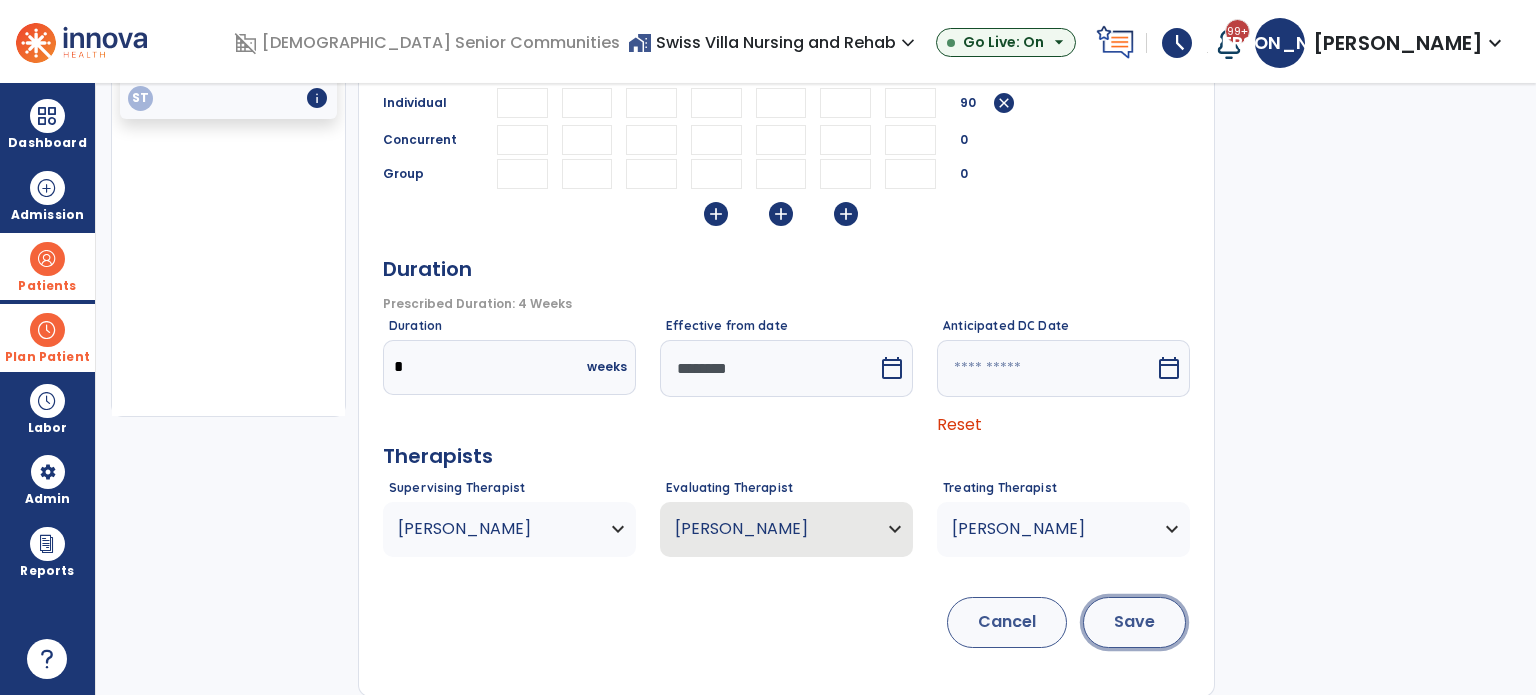 click on "Save" at bounding box center [1134, 622] 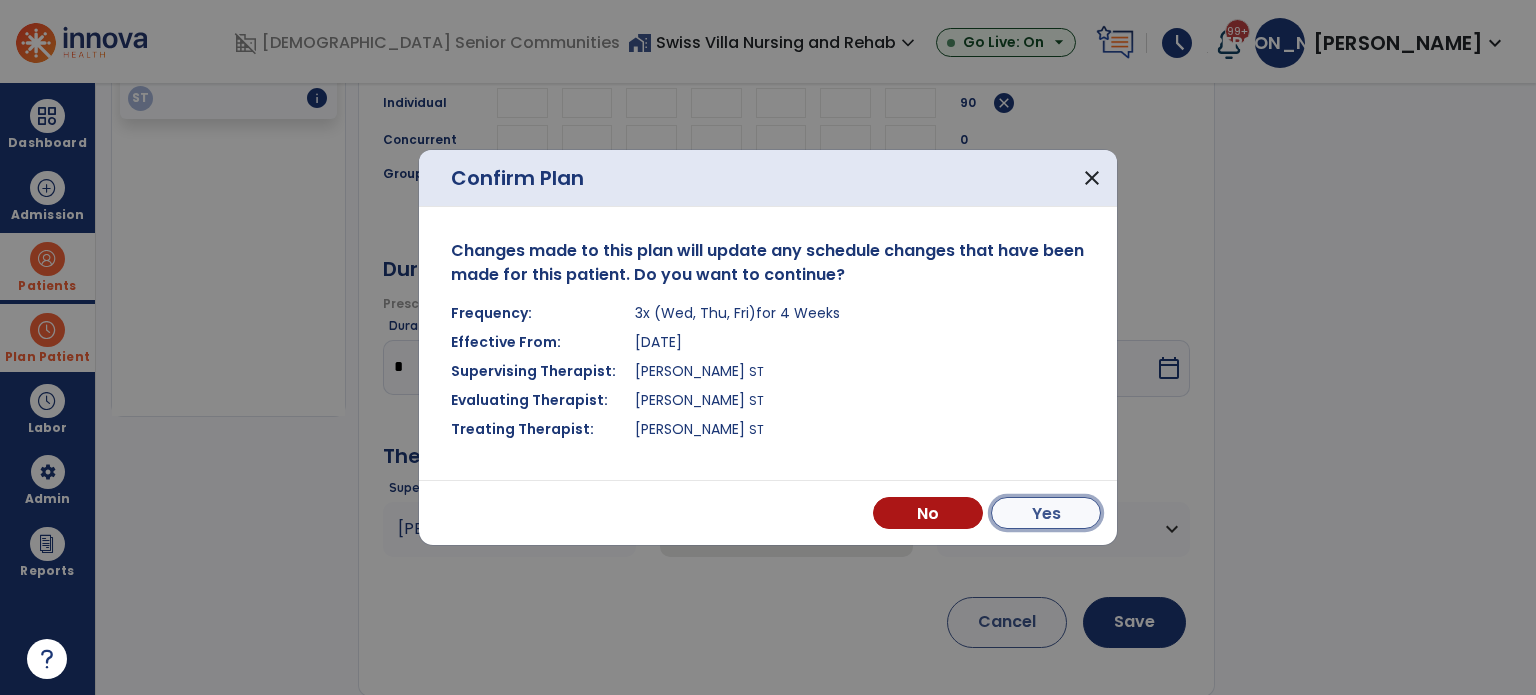 click on "Yes" at bounding box center [1046, 513] 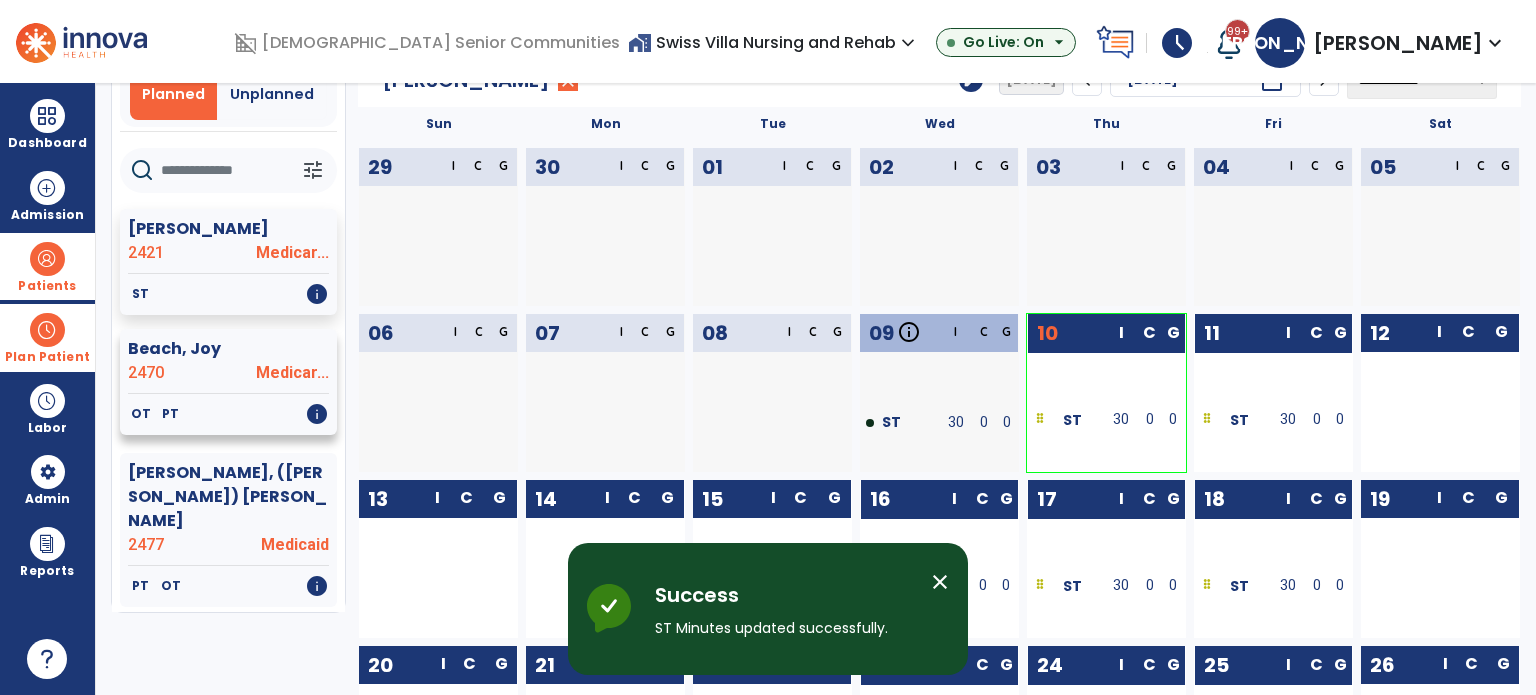 scroll, scrollTop: 0, scrollLeft: 0, axis: both 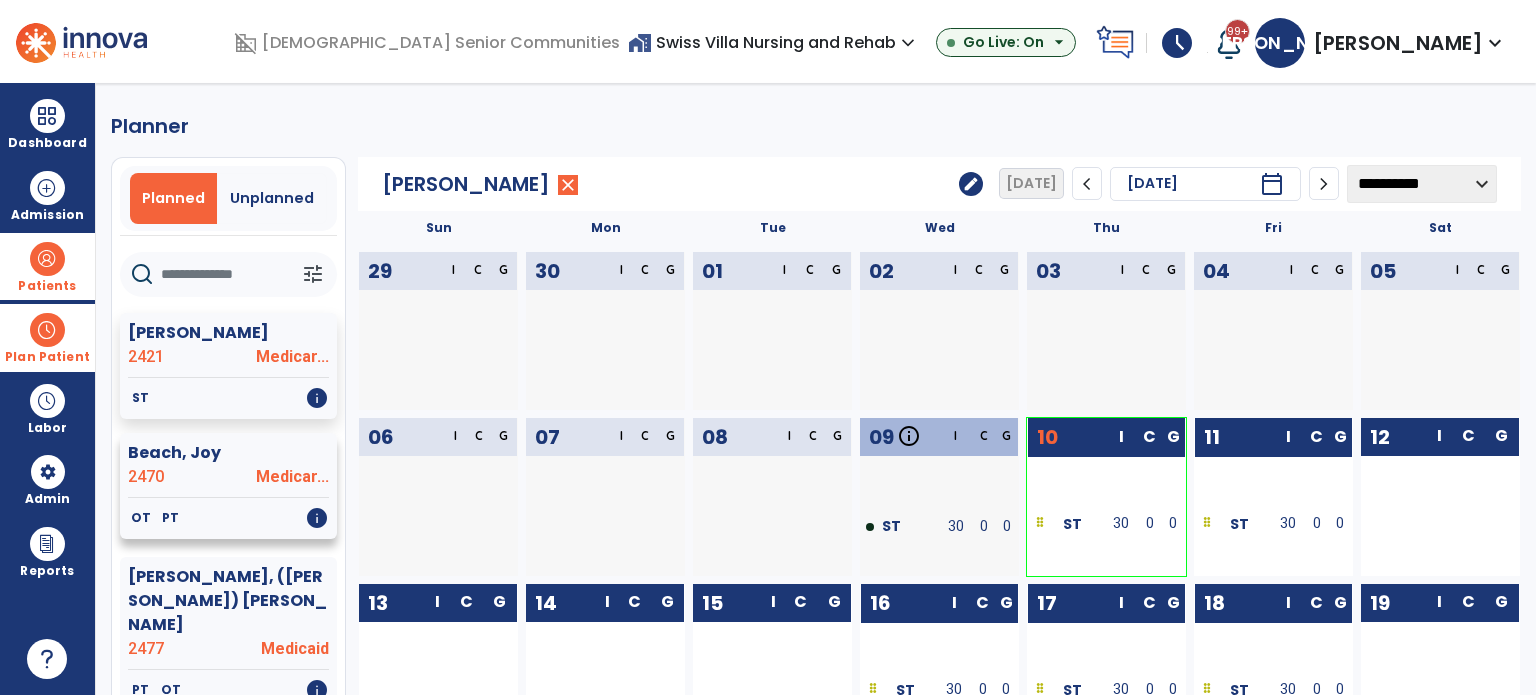 click on "Medicar..." 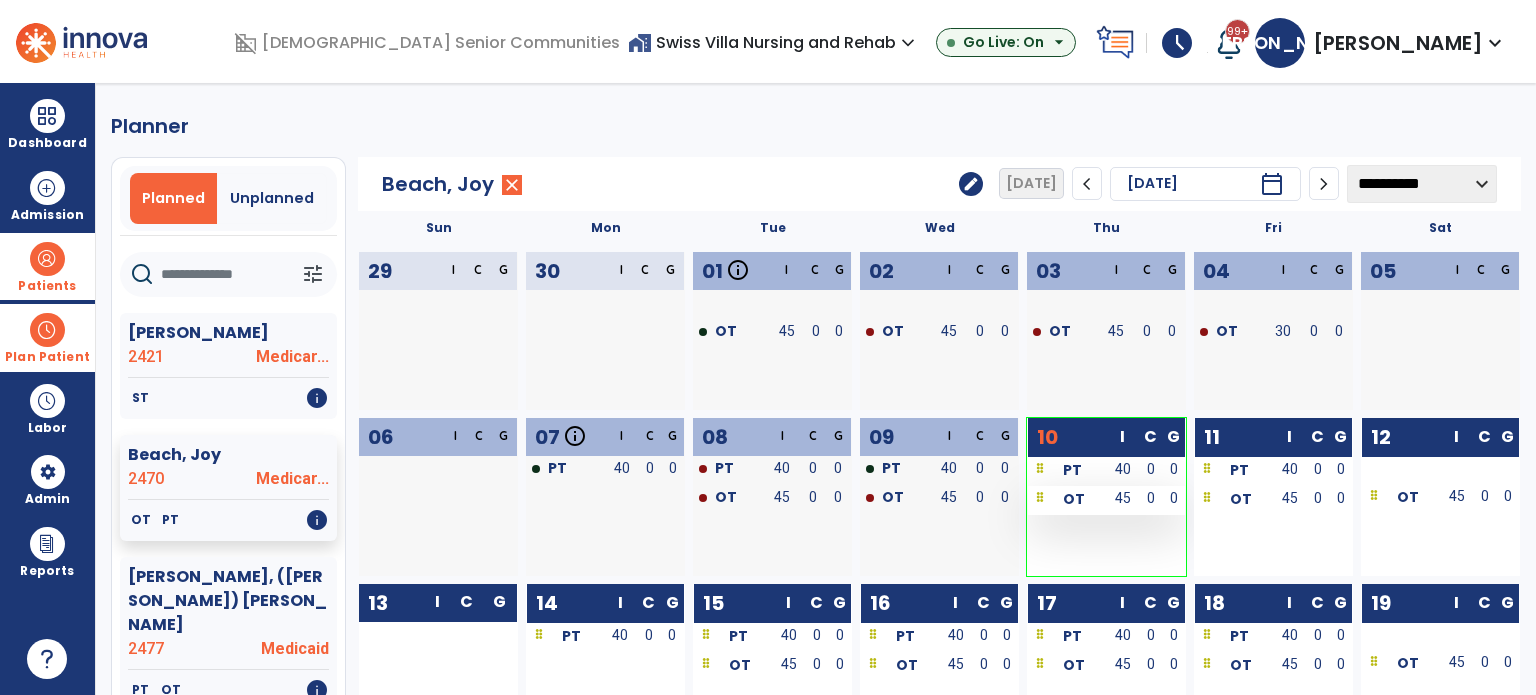 click on "OT" at bounding box center (1067, 498) 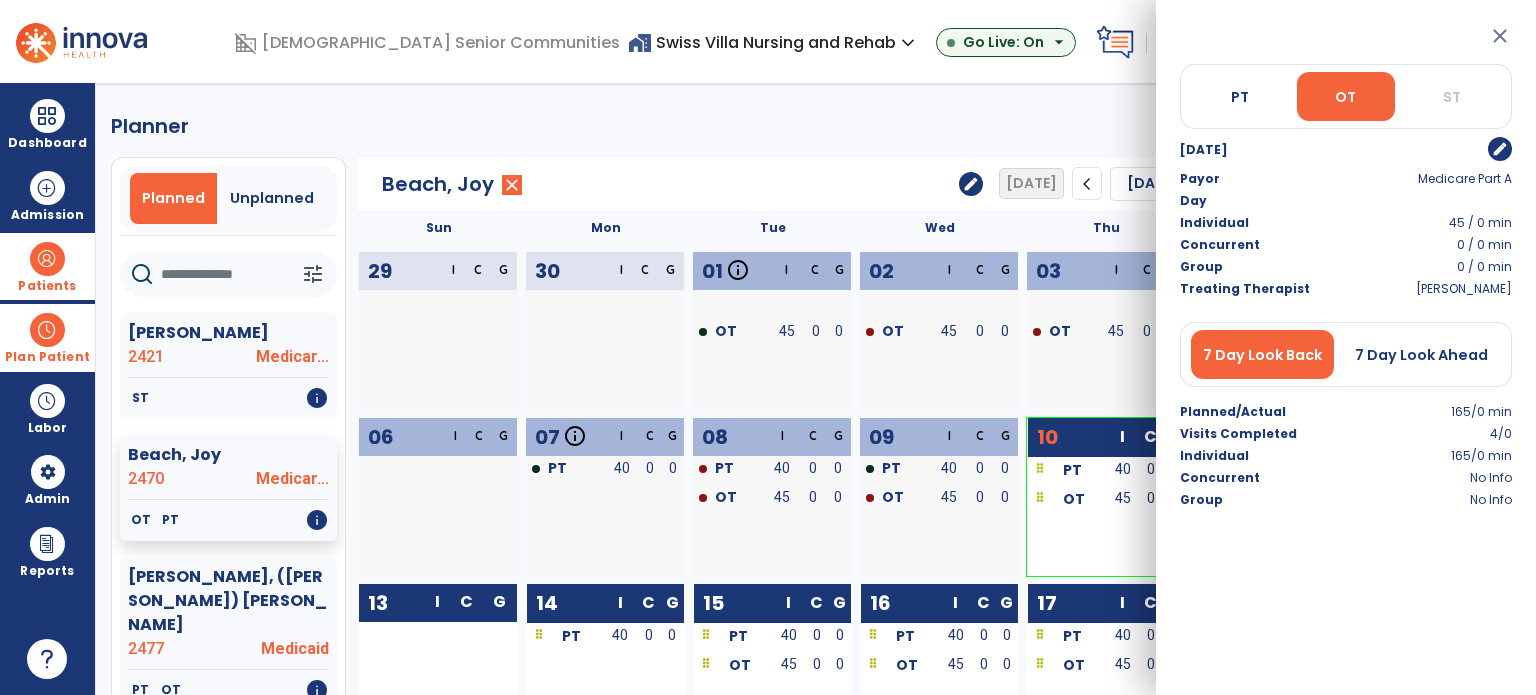 click on "edit" at bounding box center (1500, 149) 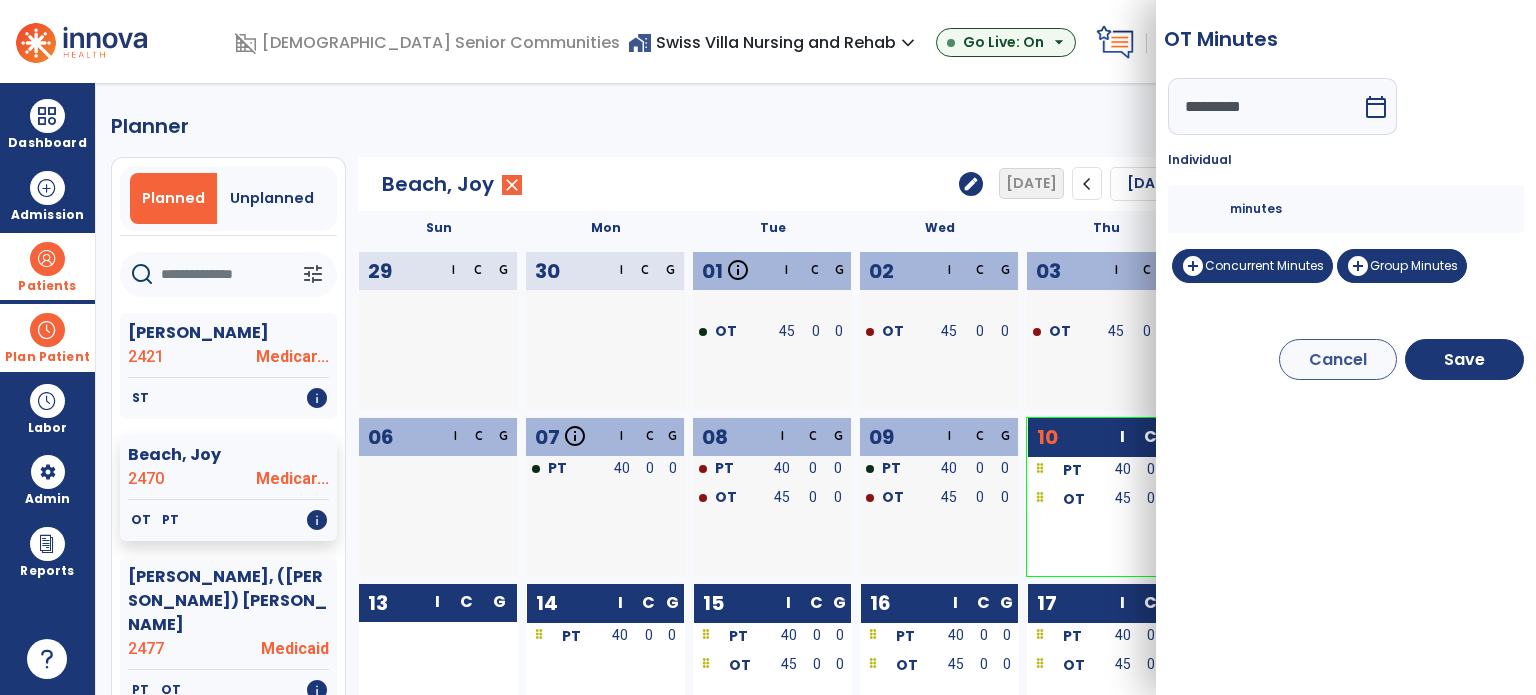 drag, startPoint x: 1203, startPoint y: 205, endPoint x: 1118, endPoint y: 223, distance: 86.88498 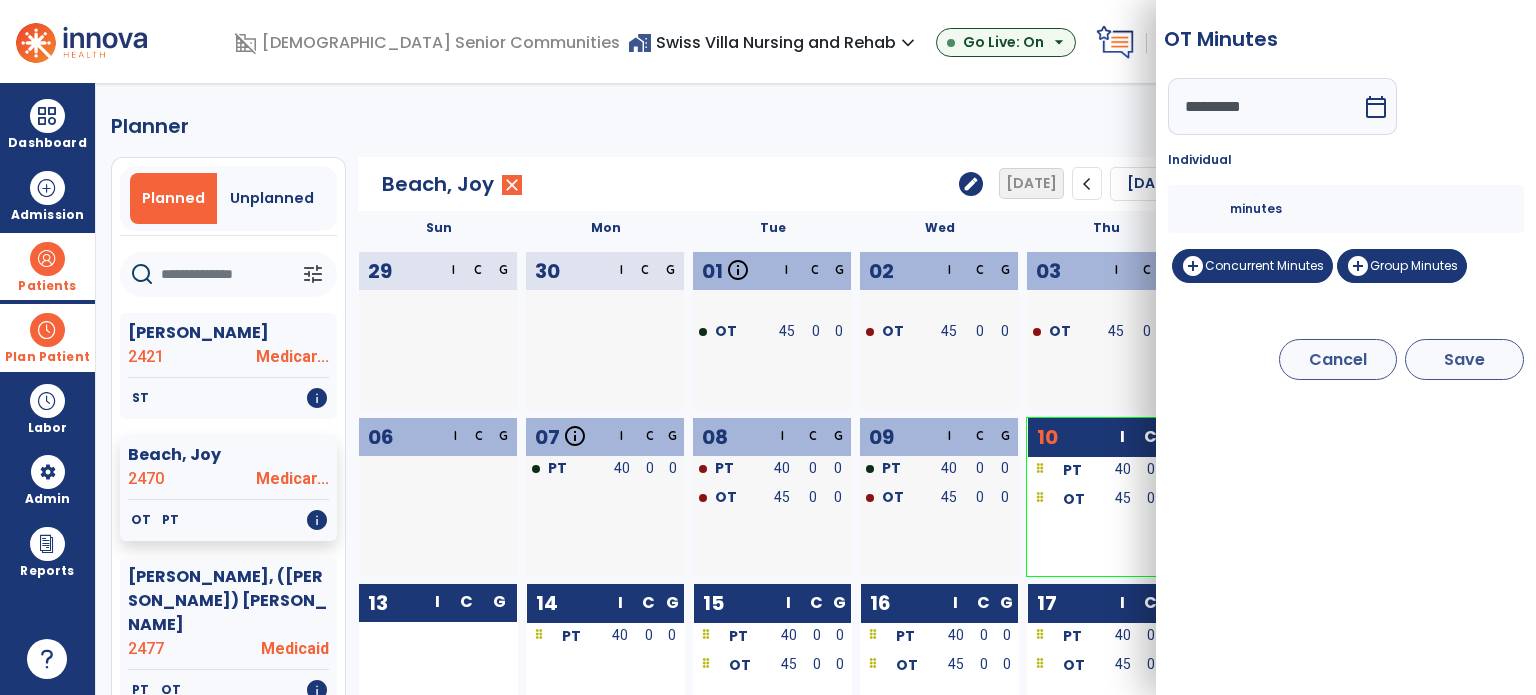 type on "*" 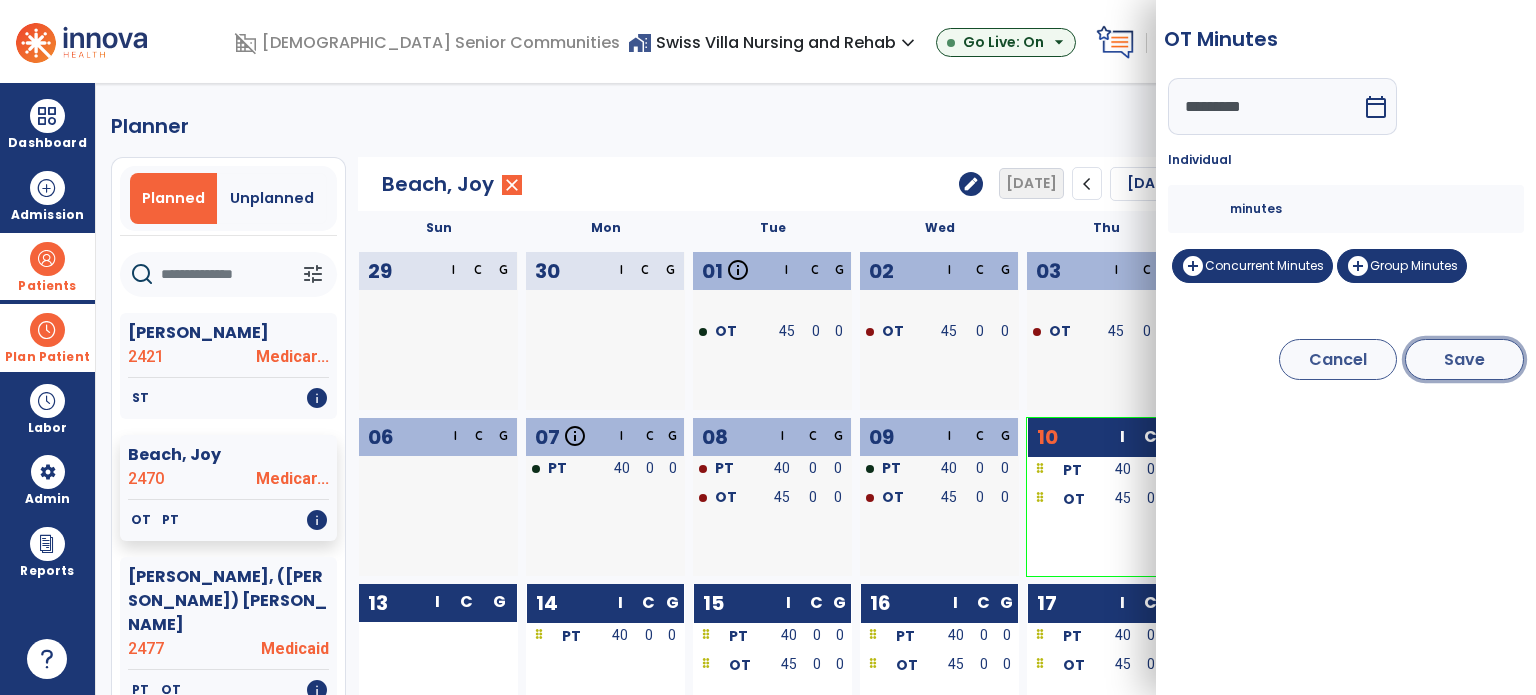 click on "Save" at bounding box center (1464, 359) 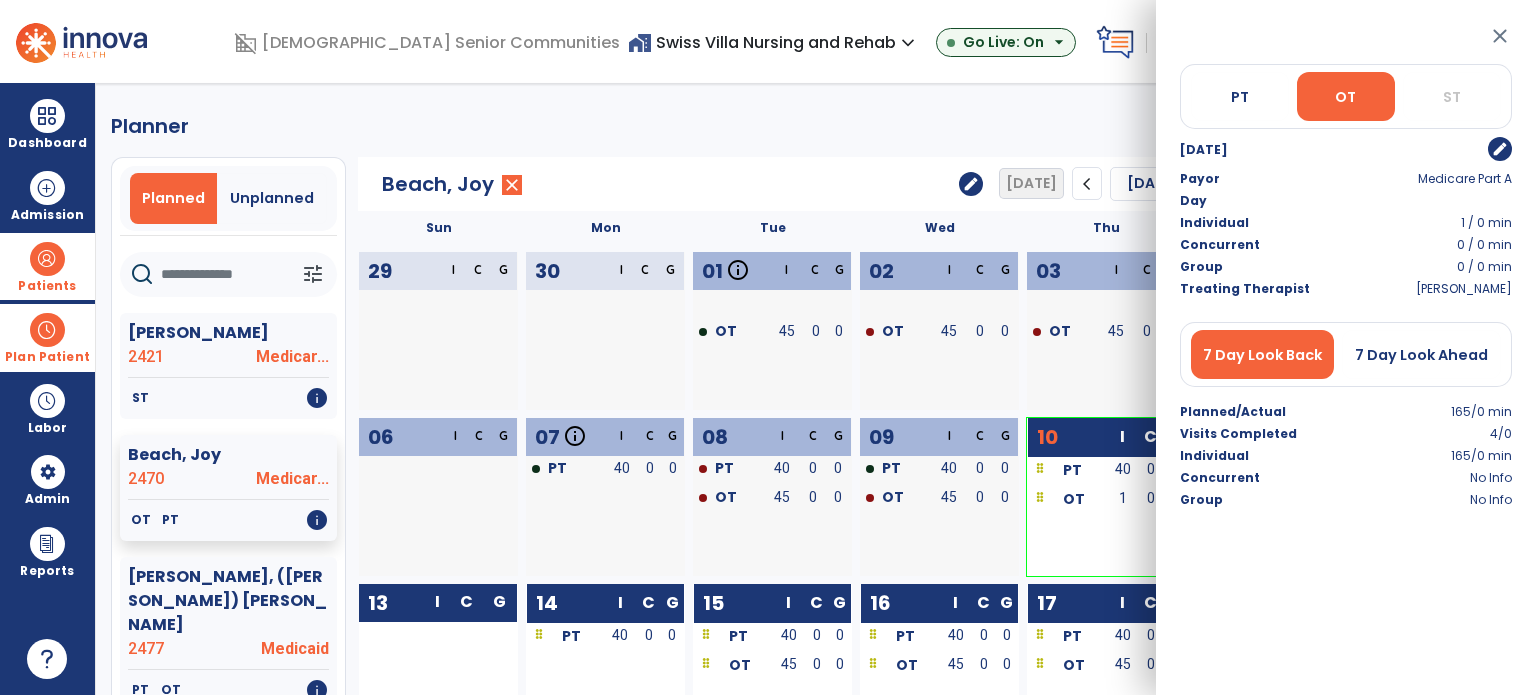 click on "close" at bounding box center (1500, 36) 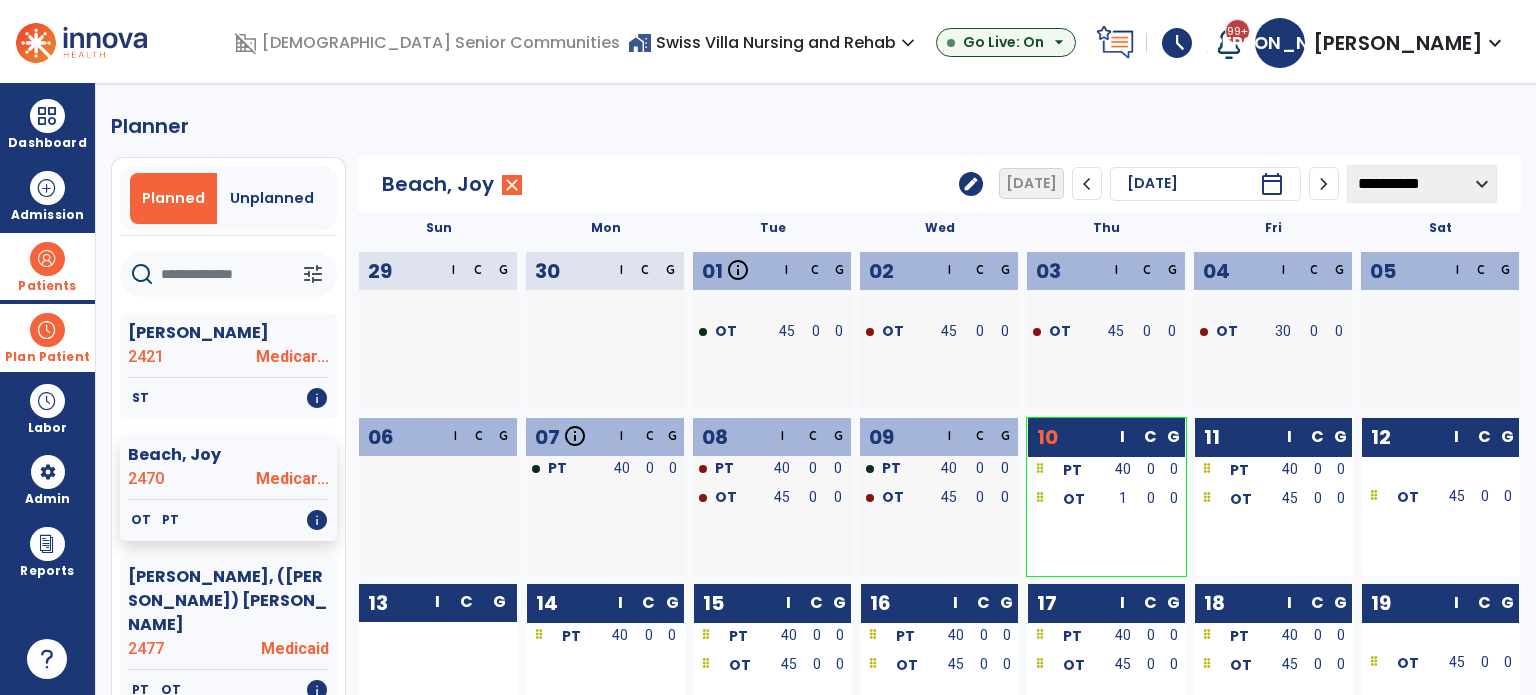 click on "**********" 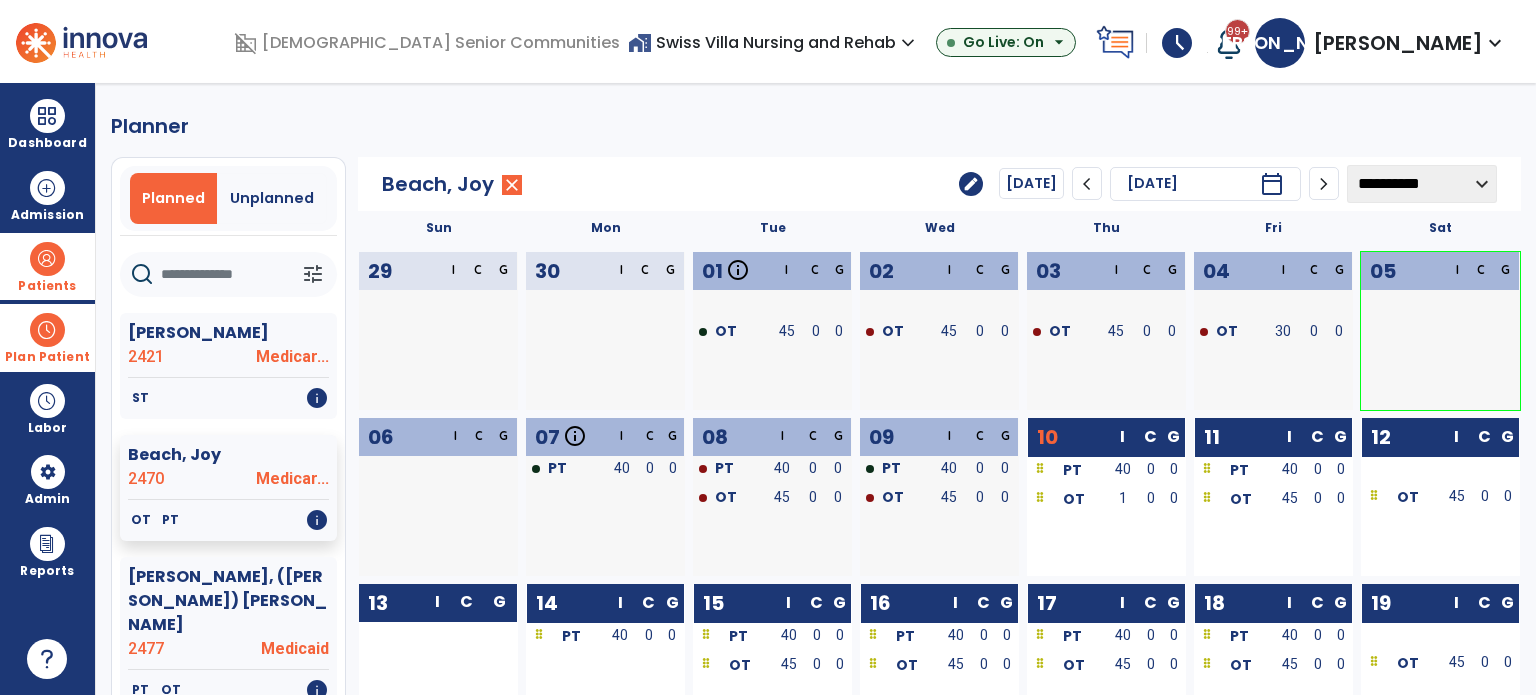 drag, startPoint x: 1416, startPoint y: 187, endPoint x: 1416, endPoint y: 199, distance: 12 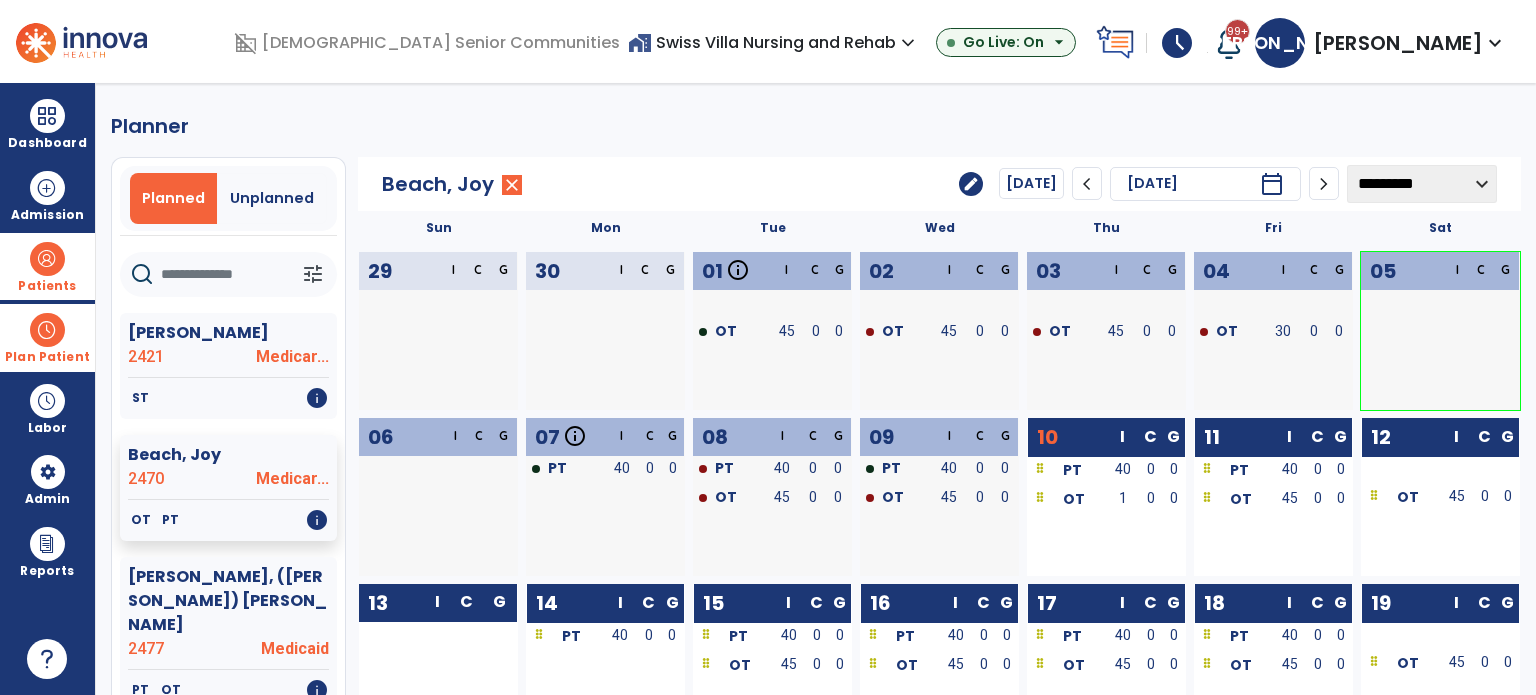 click on "**********" 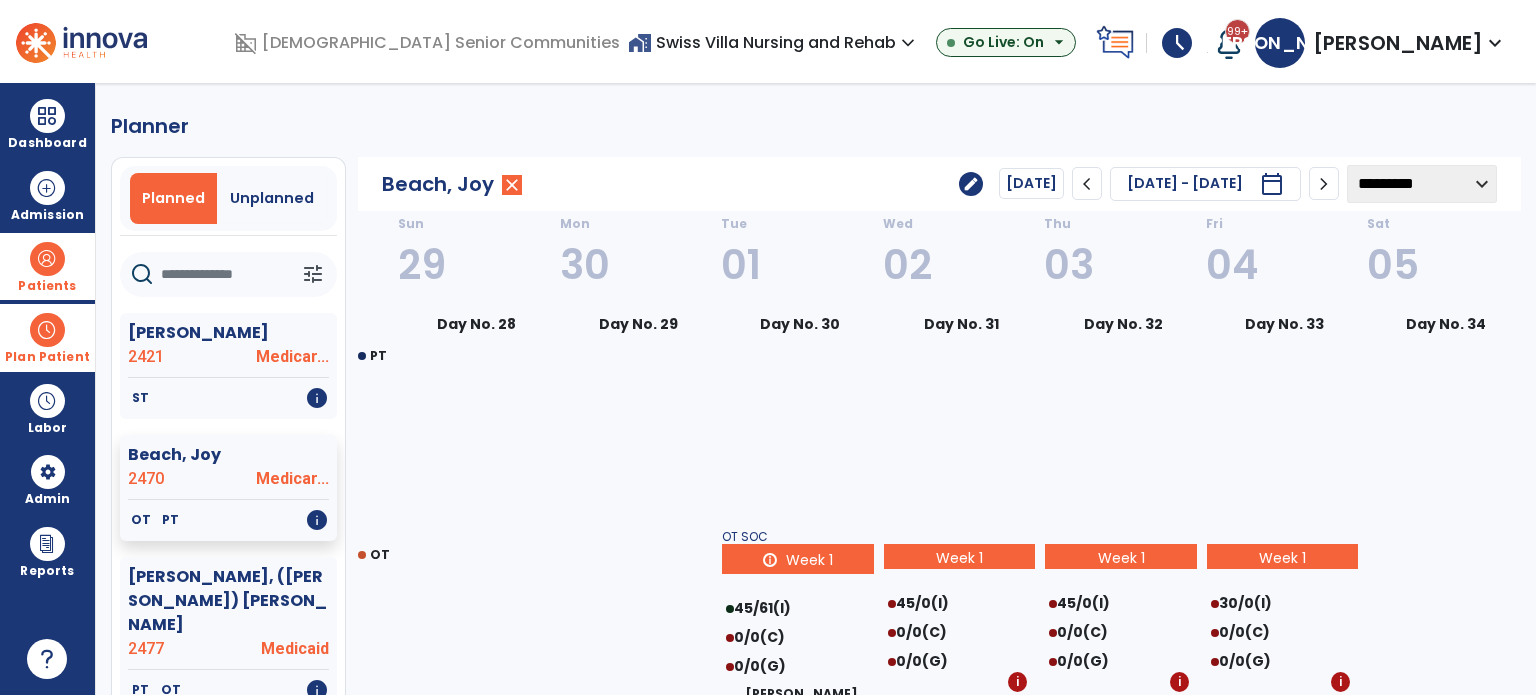 click on "chevron_right" 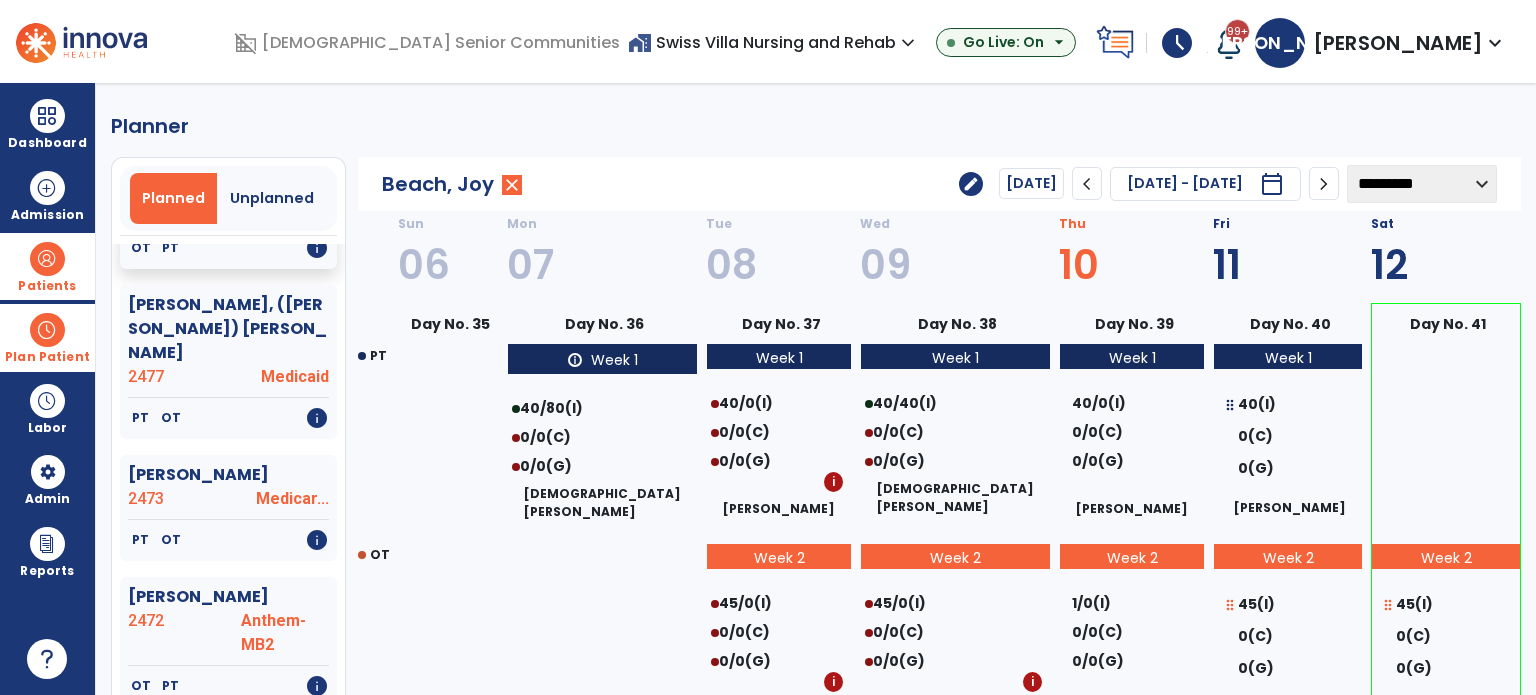 scroll, scrollTop: 300, scrollLeft: 0, axis: vertical 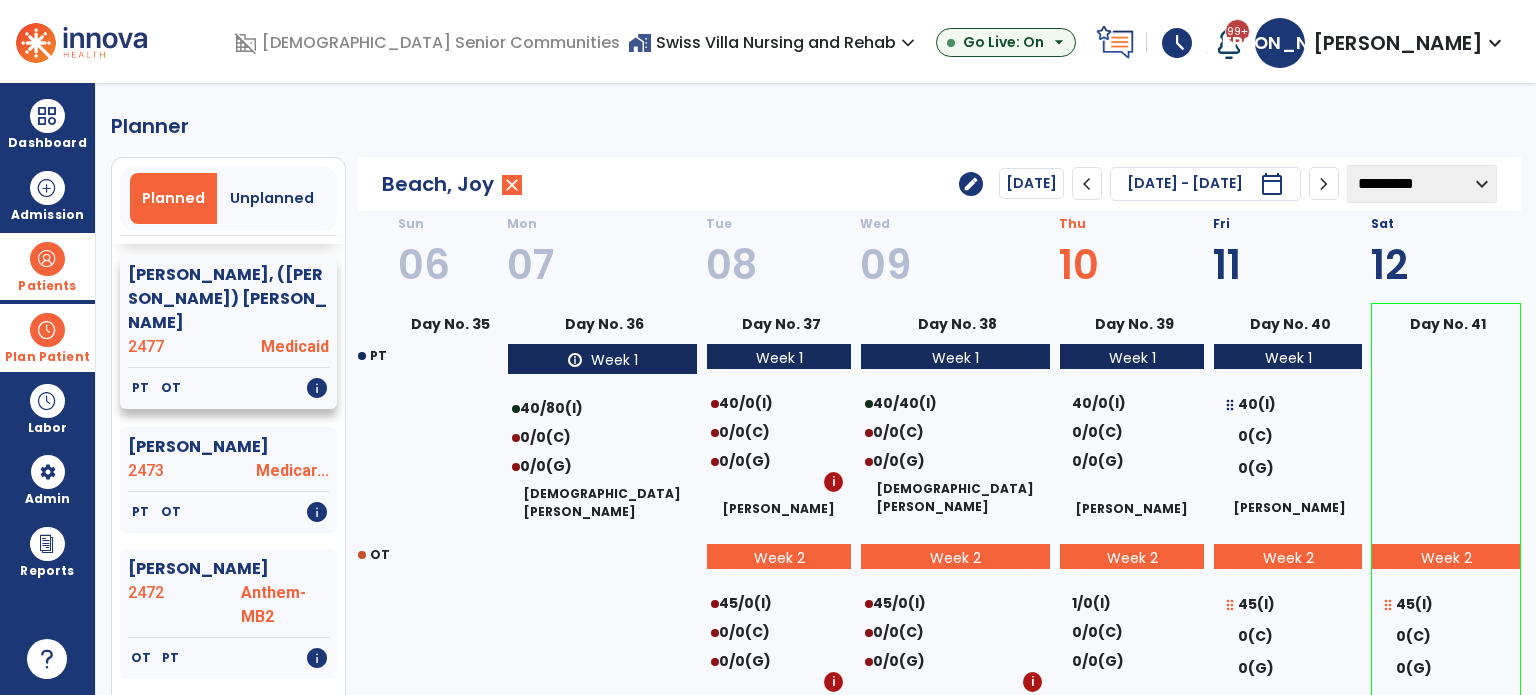 click on "Beal, (Shepherd) Mary" 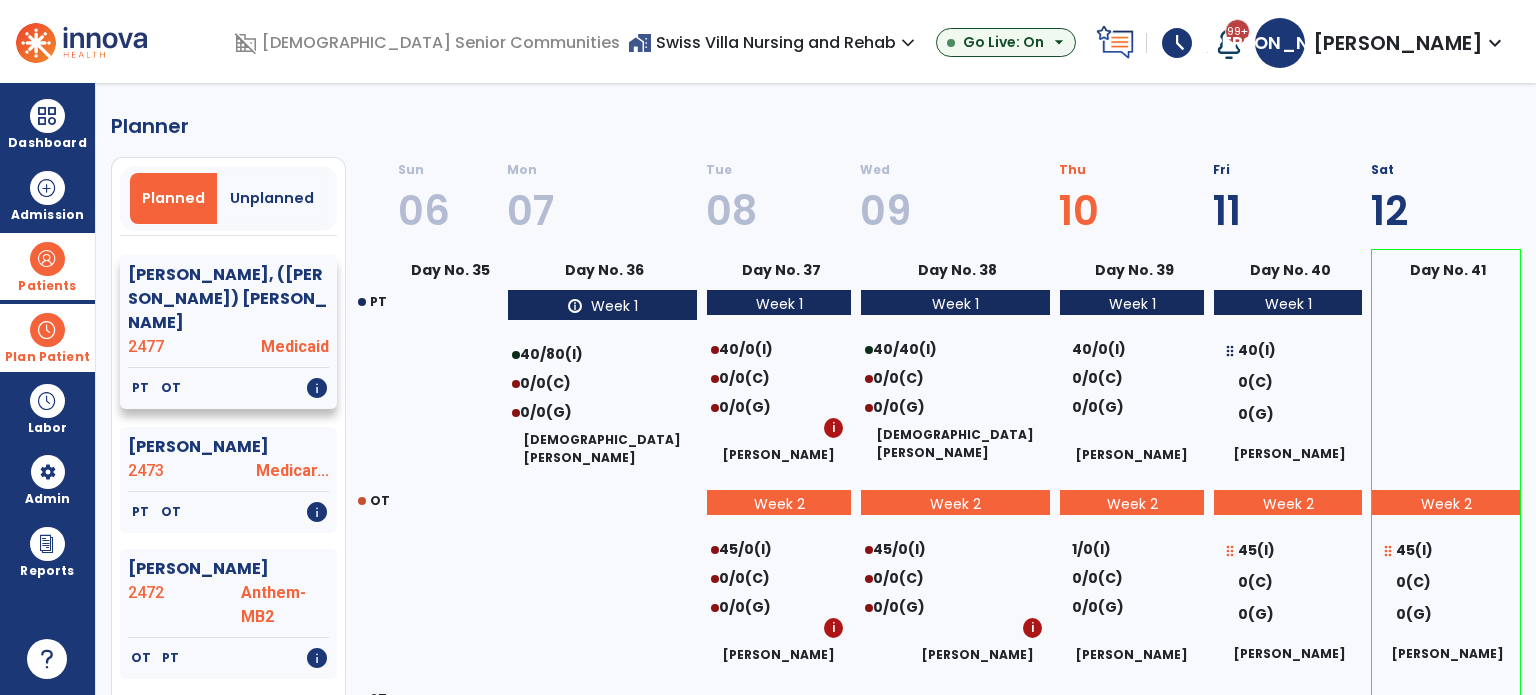 select on "********" 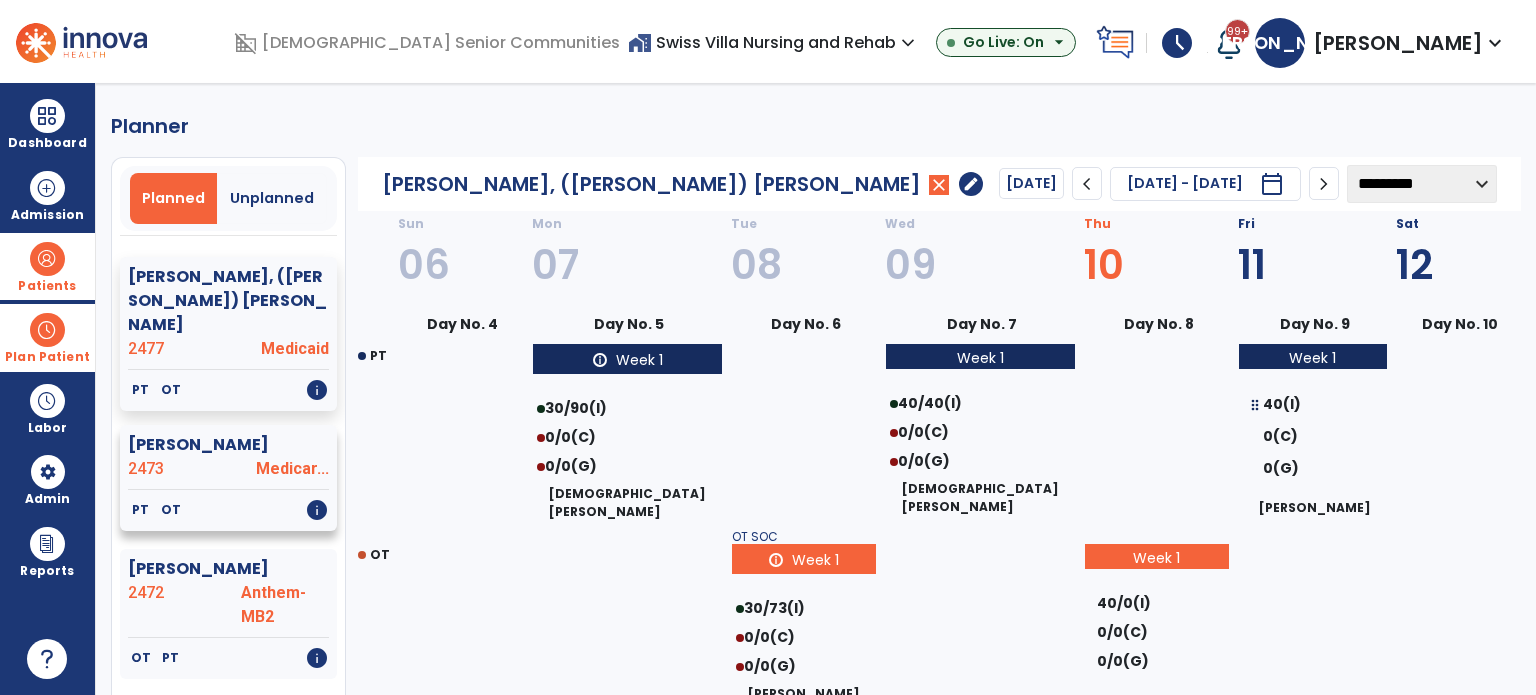 click on "2473" 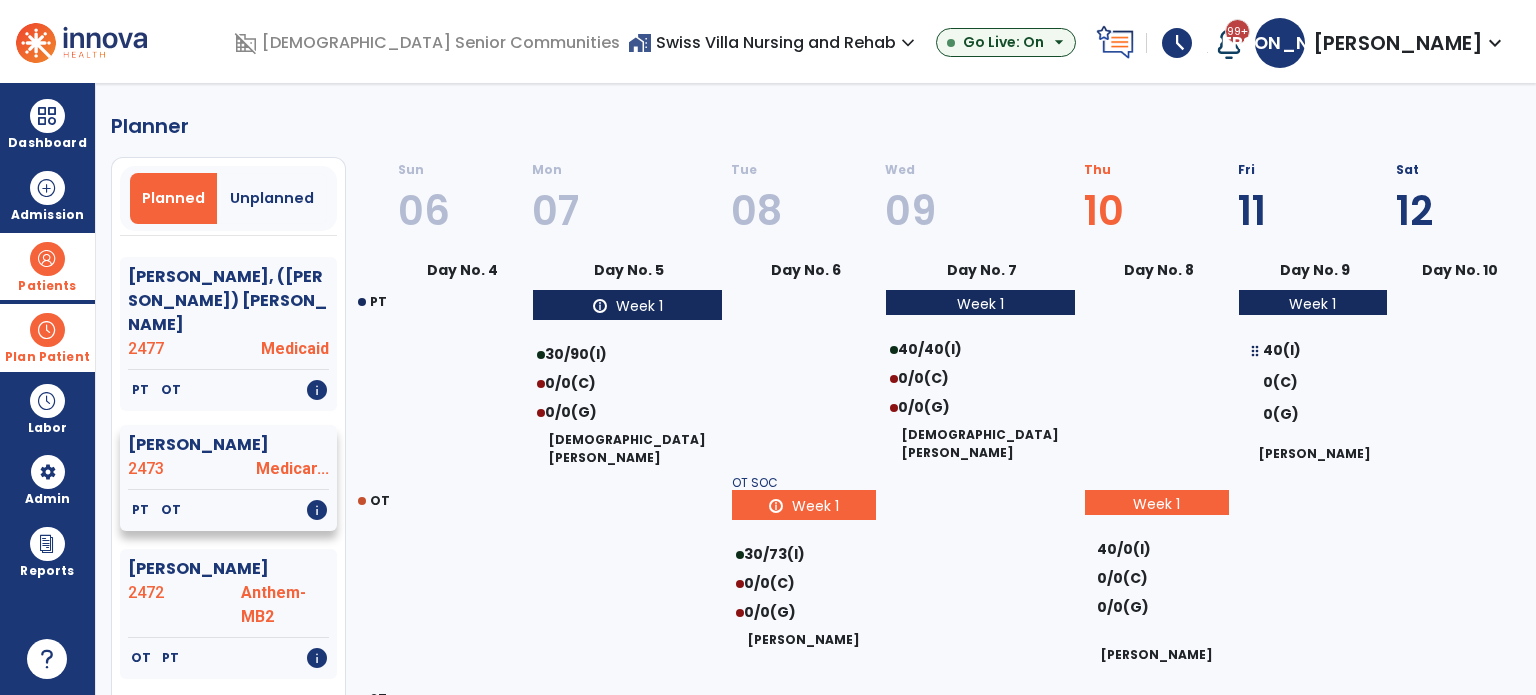 select on "********" 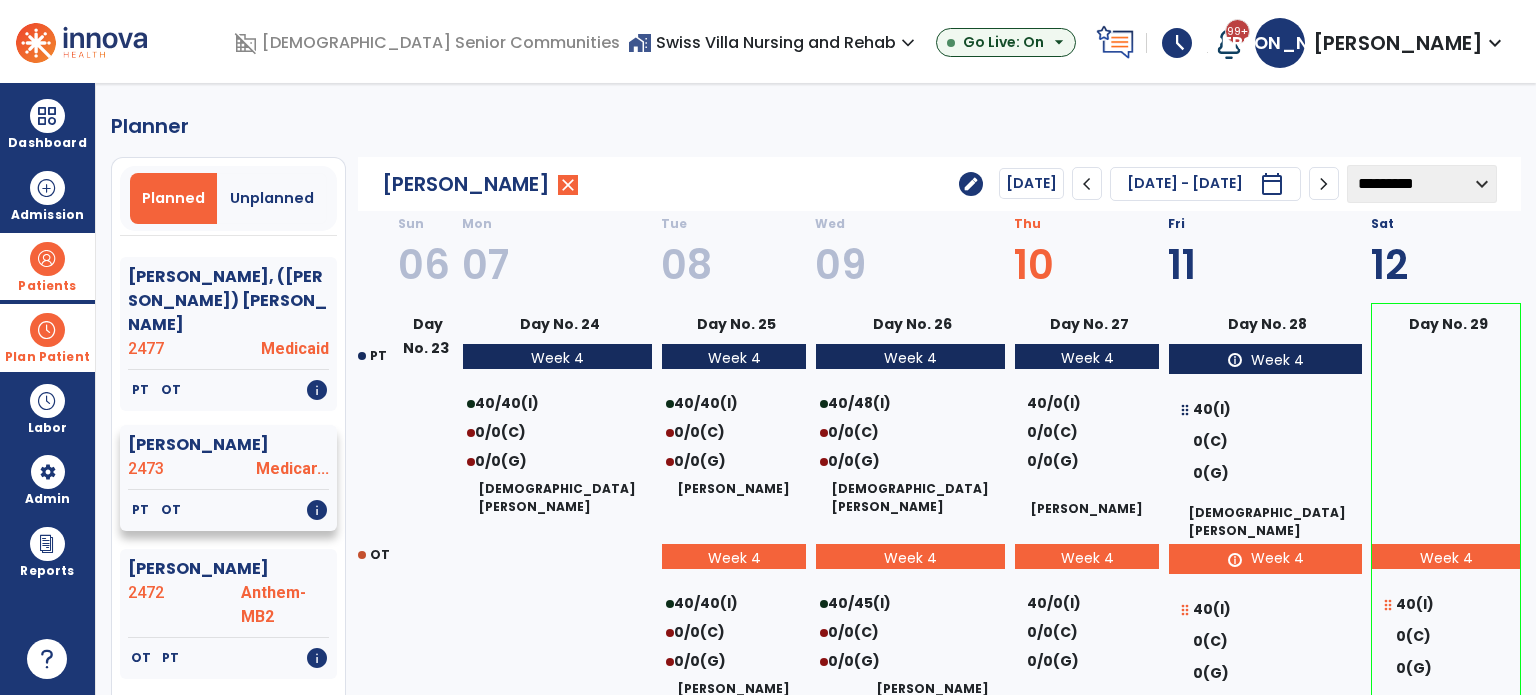 scroll, scrollTop: 400, scrollLeft: 0, axis: vertical 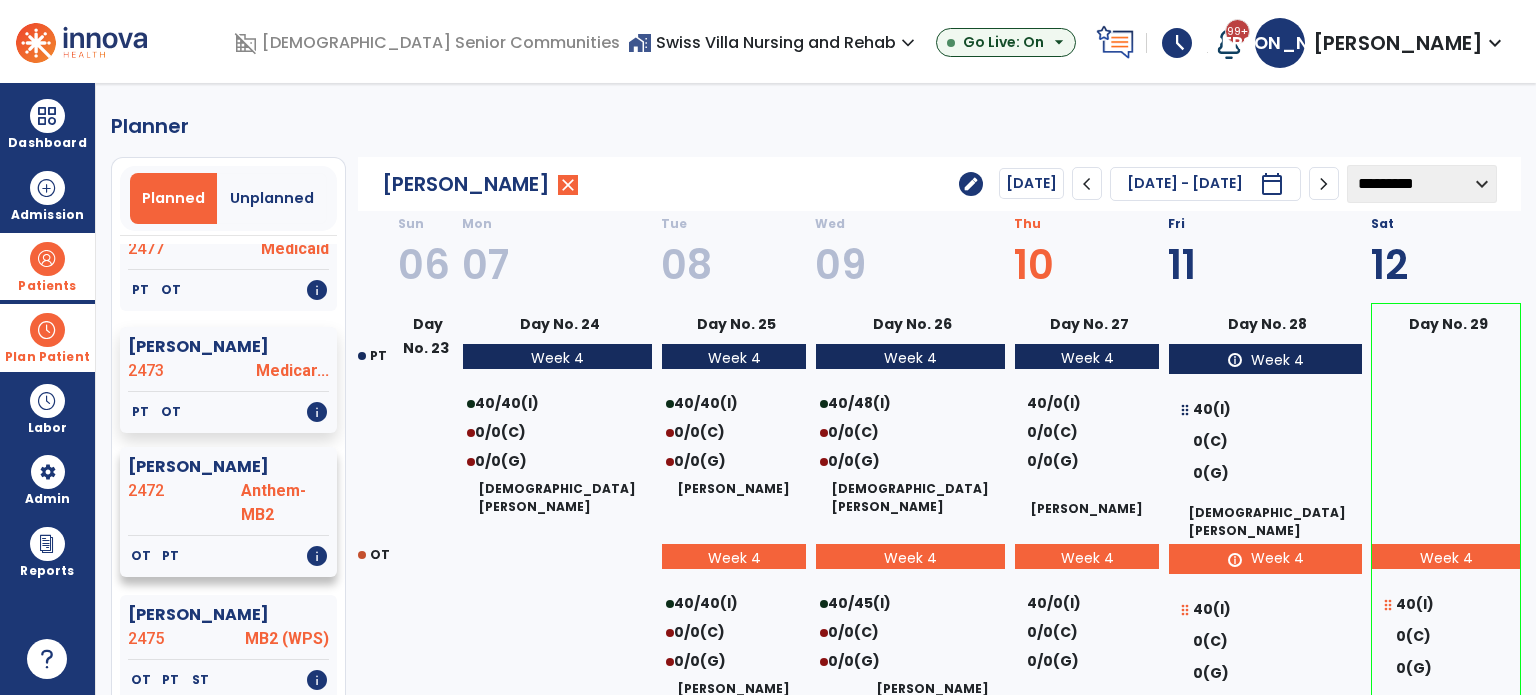 click on "Anthem-MB2" 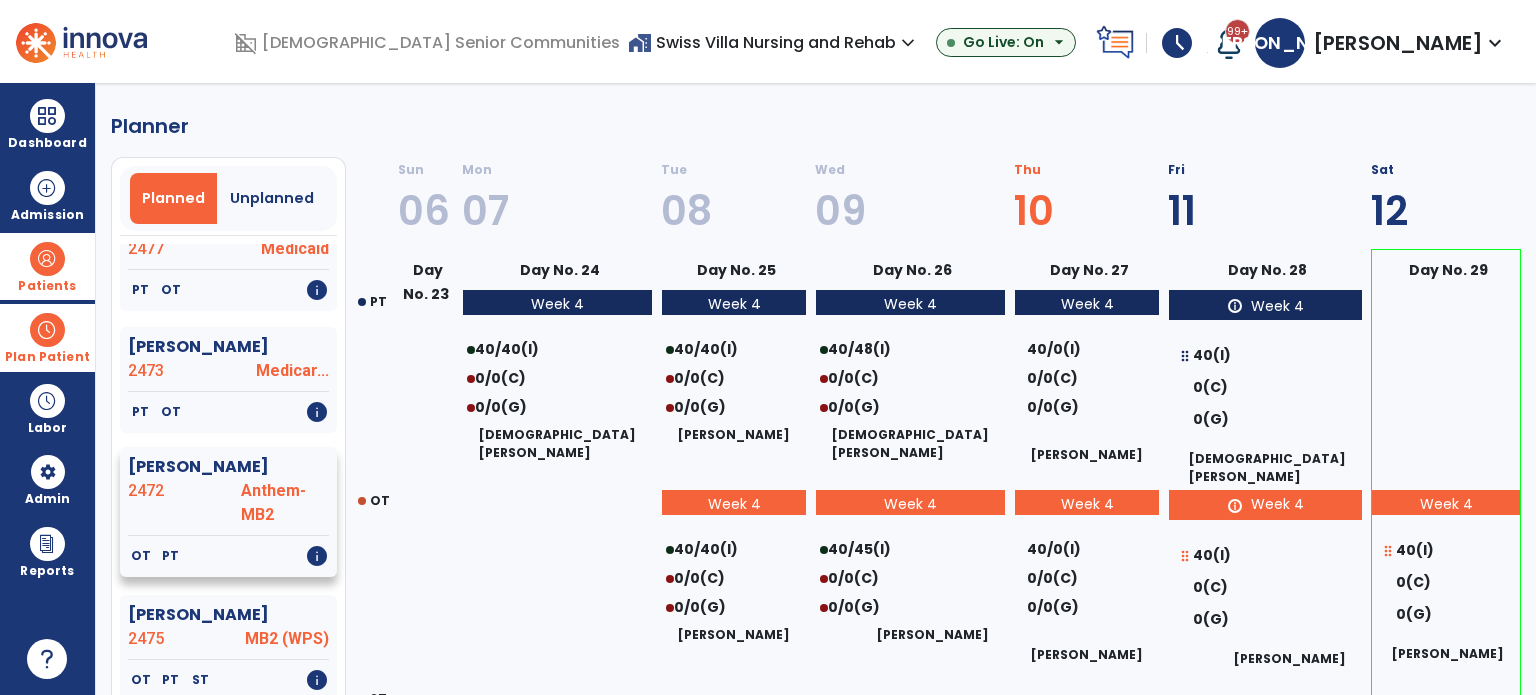 select on "********" 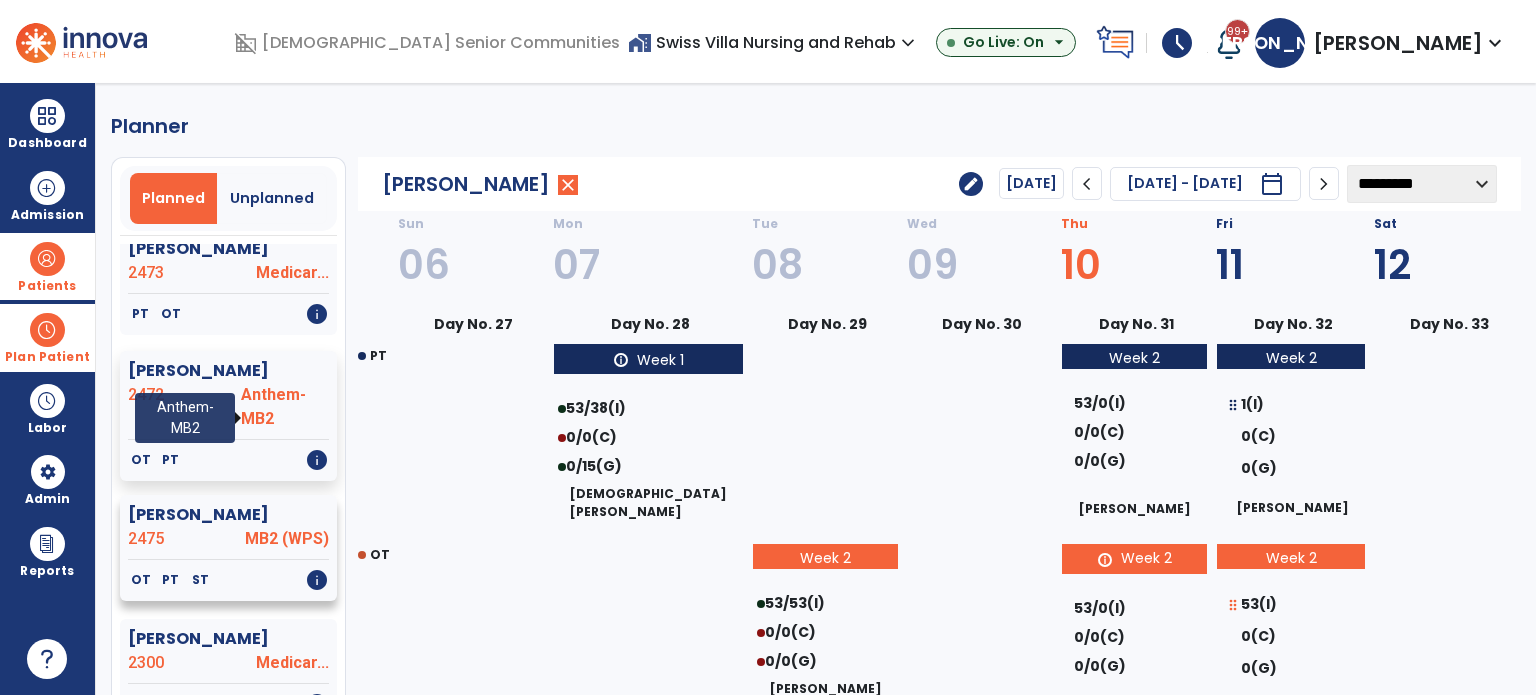 scroll, scrollTop: 600, scrollLeft: 0, axis: vertical 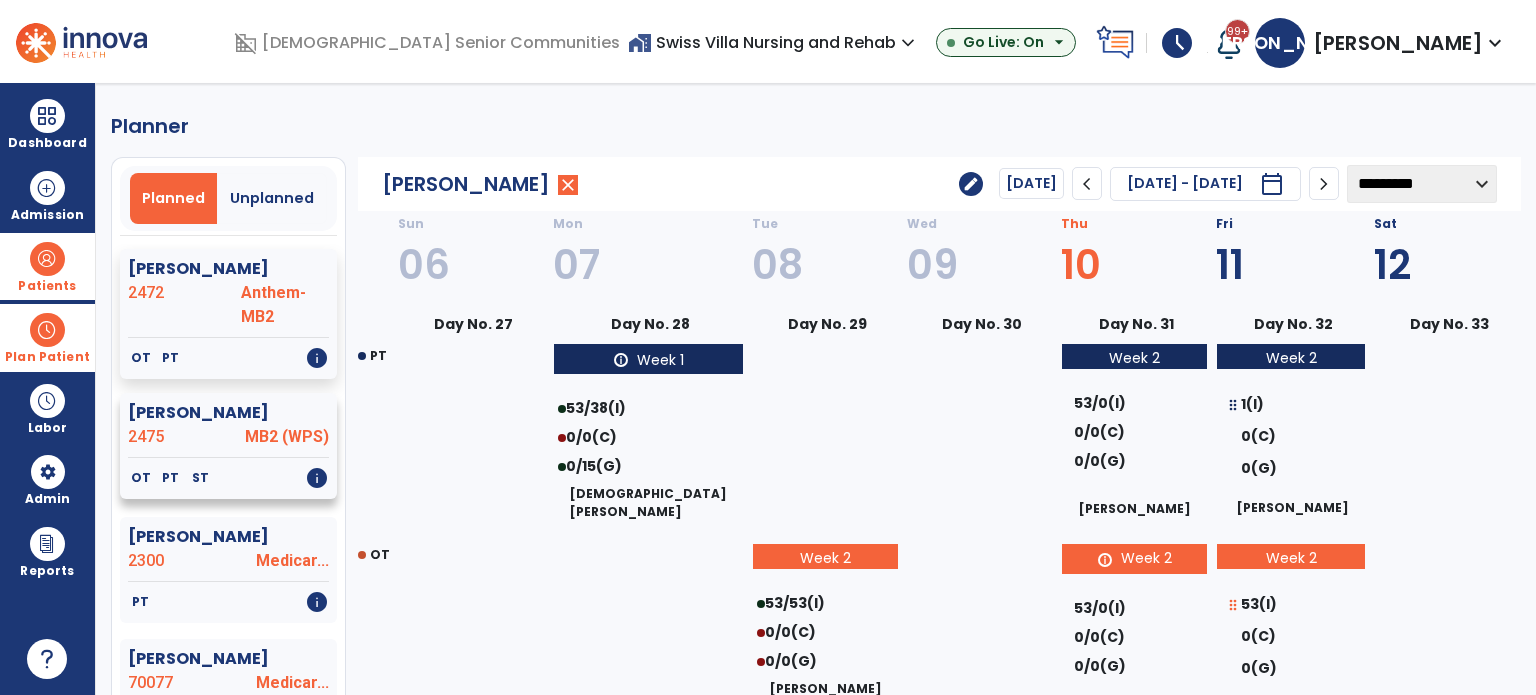 click on "Brindley, Lemuel" 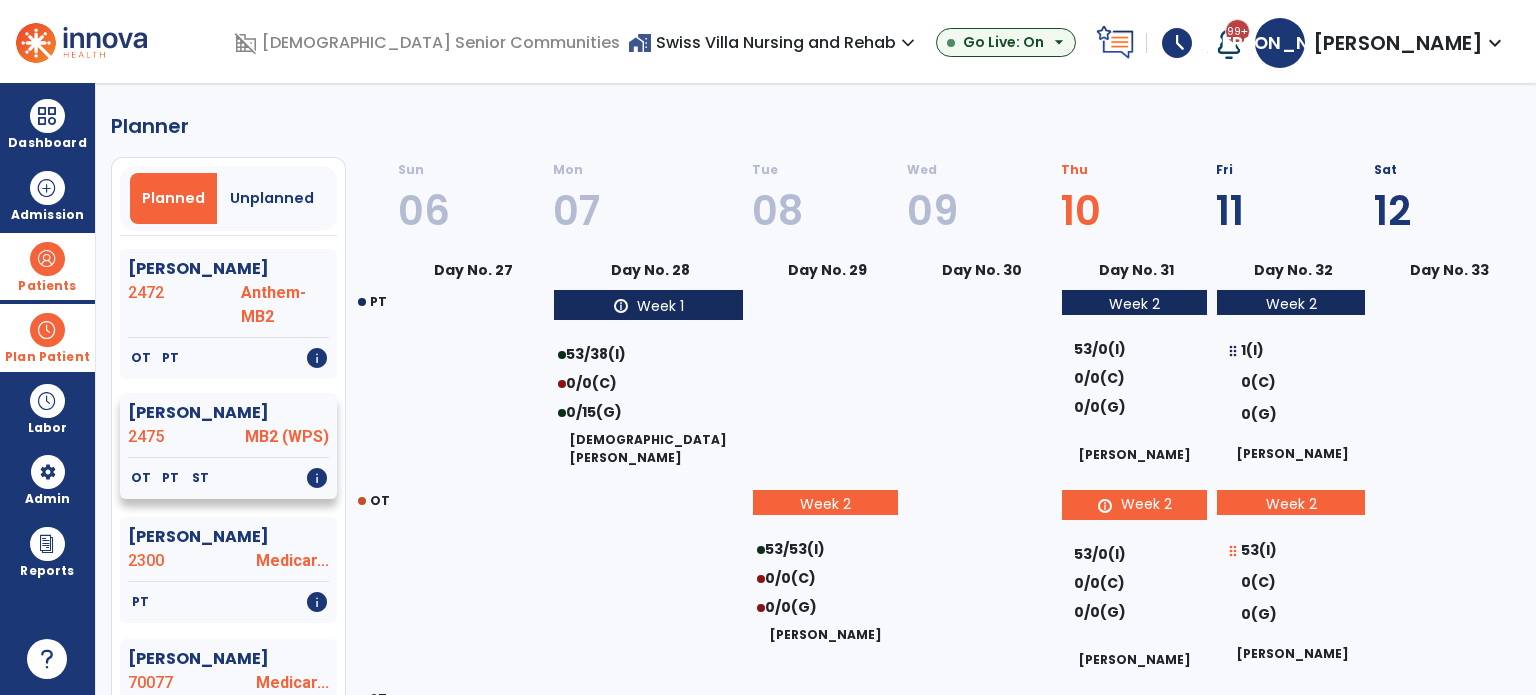 select on "********" 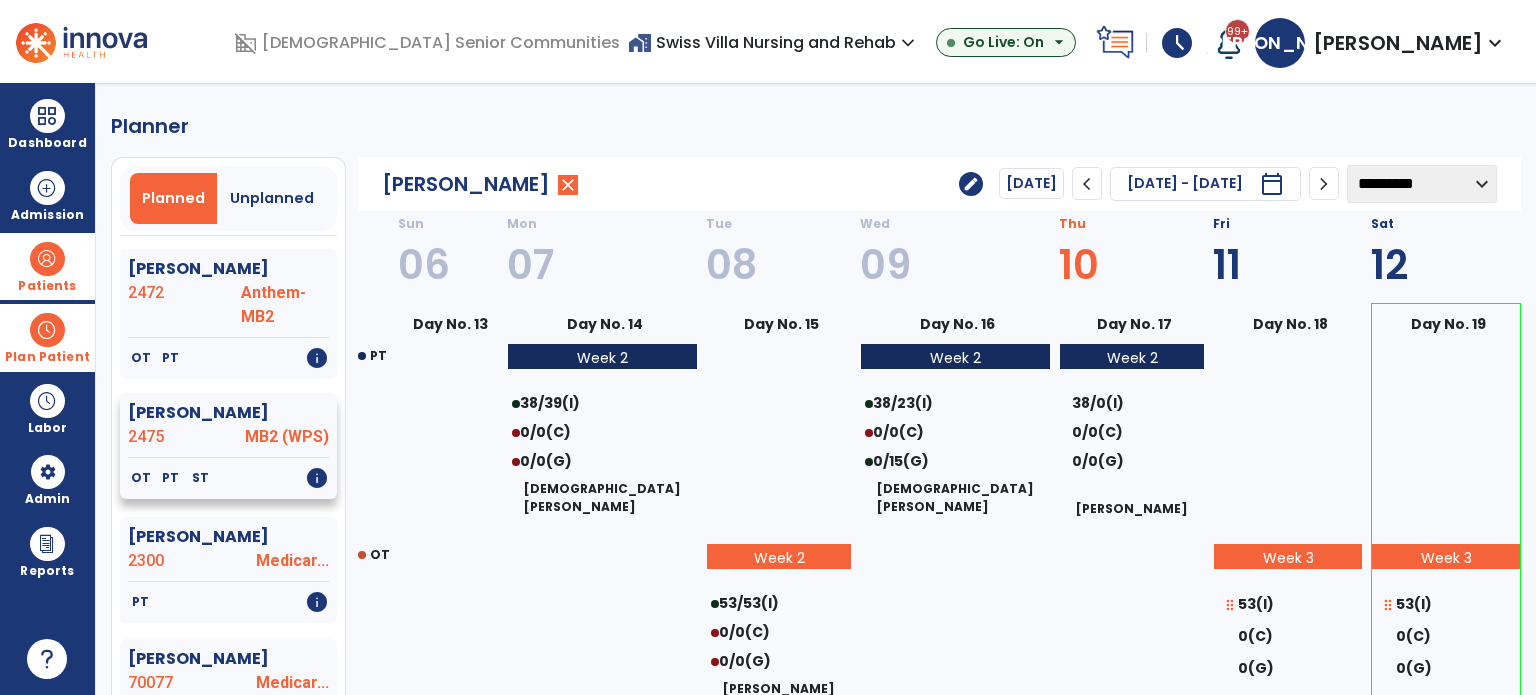 scroll, scrollTop: 700, scrollLeft: 0, axis: vertical 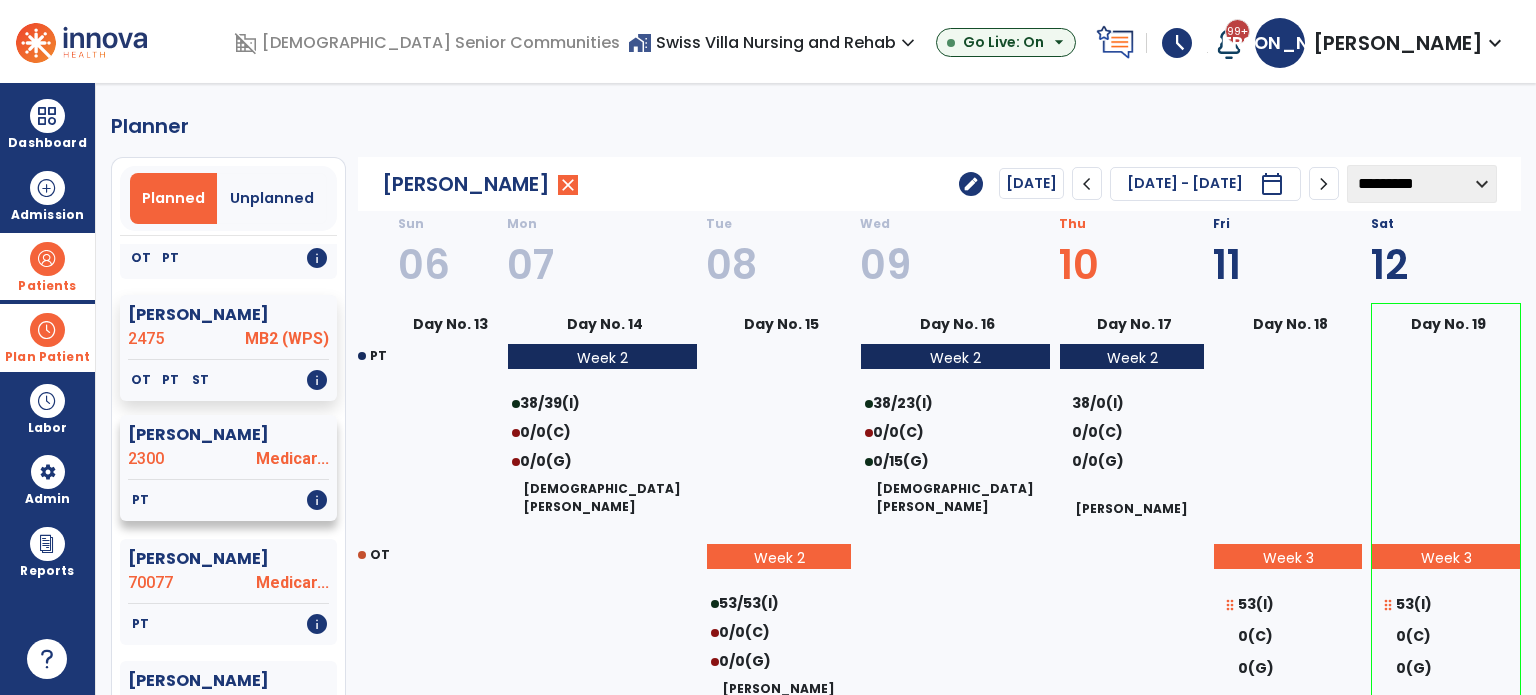 click on "Clark, Sharon" 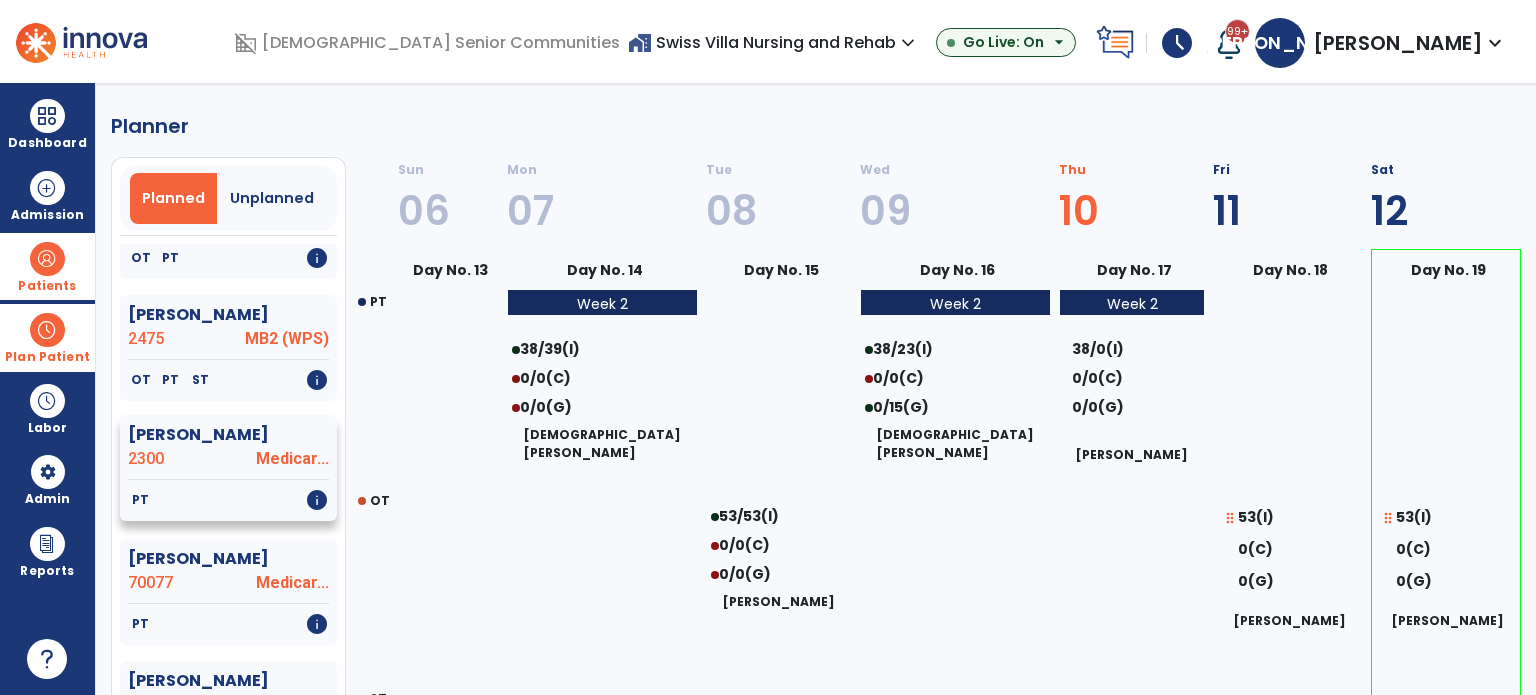 select on "********" 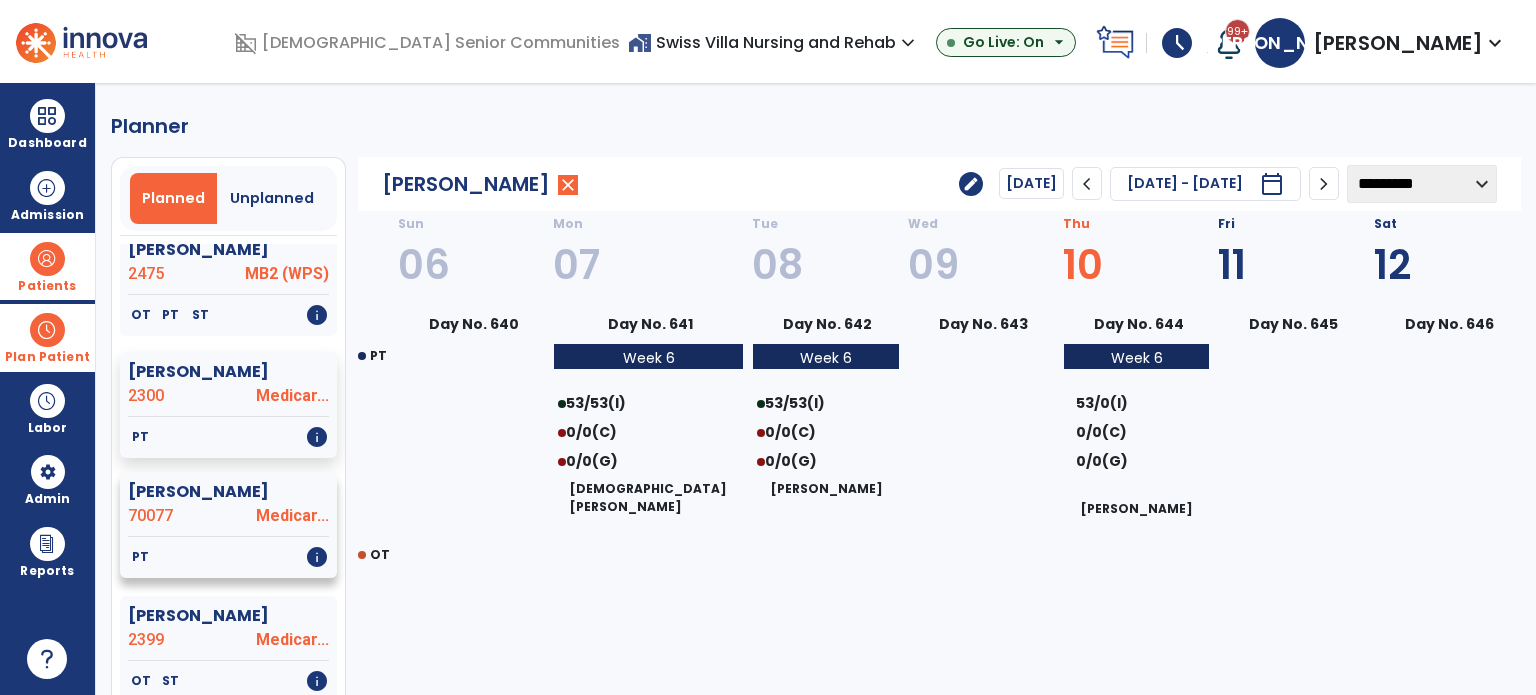 scroll, scrollTop: 800, scrollLeft: 0, axis: vertical 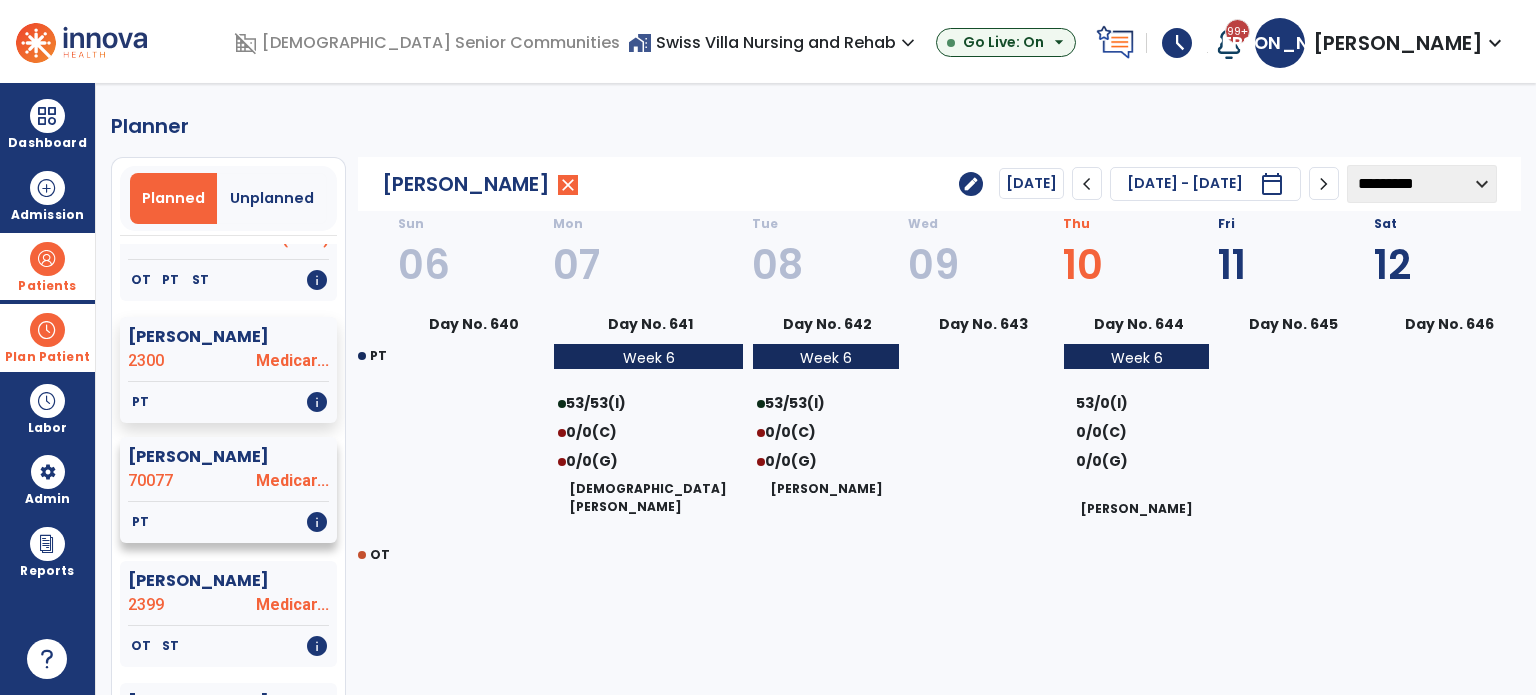 click on "Medicar..." 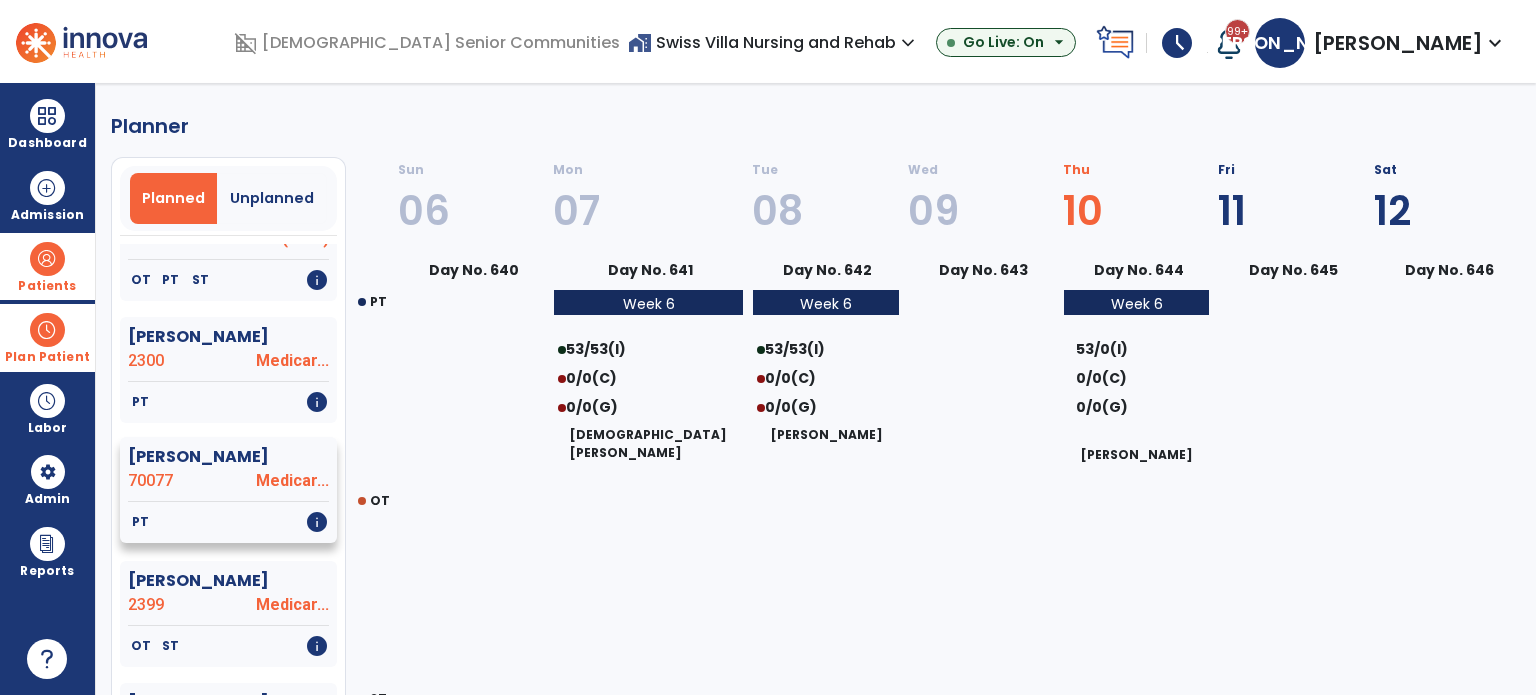 select on "********" 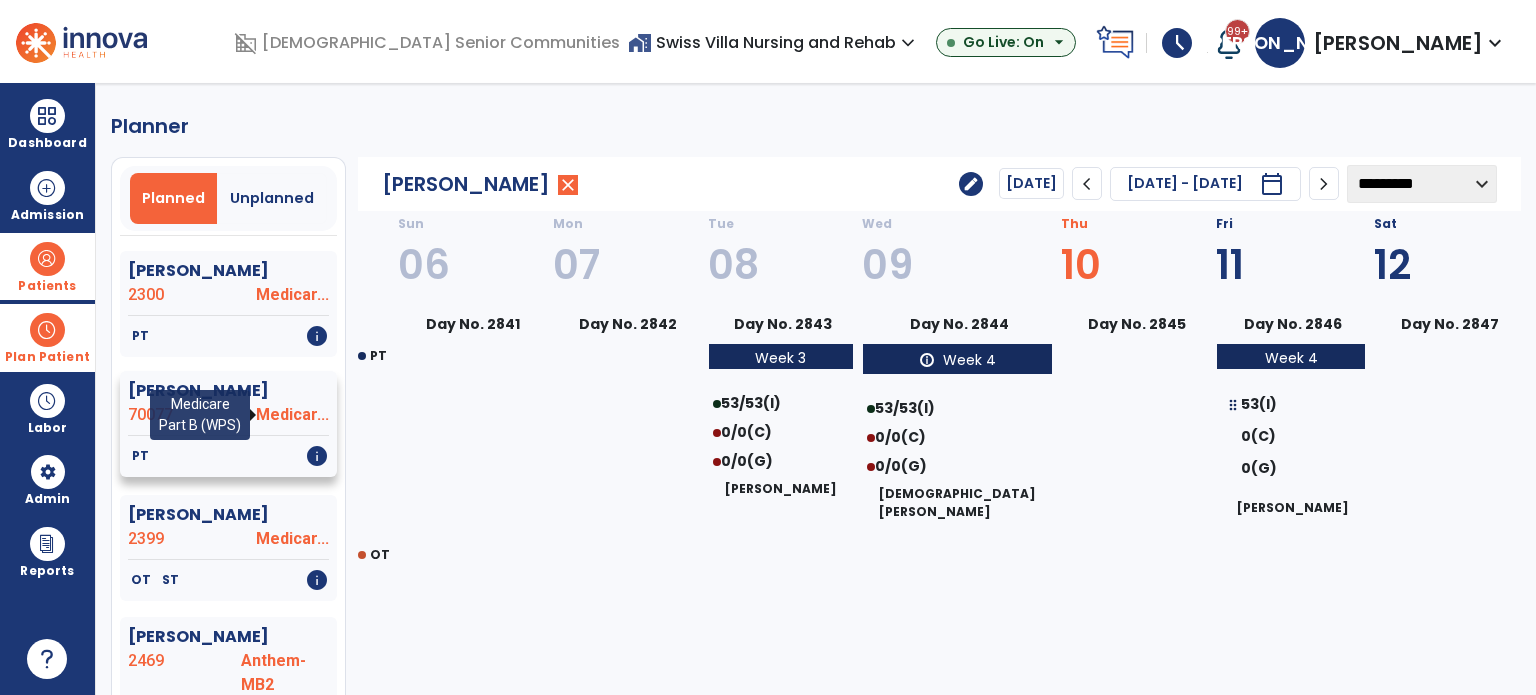 scroll, scrollTop: 900, scrollLeft: 0, axis: vertical 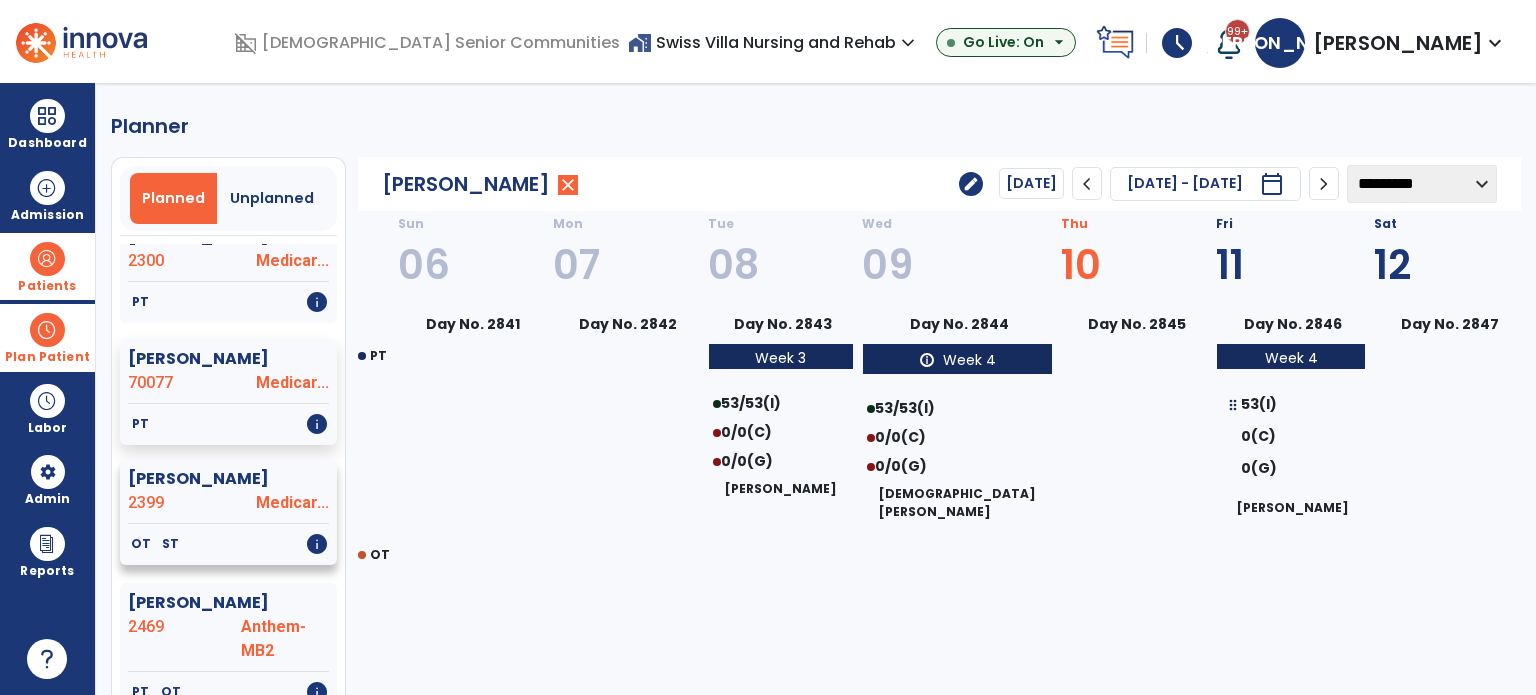 click on "Griffey, Nathan" 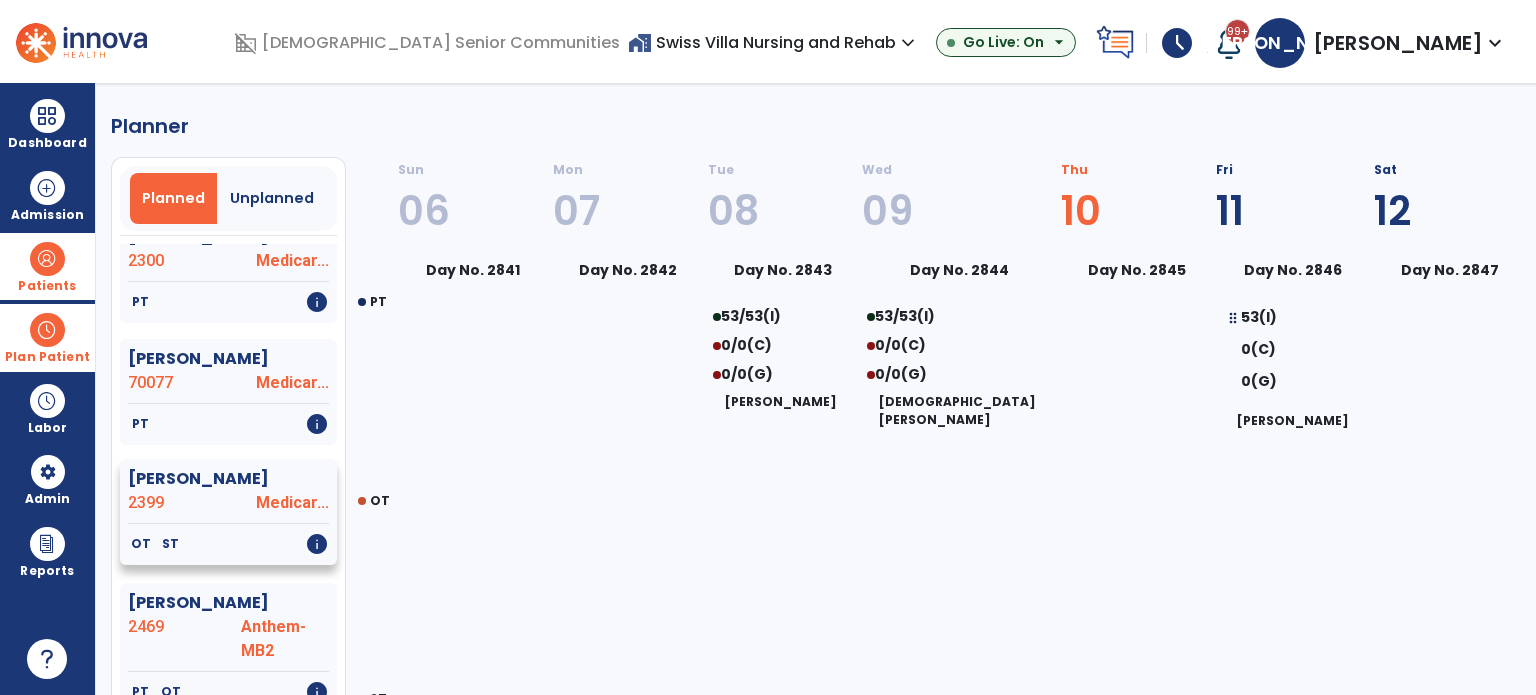 select on "********" 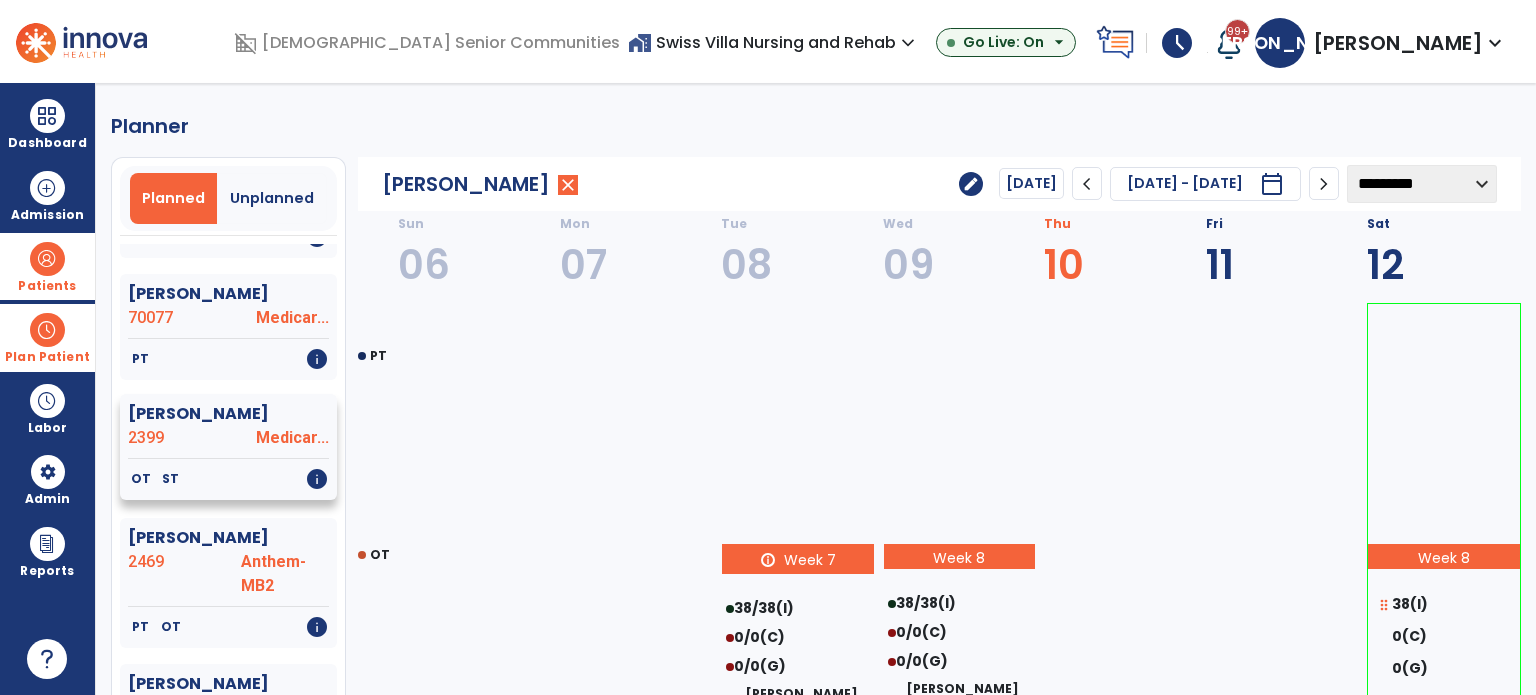 scroll, scrollTop: 1000, scrollLeft: 0, axis: vertical 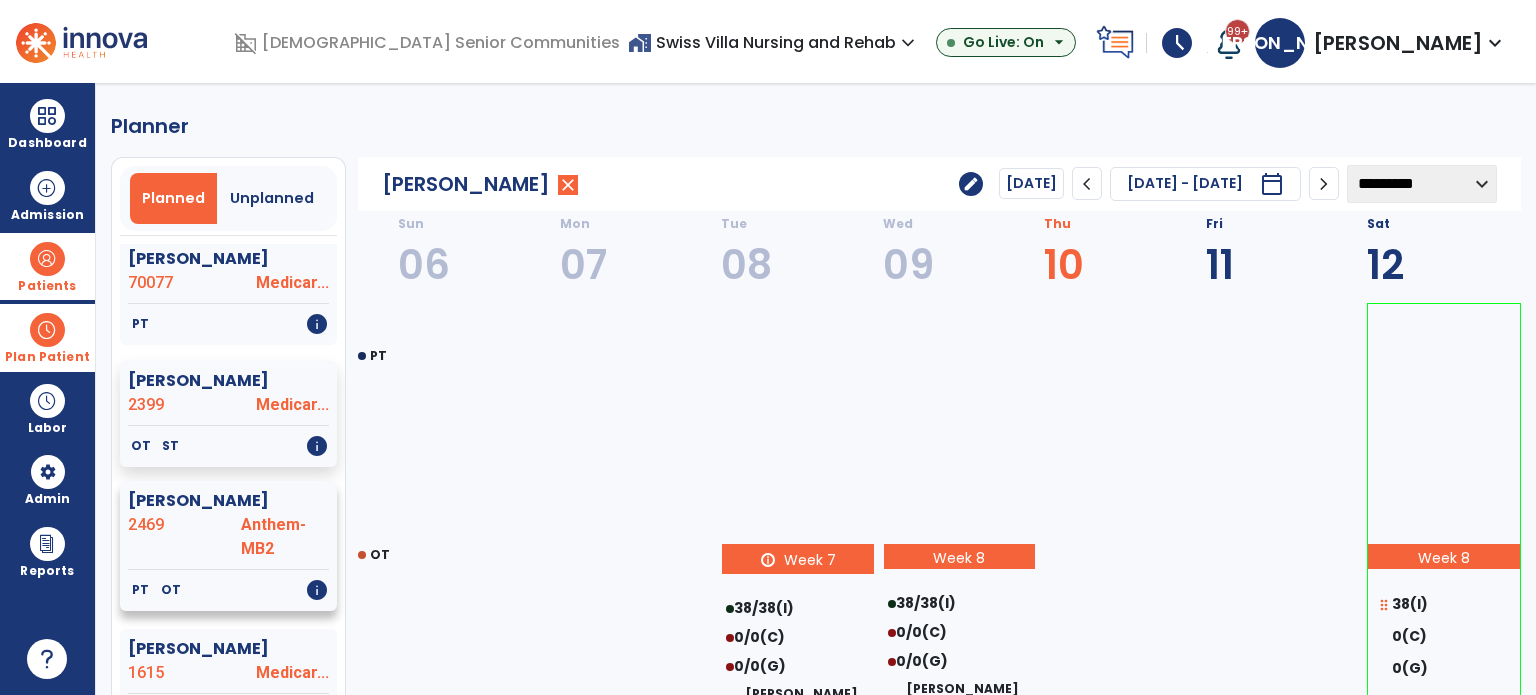 click on "Anthem-MB2" 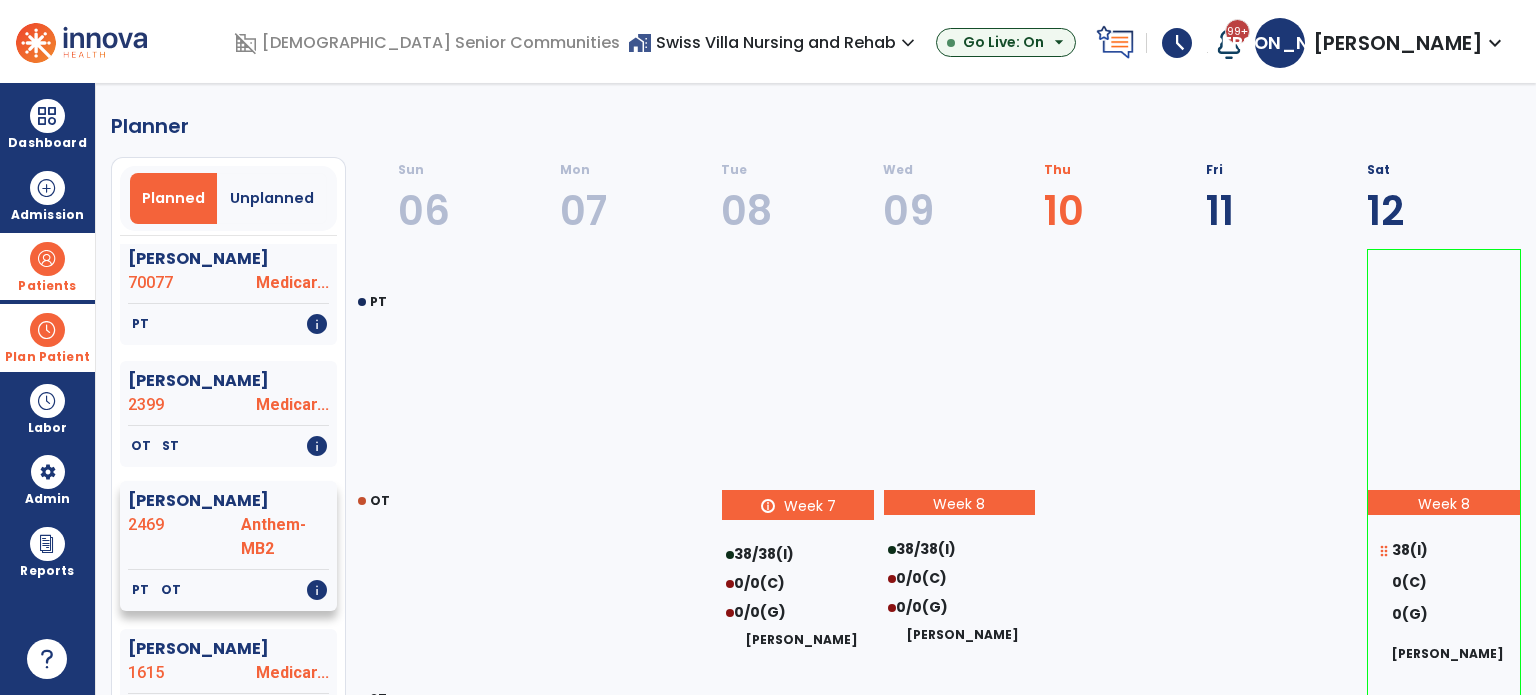 select on "********" 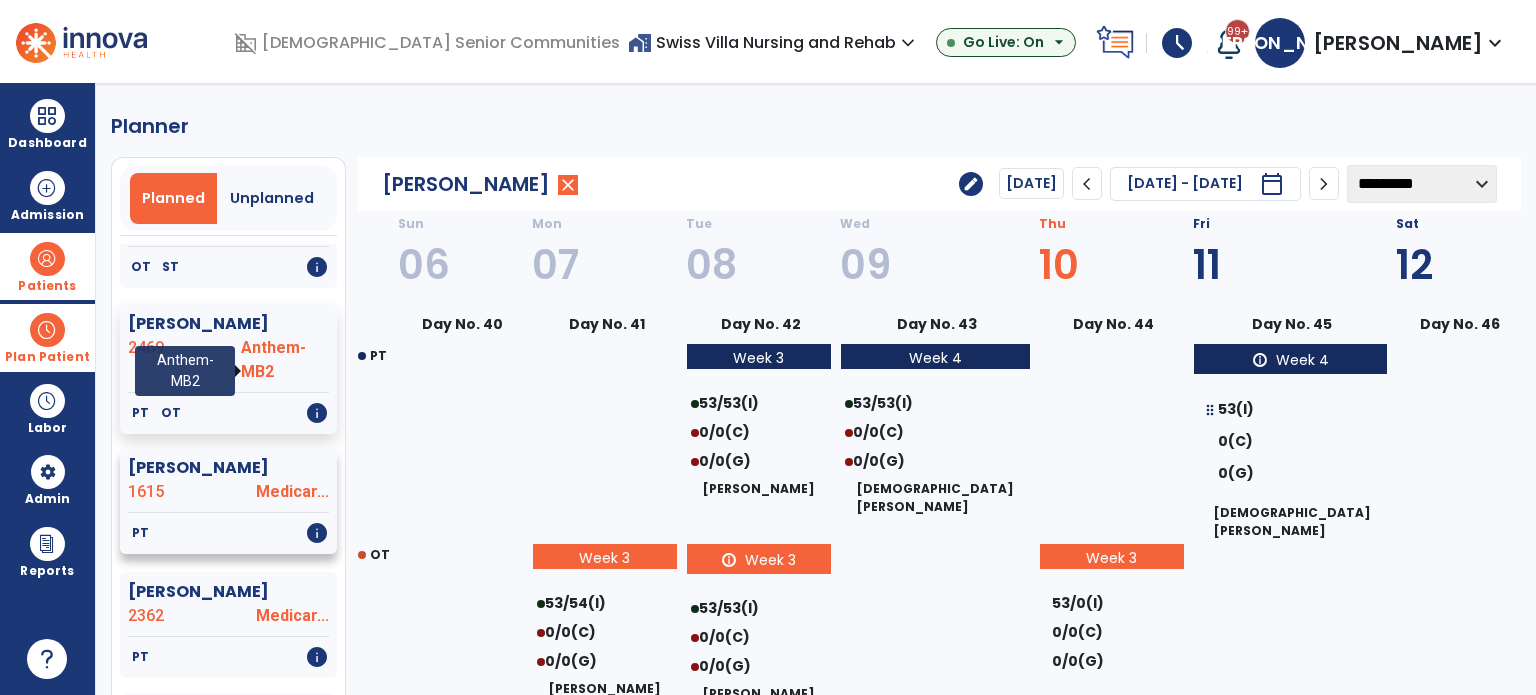 scroll, scrollTop: 1200, scrollLeft: 0, axis: vertical 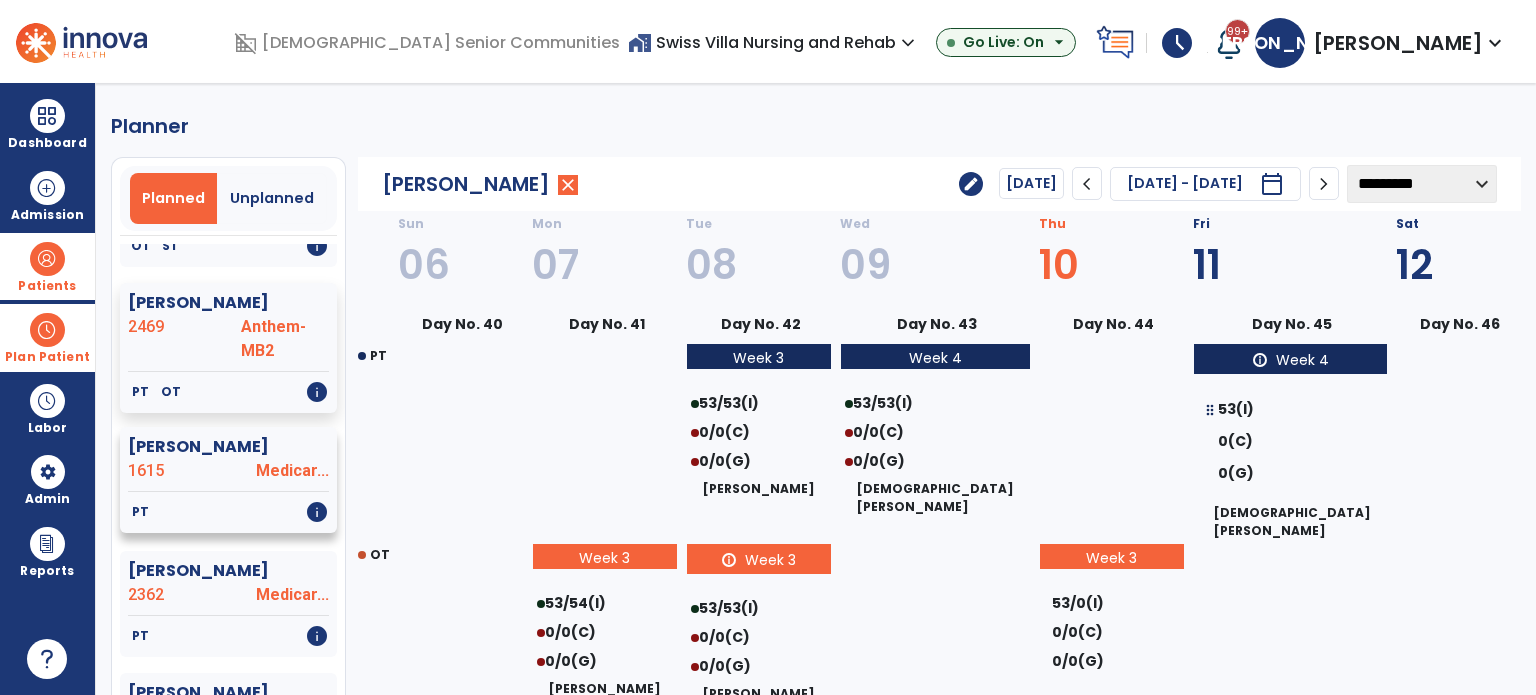 click on "Medicar..." 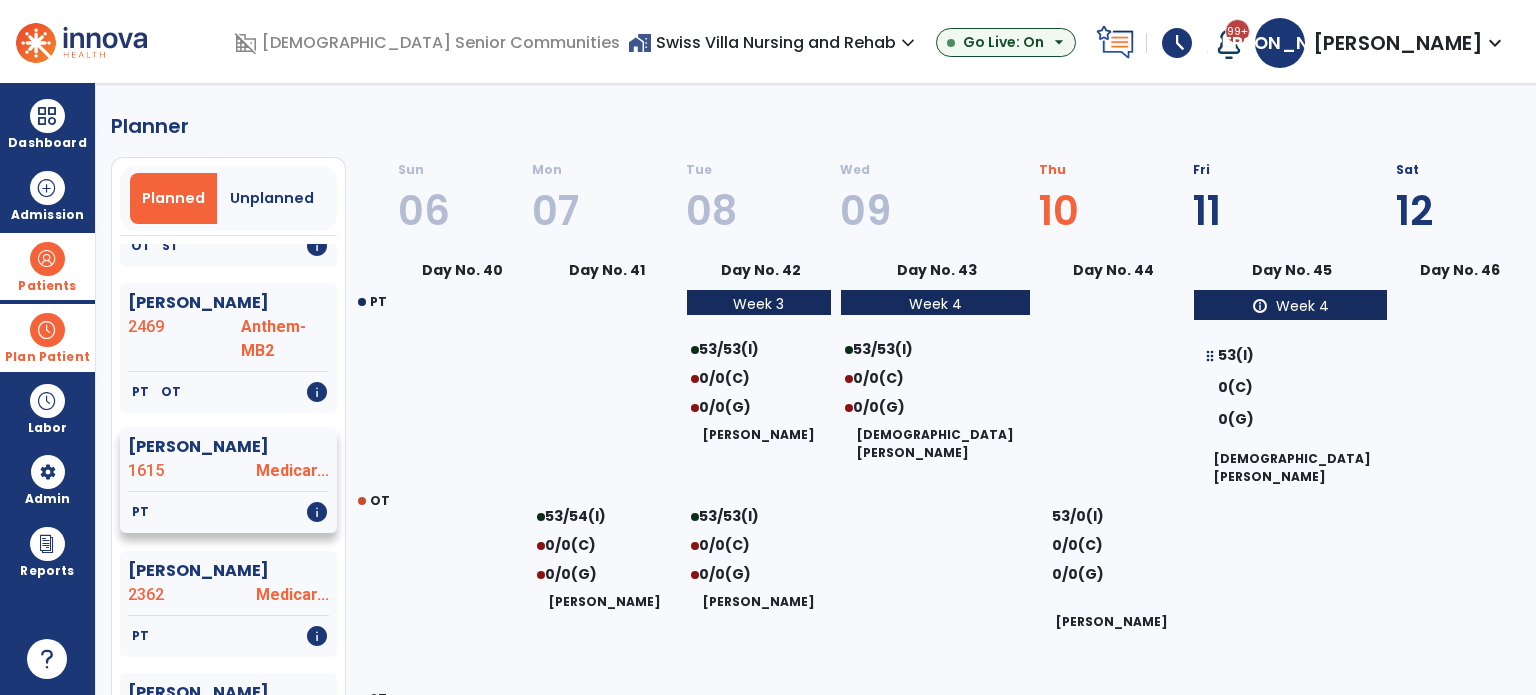 select on "********" 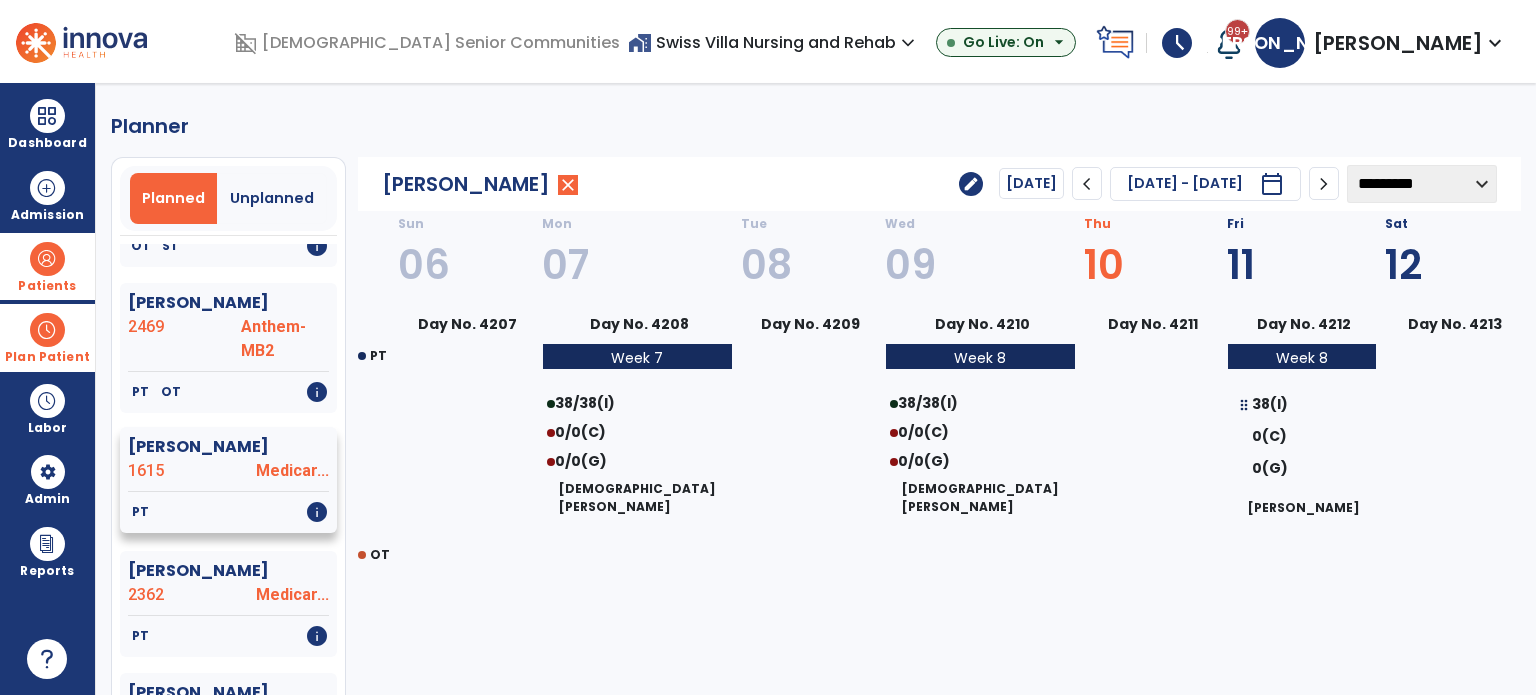 scroll, scrollTop: 1300, scrollLeft: 0, axis: vertical 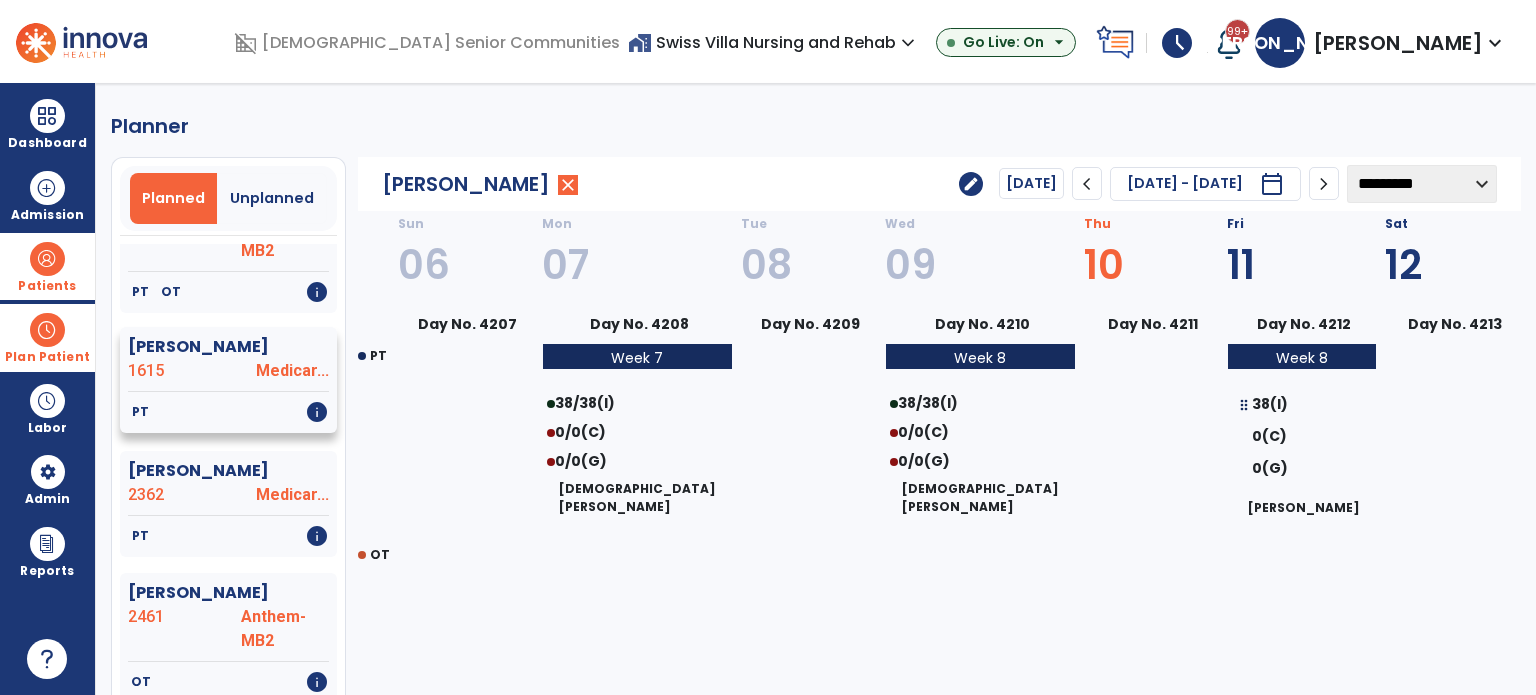 click on "Medicar..." 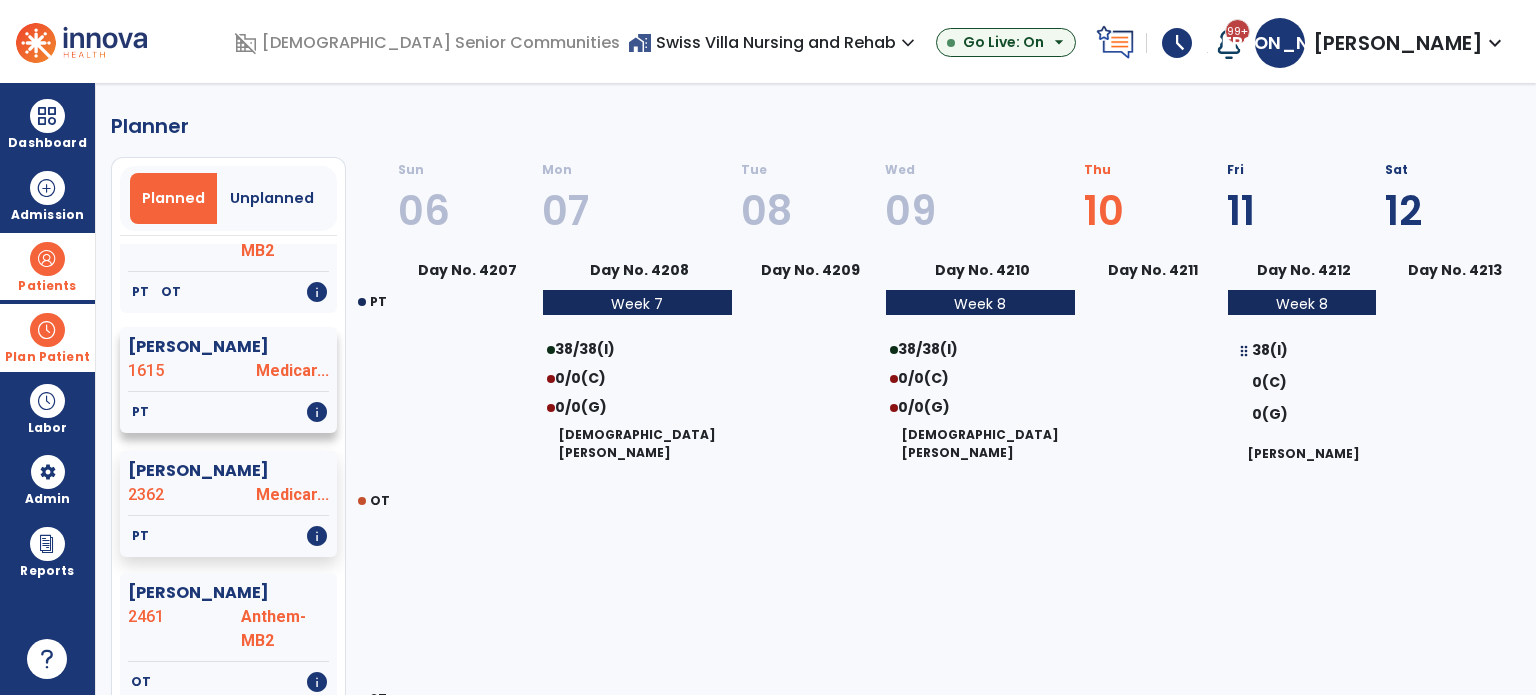 select on "********" 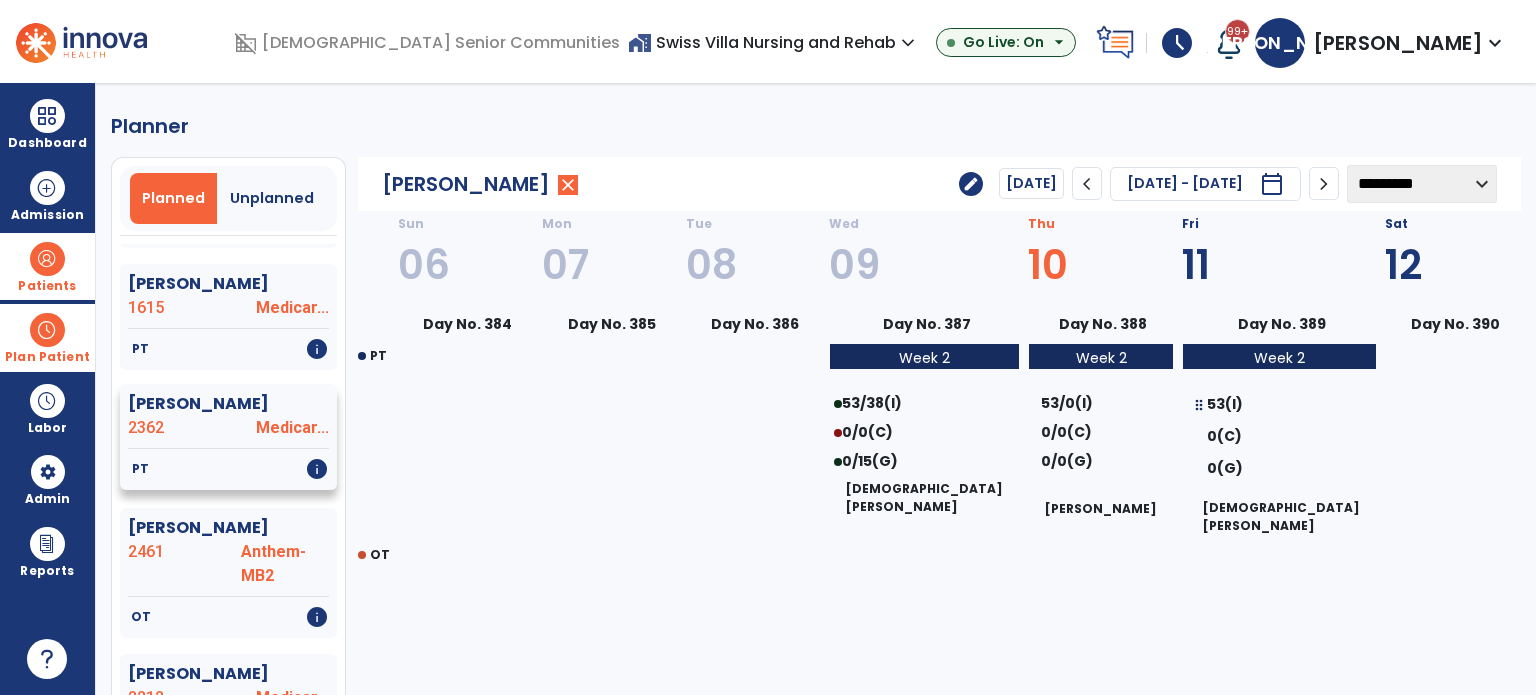 scroll, scrollTop: 1400, scrollLeft: 0, axis: vertical 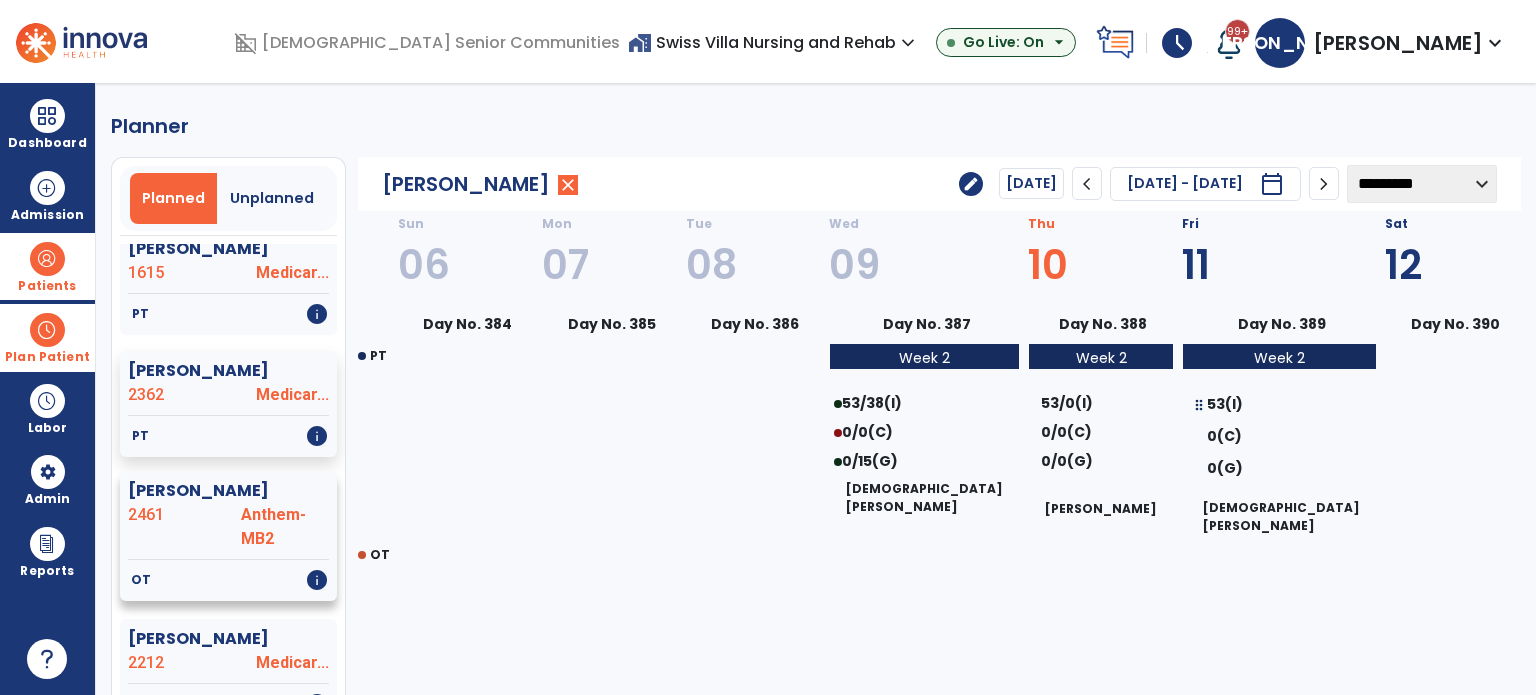 click on "Anthem-MB2" 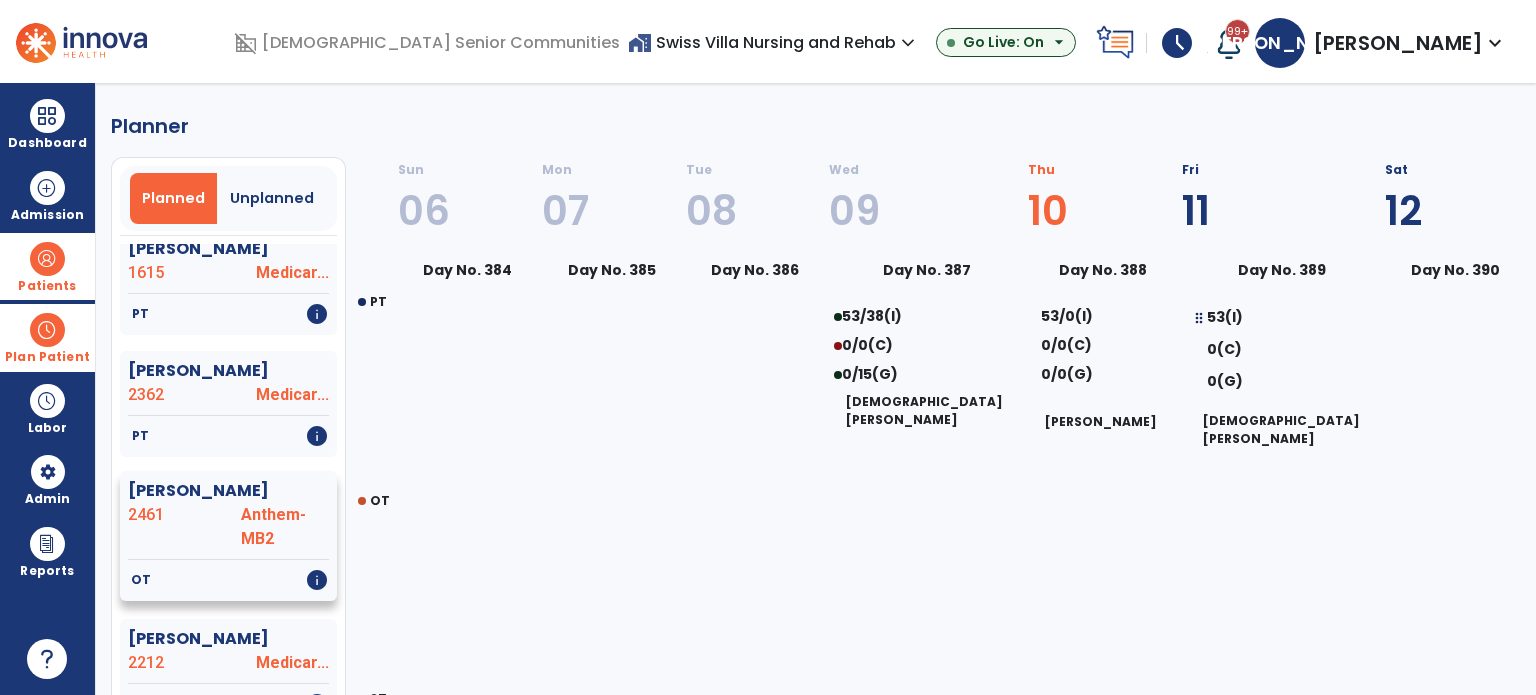 select on "********" 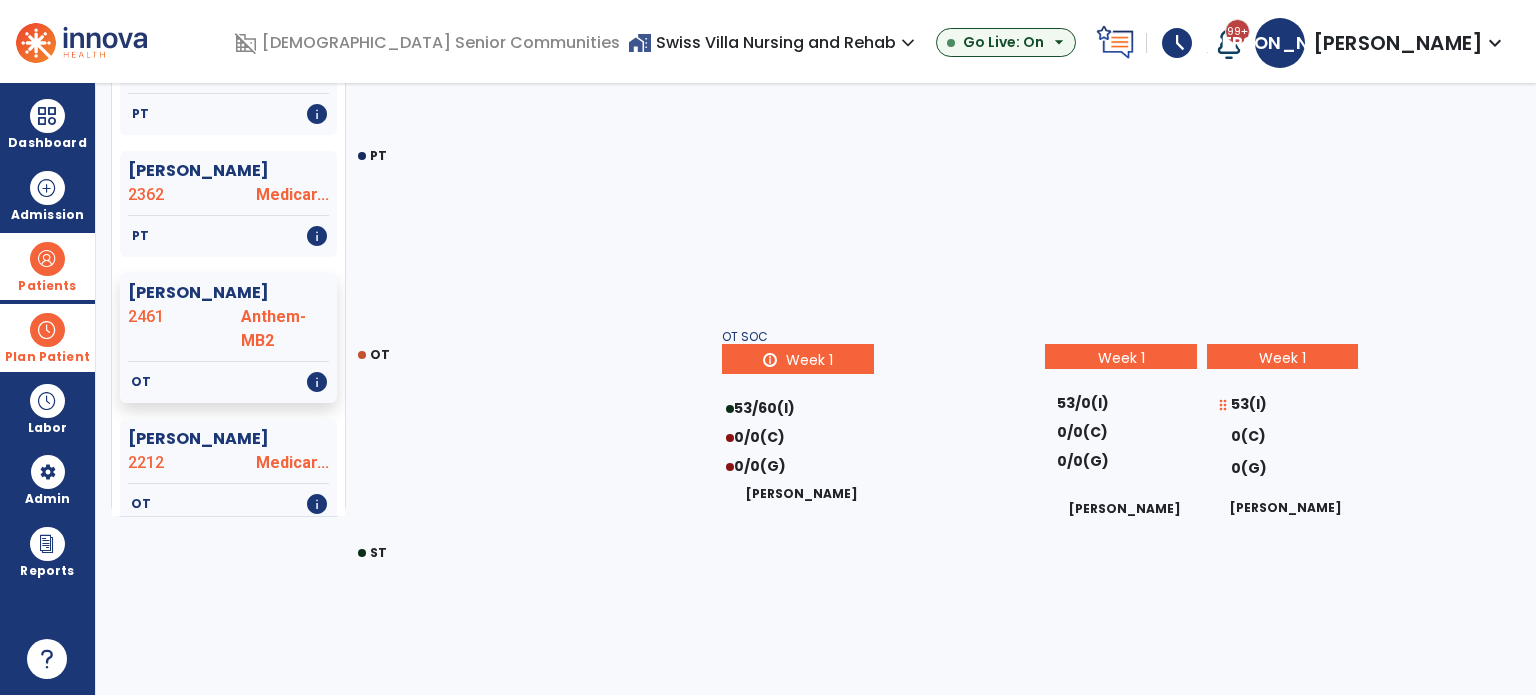 scroll, scrollTop: 100, scrollLeft: 0, axis: vertical 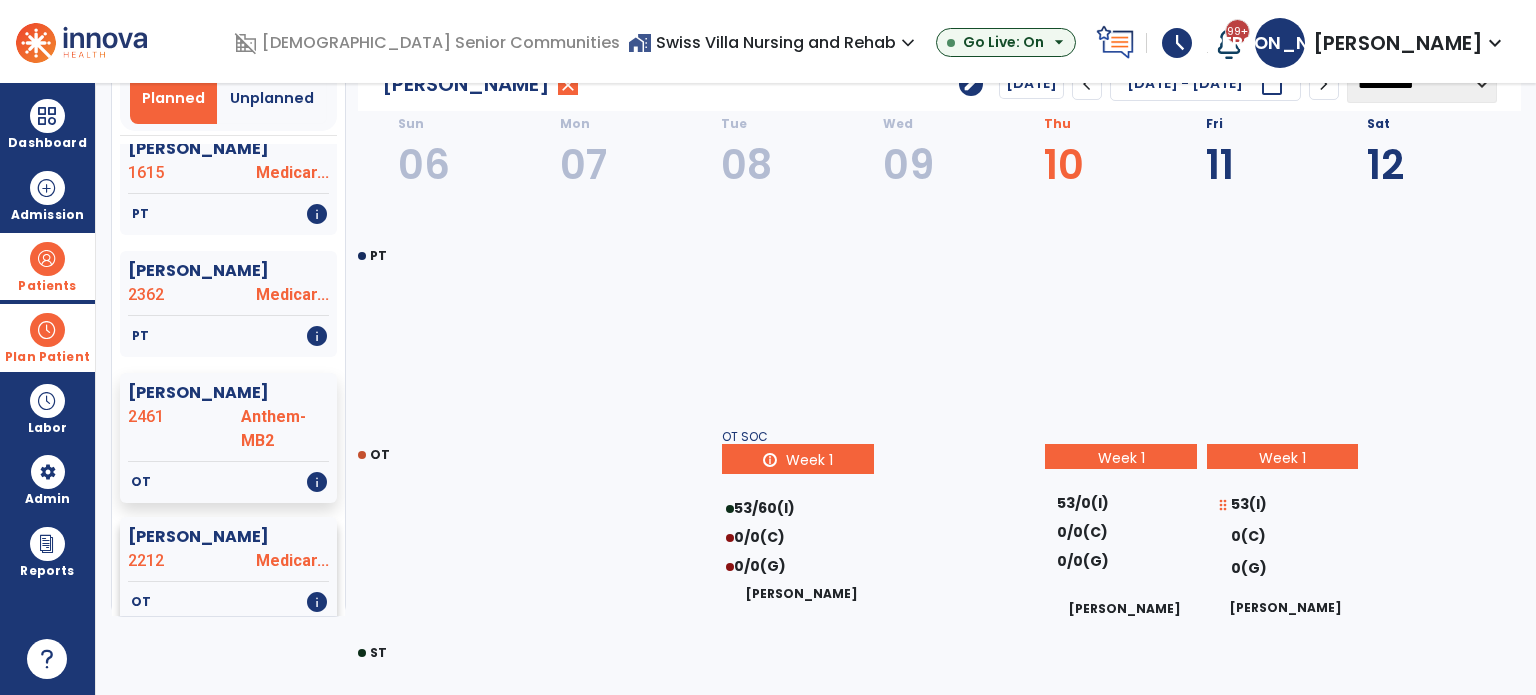 click on "2212" 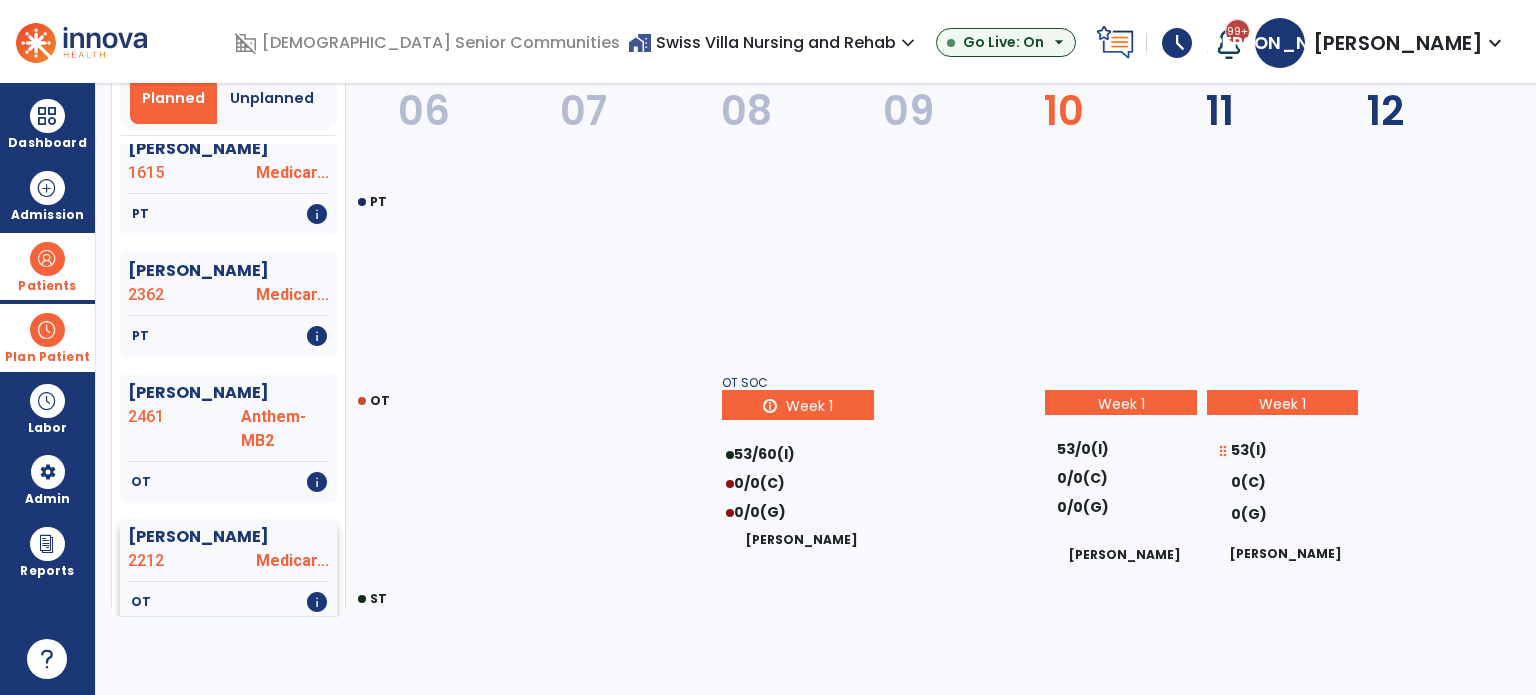 select on "********" 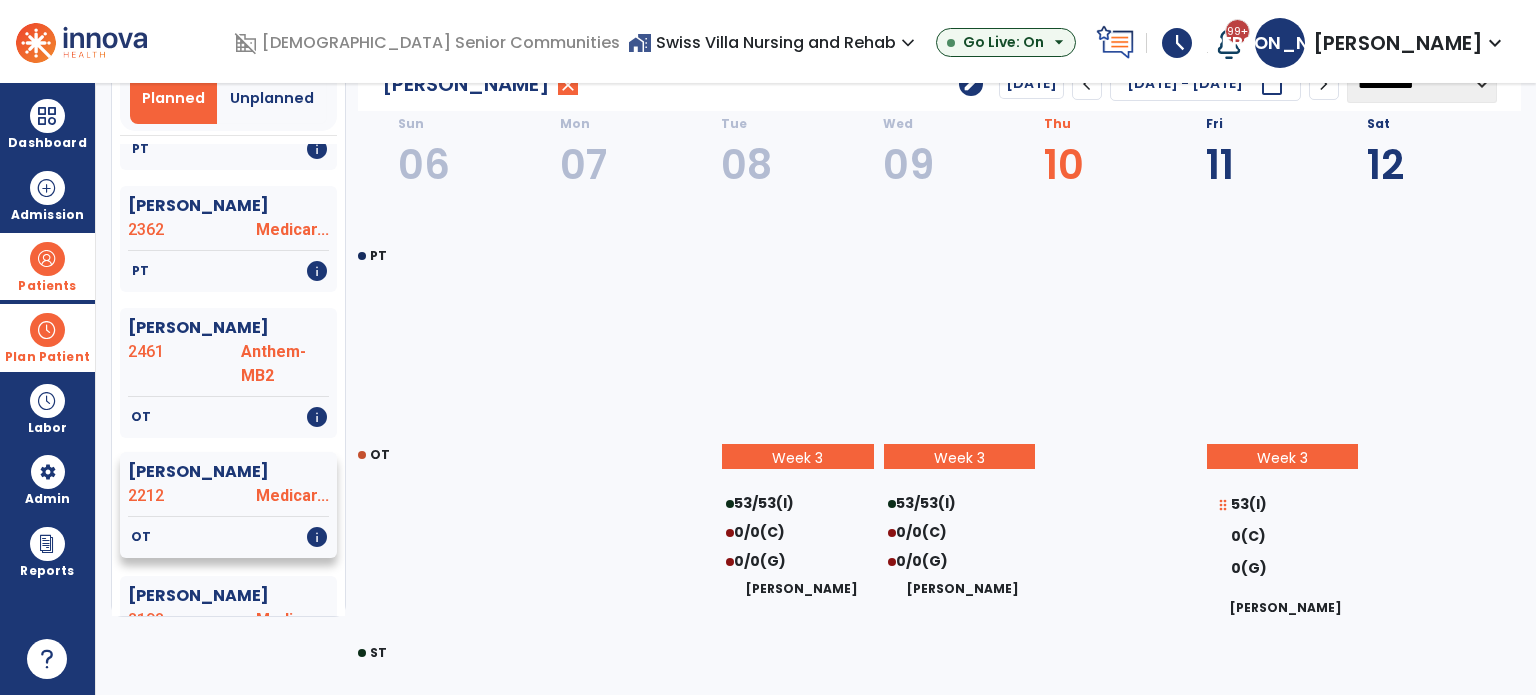 scroll, scrollTop: 1500, scrollLeft: 0, axis: vertical 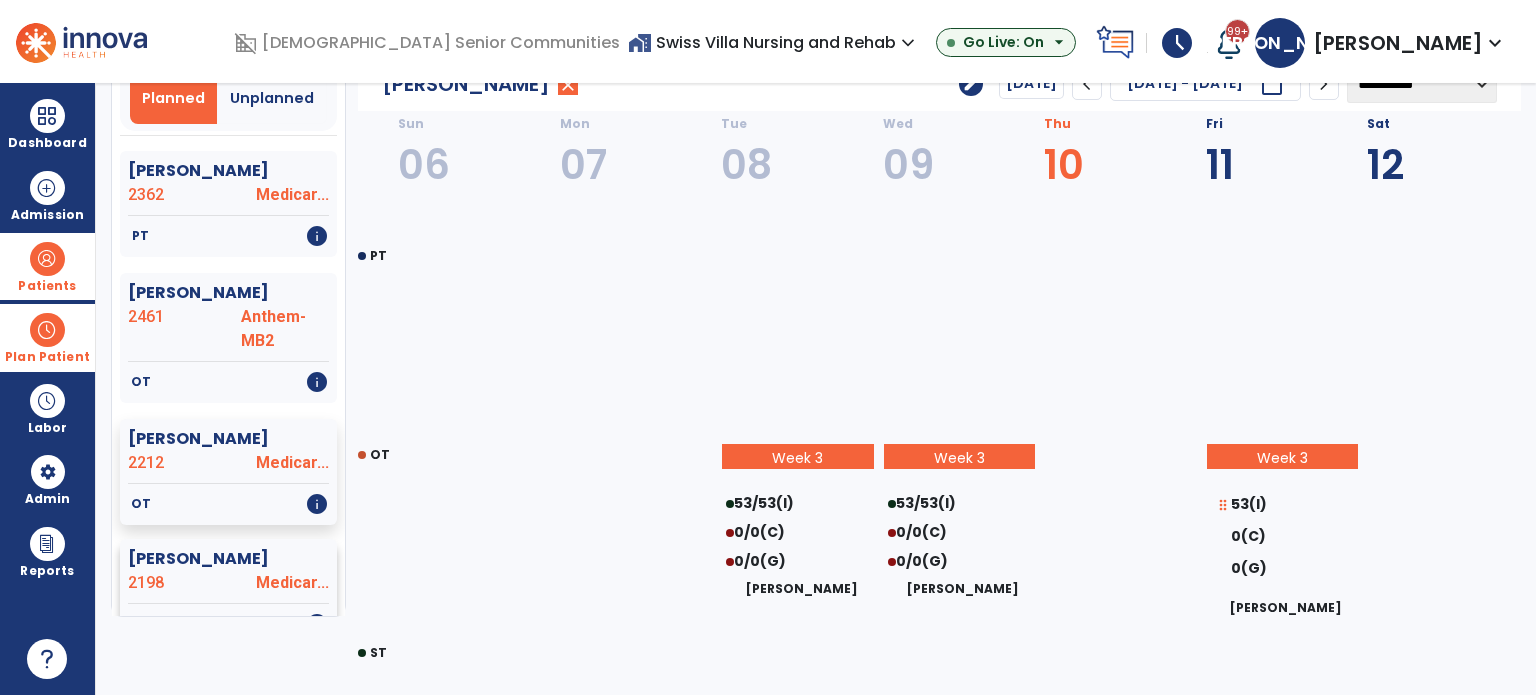 click on "Turner, Wilma" 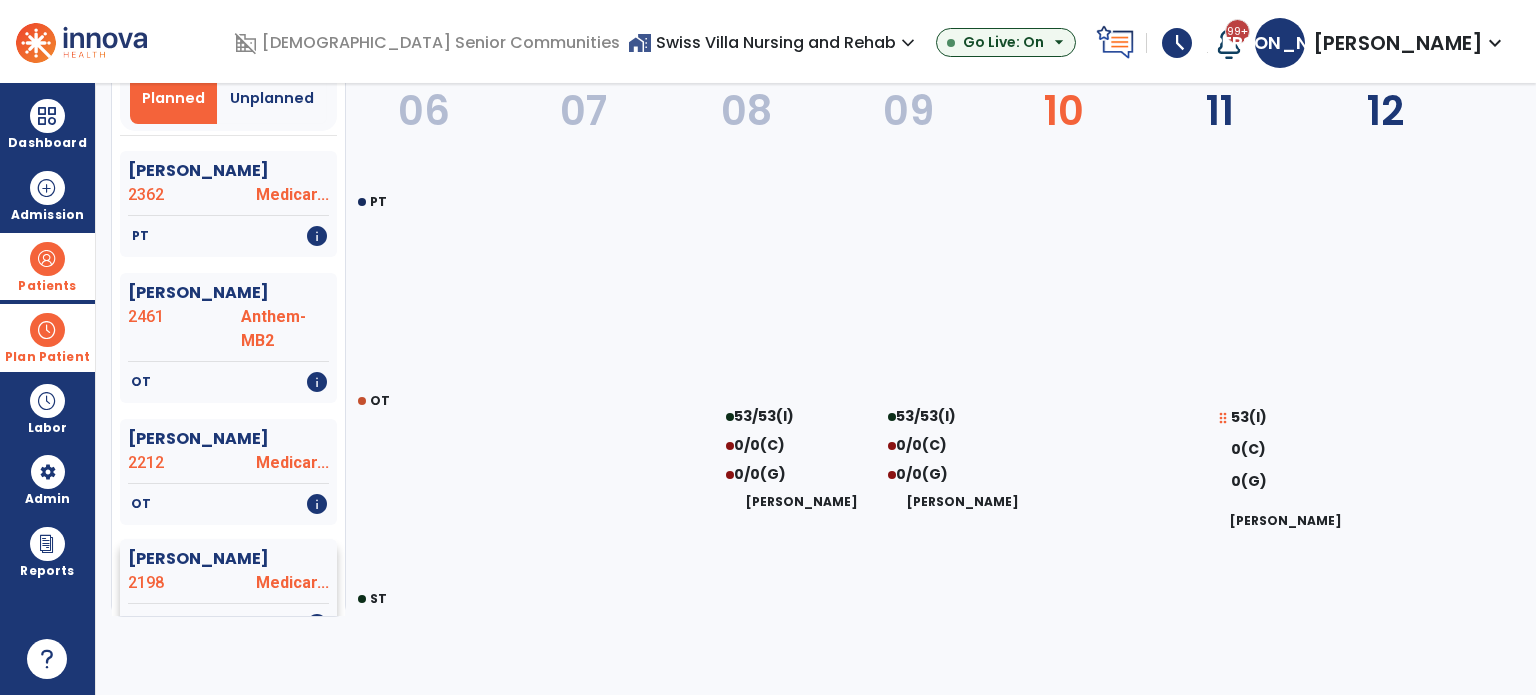 select on "********" 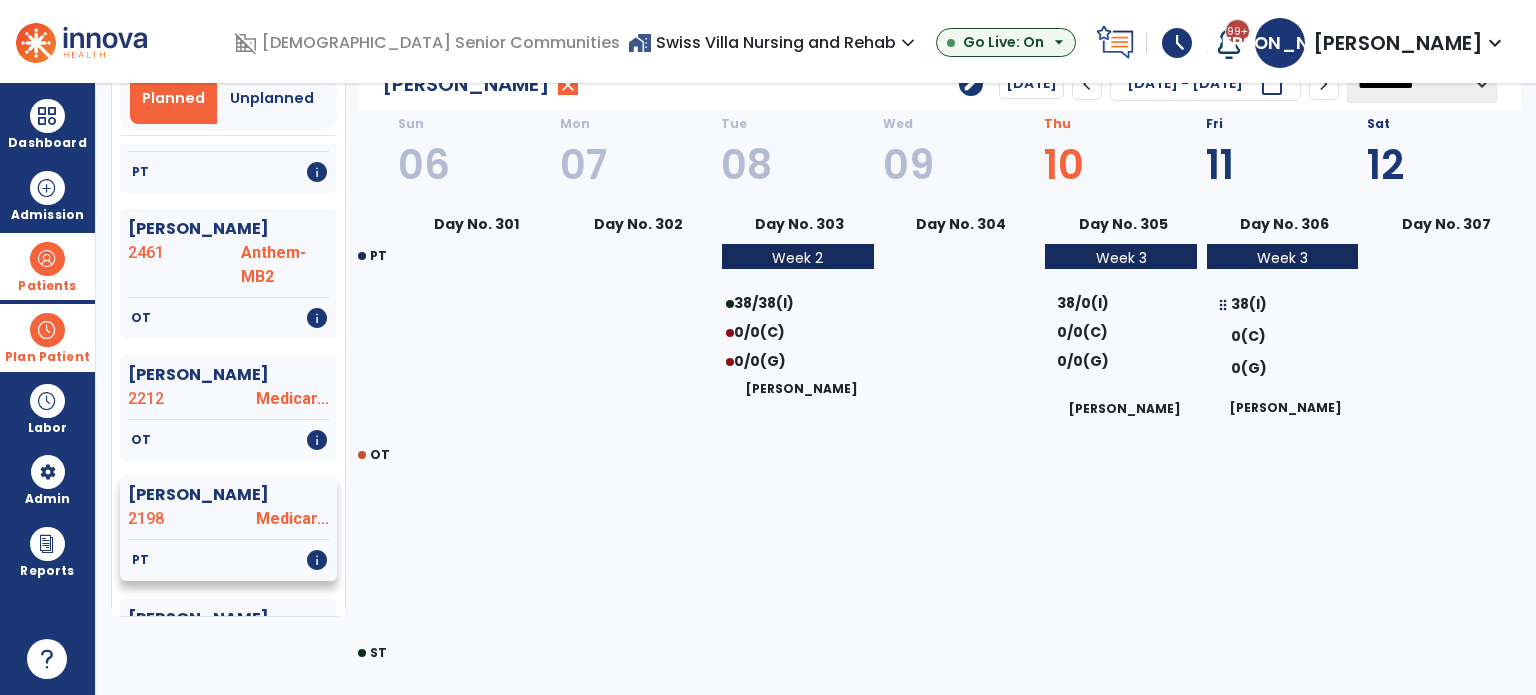 scroll, scrollTop: 1600, scrollLeft: 0, axis: vertical 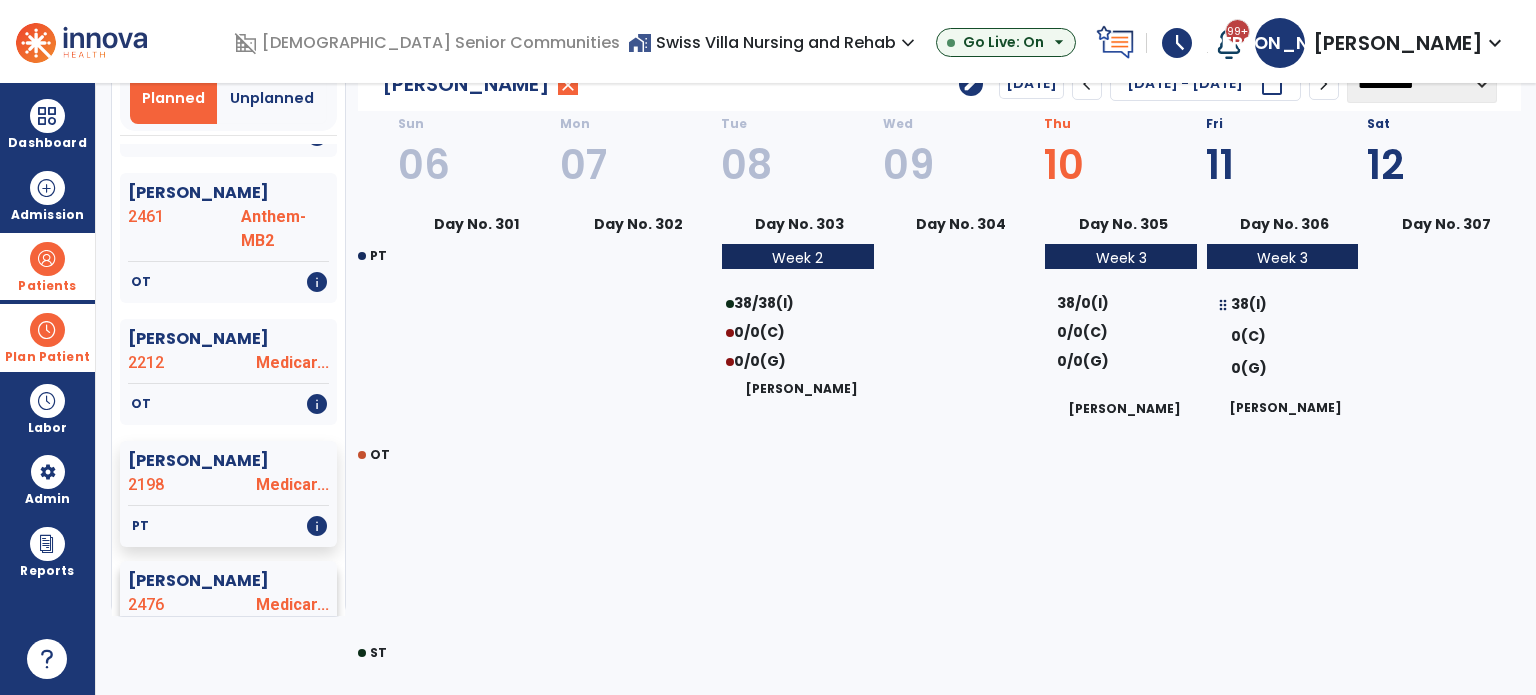 click on "2476" 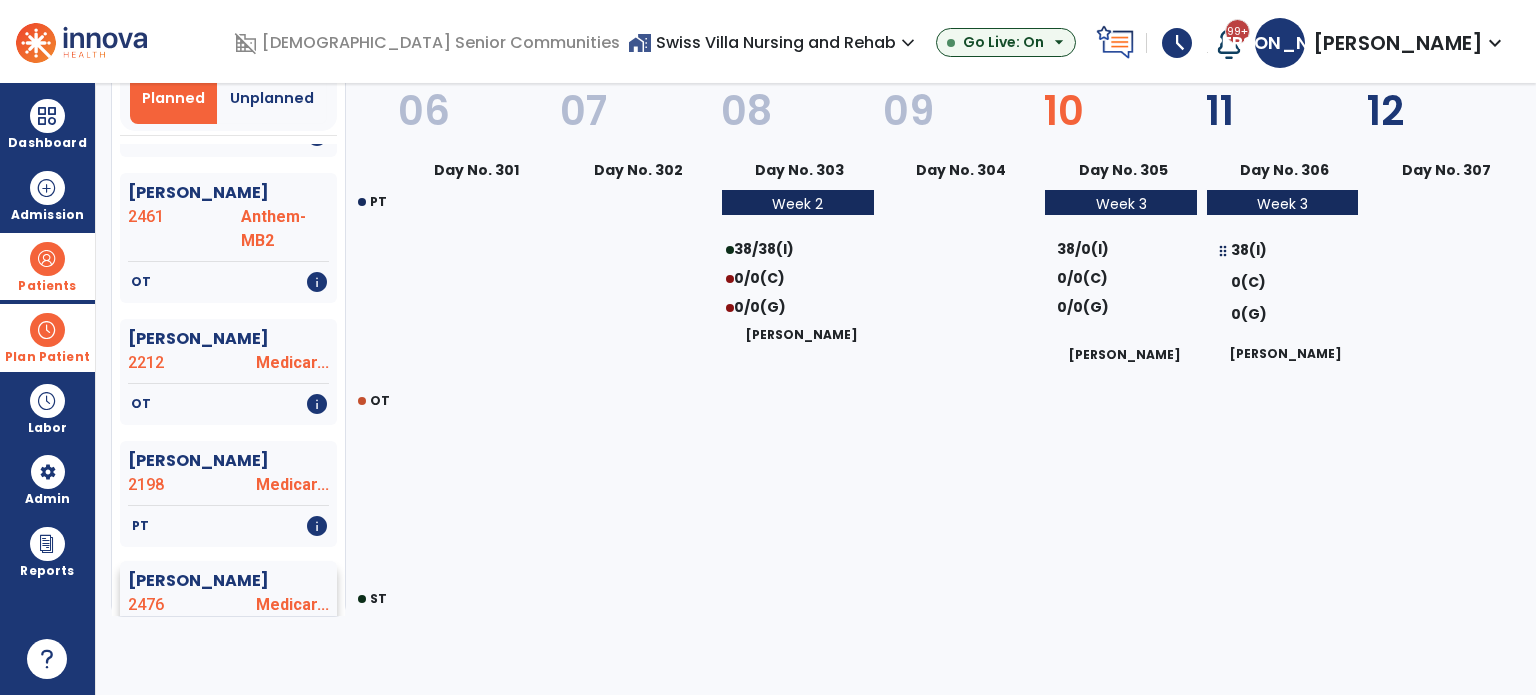 select on "********" 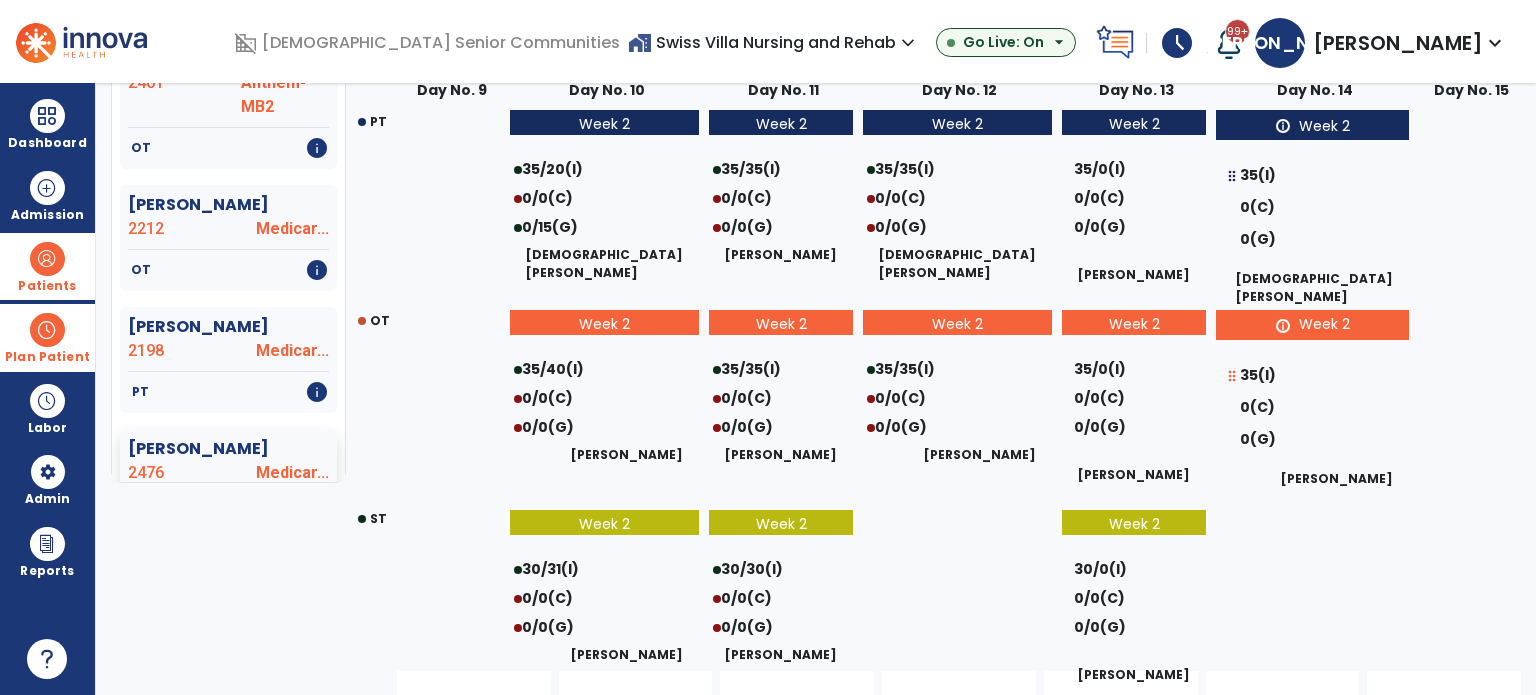 scroll, scrollTop: 200, scrollLeft: 0, axis: vertical 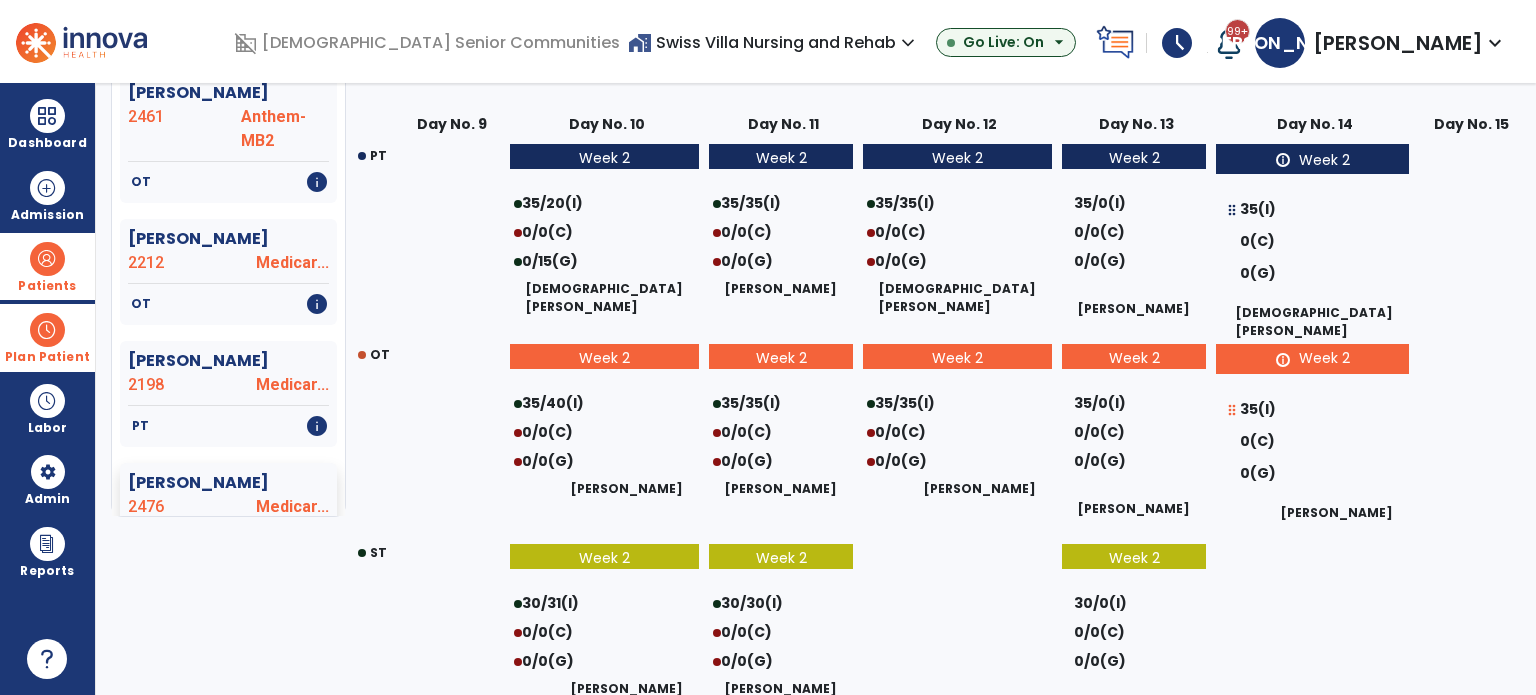 click at bounding box center (47, 330) 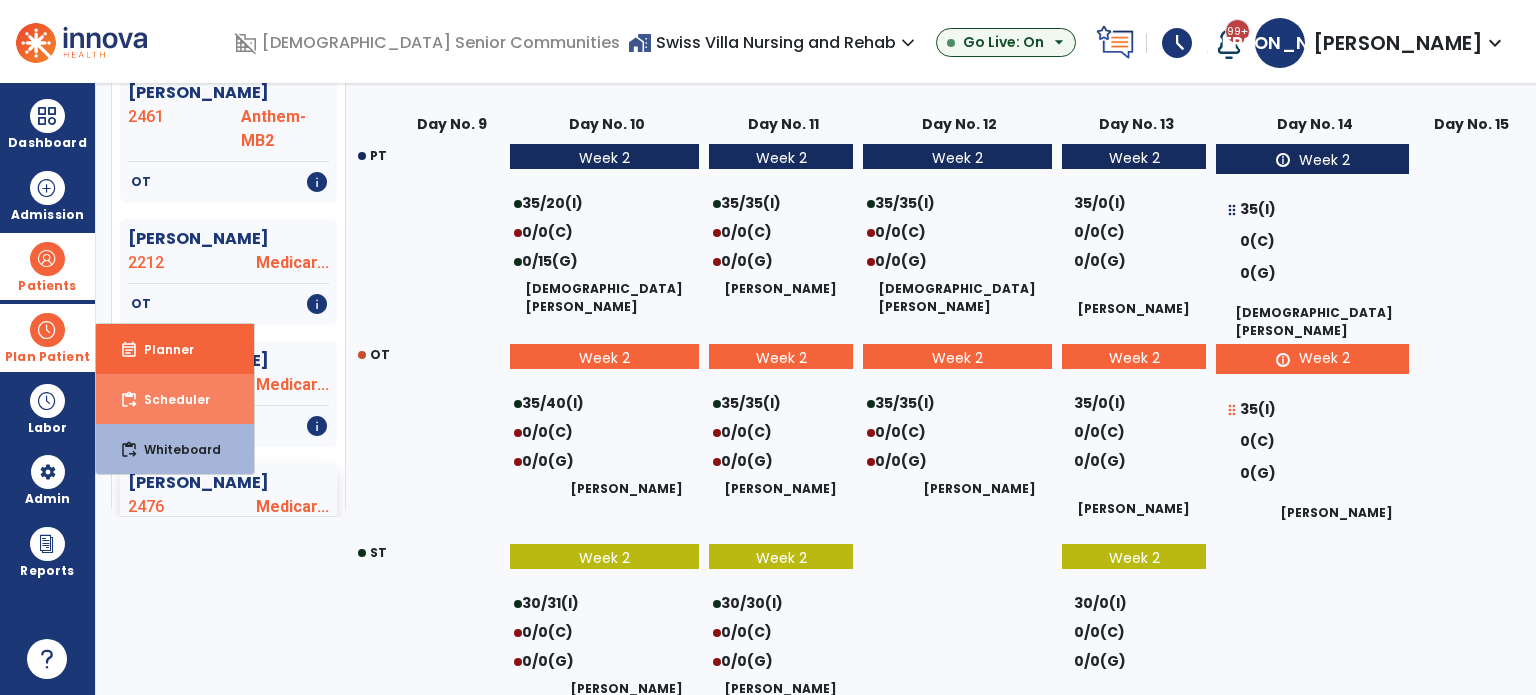 click on "content_paste_go  Scheduler" at bounding box center [175, 399] 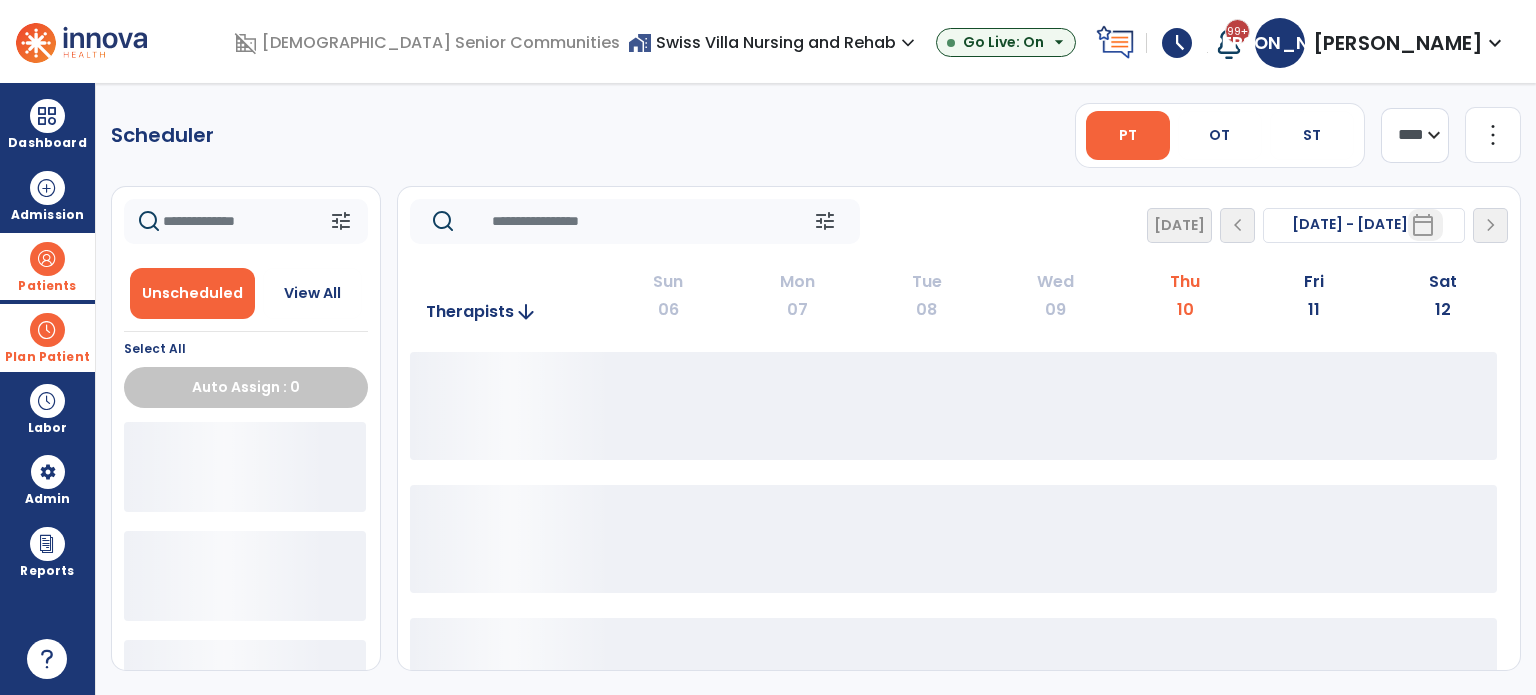 scroll, scrollTop: 0, scrollLeft: 0, axis: both 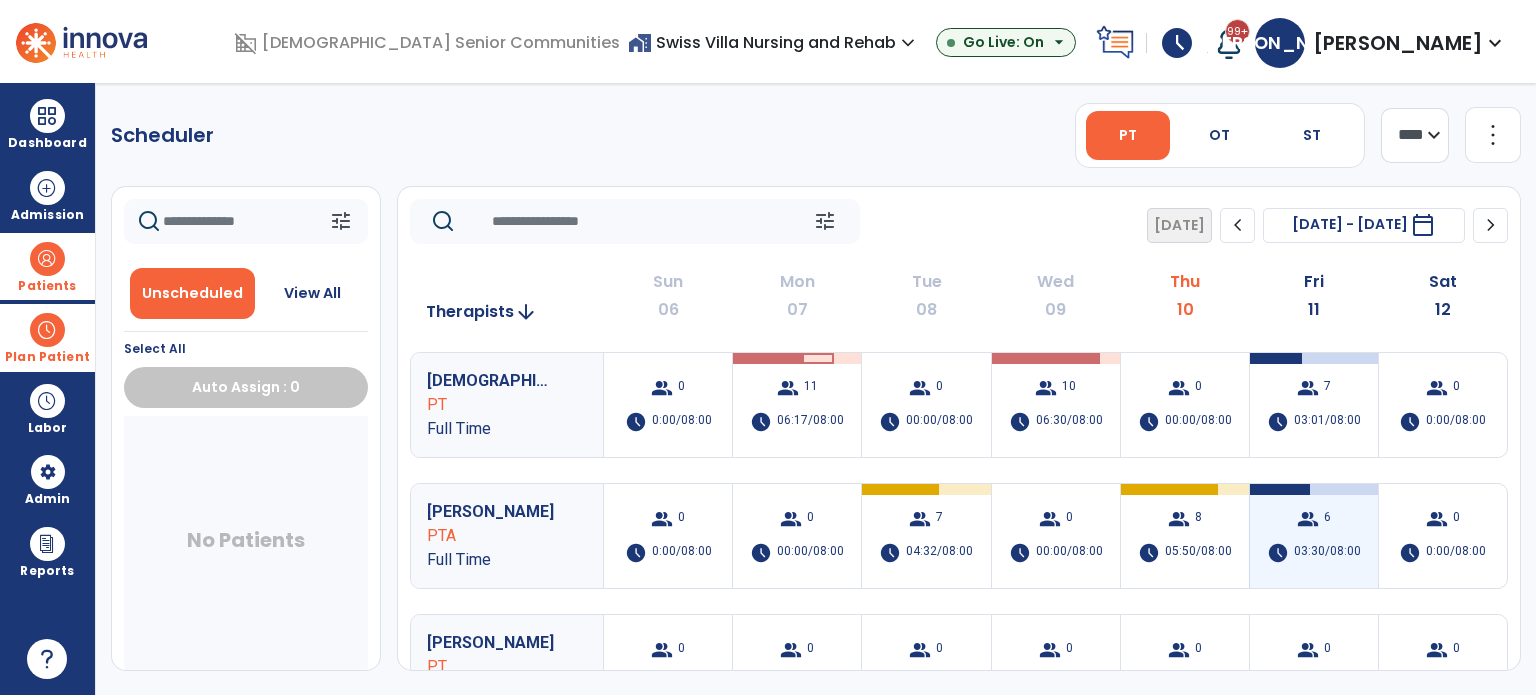 click on "group  6  schedule  03:30/08:00" at bounding box center (1314, 536) 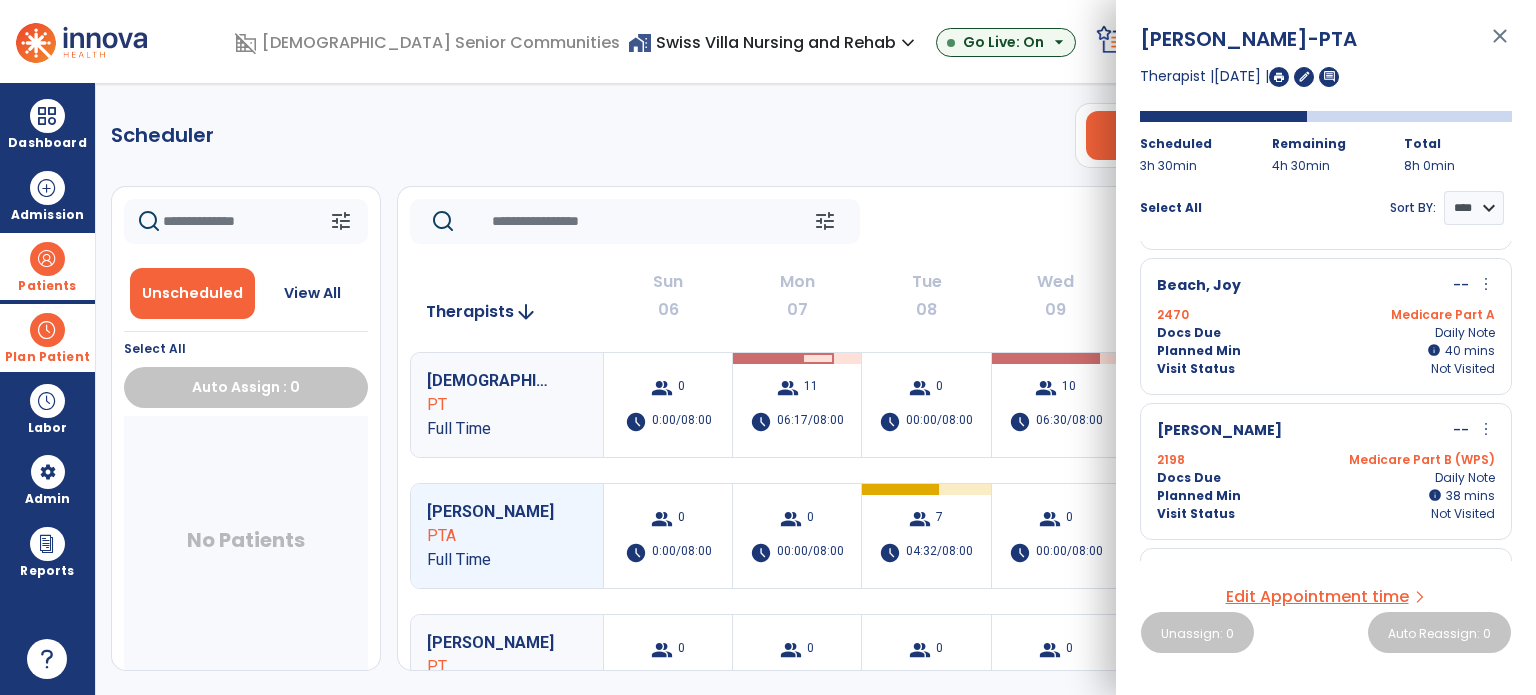 scroll, scrollTop: 0, scrollLeft: 0, axis: both 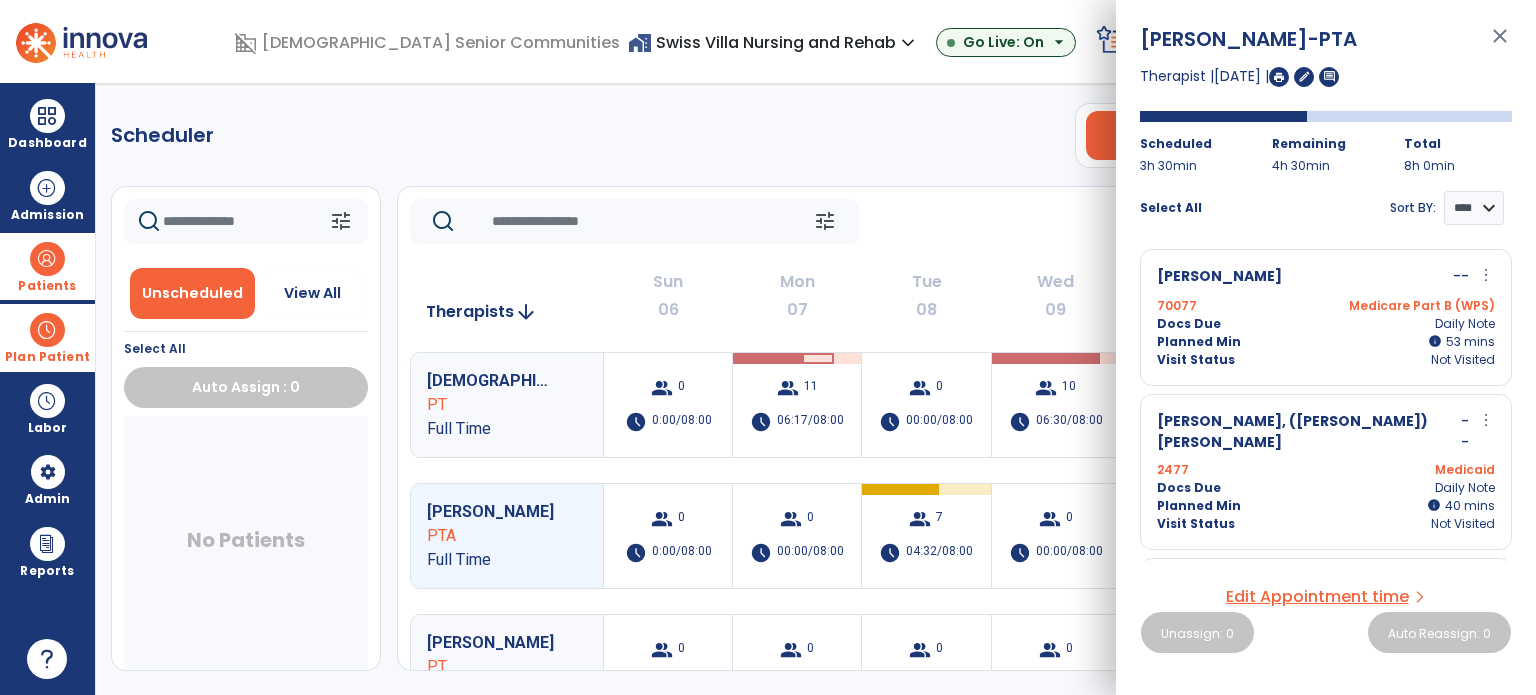 click on "close" at bounding box center [1500, 45] 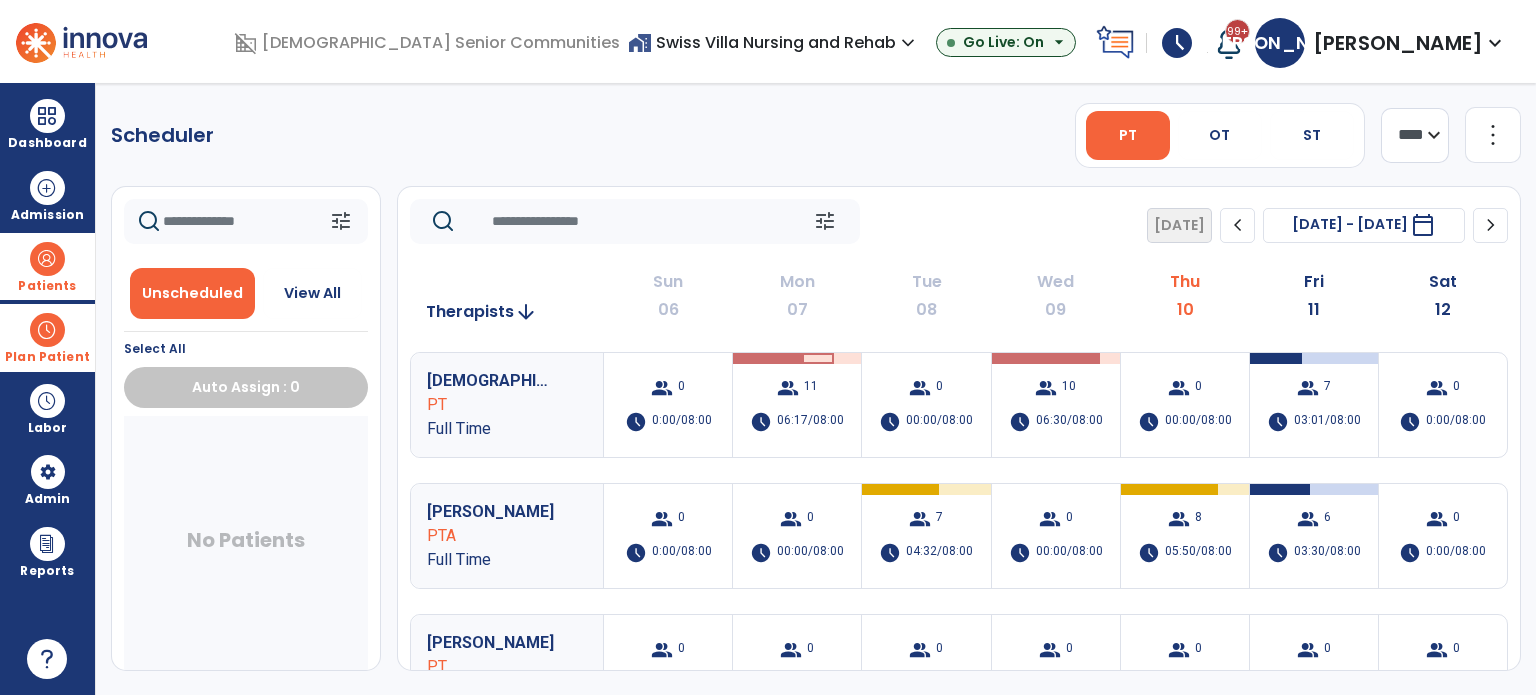 click at bounding box center [47, 330] 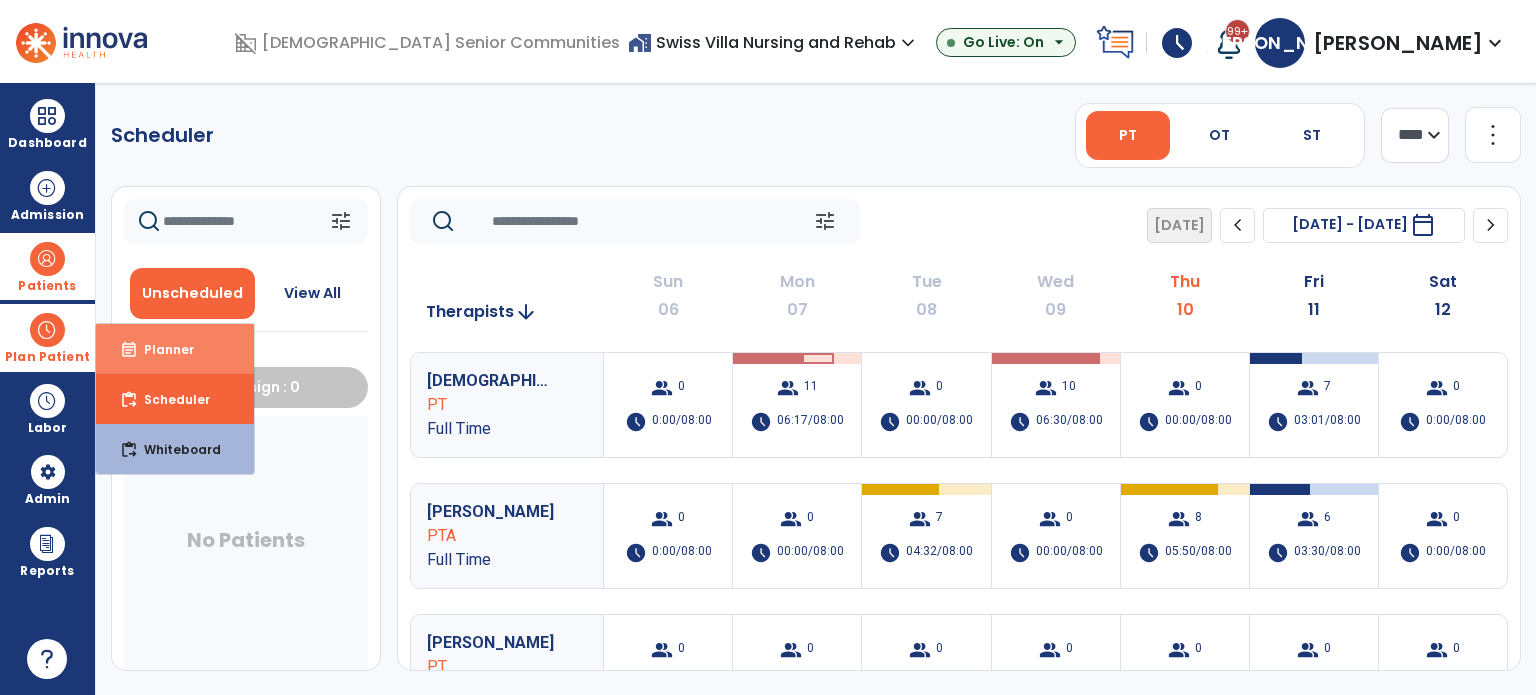 click on "event_note  Planner" at bounding box center [175, 349] 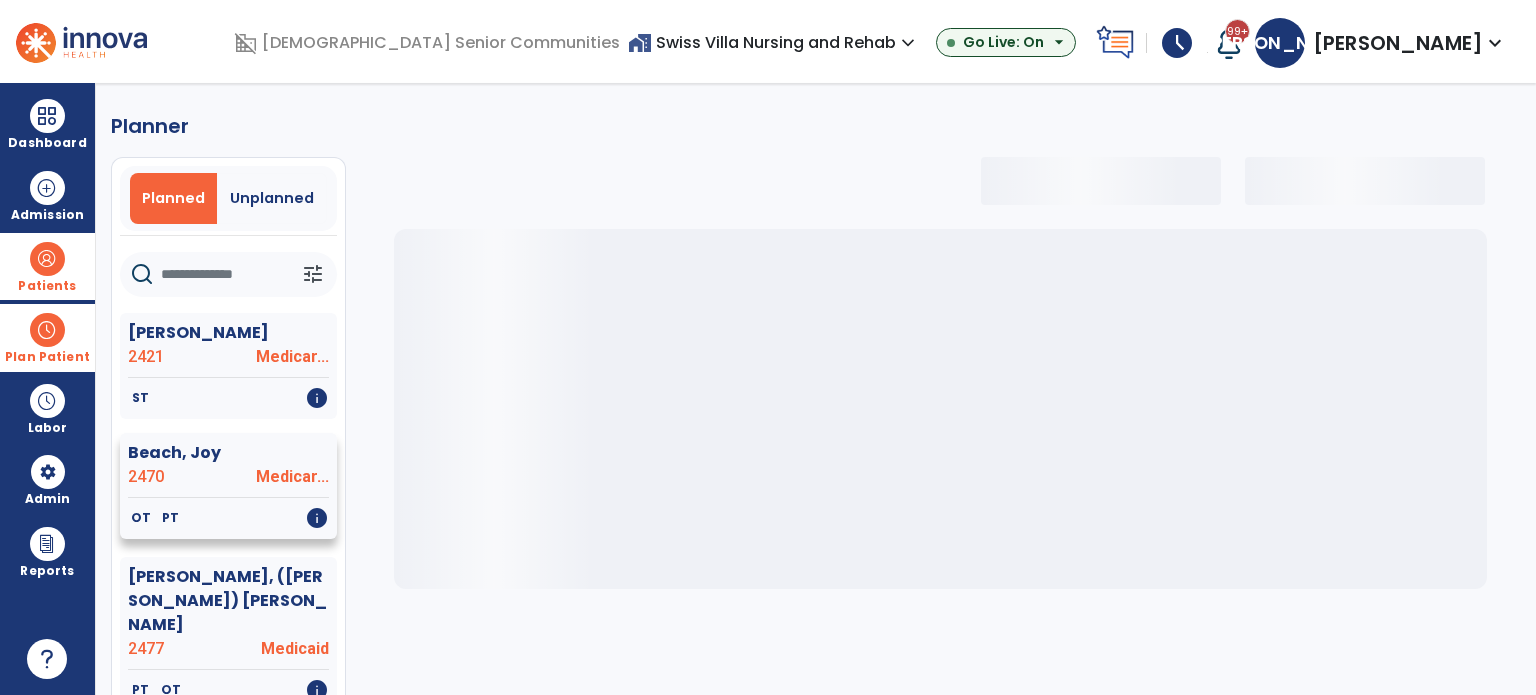 select on "***" 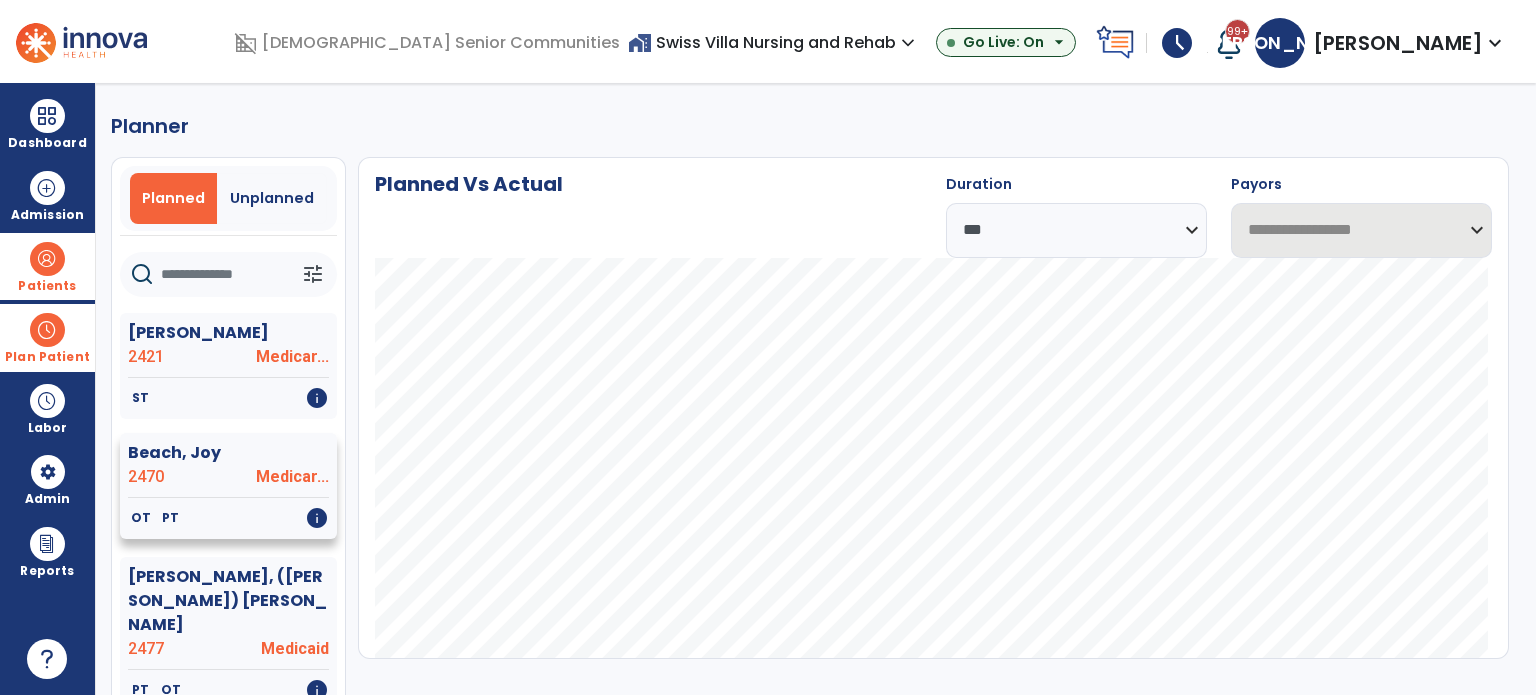 select on "***" 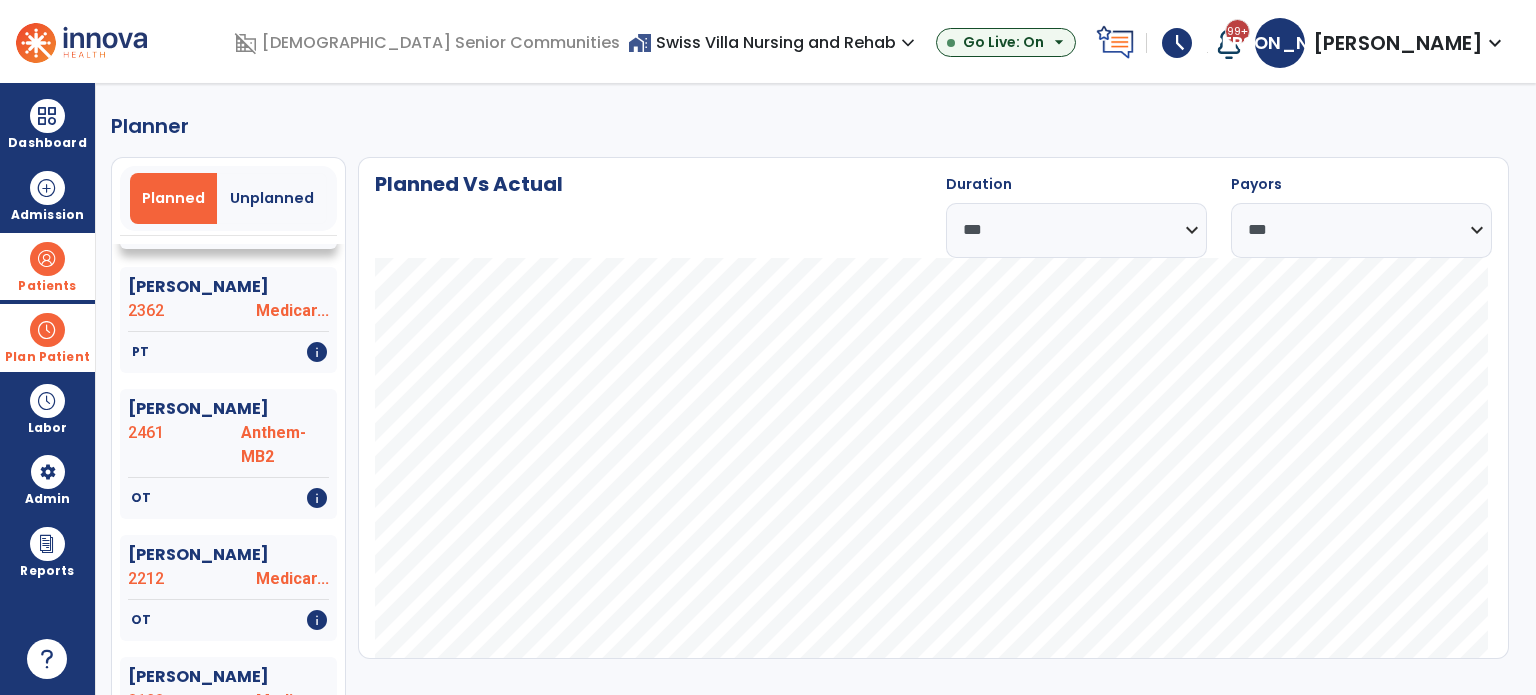 scroll, scrollTop: 1600, scrollLeft: 0, axis: vertical 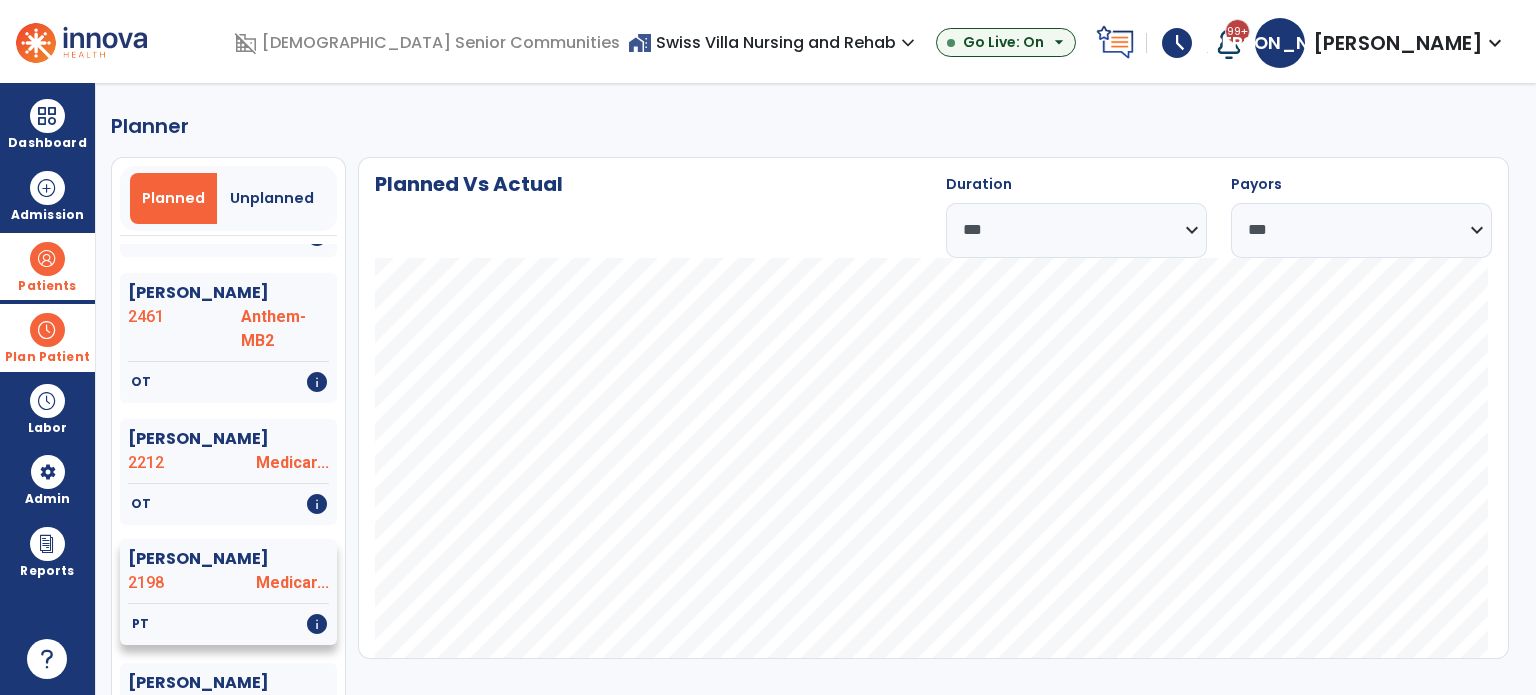 click on "Turner, Wilma" 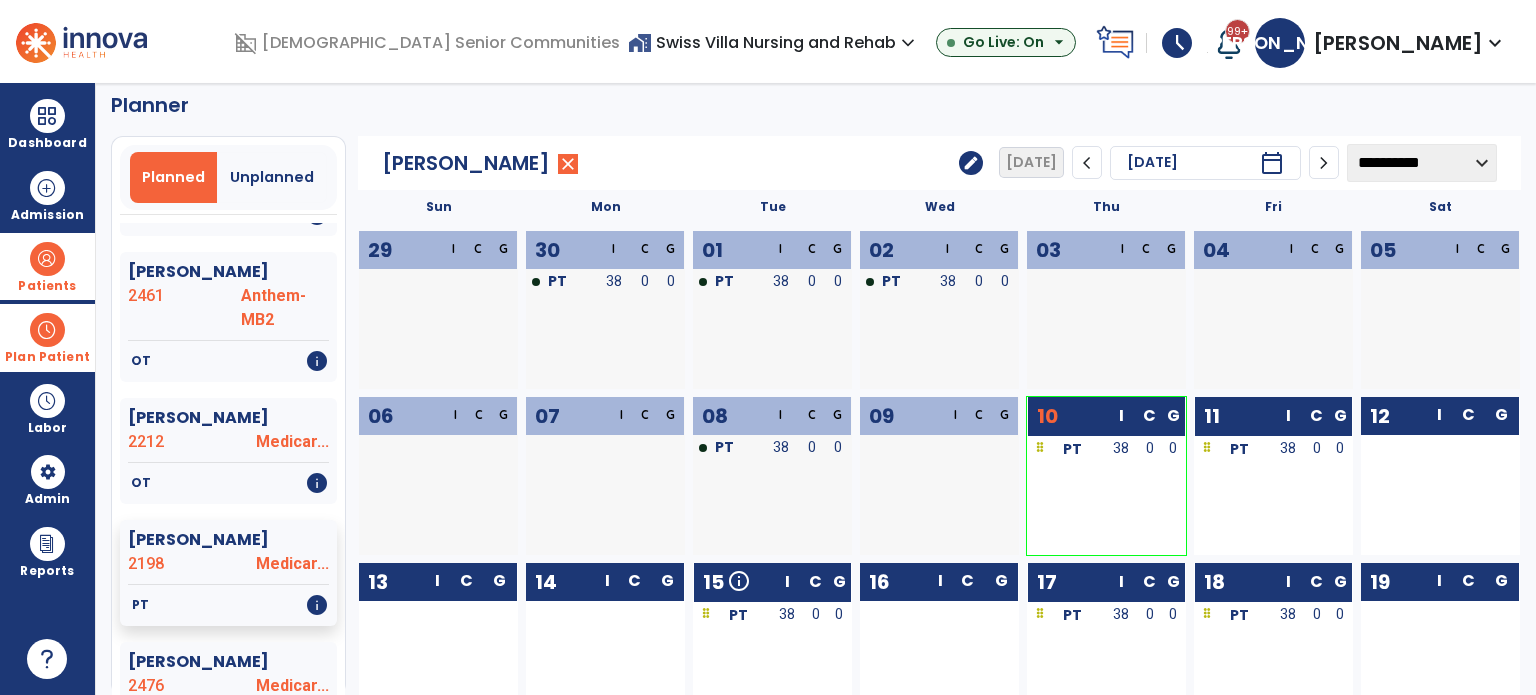 scroll, scrollTop: 0, scrollLeft: 0, axis: both 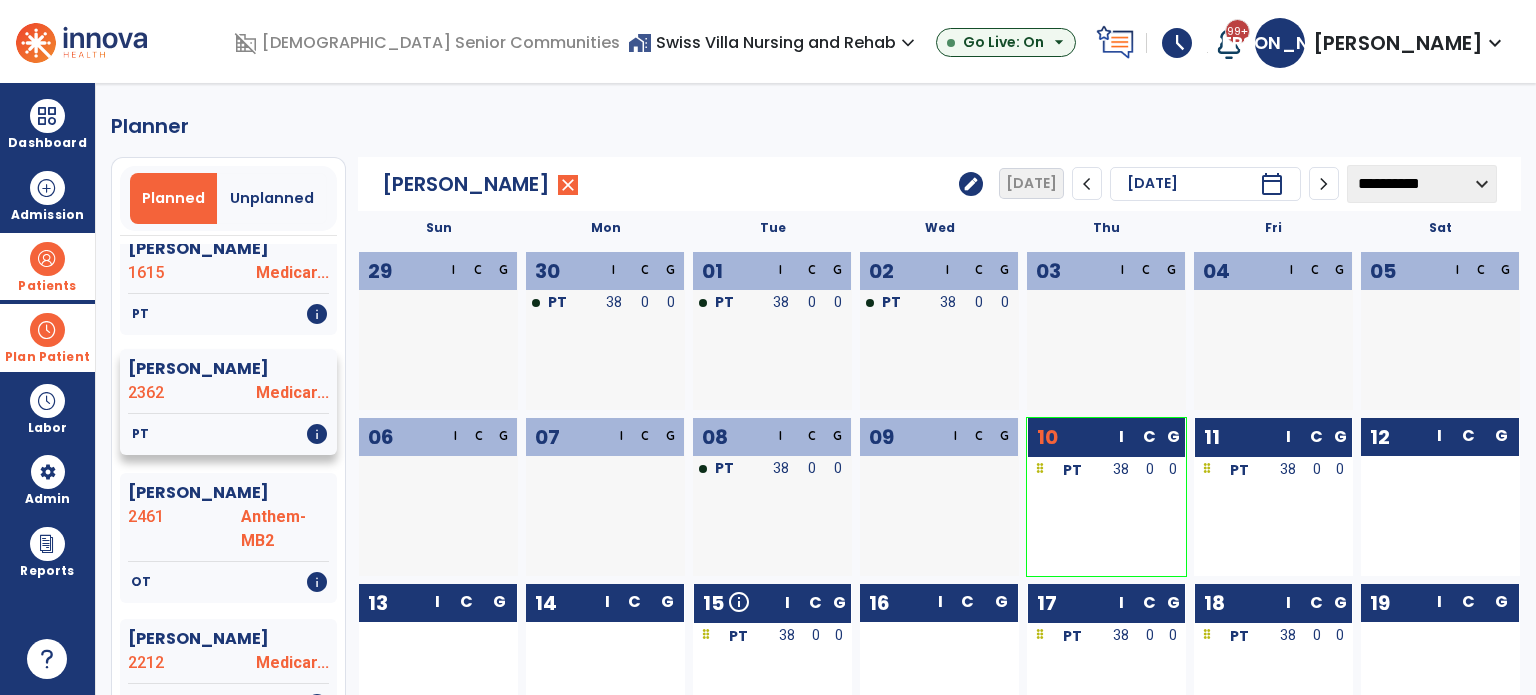 click on "Purvis, Ola  2362 Medicar..." 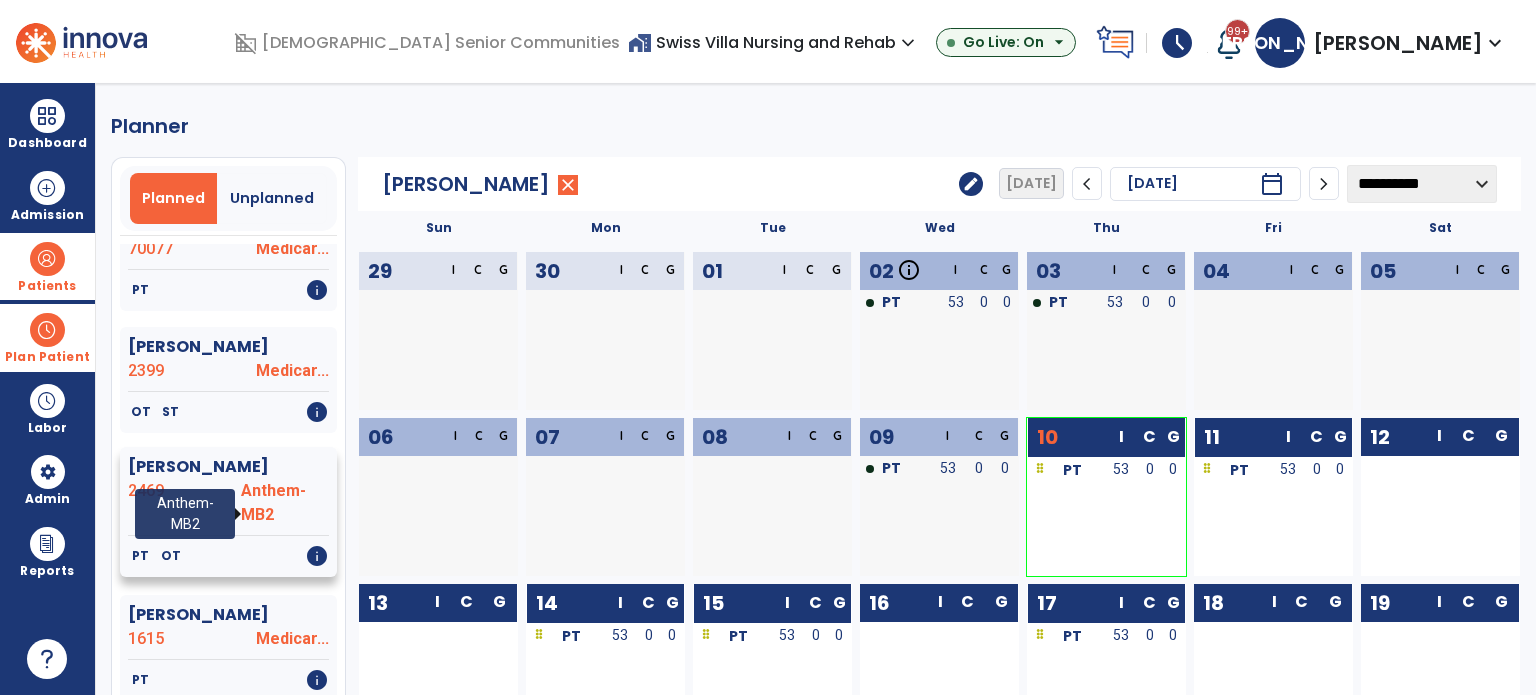 scroll, scrollTop: 1000, scrollLeft: 0, axis: vertical 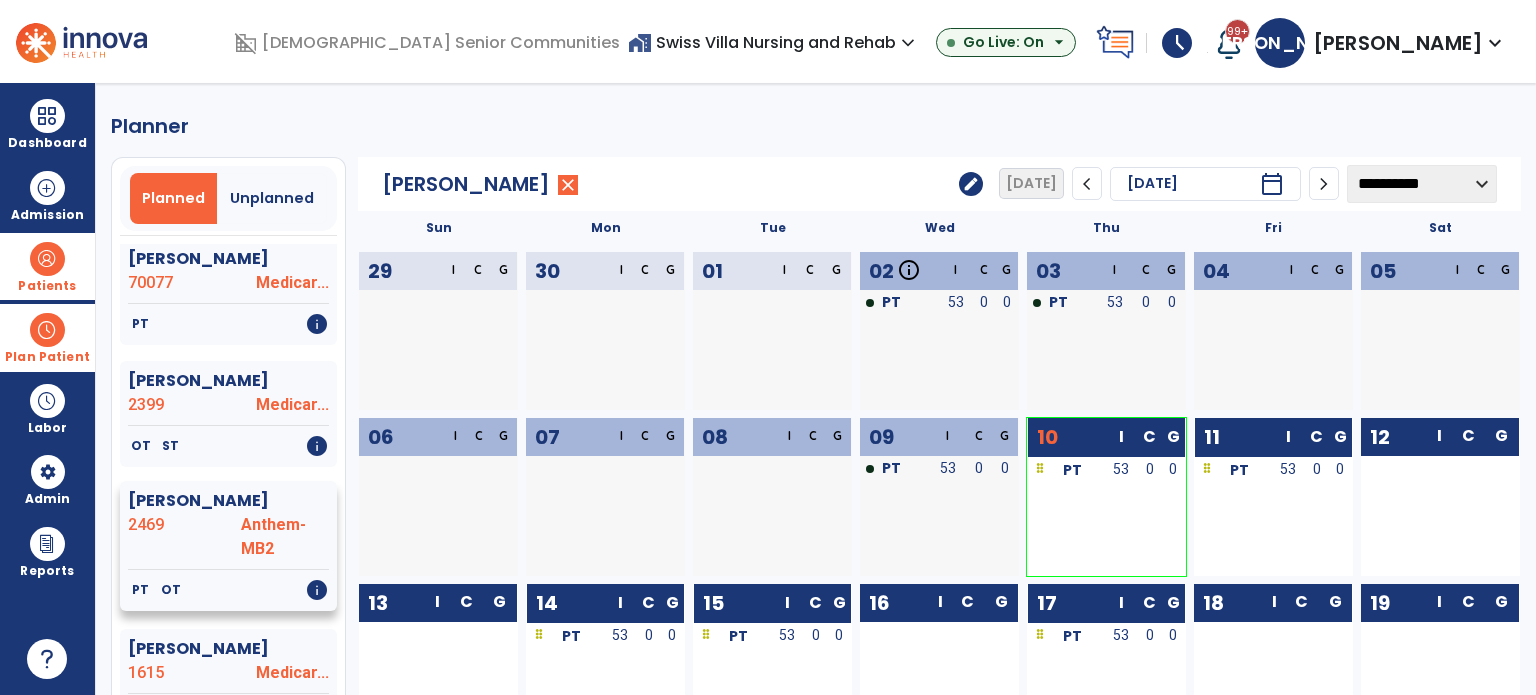 click on "Anthem-MB2" 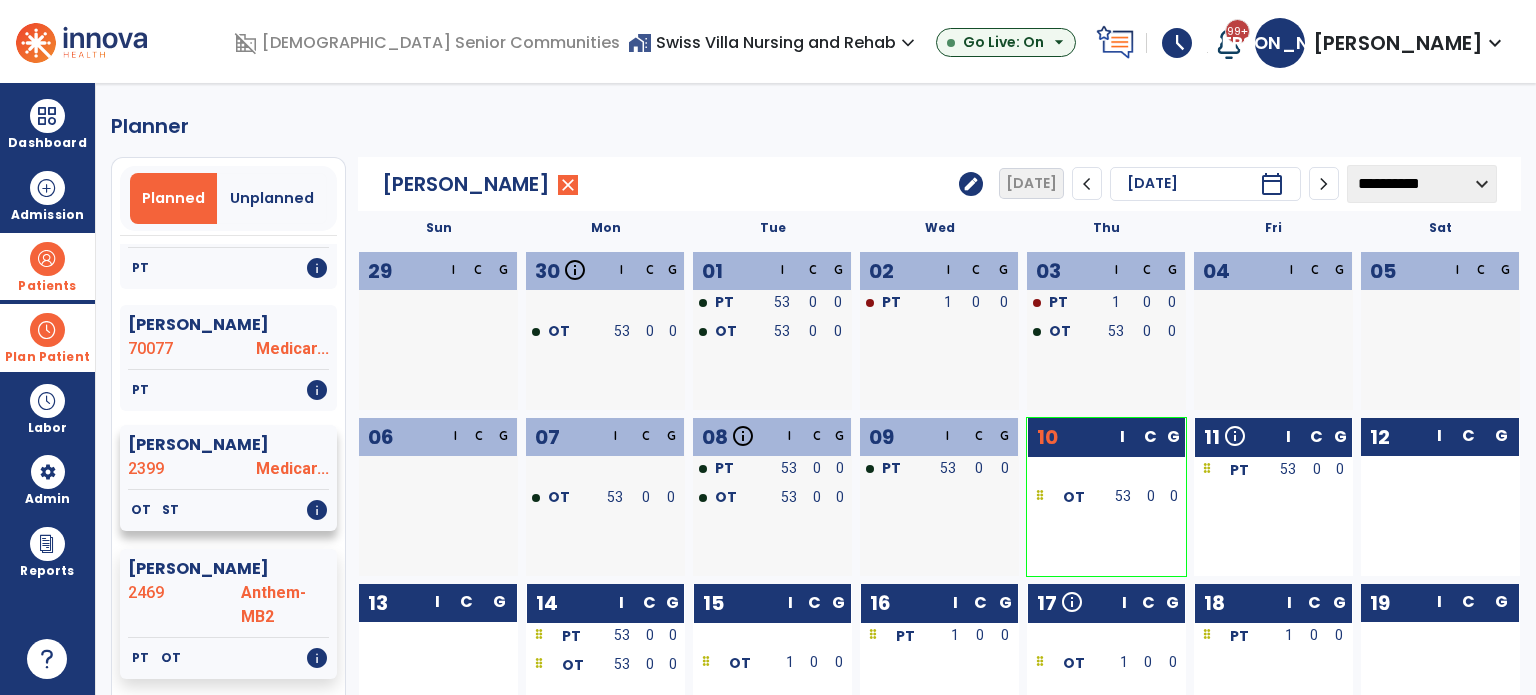 scroll, scrollTop: 900, scrollLeft: 0, axis: vertical 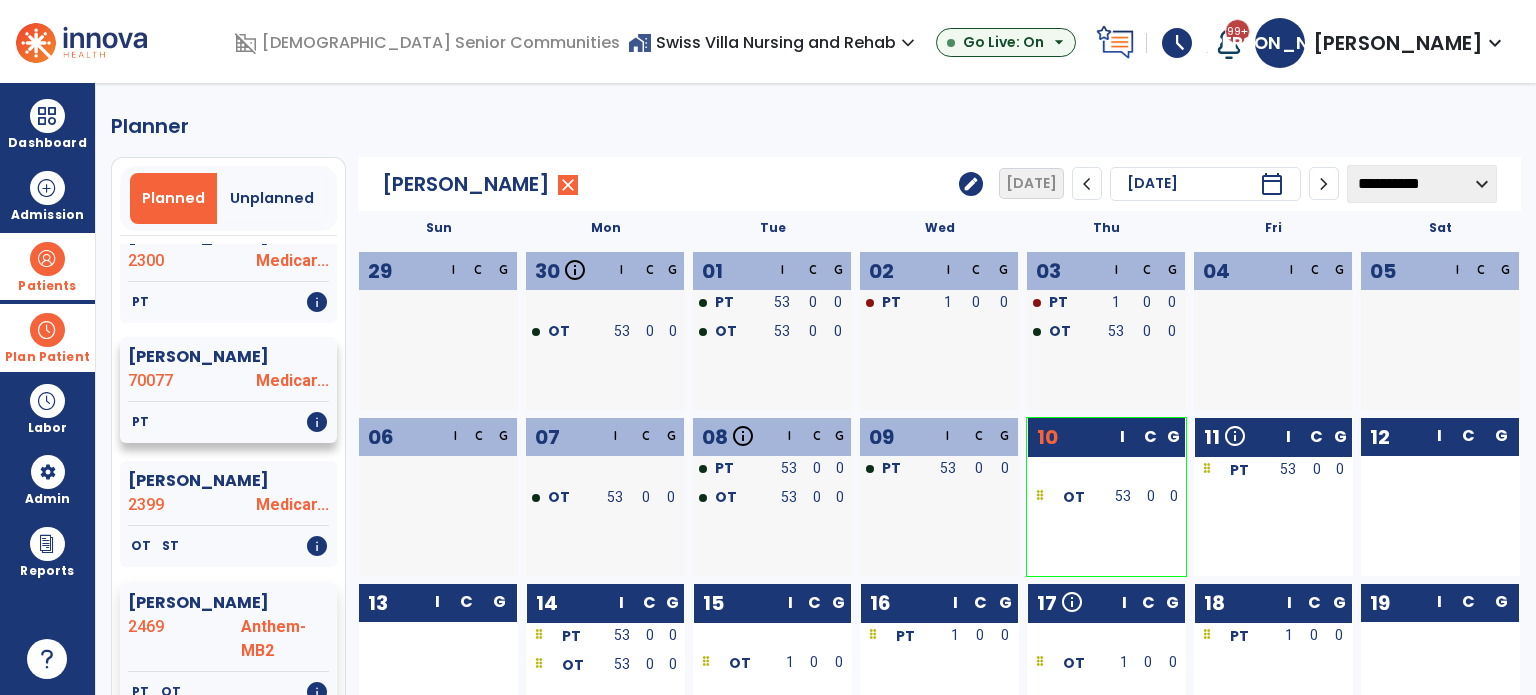 click on "Medicar..." 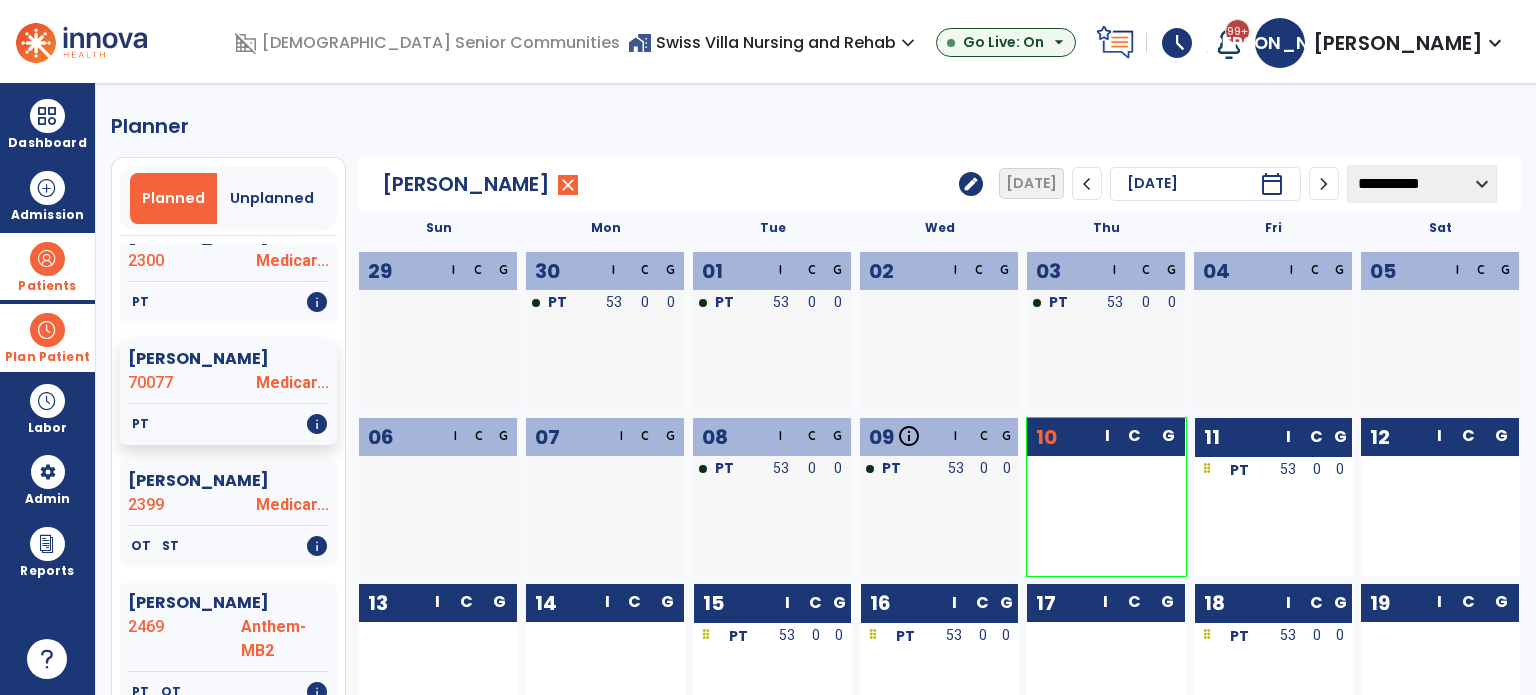 drag, startPoint x: 1233, startPoint y: 464, endPoint x: 1188, endPoint y: 473, distance: 45.891174 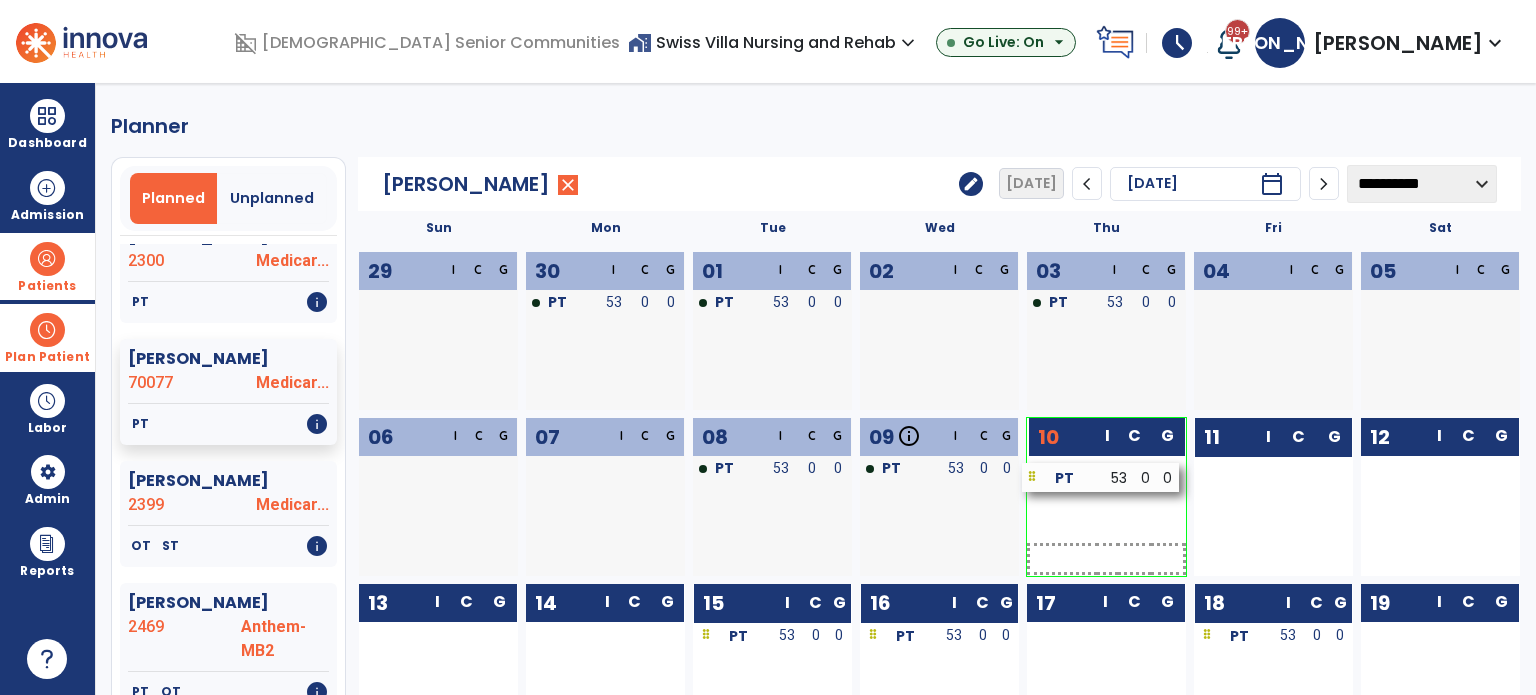 drag, startPoint x: 1240, startPoint y: 476, endPoint x: 1068, endPoint y: 483, distance: 172.14238 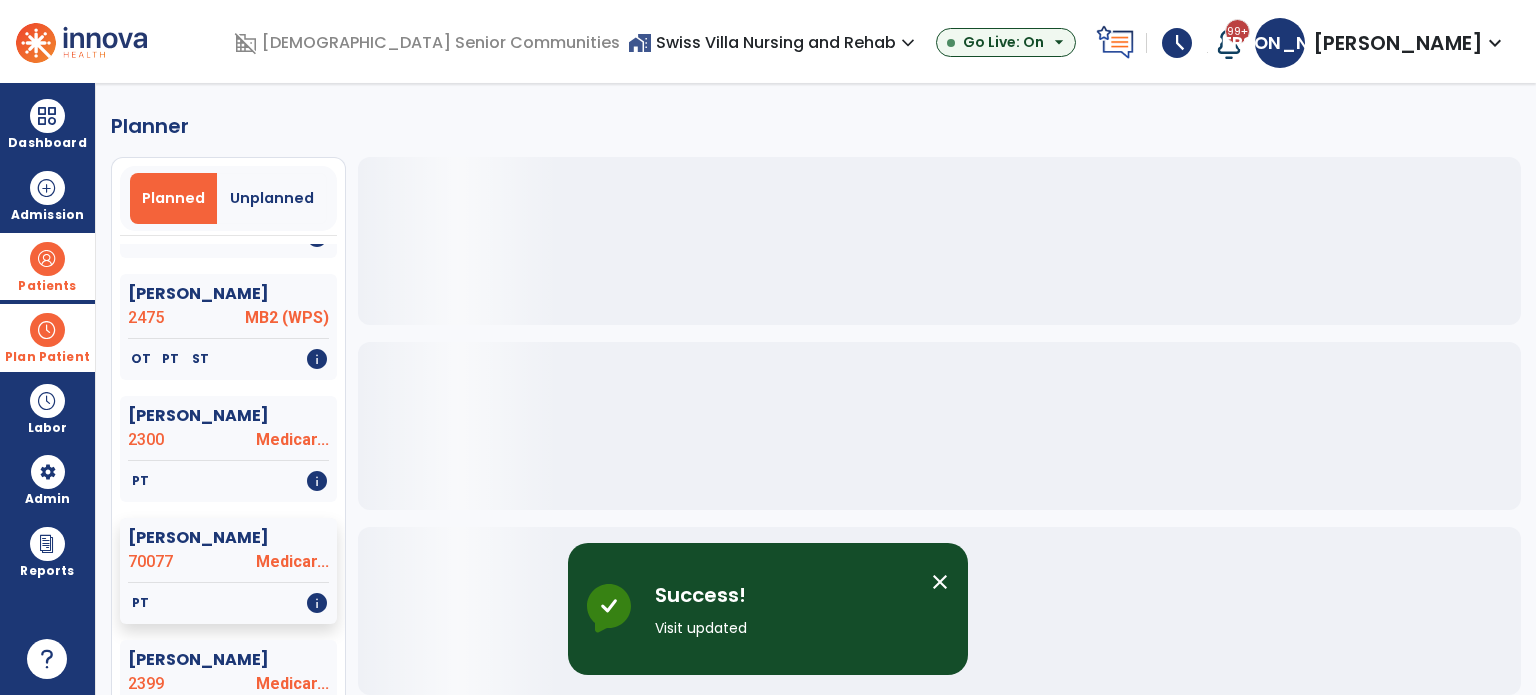 scroll, scrollTop: 900, scrollLeft: 0, axis: vertical 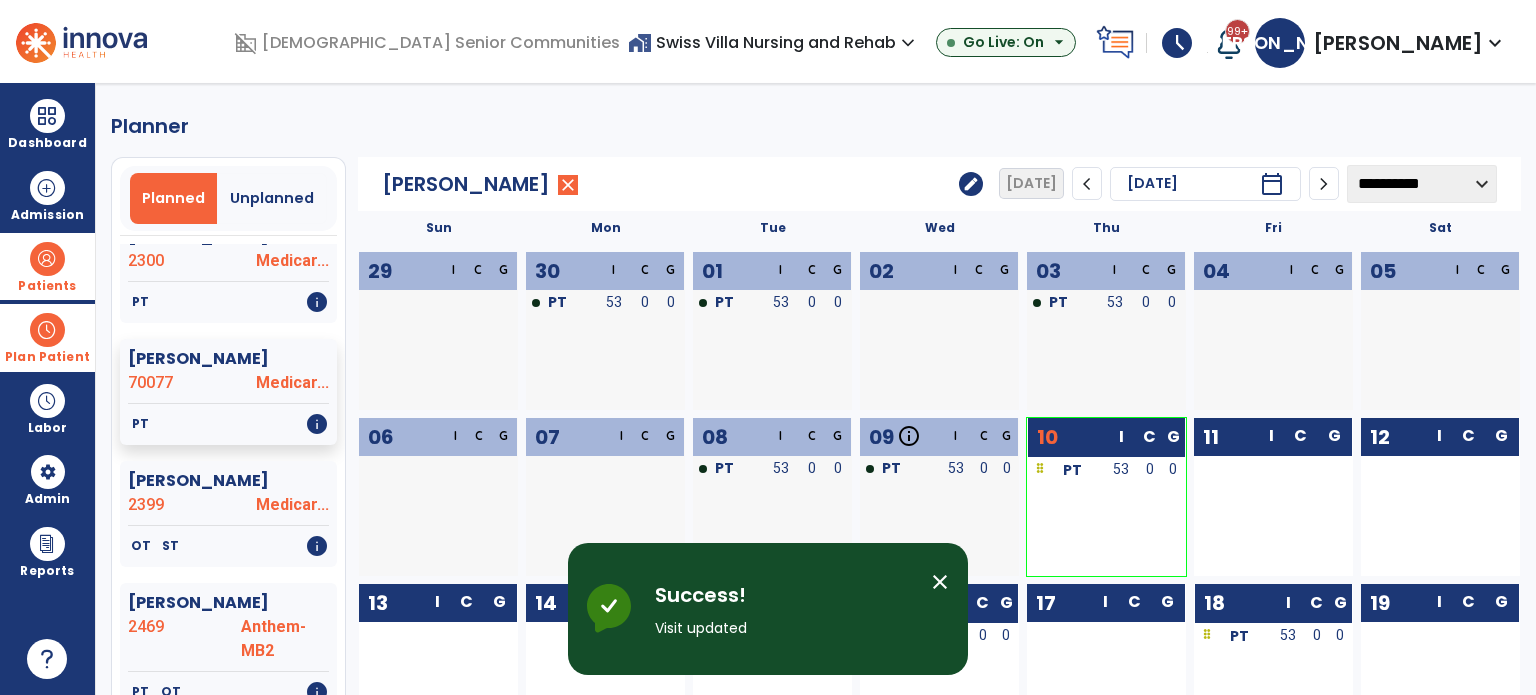 click on "Plan Patient" at bounding box center [47, 337] 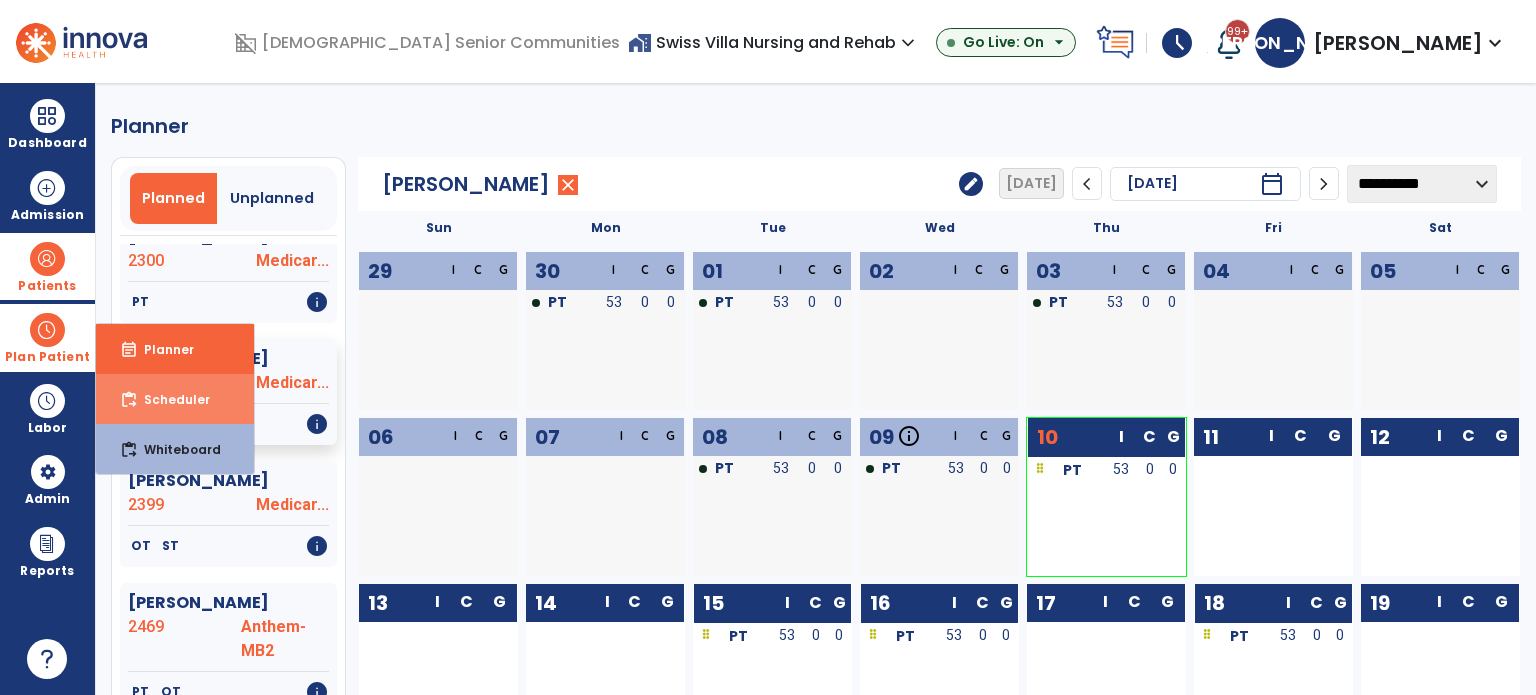 click on "Scheduler" at bounding box center (169, 399) 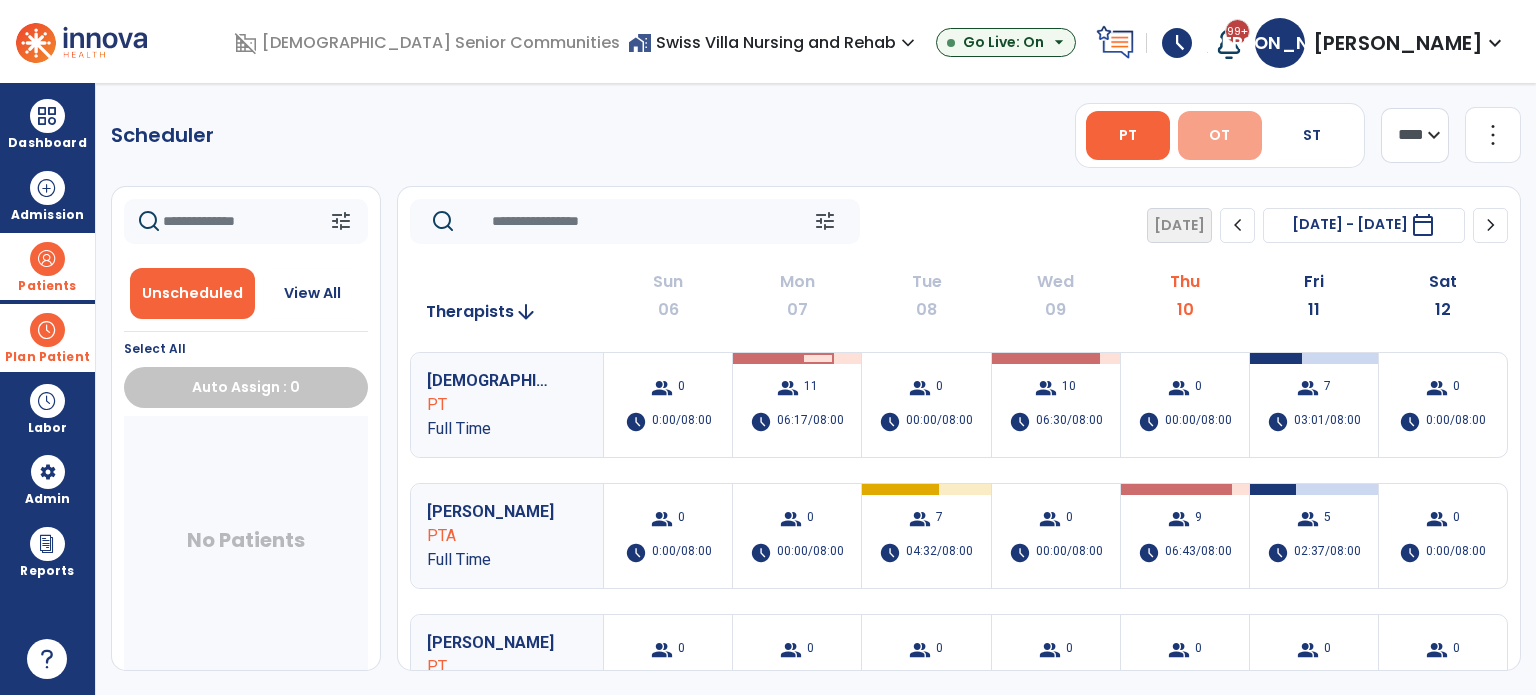 click on "OT" at bounding box center [1220, 135] 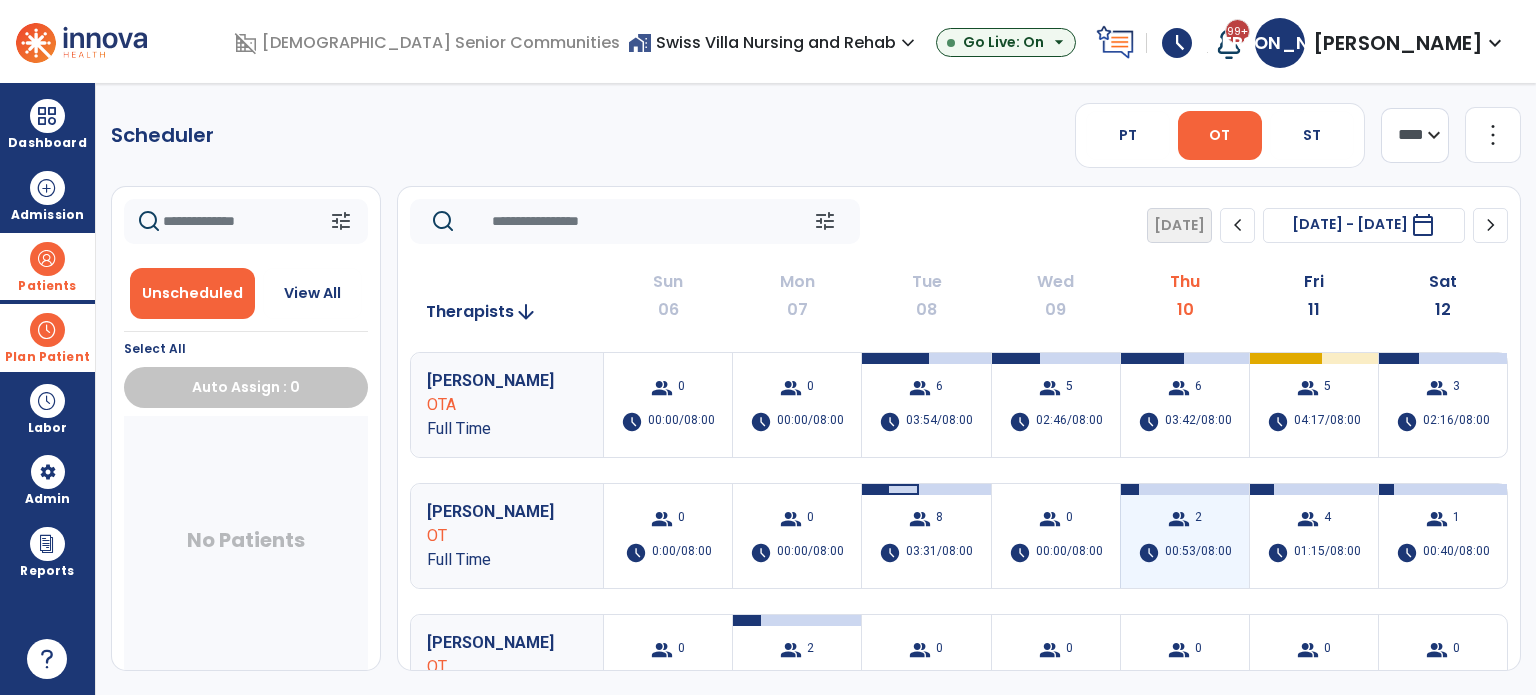 click on "group  2  schedule  00:53/08:00" at bounding box center [1185, 536] 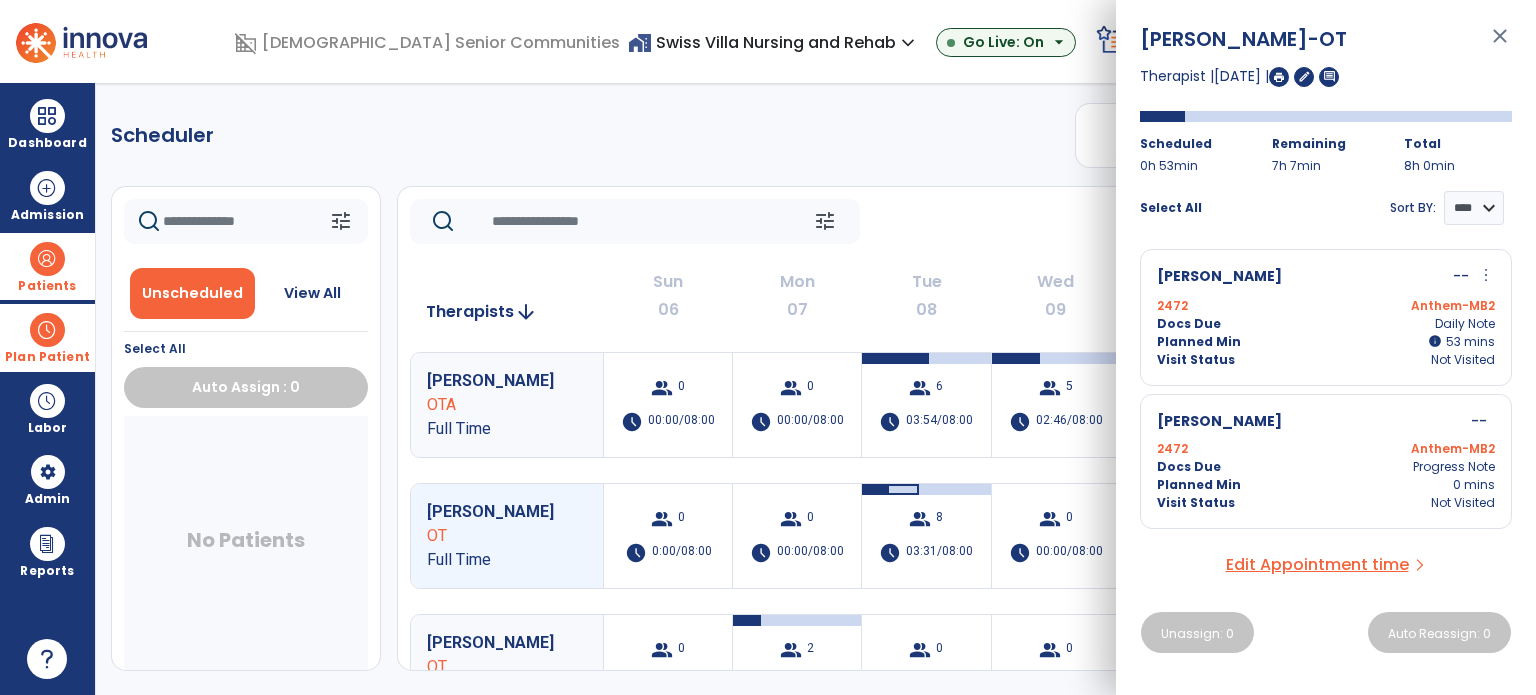click on "close" at bounding box center [1500, 45] 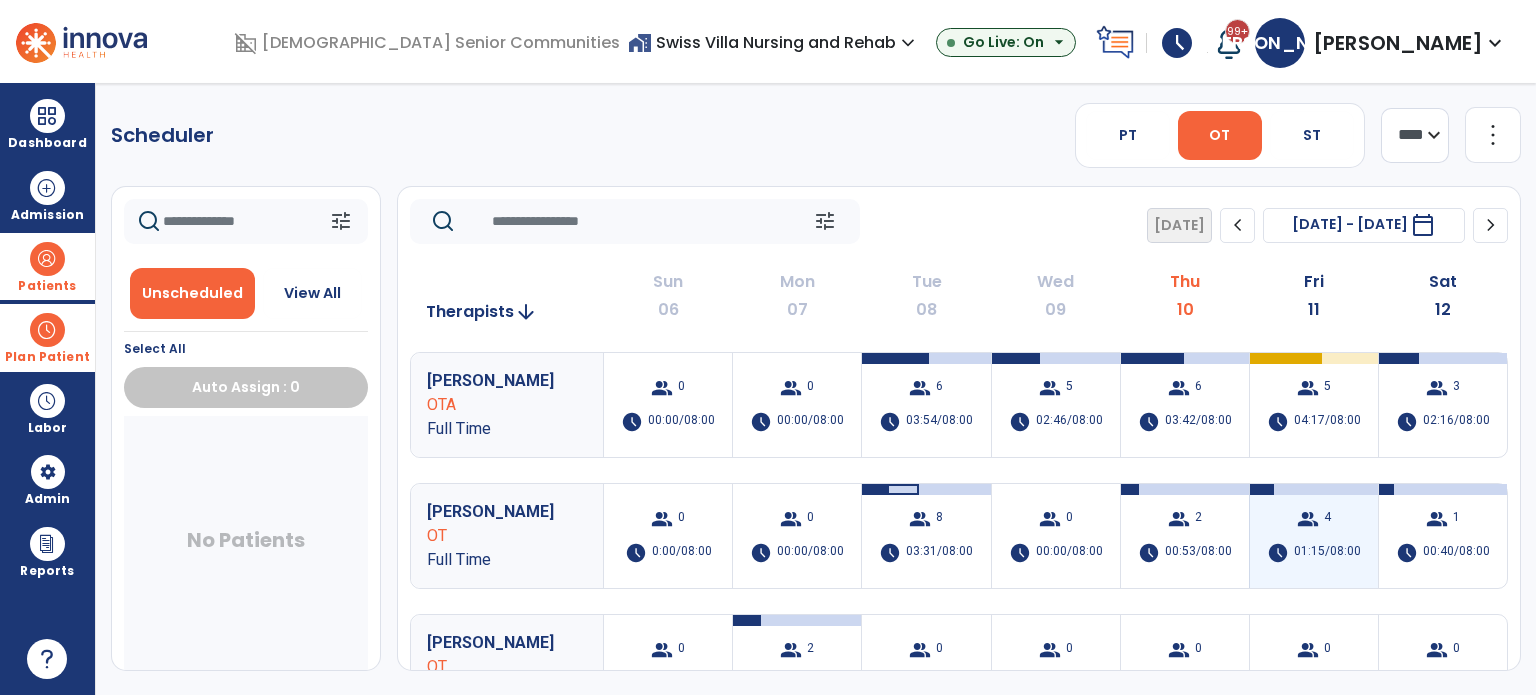 click on "group  4  schedule  01:15/08:00" at bounding box center (1314, 536) 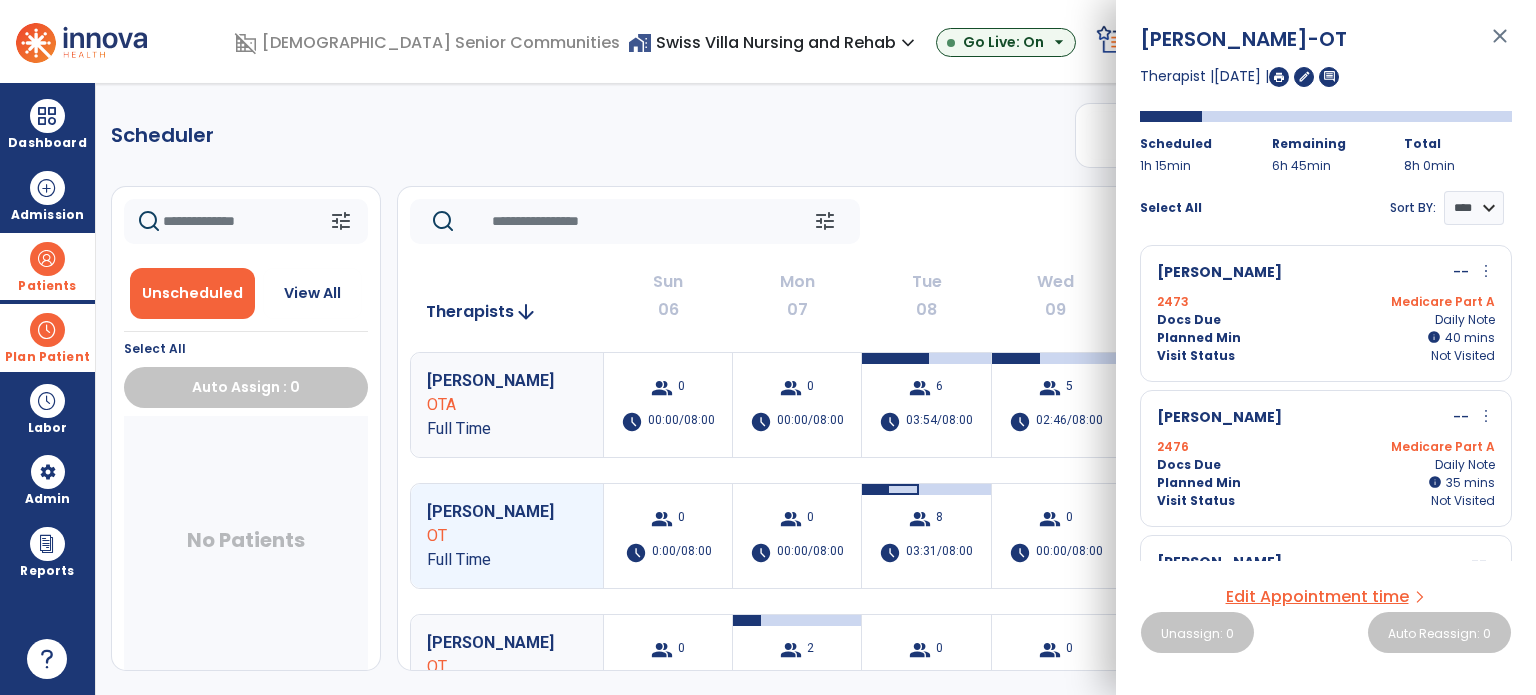 scroll, scrollTop: 0, scrollLeft: 0, axis: both 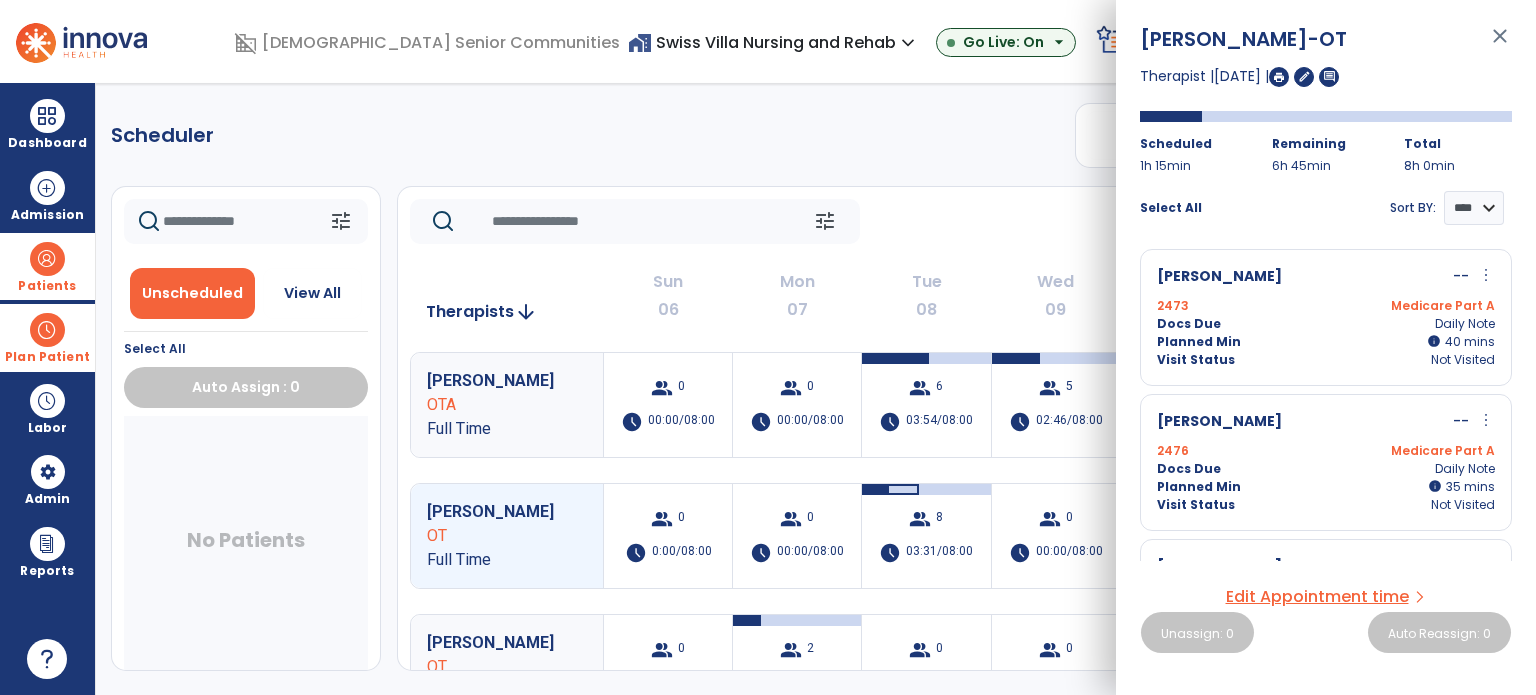 click on "close" at bounding box center (1500, 45) 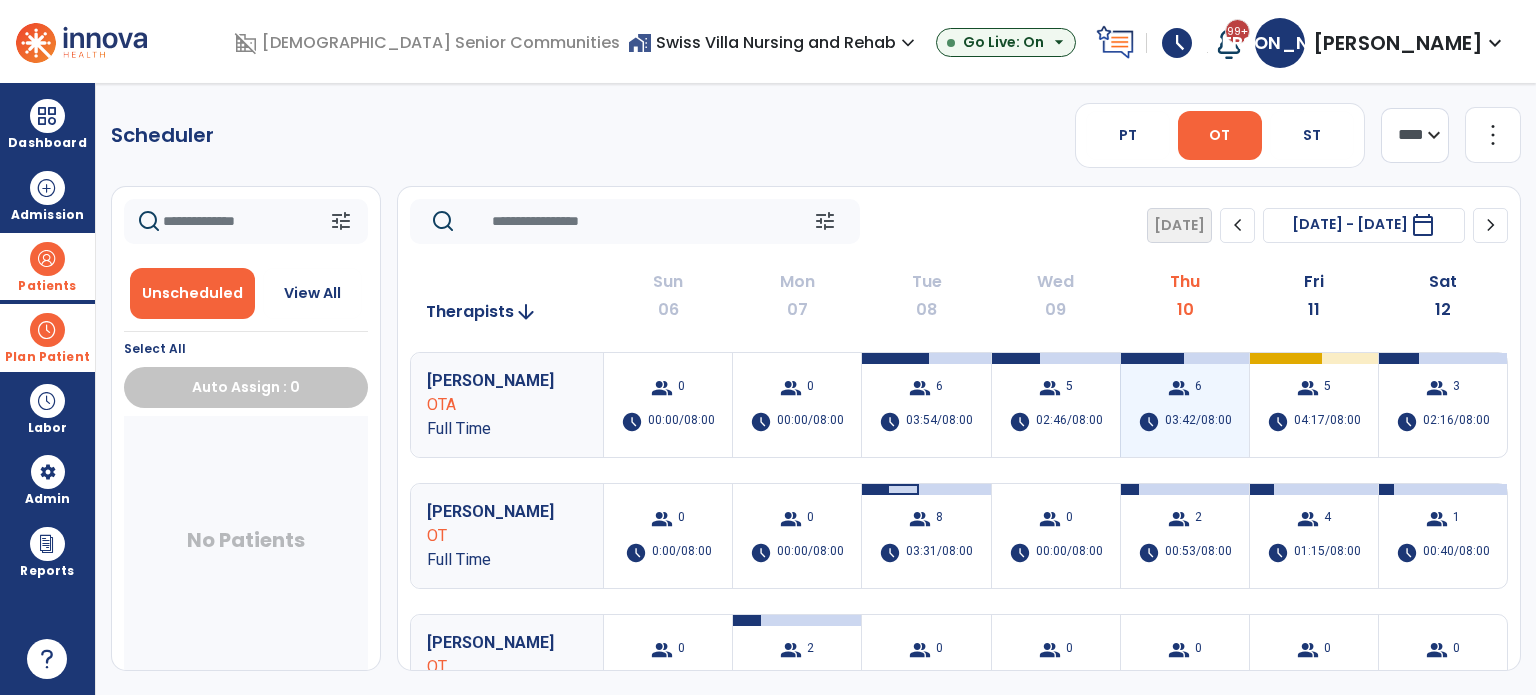 click on "group  6  schedule  03:42/08:00" at bounding box center [1185, 405] 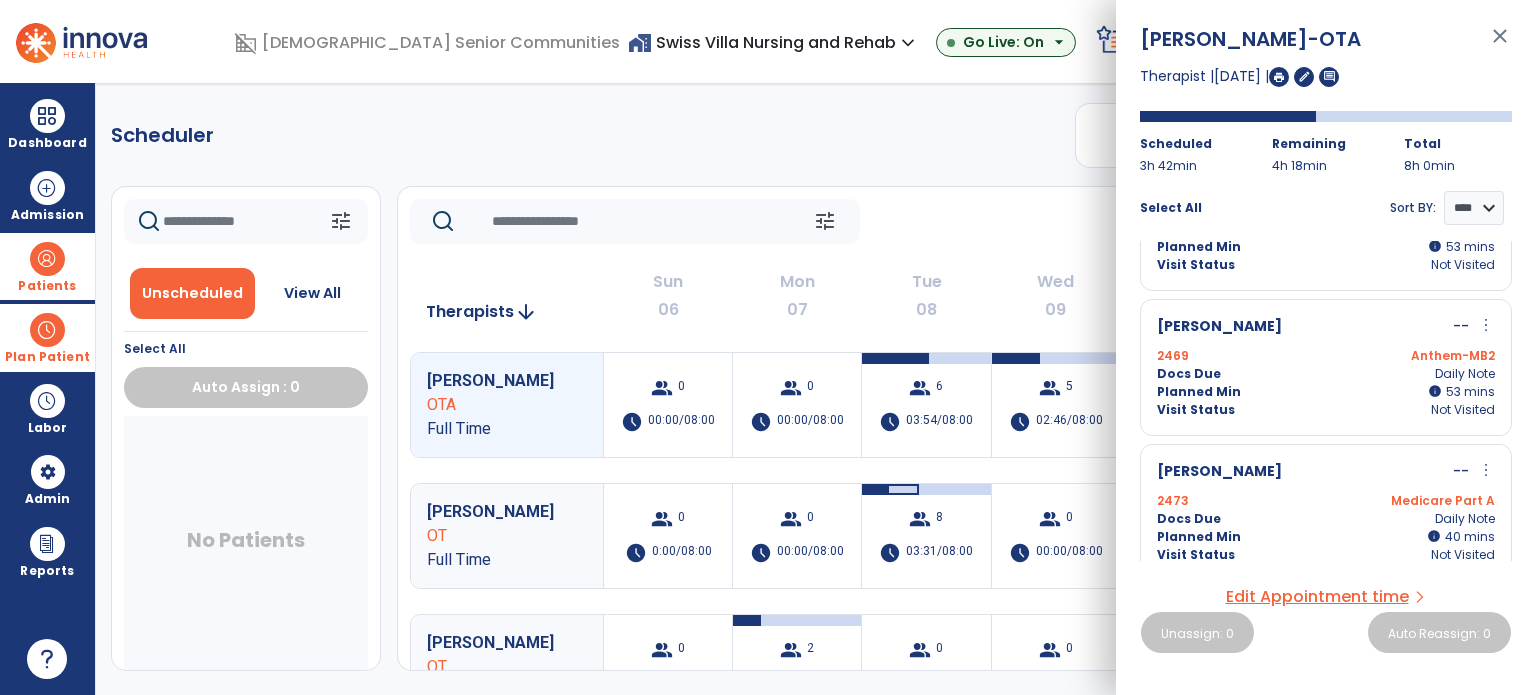 scroll, scrollTop: 200, scrollLeft: 0, axis: vertical 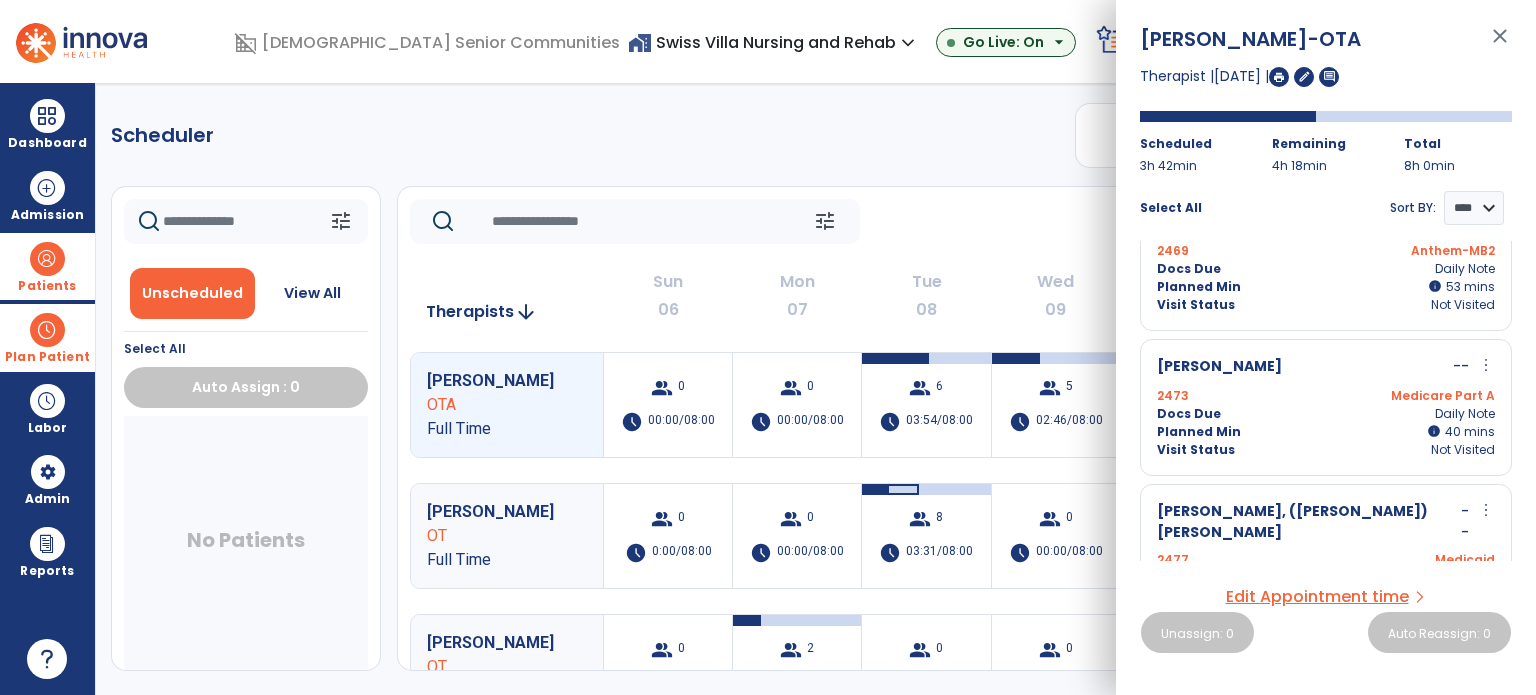 click on "more_vert" at bounding box center [1486, 365] 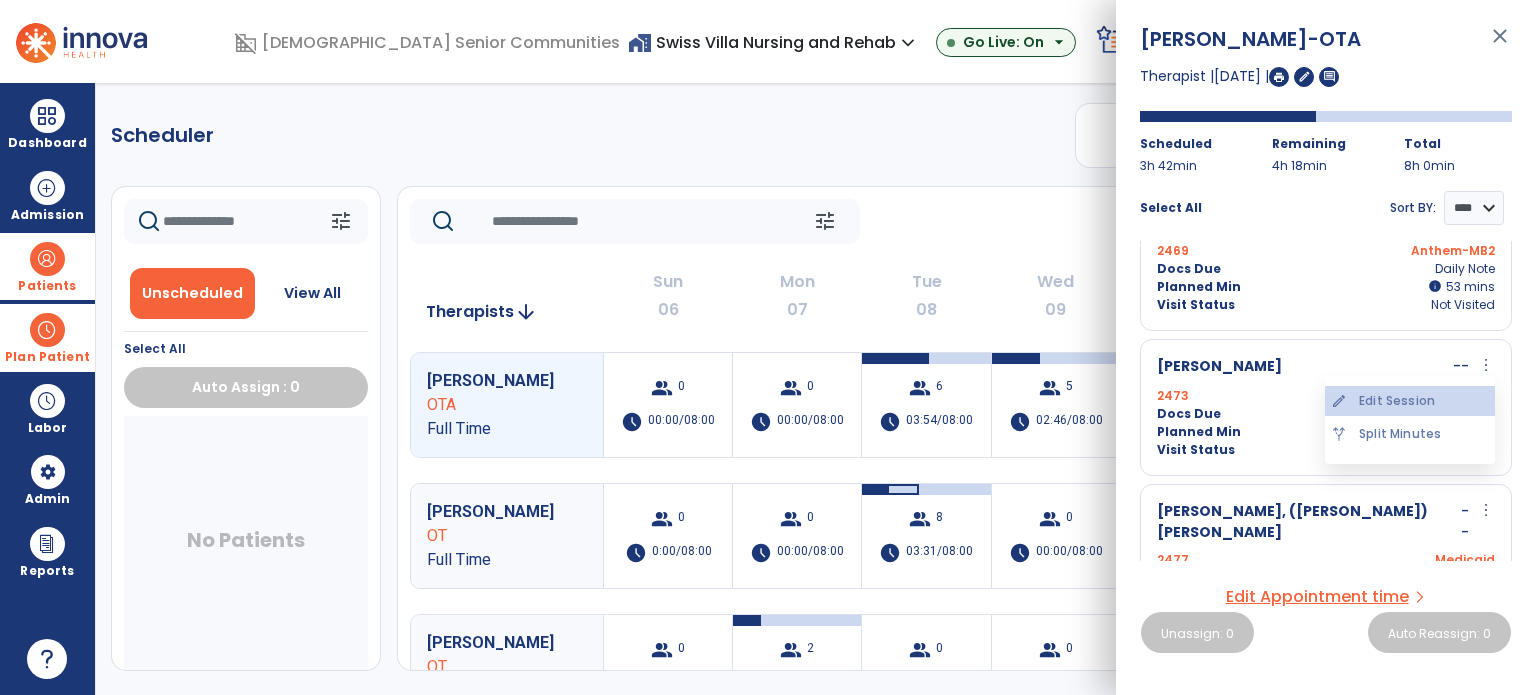 click on "edit   Edit Session" at bounding box center (1410, 401) 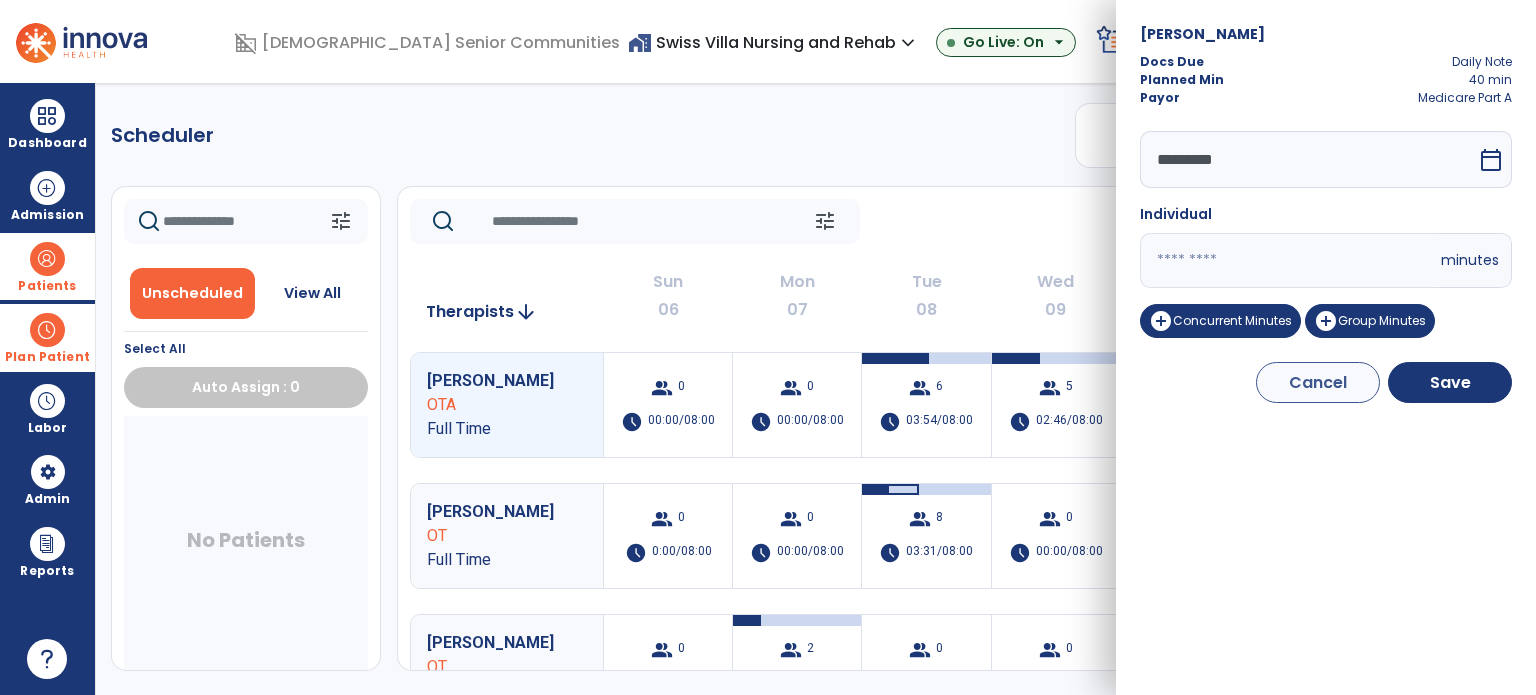 drag, startPoint x: 1196, startPoint y: 259, endPoint x: 1078, endPoint y: 258, distance: 118.004234 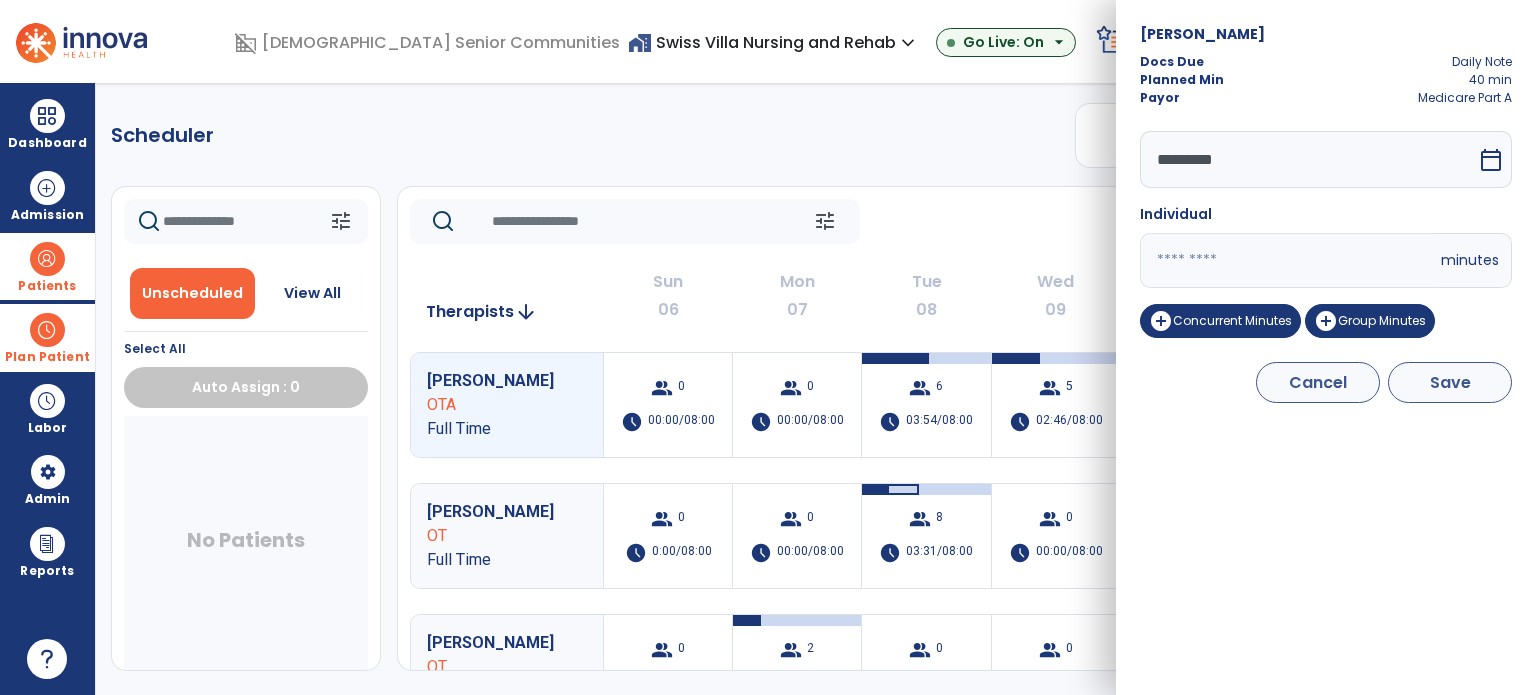 type on "**" 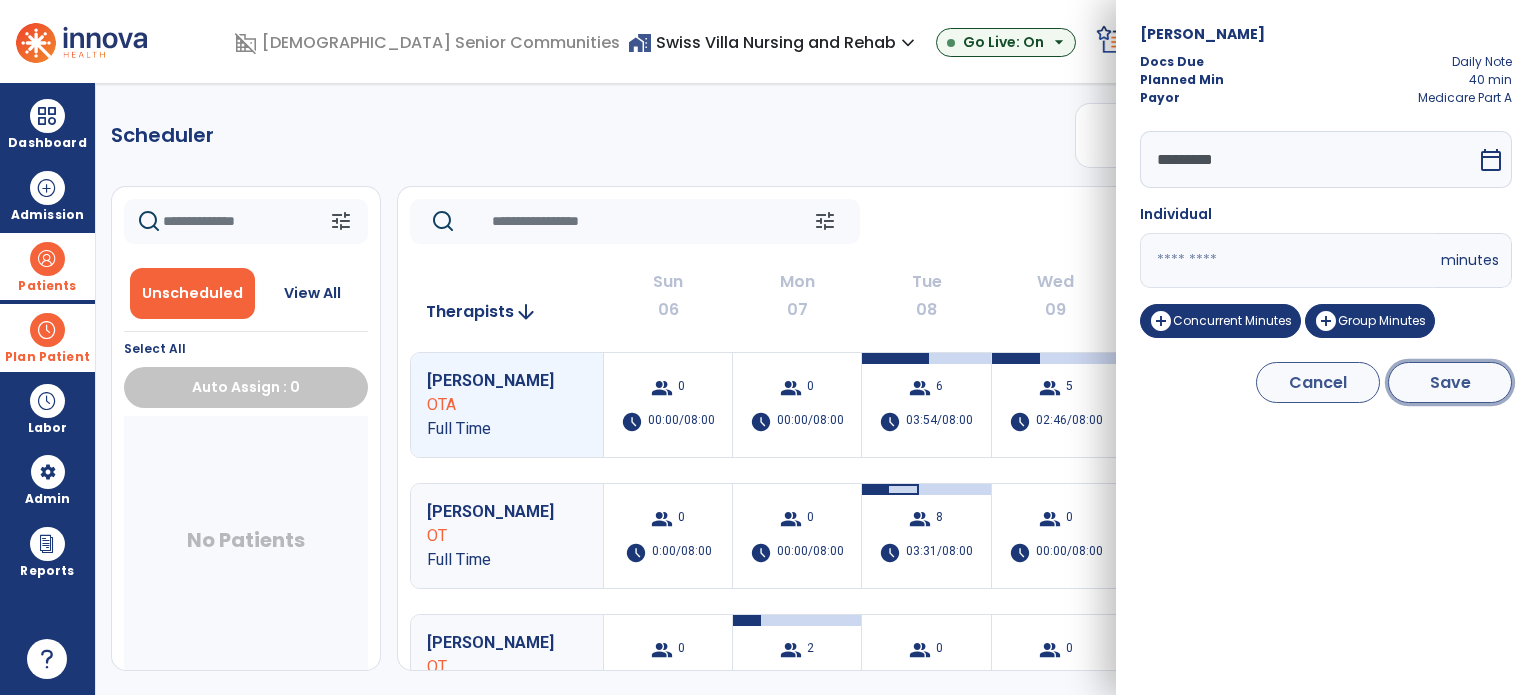 click on "Save" at bounding box center [1450, 382] 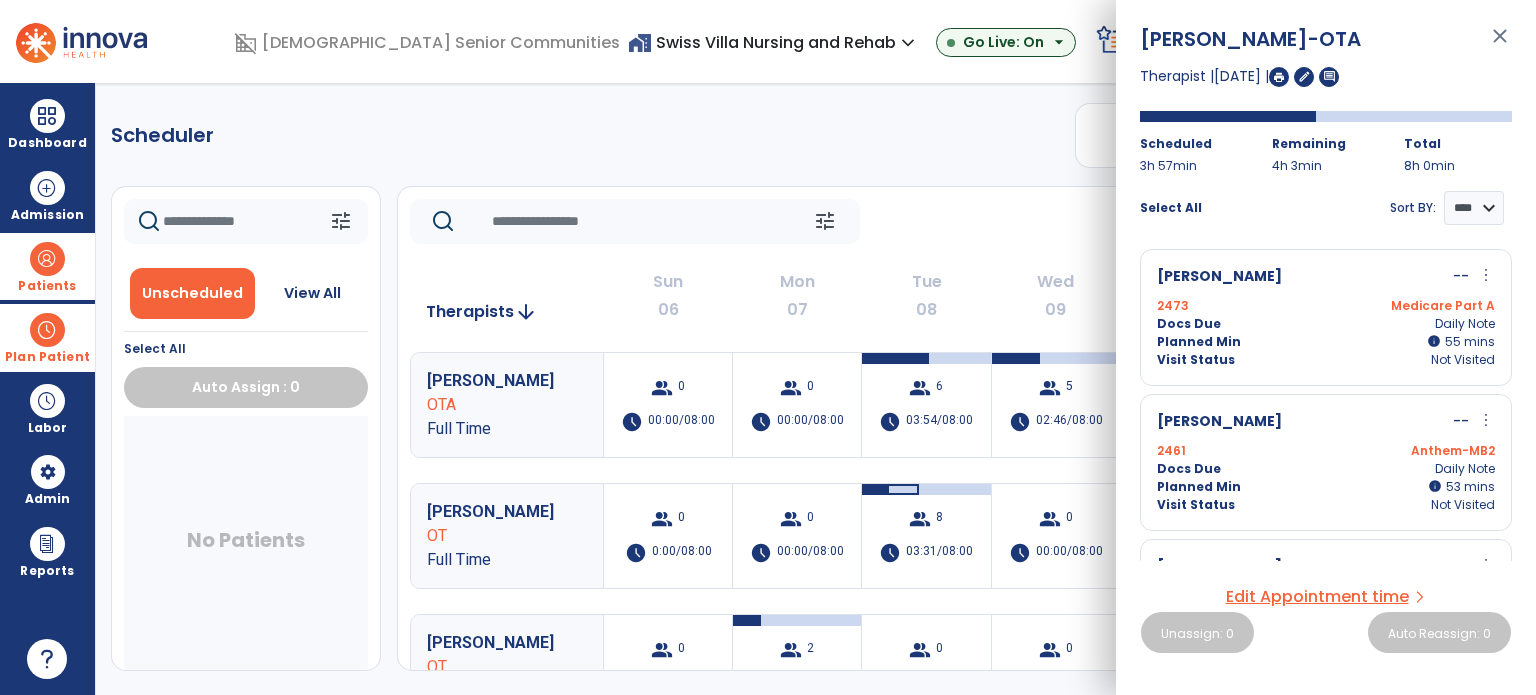 click on "more_vert" at bounding box center [1486, 275] 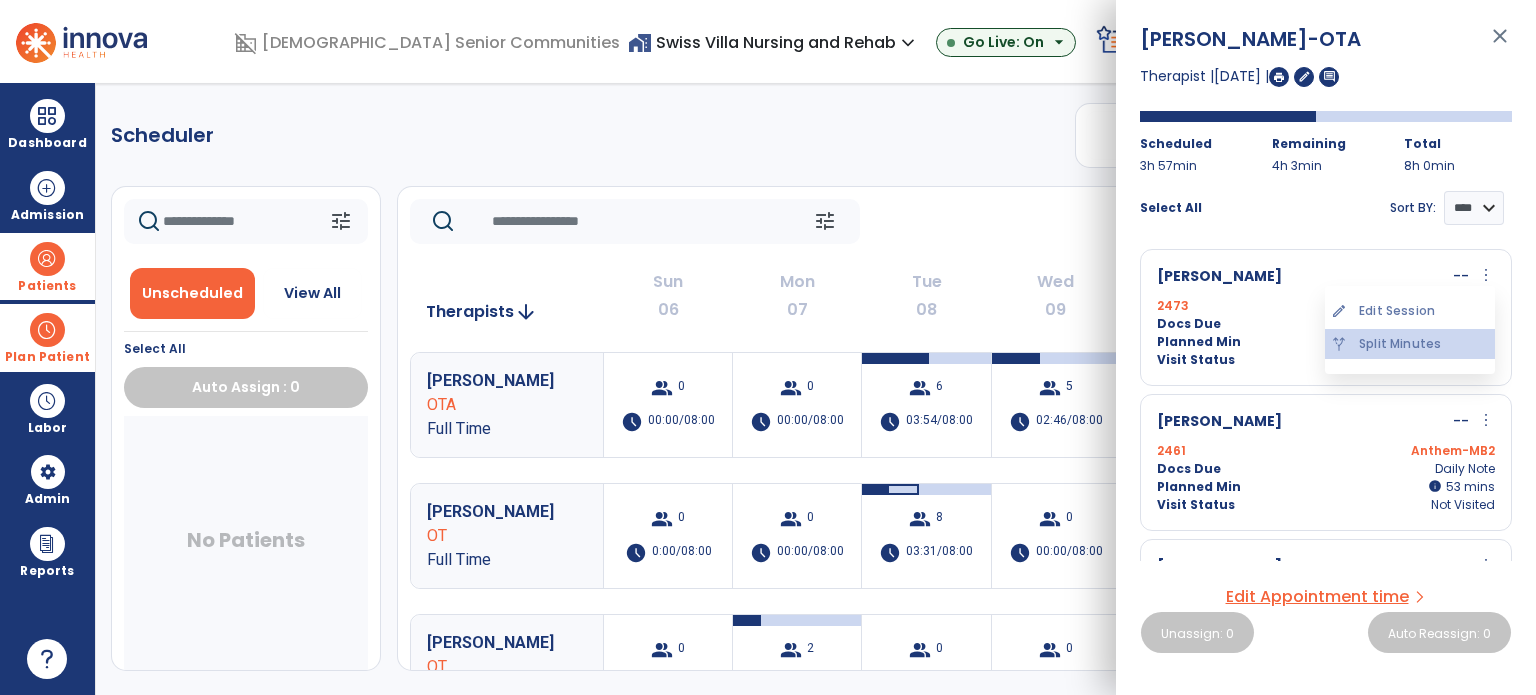 click on "alt_route   Split Minutes" at bounding box center [1410, 344] 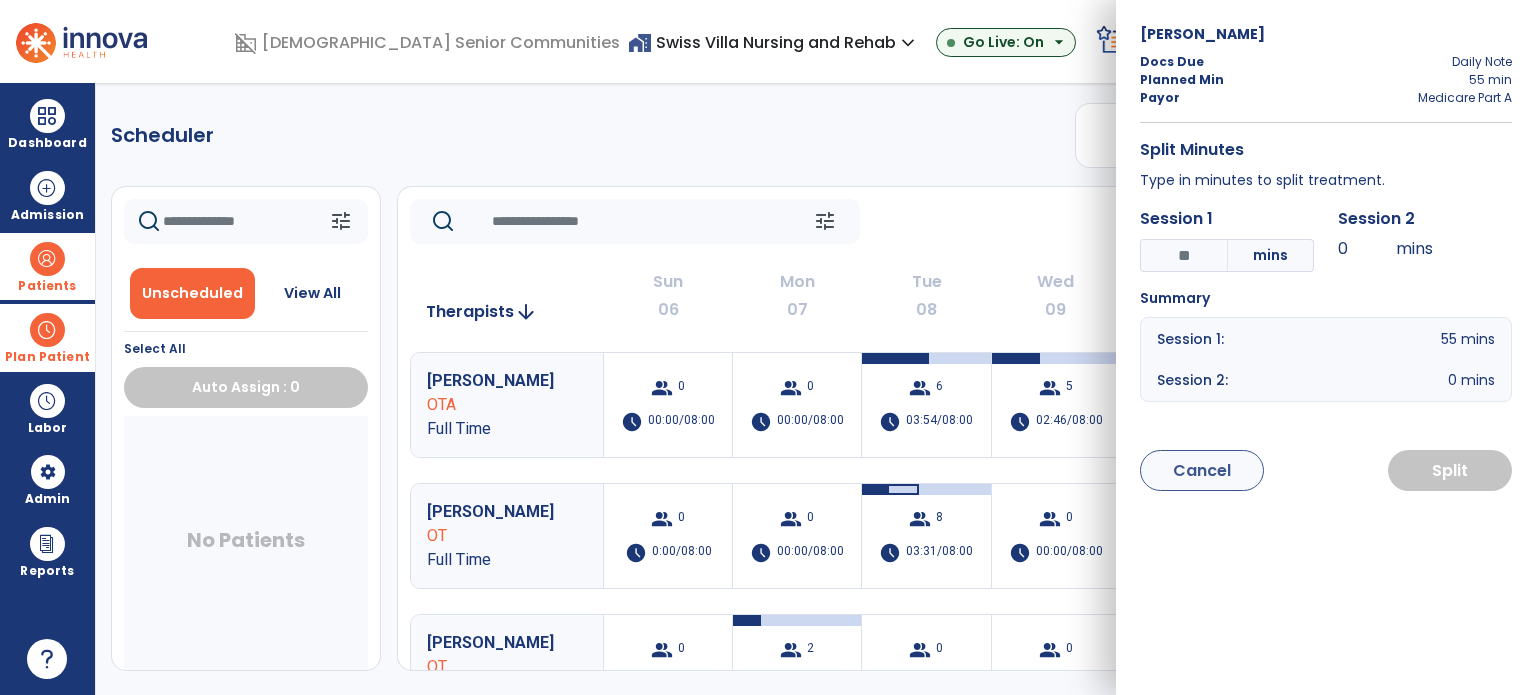 drag, startPoint x: 1456, startPoint y: 335, endPoint x: 1421, endPoint y: 334, distance: 35.014282 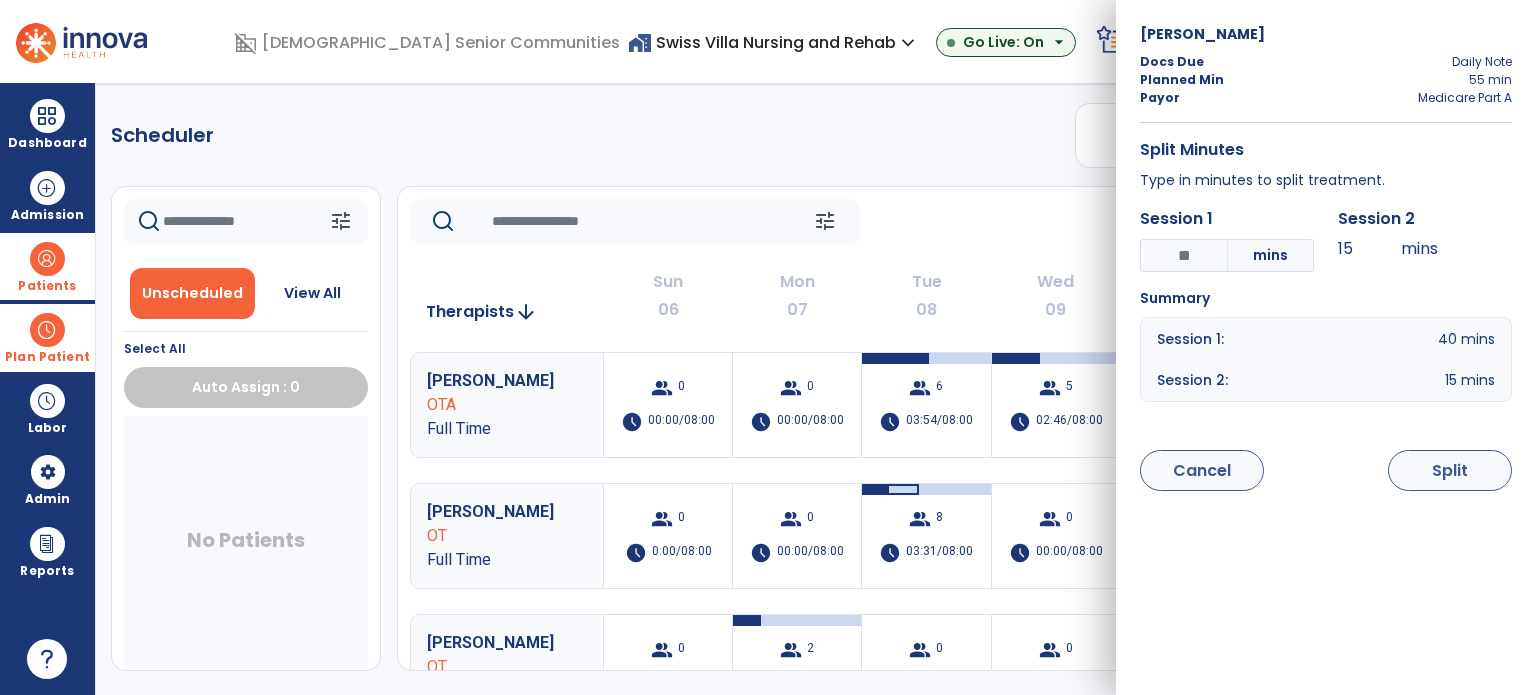 type on "**" 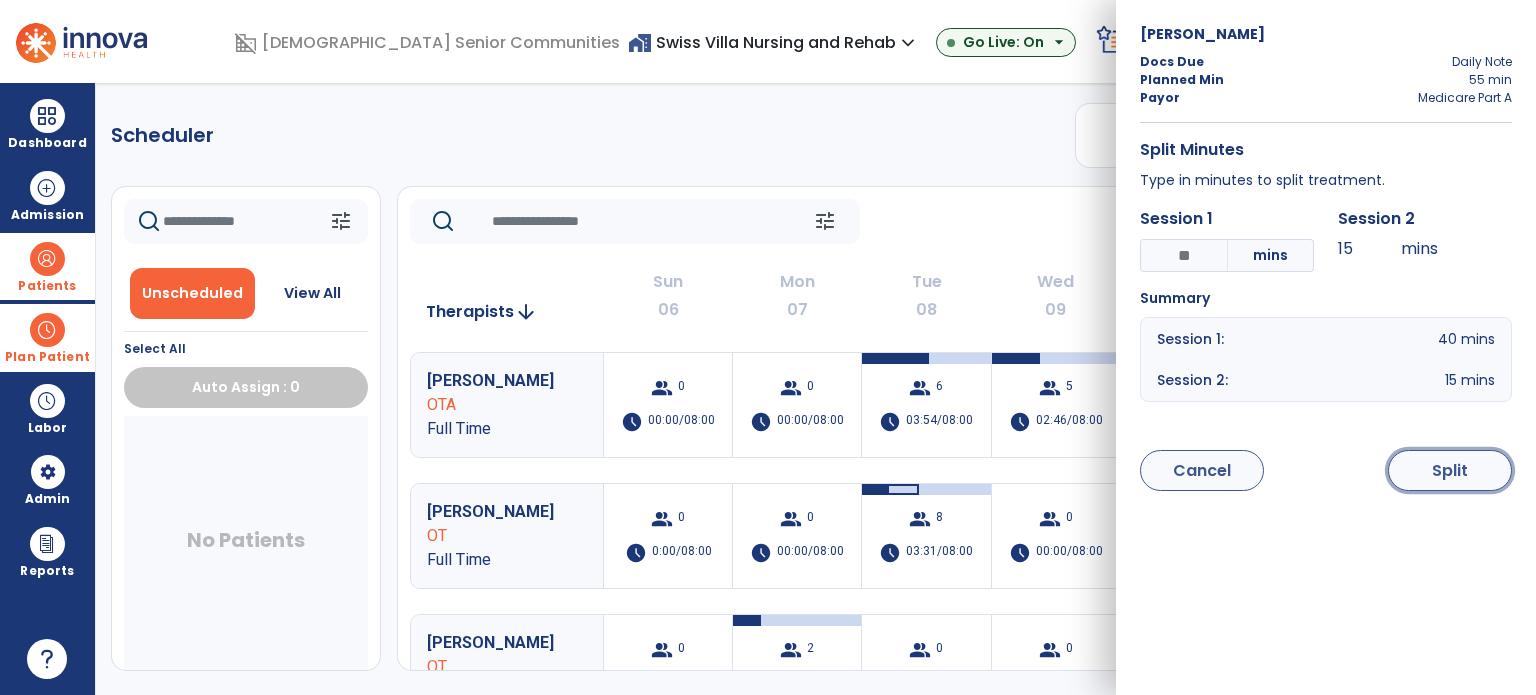 click on "Split" at bounding box center [1450, 470] 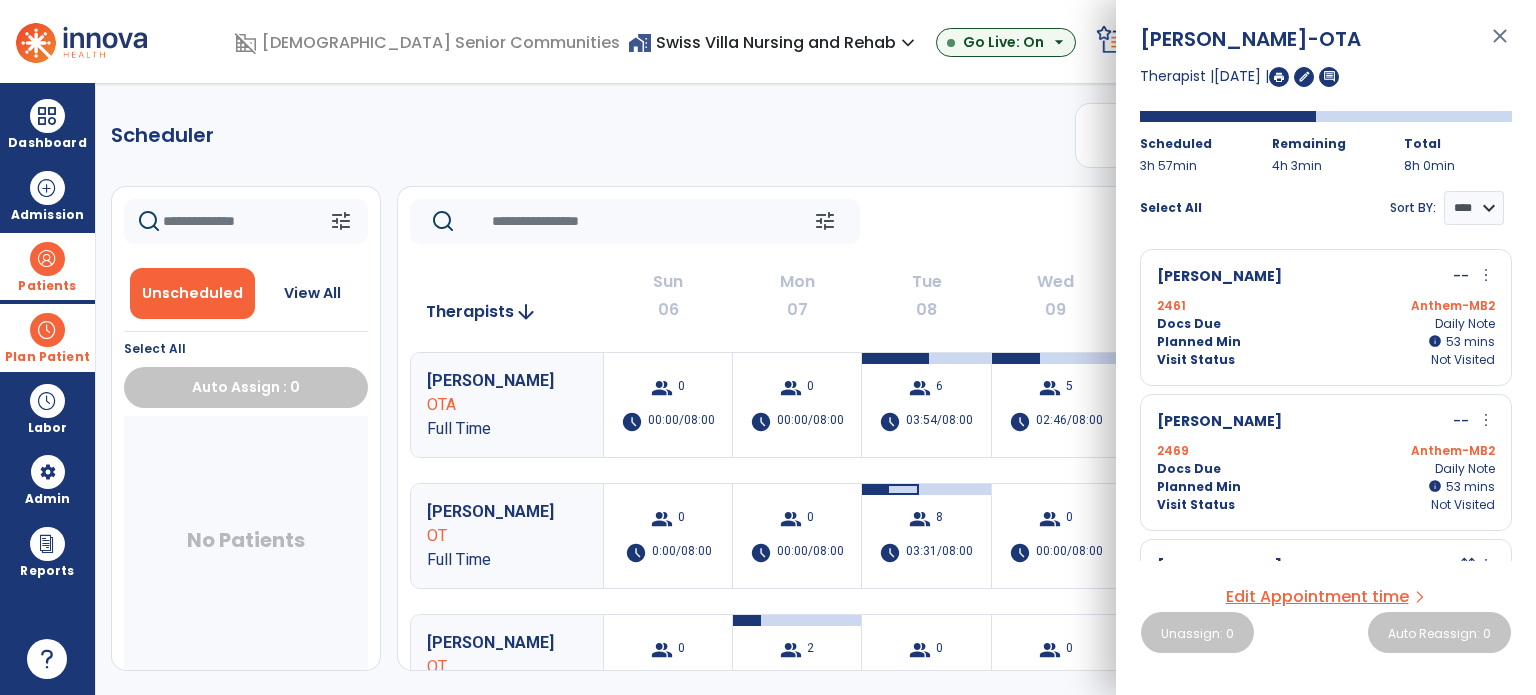click on "close" at bounding box center (1500, 45) 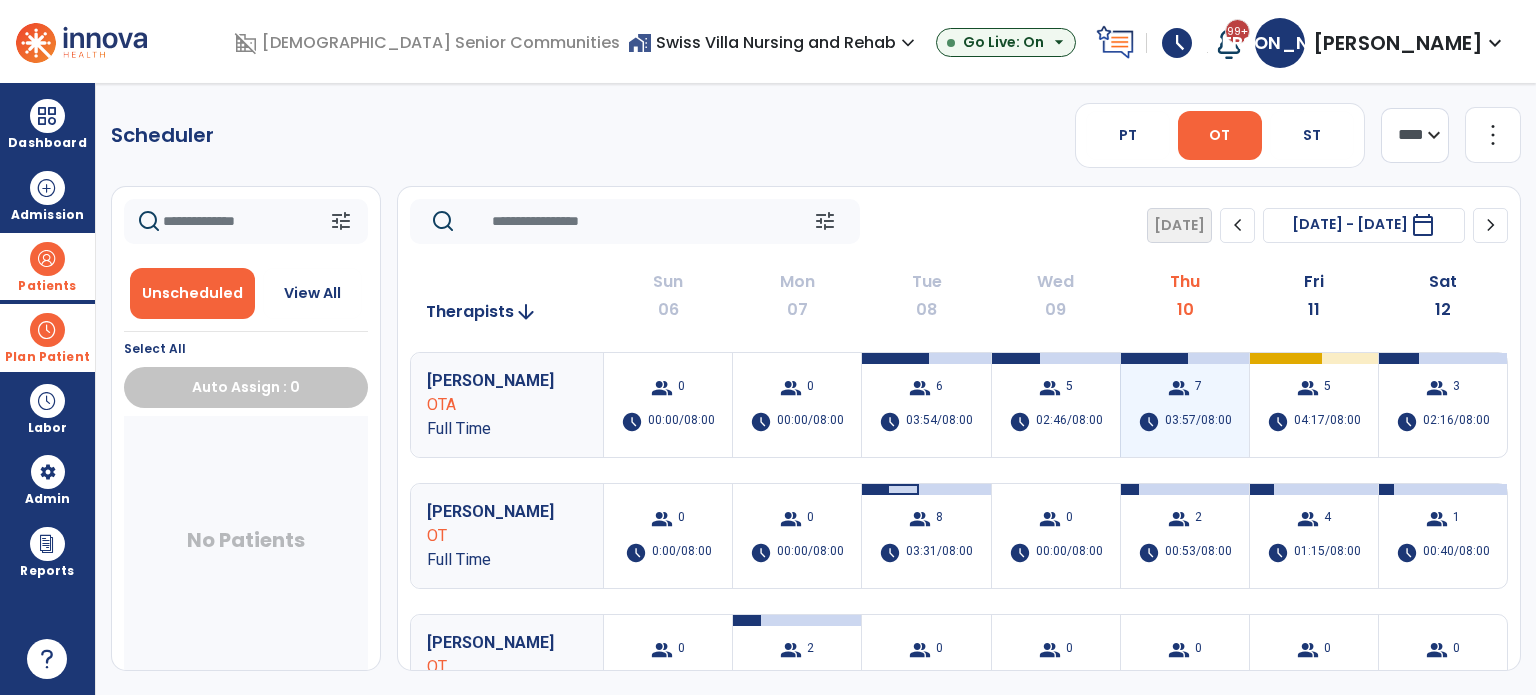 click on "group  7  schedule  03:57/08:00" at bounding box center [1185, 405] 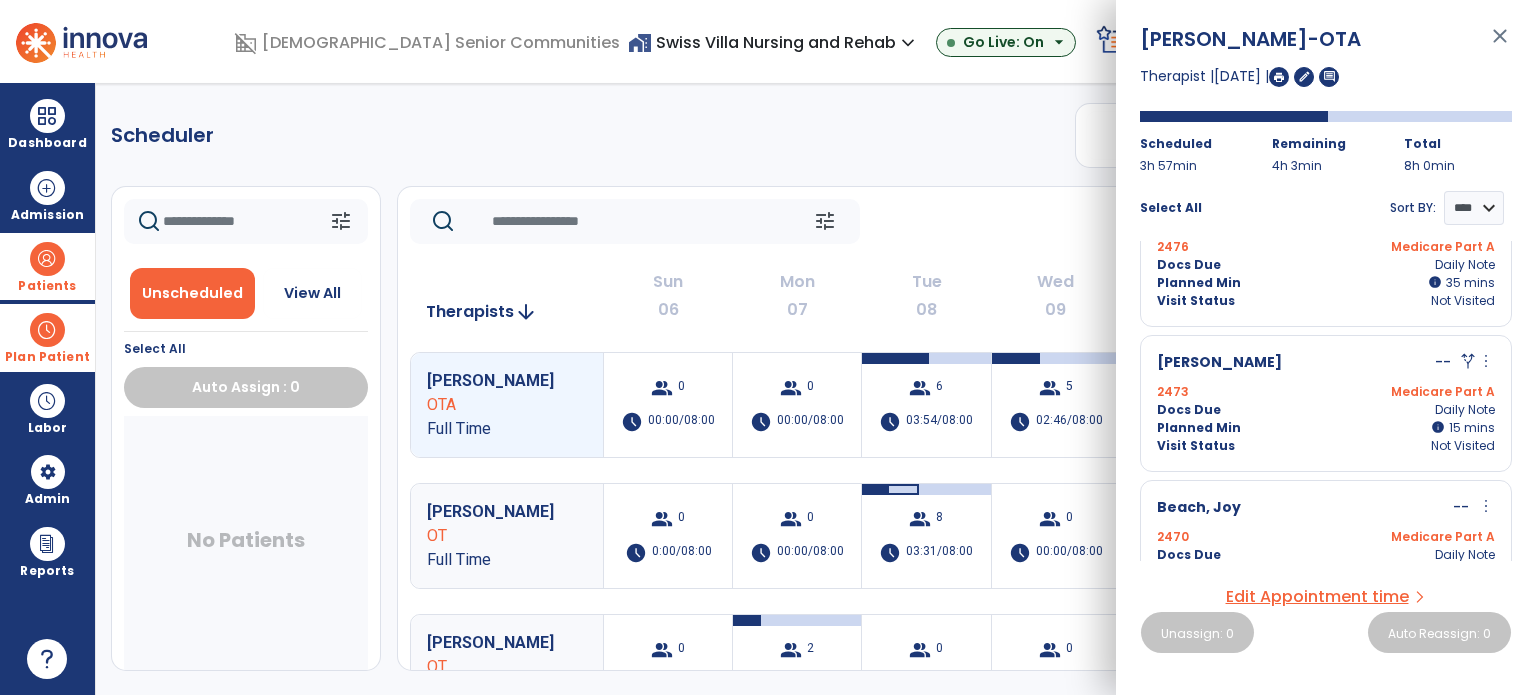 scroll, scrollTop: 690, scrollLeft: 0, axis: vertical 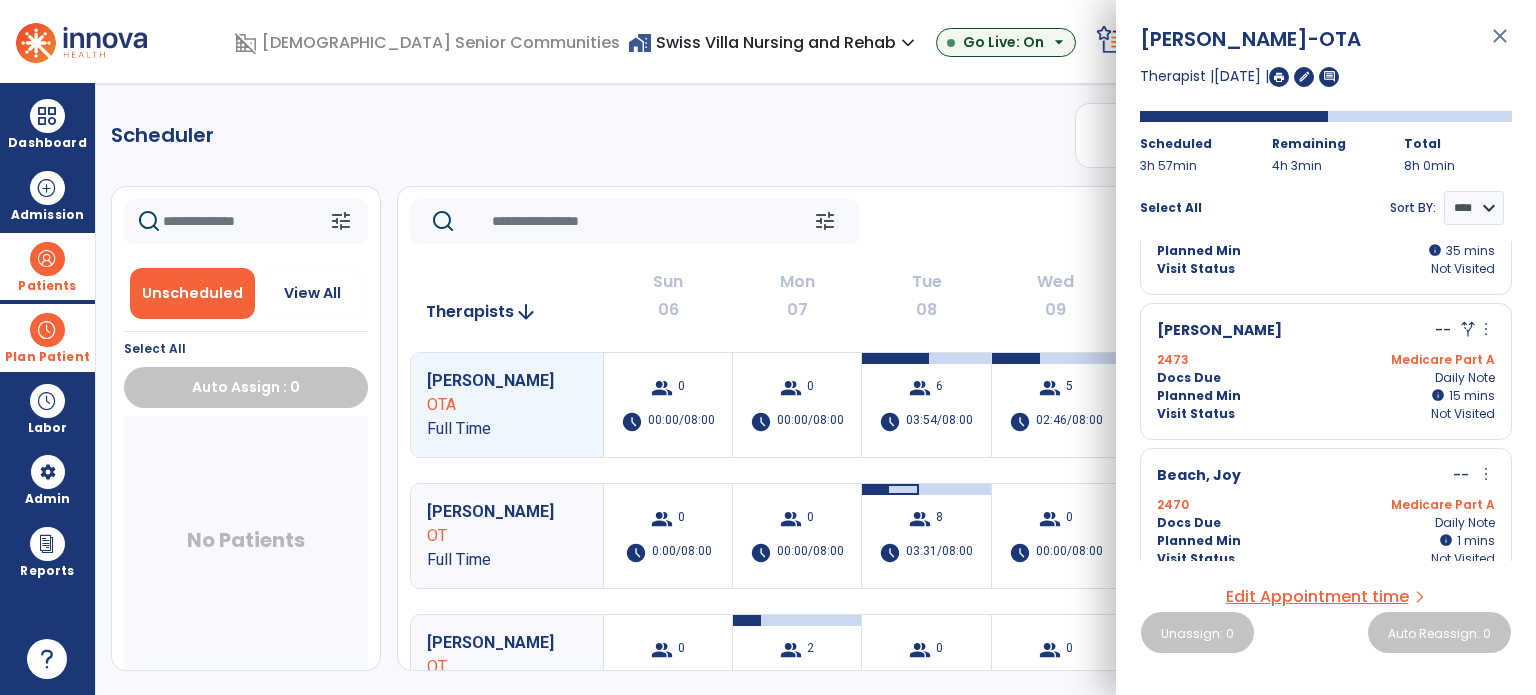 click on "Planned Min  info   55 I 15 mins" at bounding box center (1326, 396) 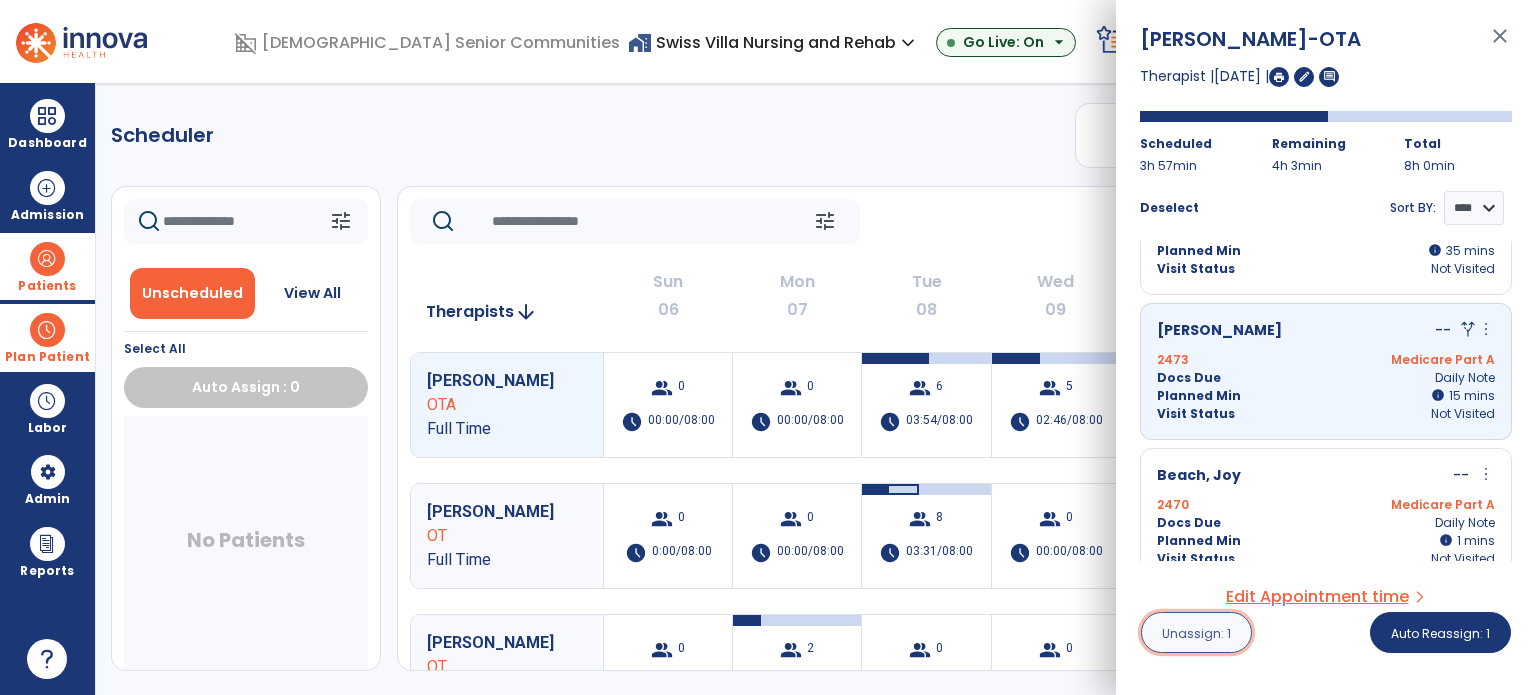 click on "Unassign: 1" at bounding box center (1196, 632) 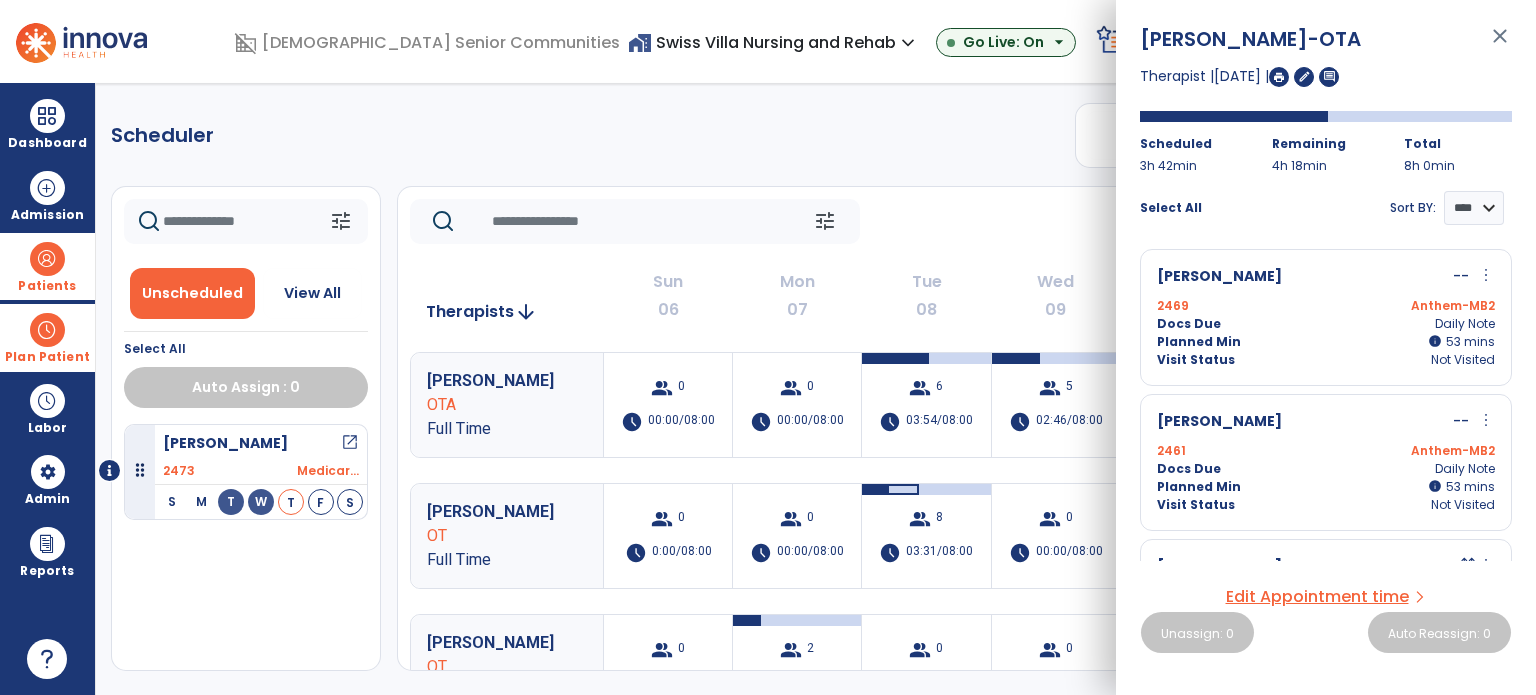 click on "close" at bounding box center (1500, 45) 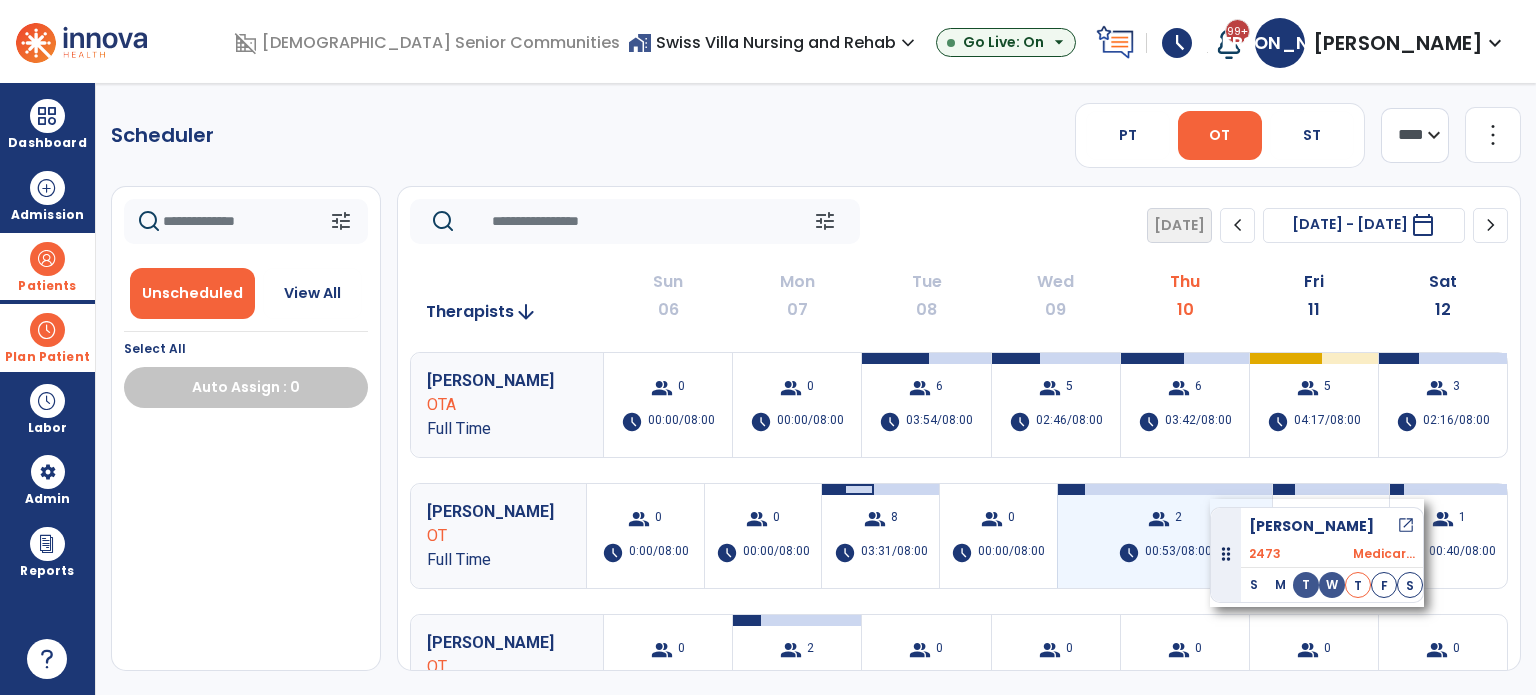 drag, startPoint x: 256, startPoint y: 455, endPoint x: 1210, endPoint y: 499, distance: 955.01416 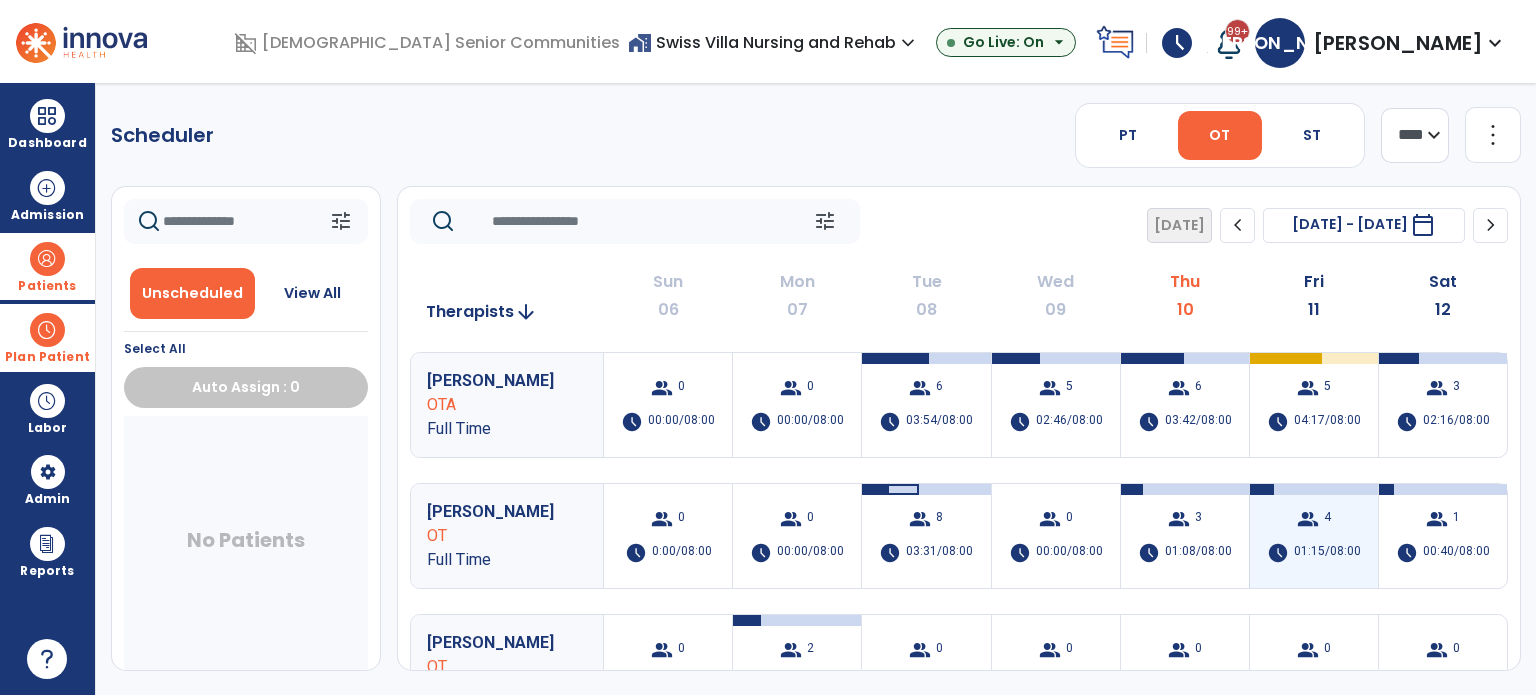 click on "group" at bounding box center [1308, 519] 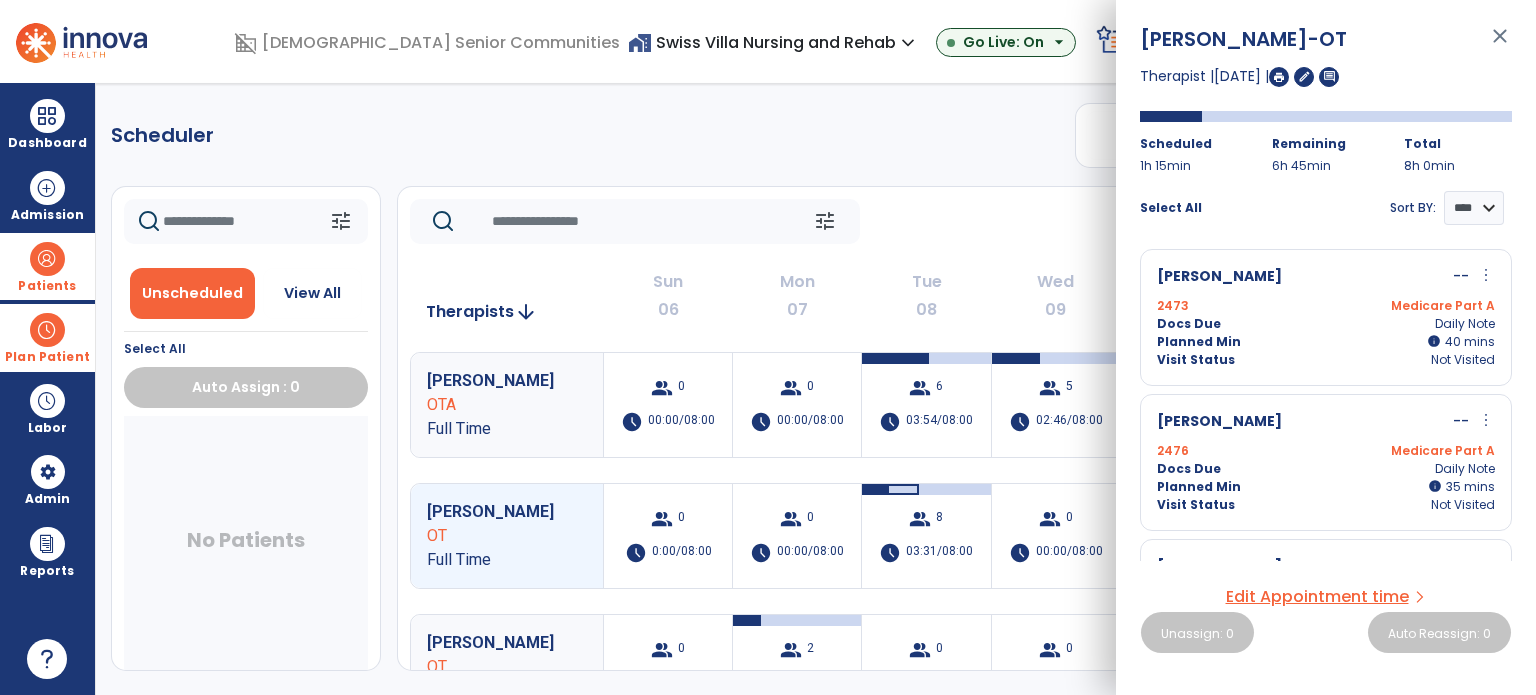 click on "close" at bounding box center (1500, 45) 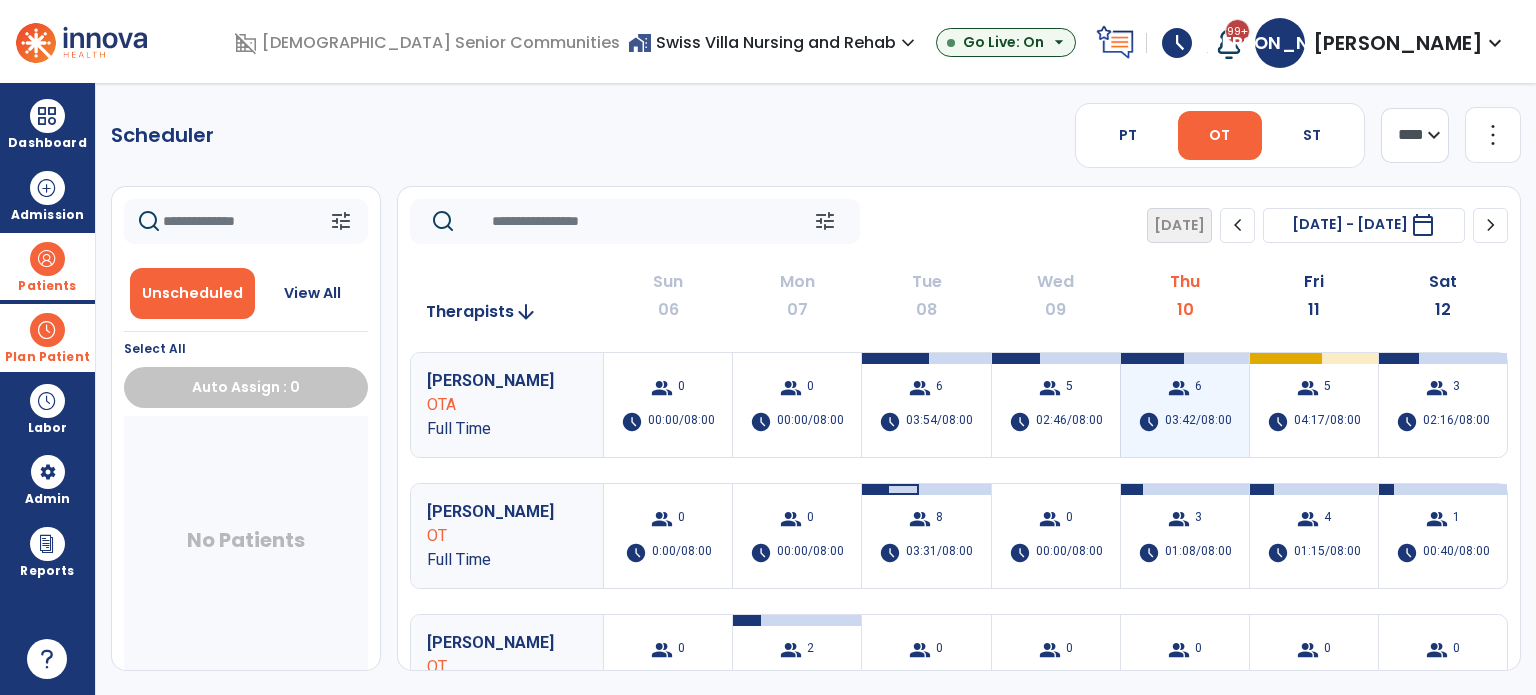 click on "group  6  schedule  03:42/08:00" at bounding box center [1185, 405] 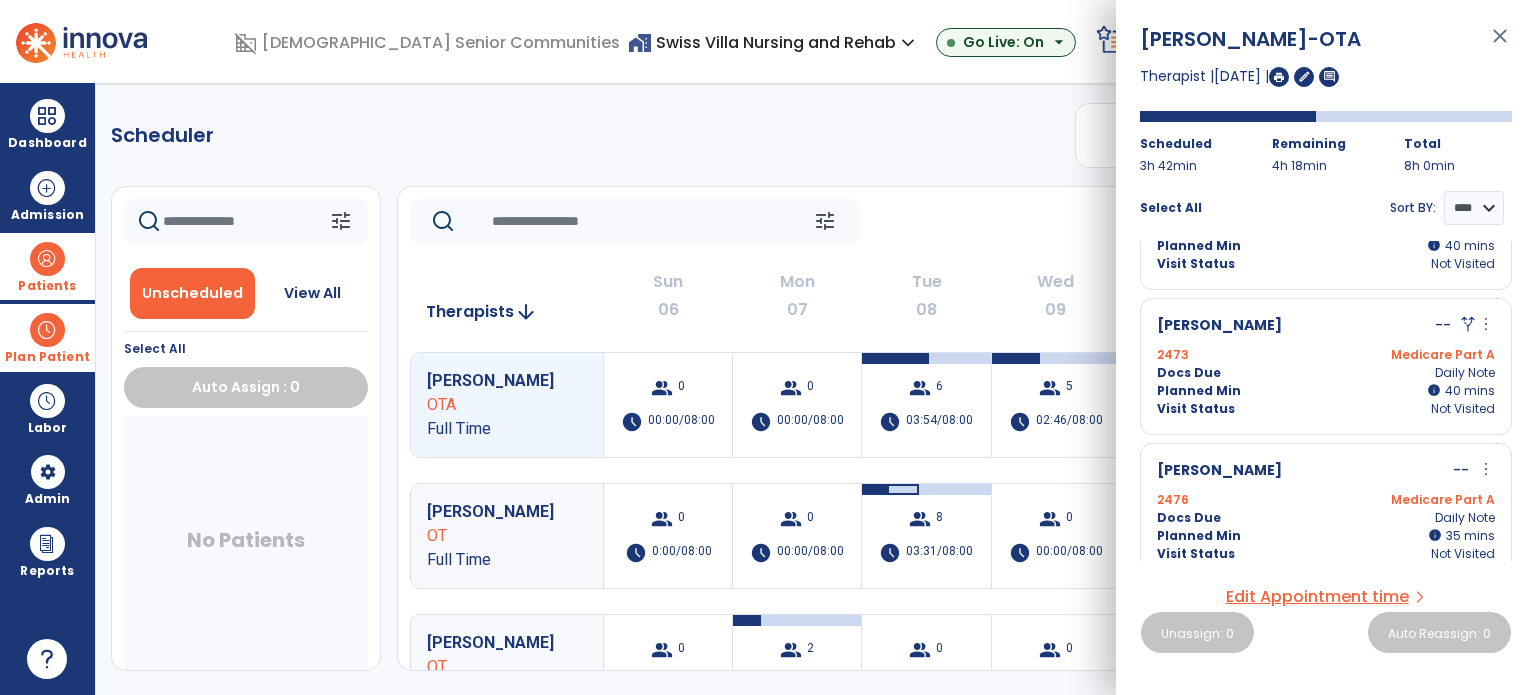scroll, scrollTop: 500, scrollLeft: 0, axis: vertical 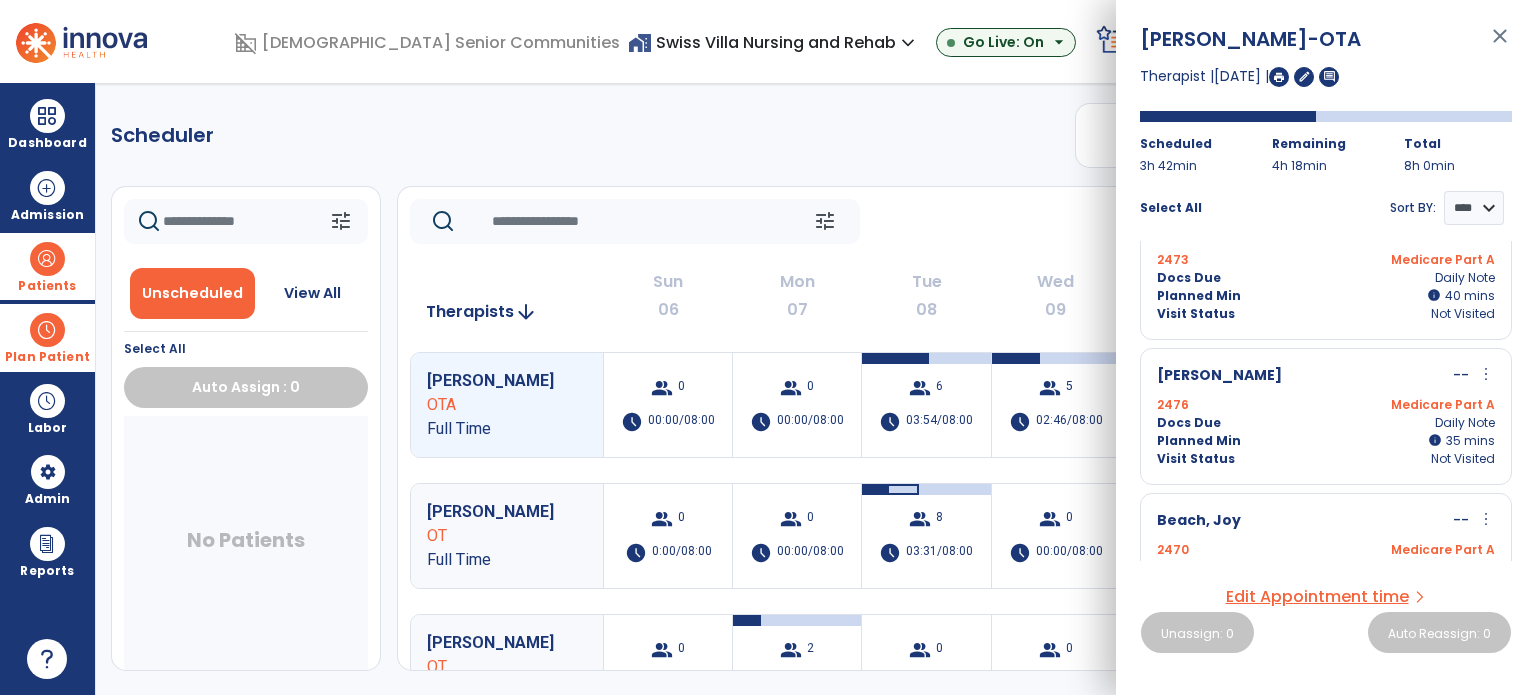 click on "2476 Medicare Part A" at bounding box center [1326, 405] 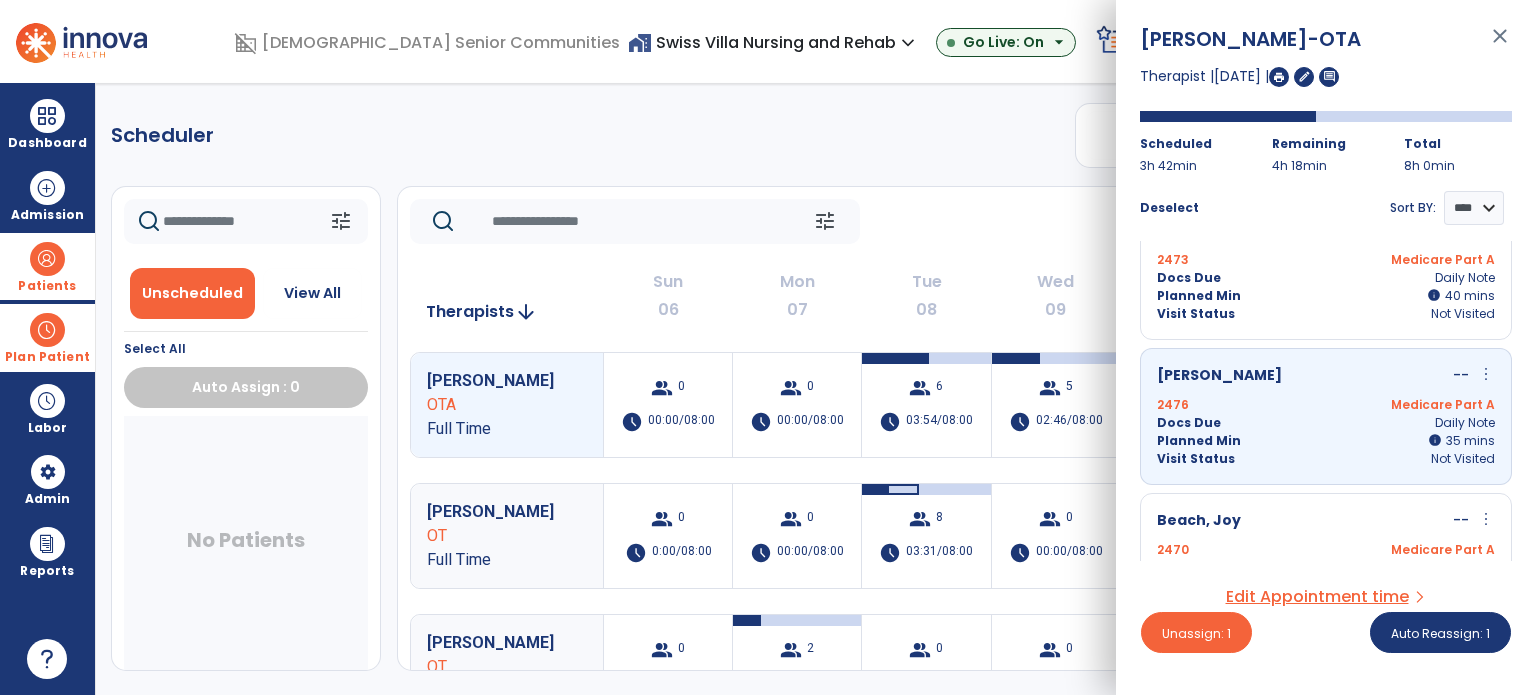 click on "more_vert" at bounding box center (1486, 374) 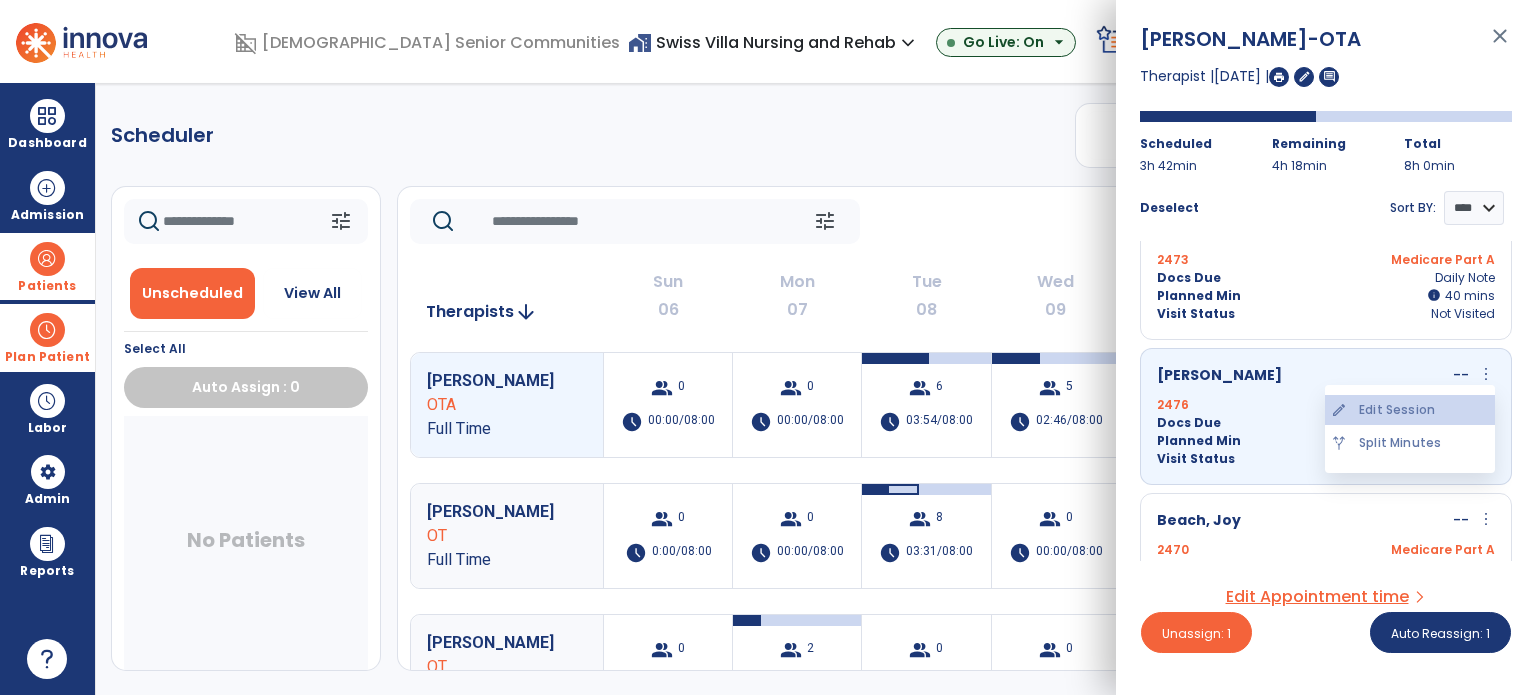 click on "edit   Edit Session" at bounding box center (1410, 410) 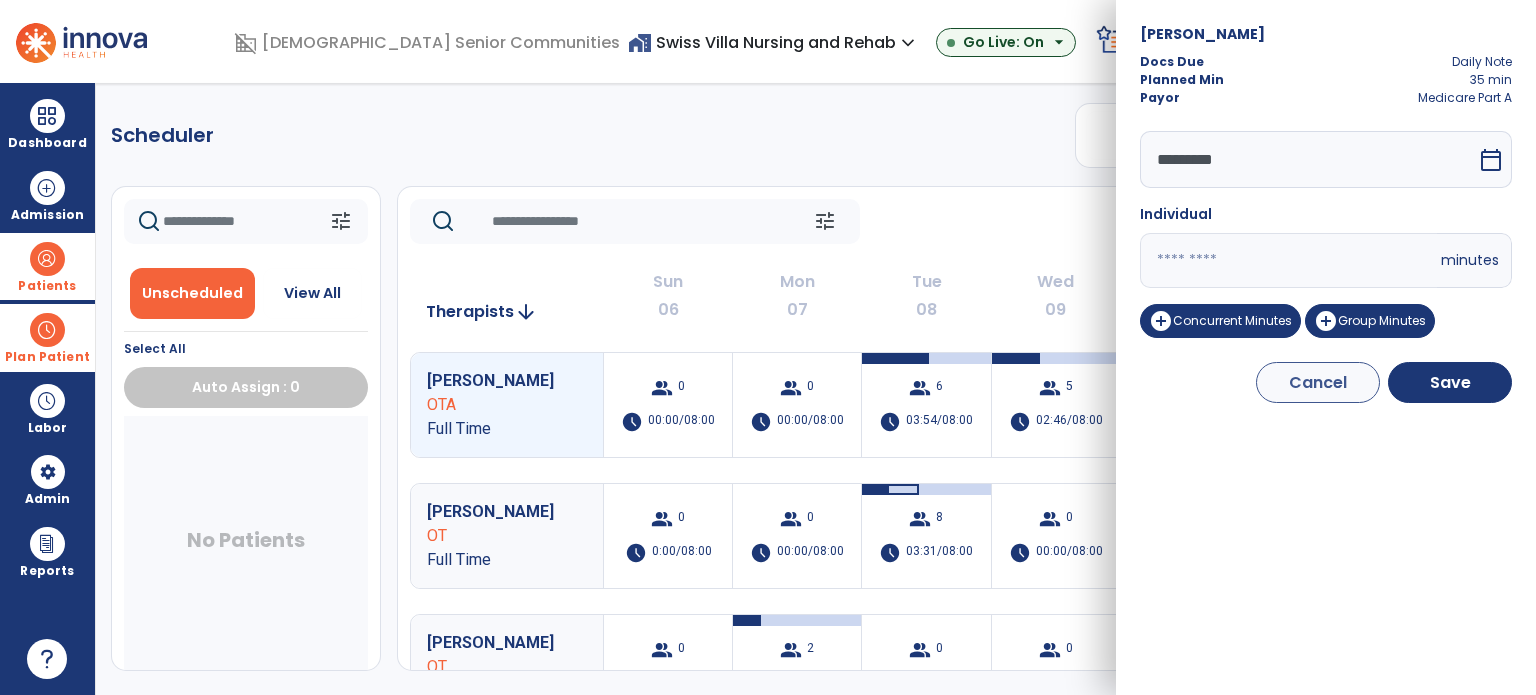 drag, startPoint x: 1096, startPoint y: 264, endPoint x: 1057, endPoint y: 271, distance: 39.623226 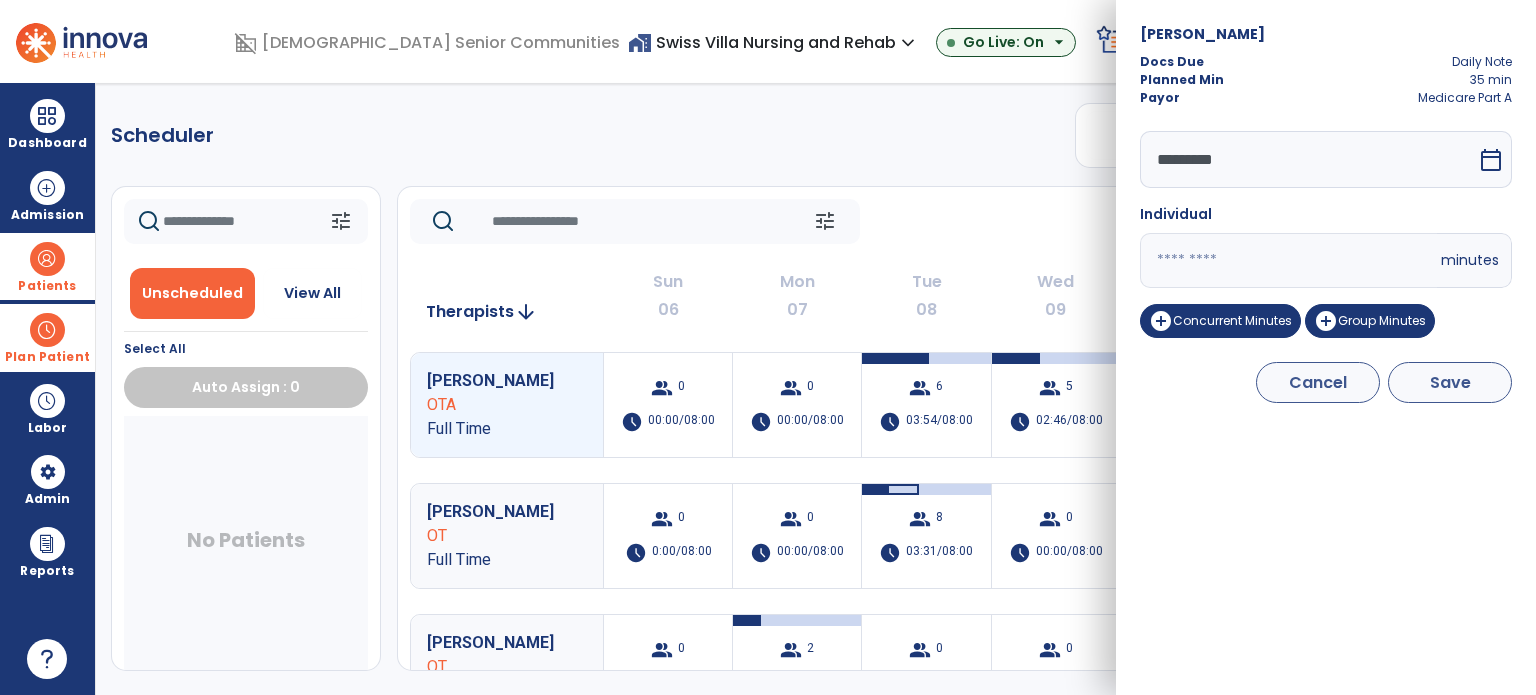 type on "**" 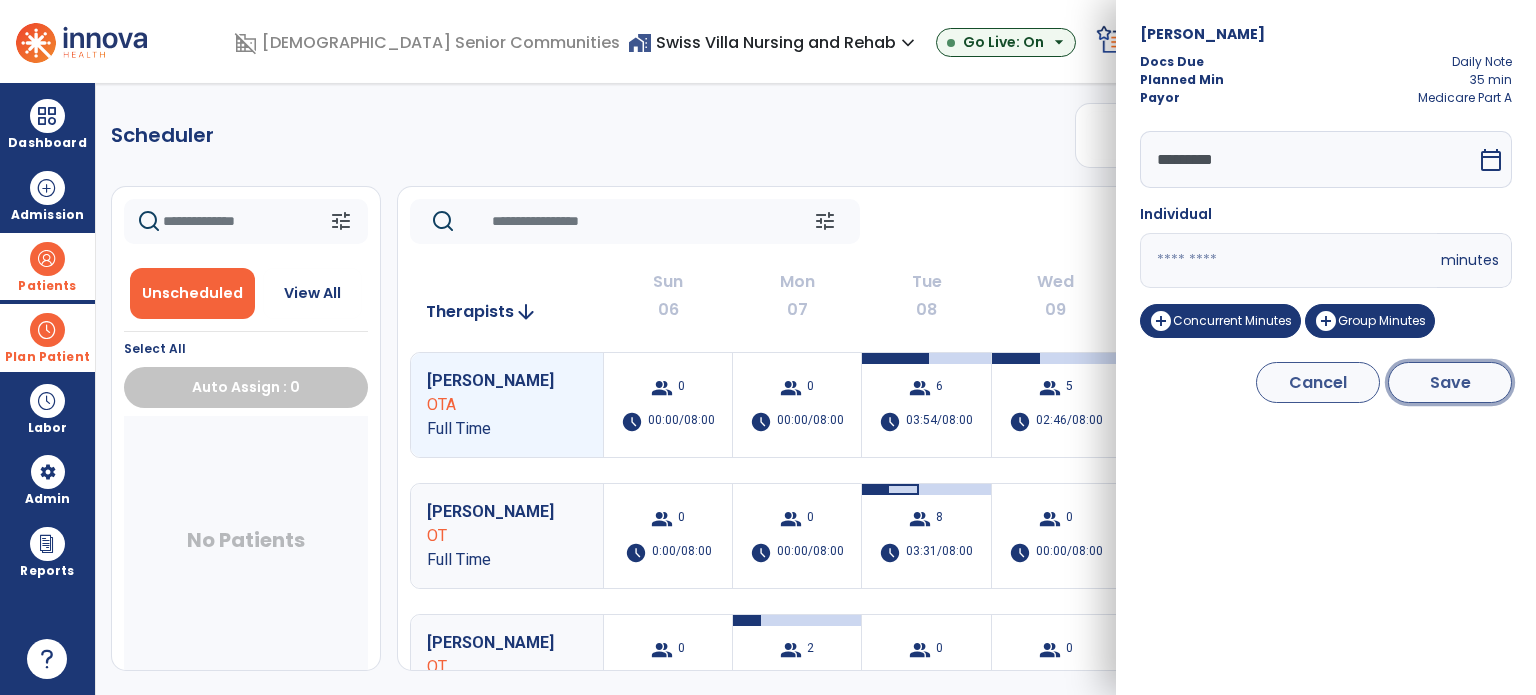 click on "Save" at bounding box center [1450, 382] 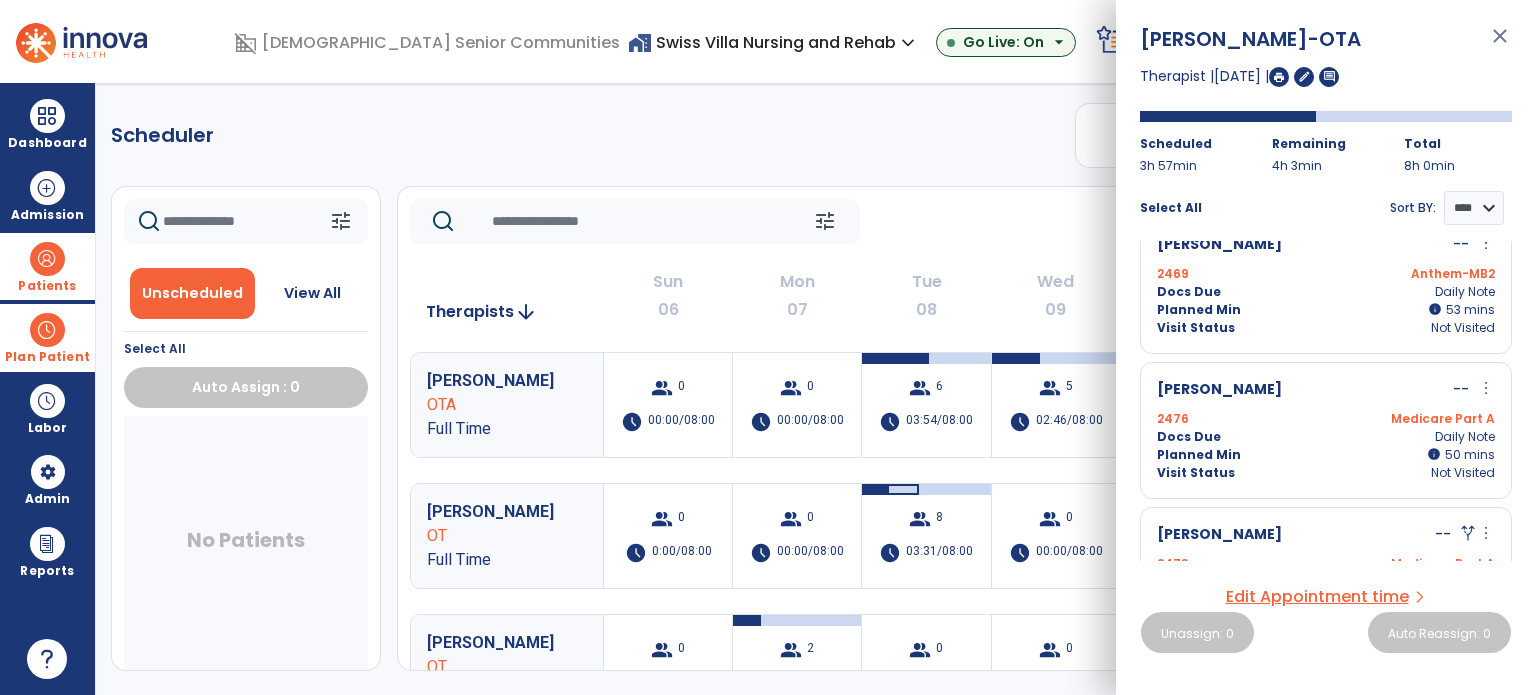 scroll, scrollTop: 200, scrollLeft: 0, axis: vertical 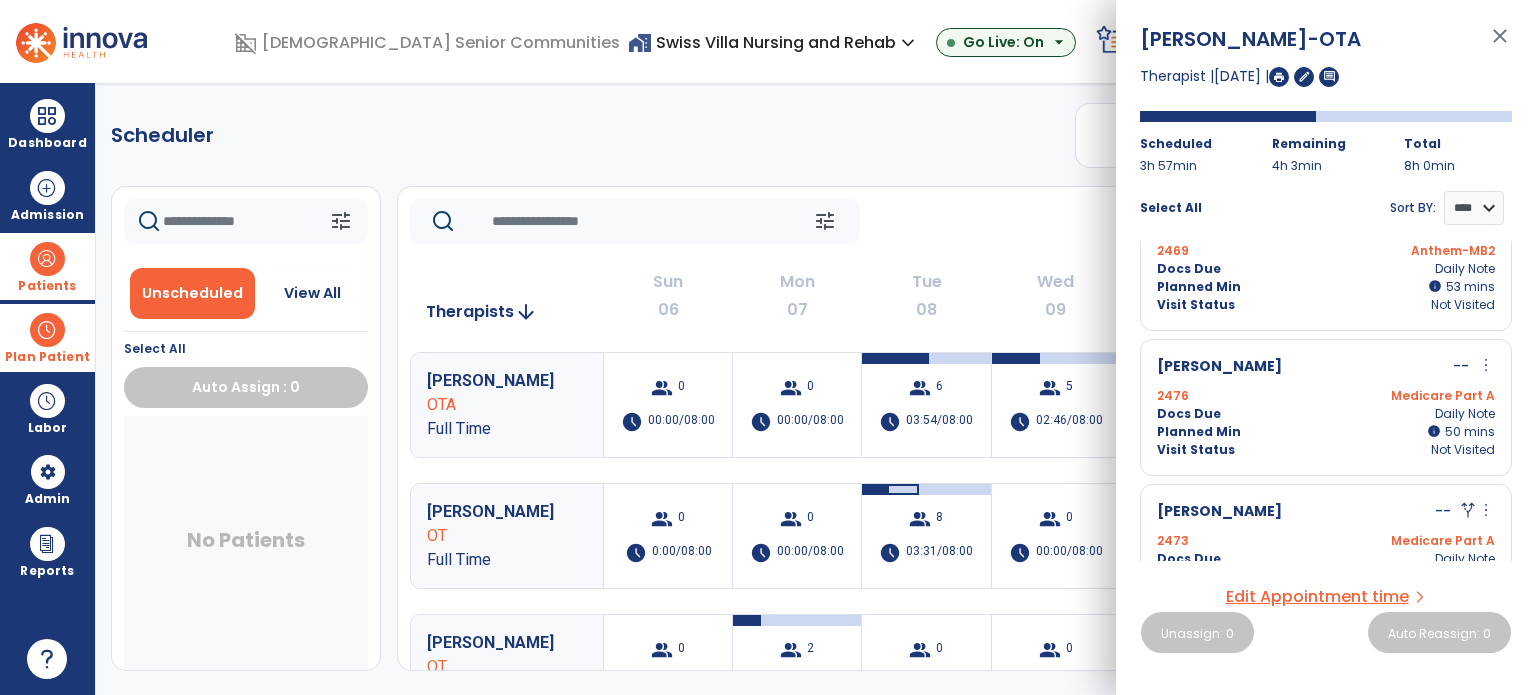 click on "more_vert" at bounding box center [1486, 365] 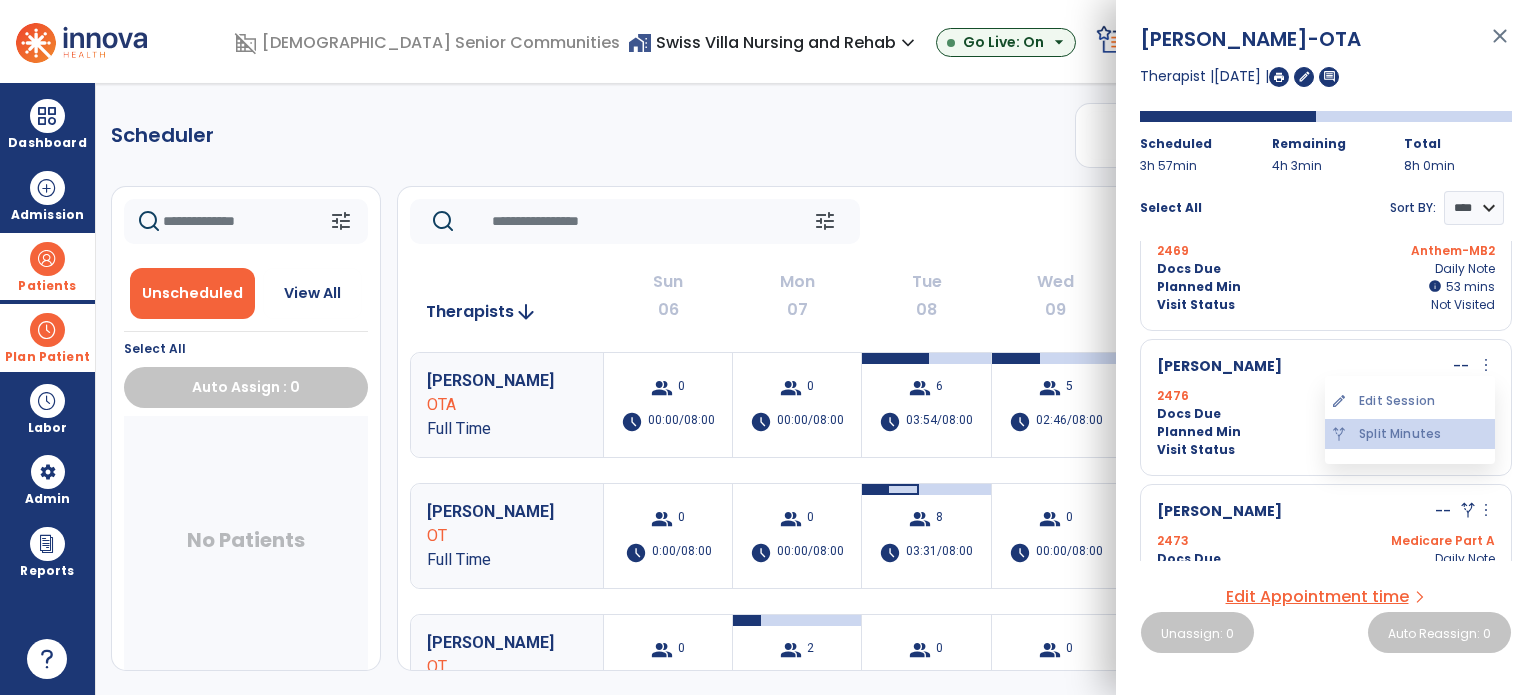 click on "alt_route   Split Minutes" at bounding box center (1410, 434) 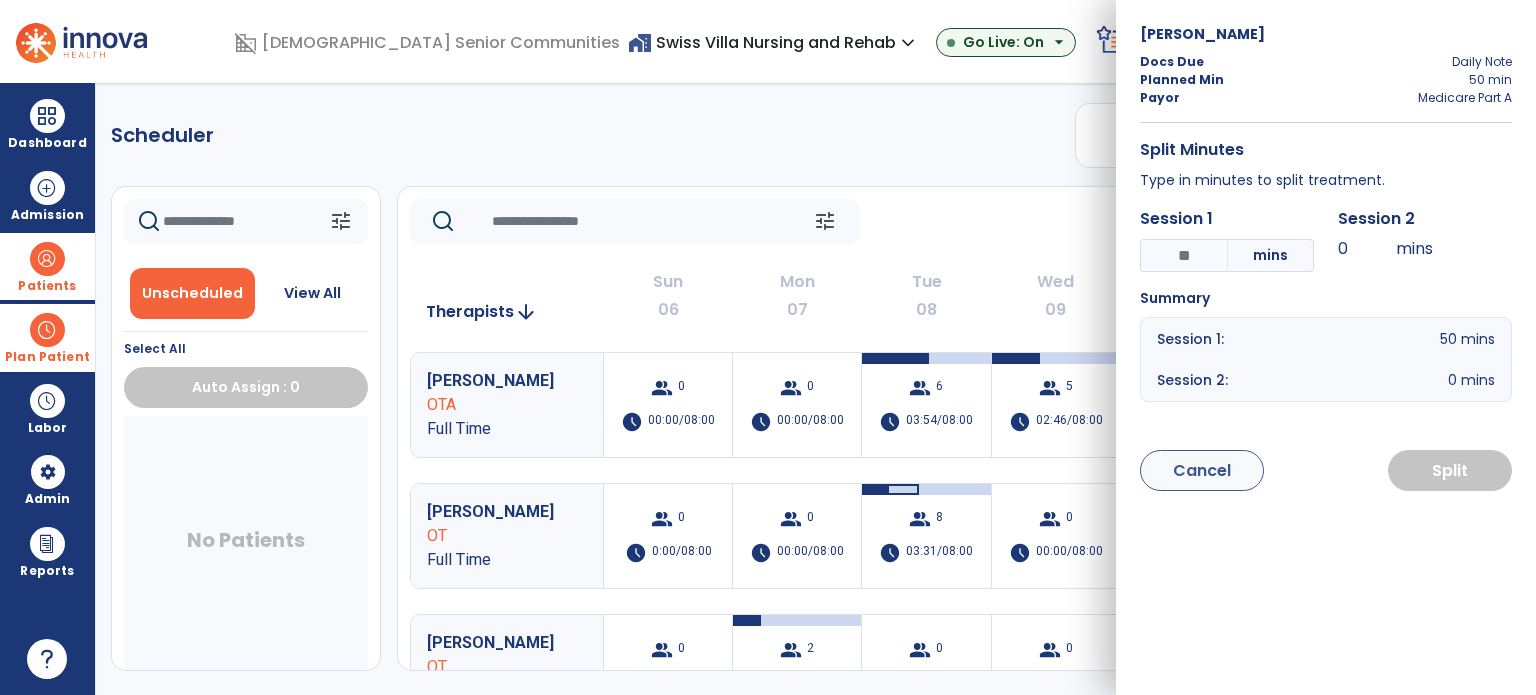 drag, startPoint x: 1184, startPoint y: 255, endPoint x: 1156, endPoint y: 255, distance: 28 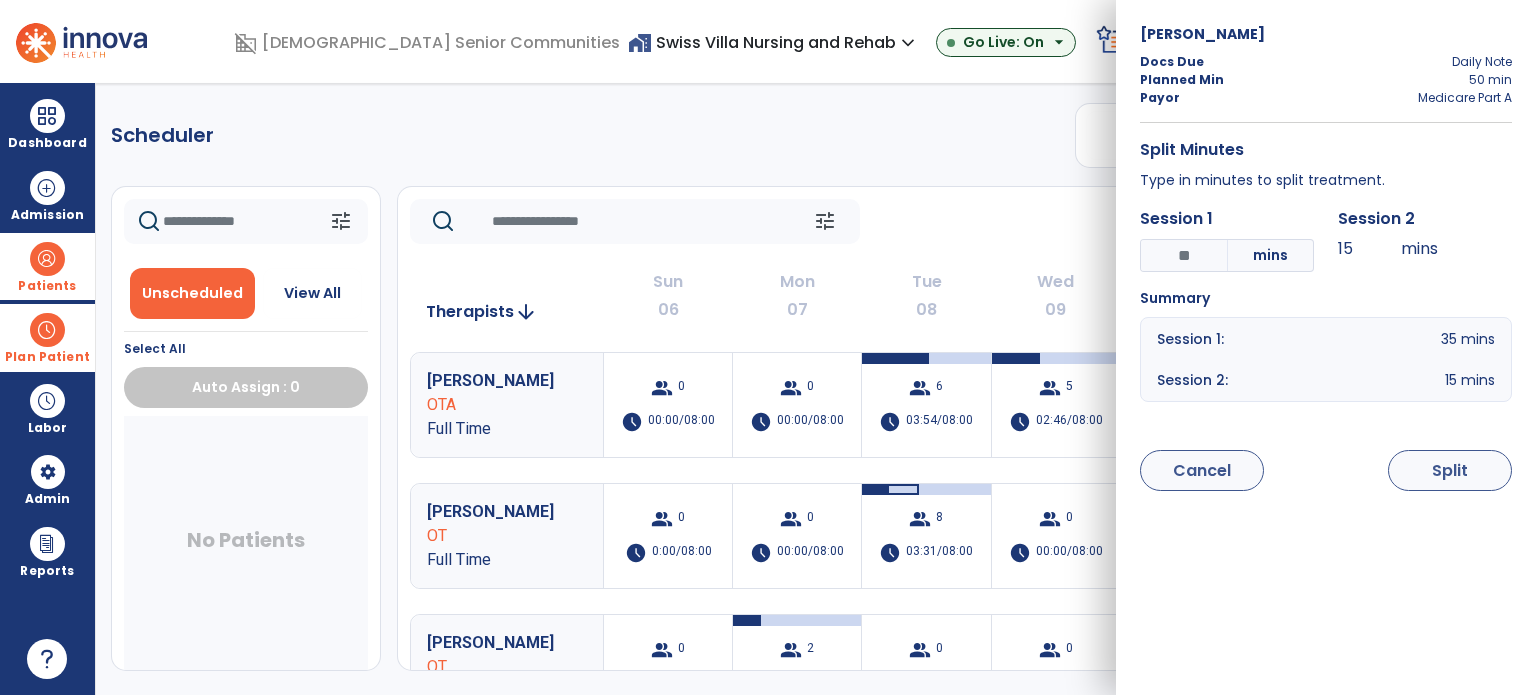 type on "**" 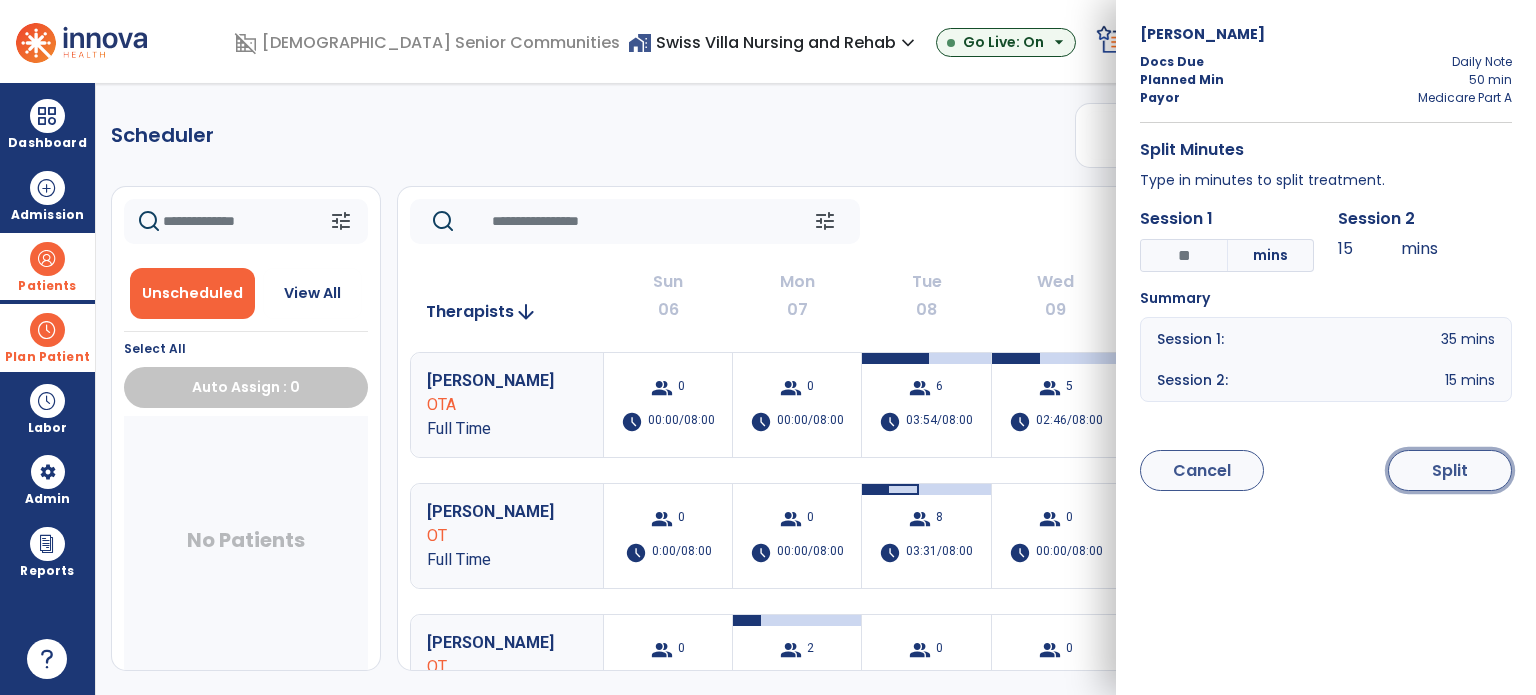 click on "Split" at bounding box center (1450, 470) 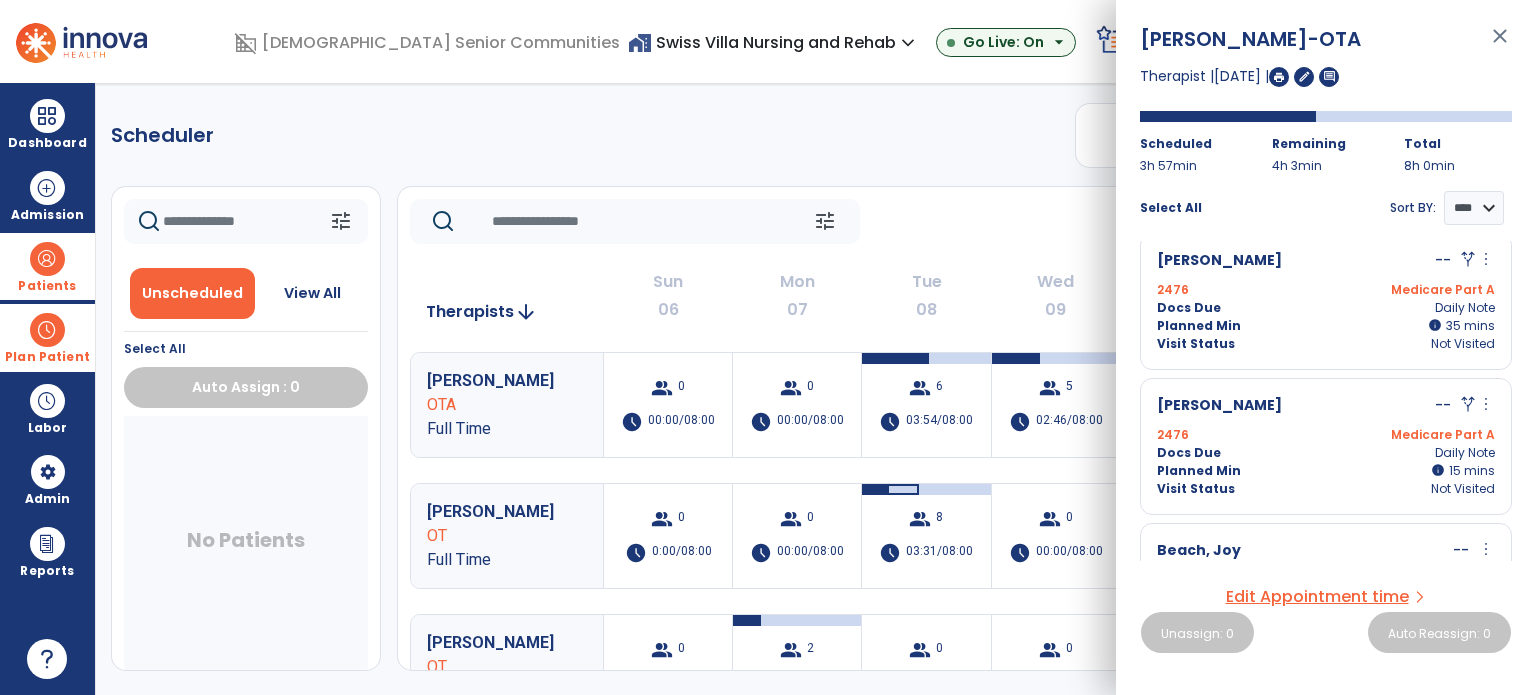scroll, scrollTop: 690, scrollLeft: 0, axis: vertical 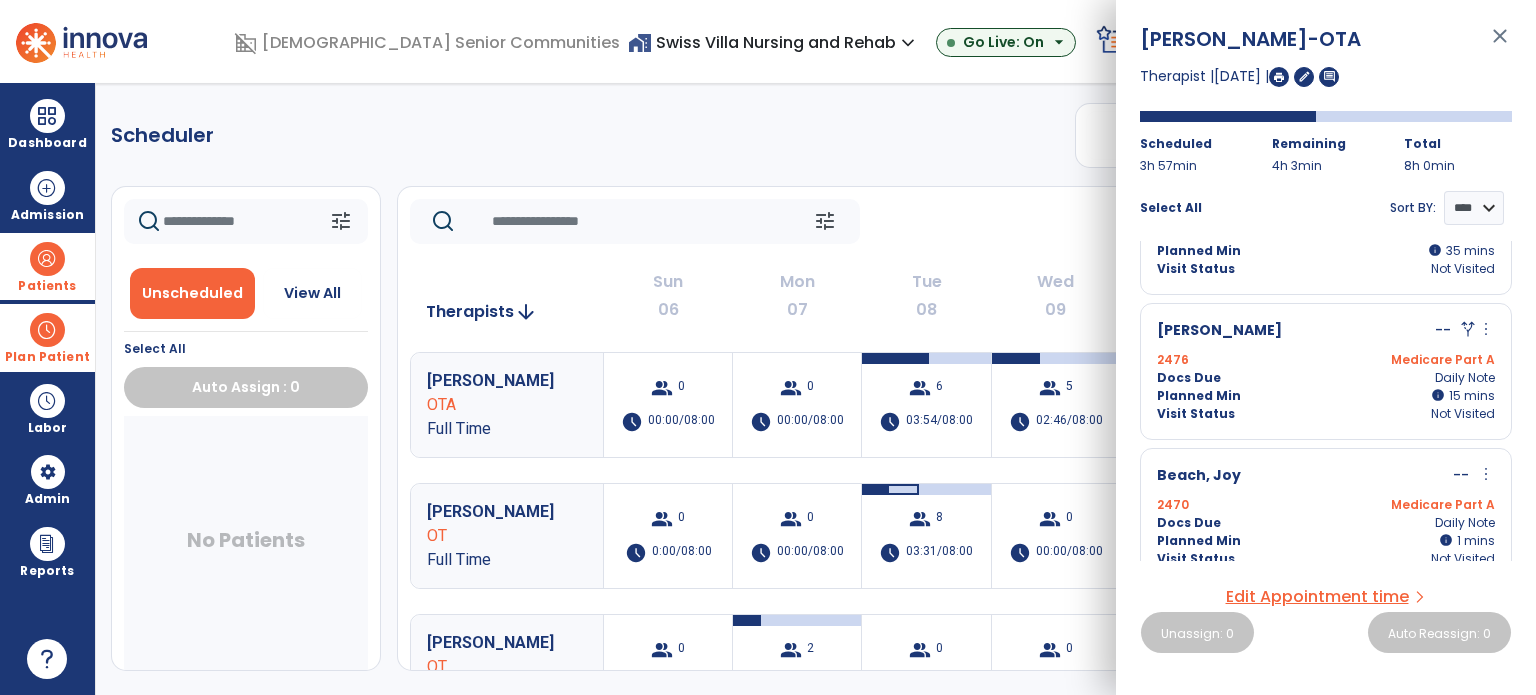 click on "Medicare Part A" at bounding box center (1410, 360) 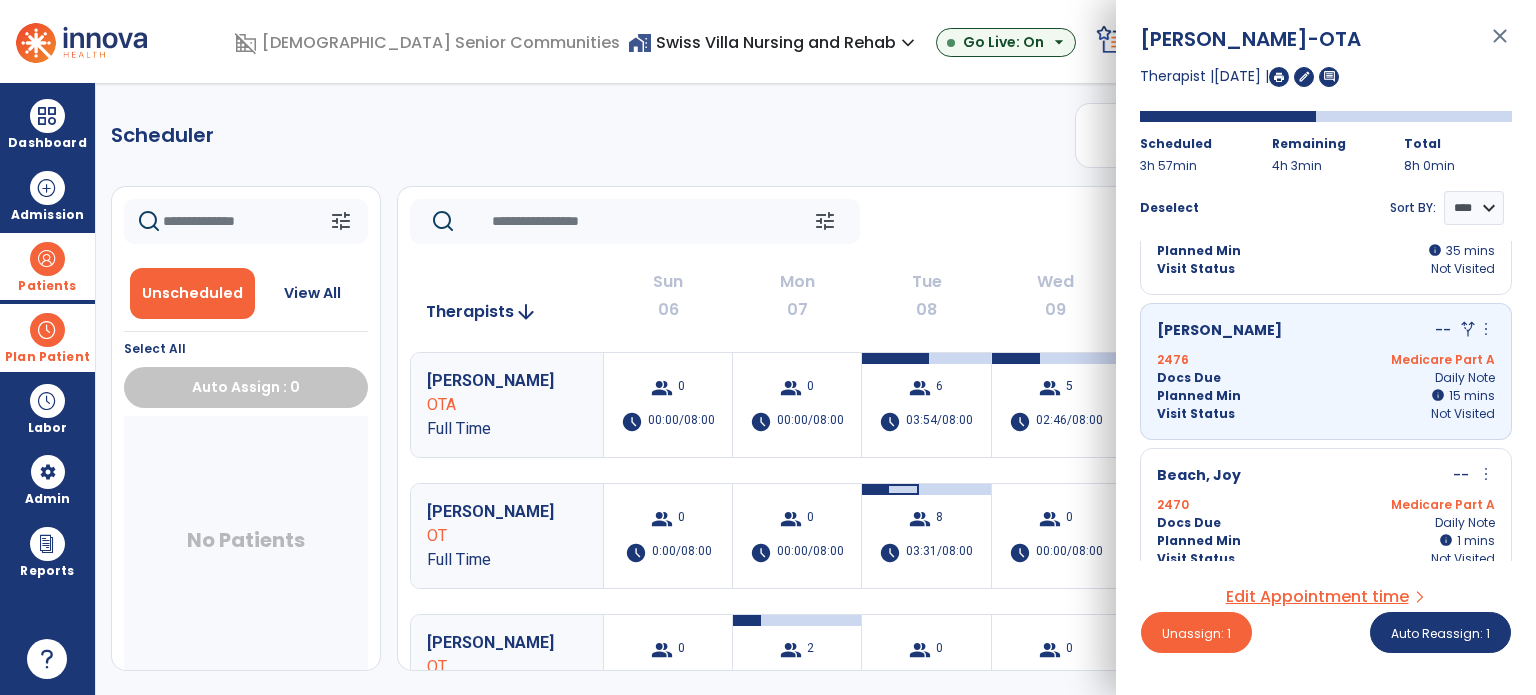 click on "Planned Min  info   1 I 1 mins" at bounding box center [1326, 541] 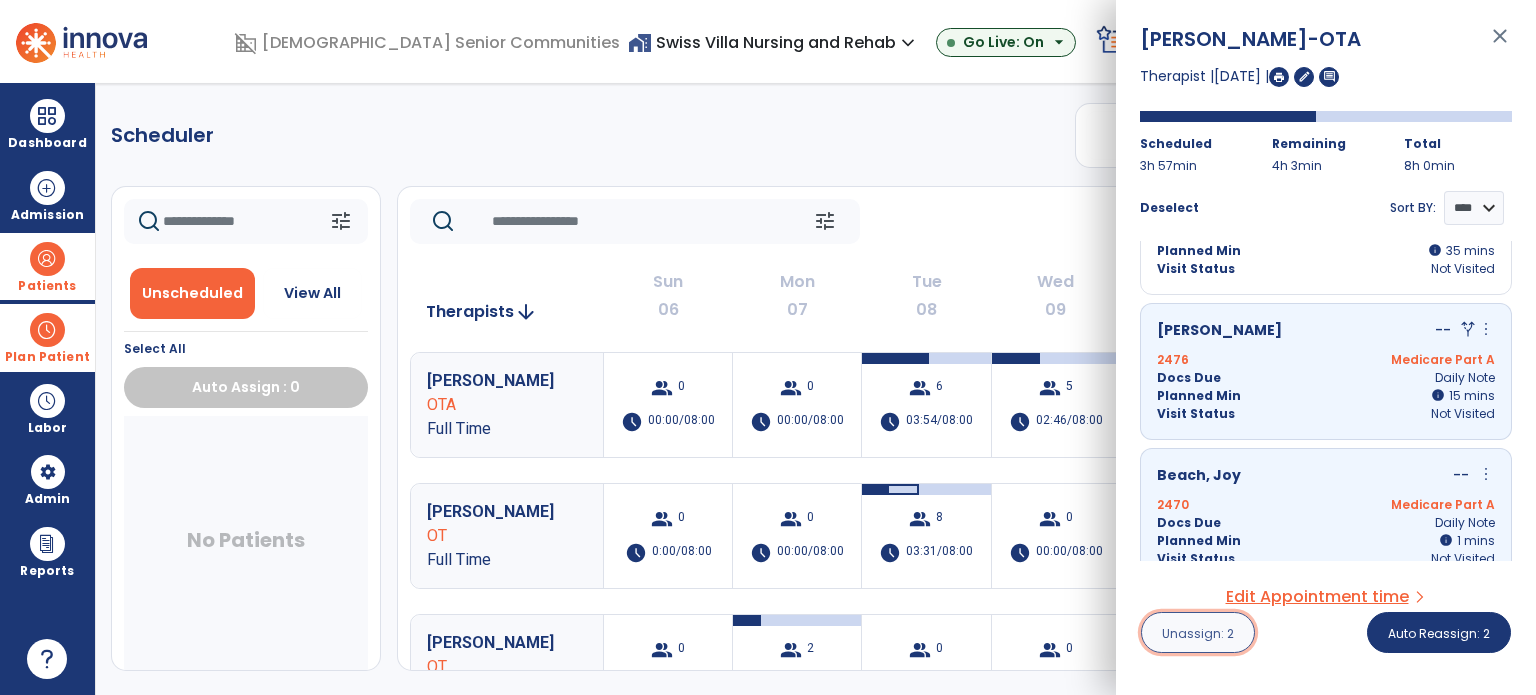 click on "Unassign: 2" at bounding box center (1198, 633) 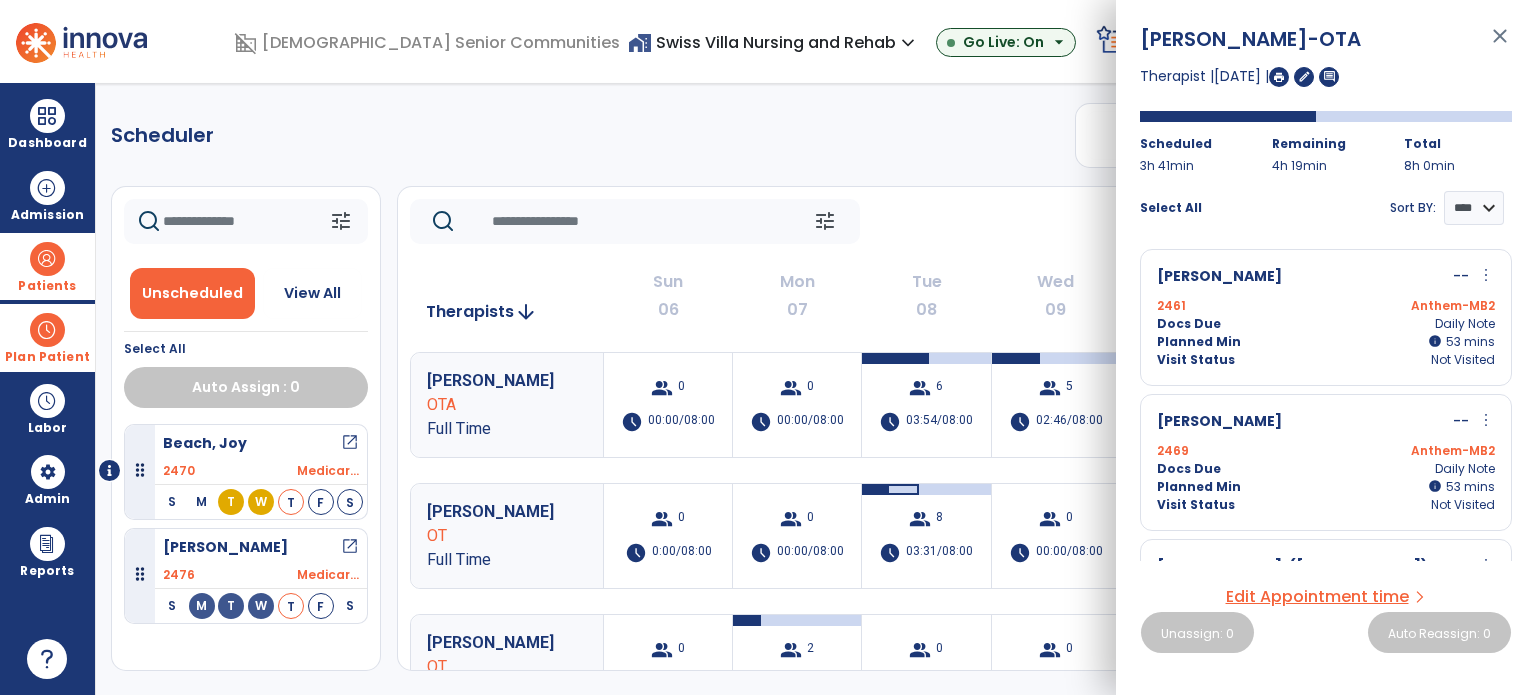 click on "close" at bounding box center (1500, 45) 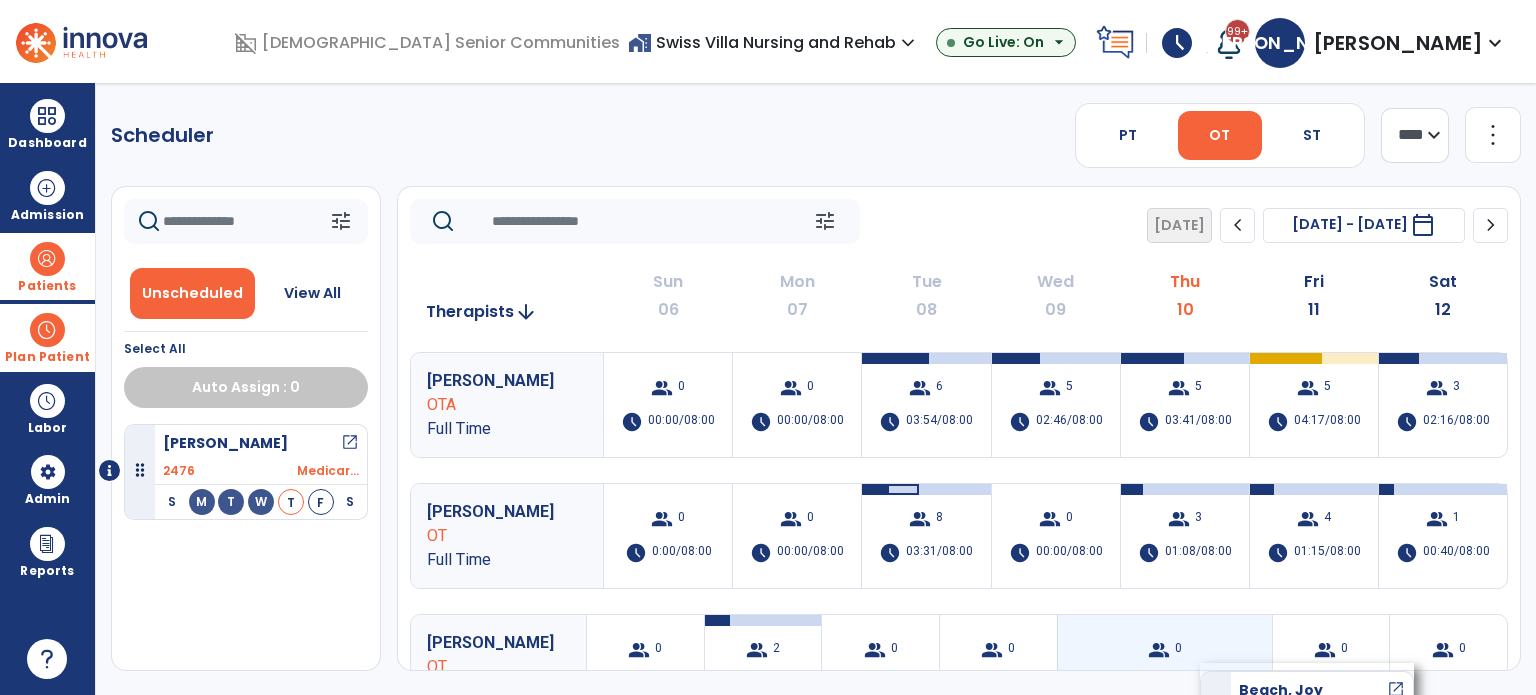 drag, startPoint x: 283, startPoint y: 463, endPoint x: 1204, endPoint y: 659, distance: 941.62463 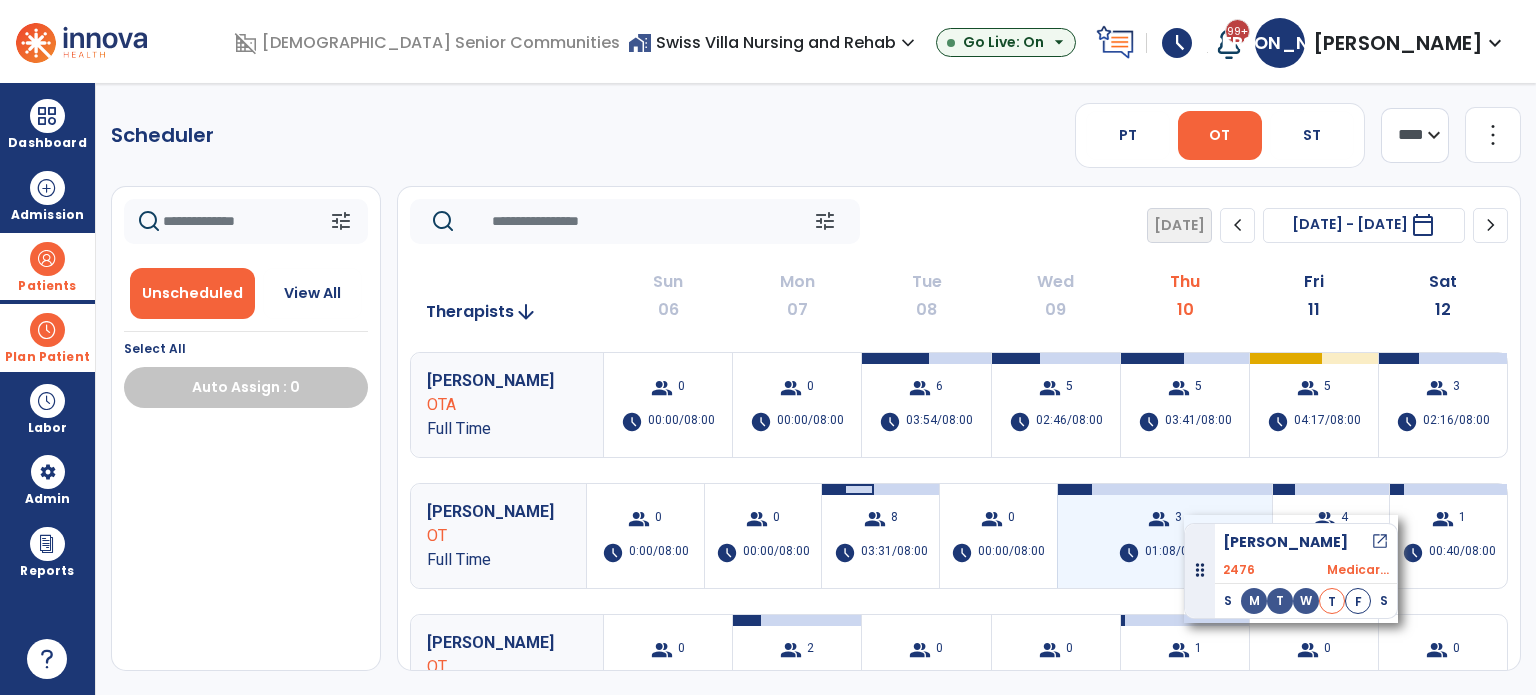 drag, startPoint x: 277, startPoint y: 446, endPoint x: 1184, endPoint y: 515, distance: 909.6208 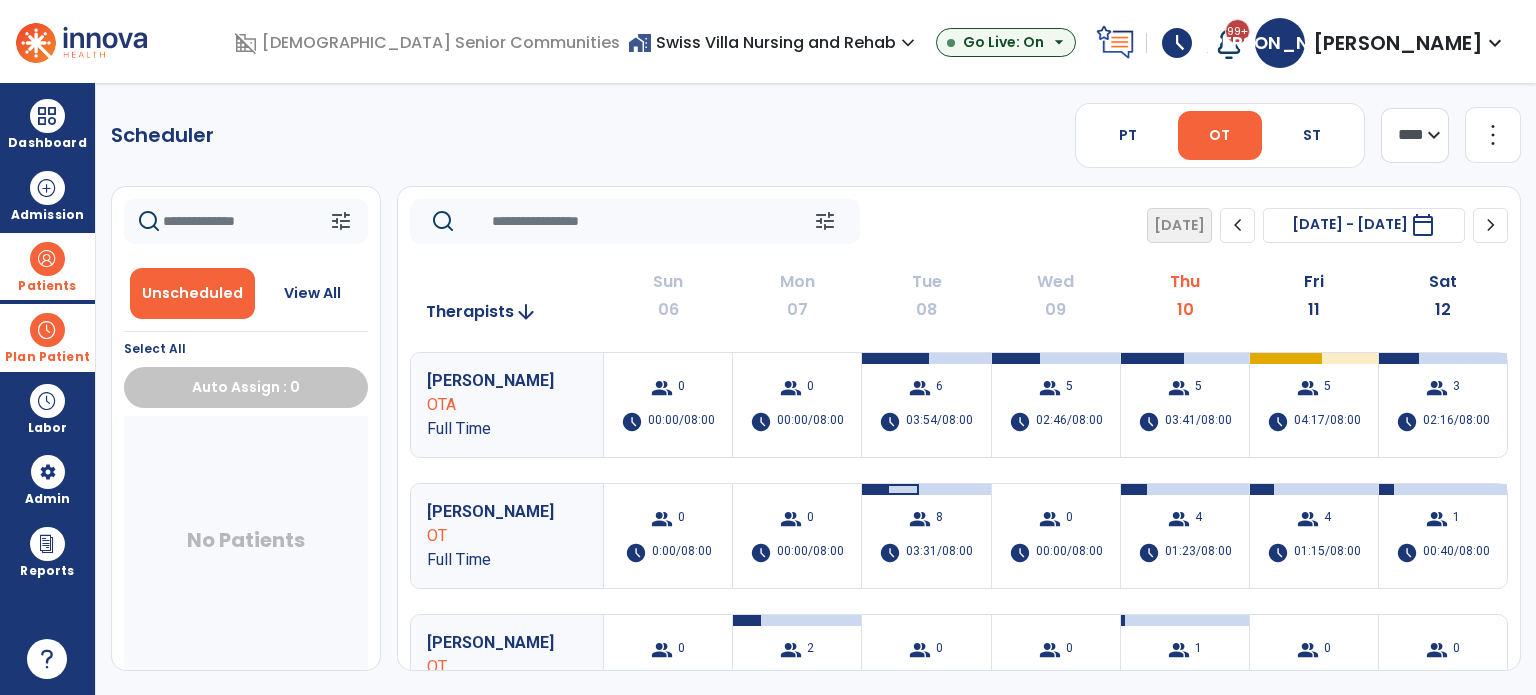 click on "group" at bounding box center (1179, 519) 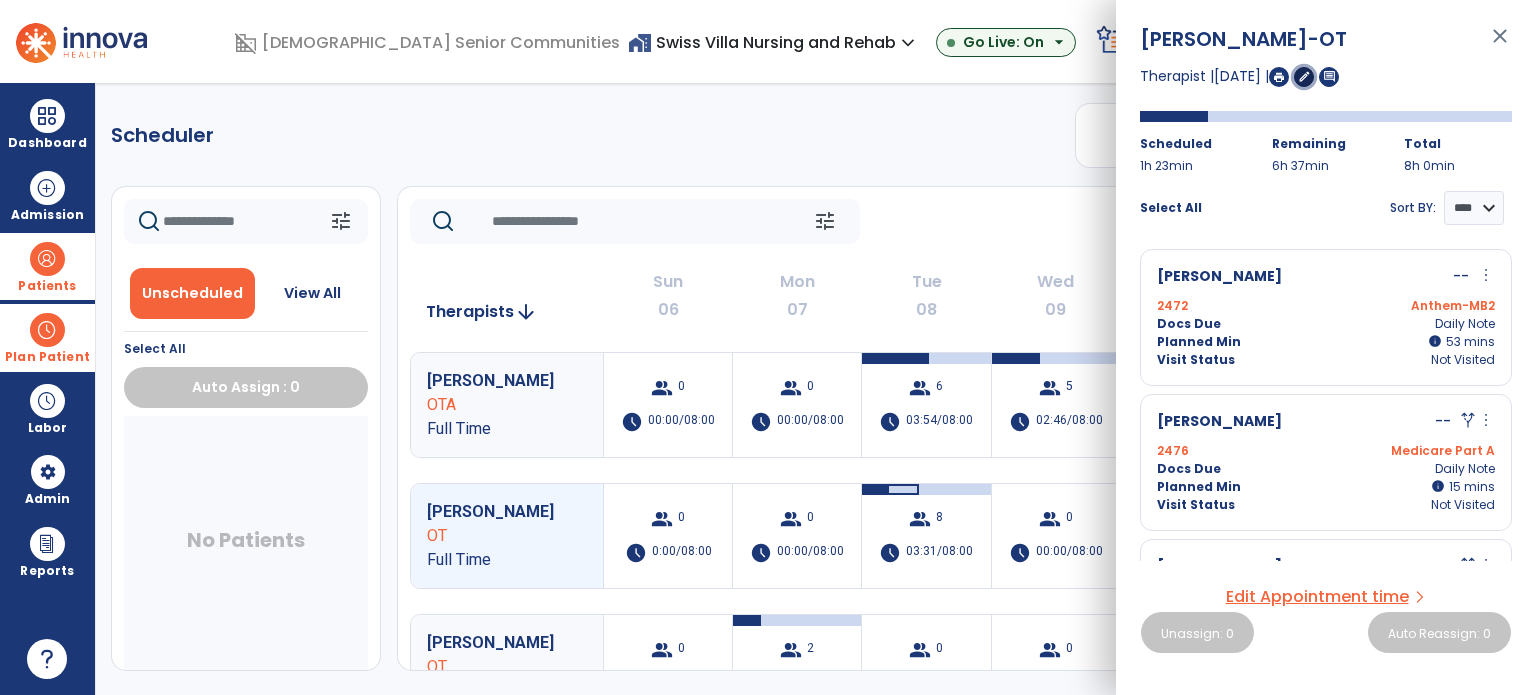 click on "edit" at bounding box center (1304, 76) 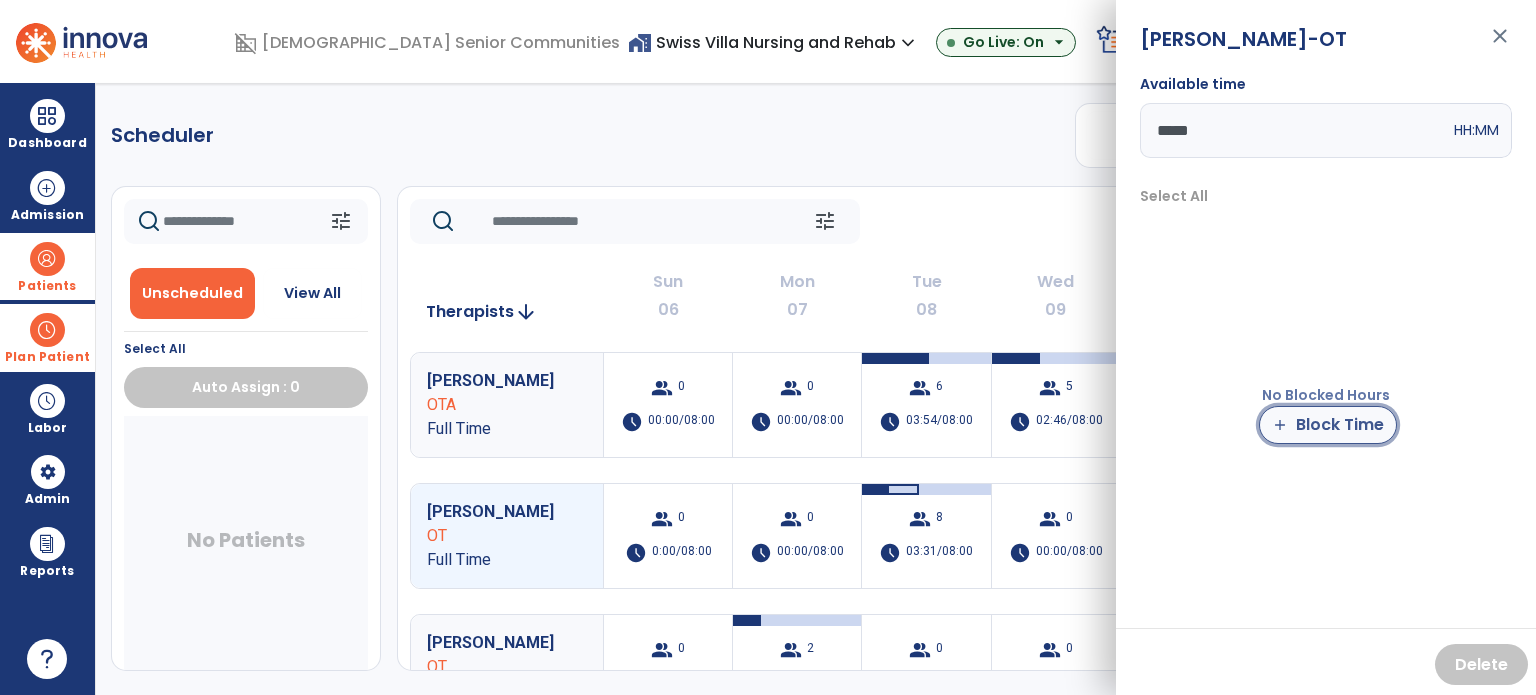 click on "add   Block Time" at bounding box center (1328, 425) 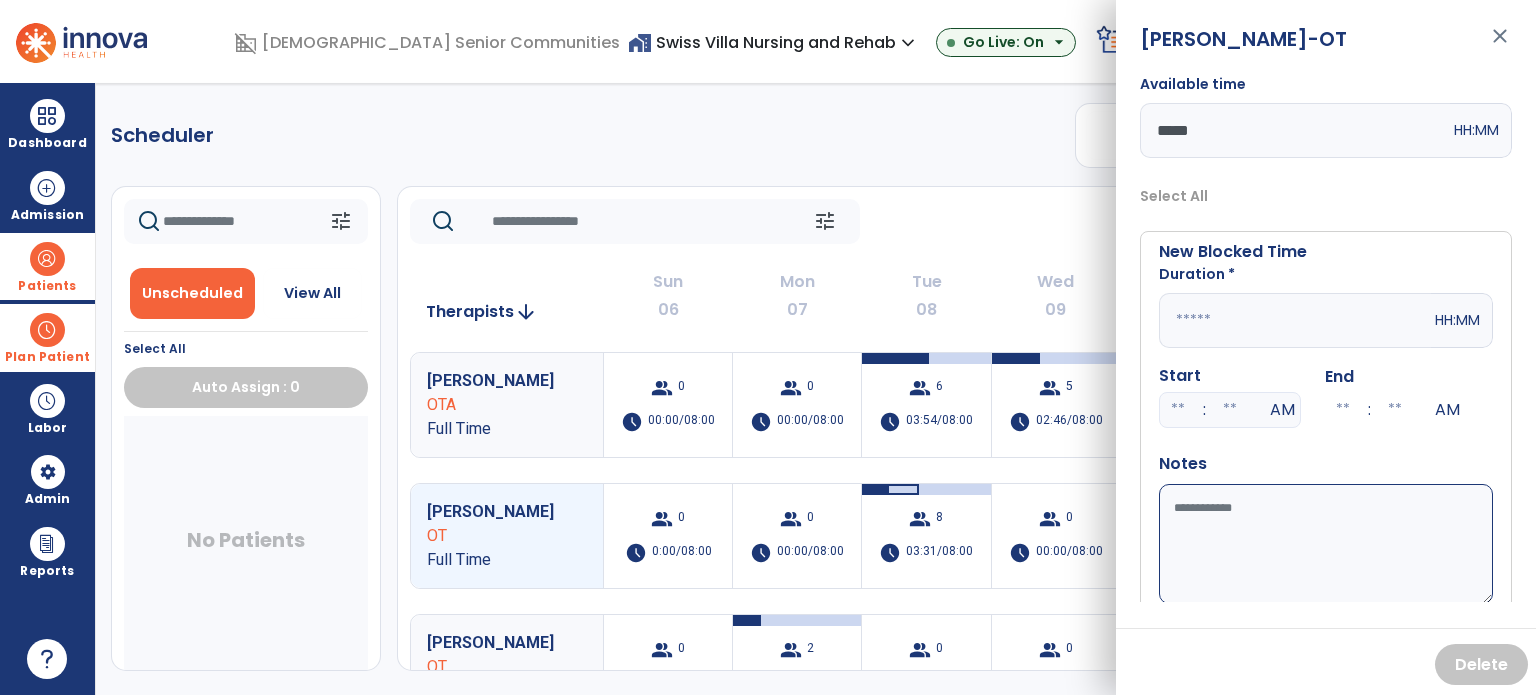 drag, startPoint x: 1173, startPoint y: 410, endPoint x: 1266, endPoint y: 430, distance: 95.12623 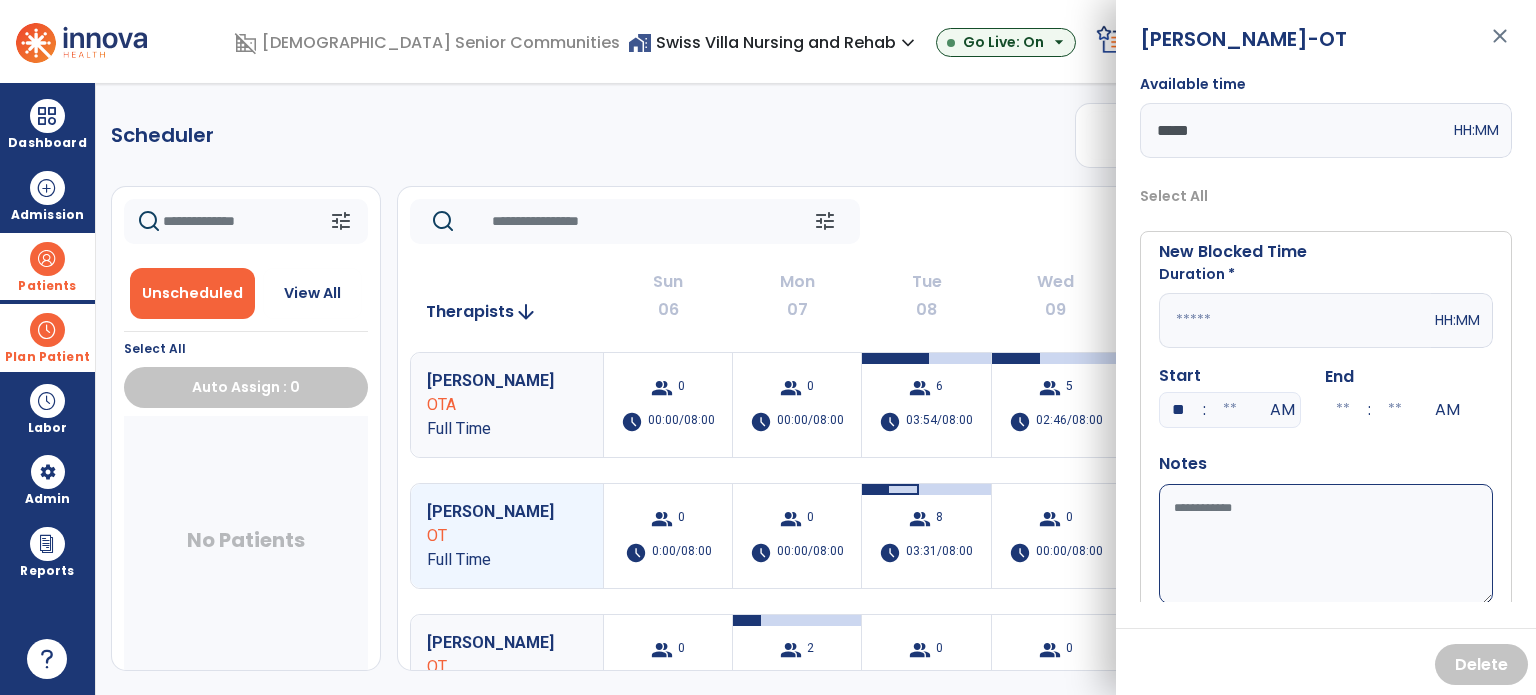 type on "**" 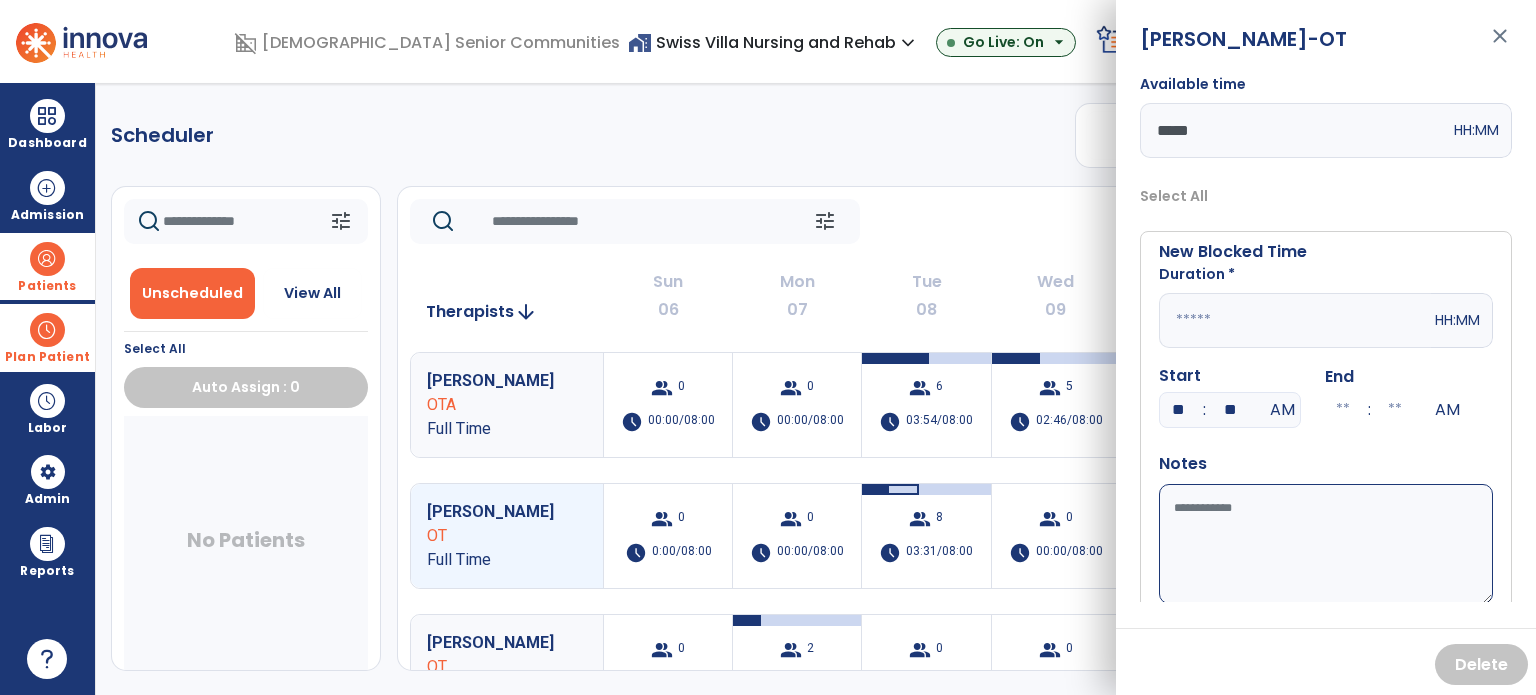 type on "**" 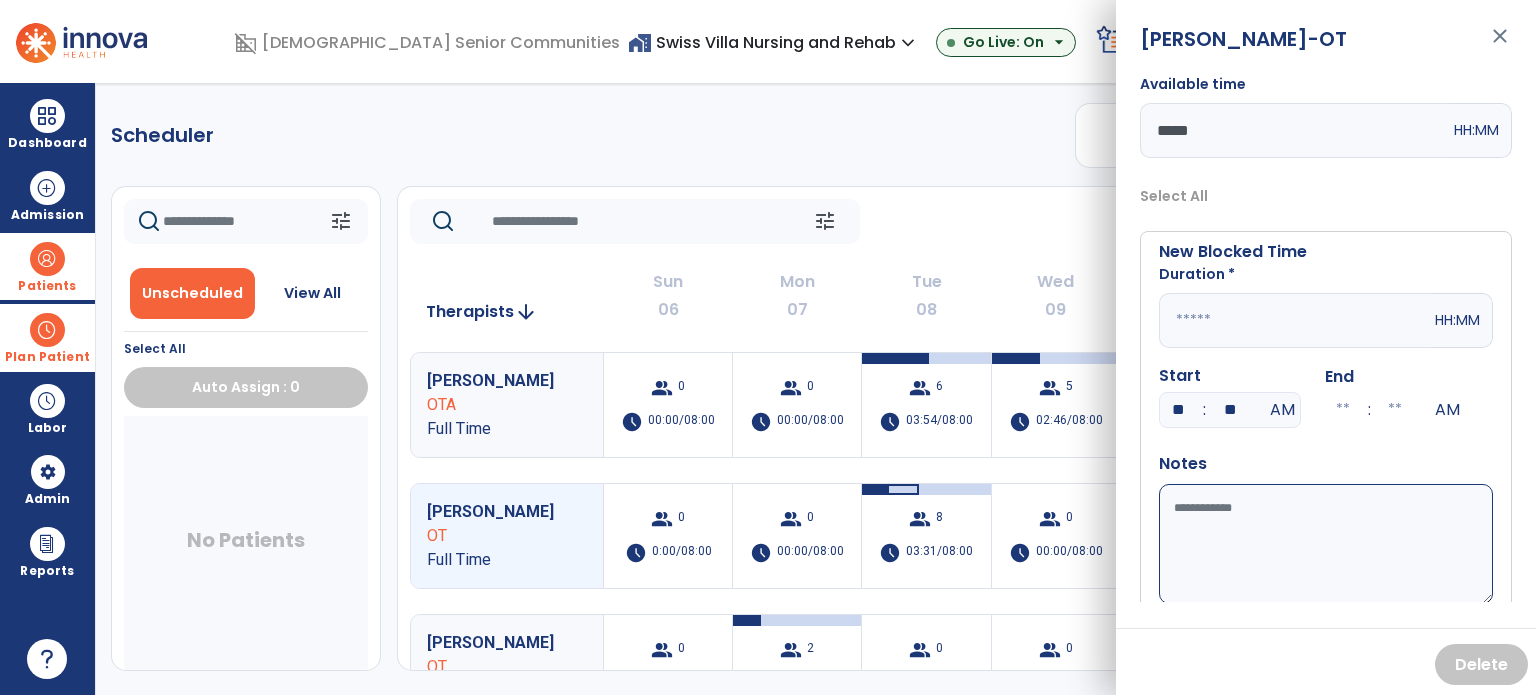 drag, startPoint x: 1172, startPoint y: 311, endPoint x: 1233, endPoint y: 343, distance: 68.88396 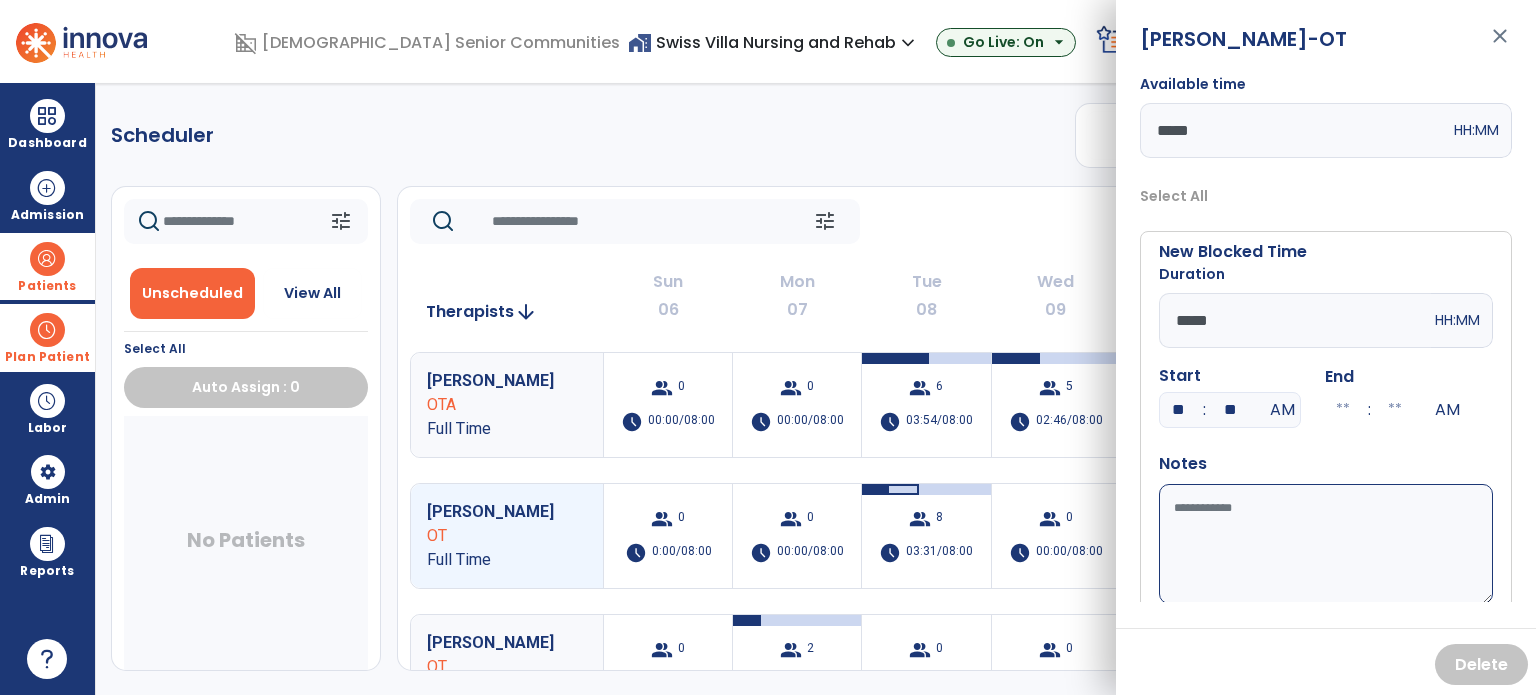type on "*****" 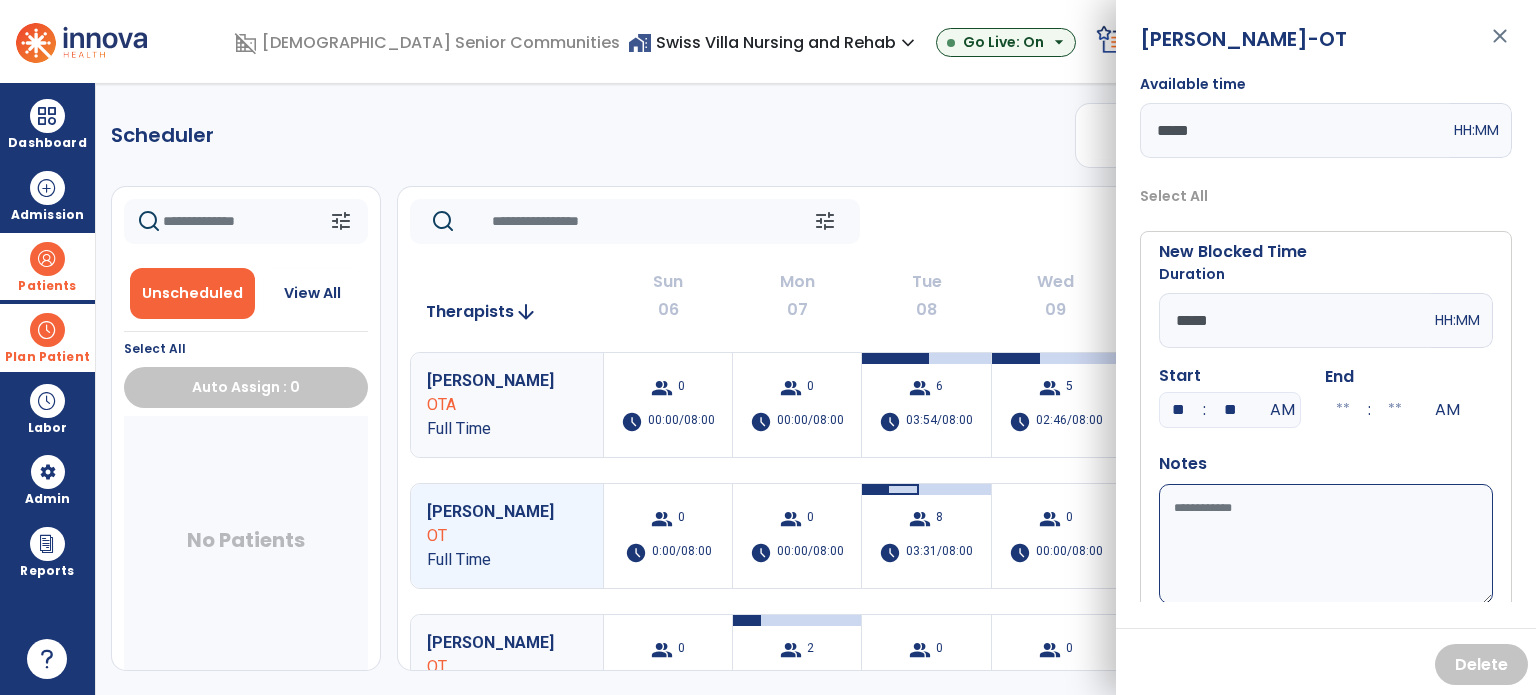 type on "**" 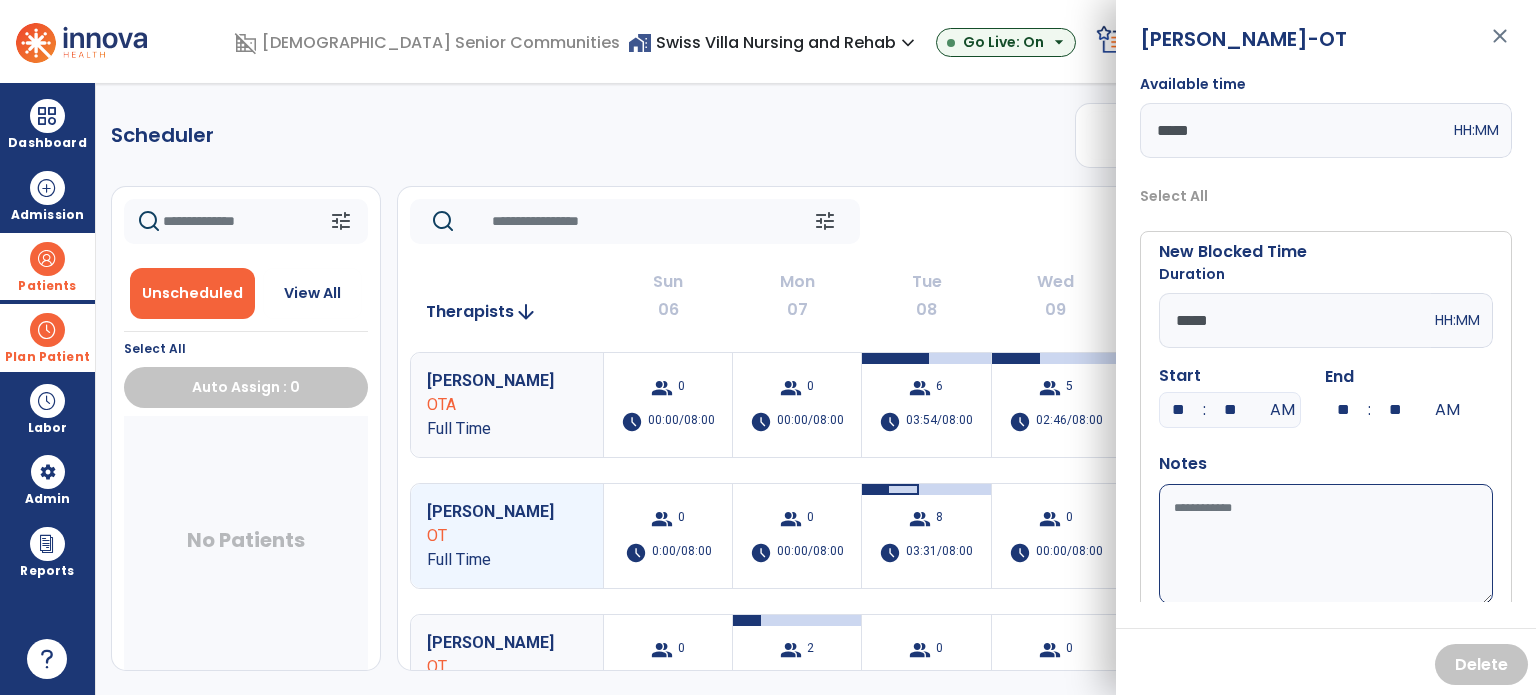 drag, startPoint x: 1185, startPoint y: 414, endPoint x: 1154, endPoint y: 411, distance: 31.144823 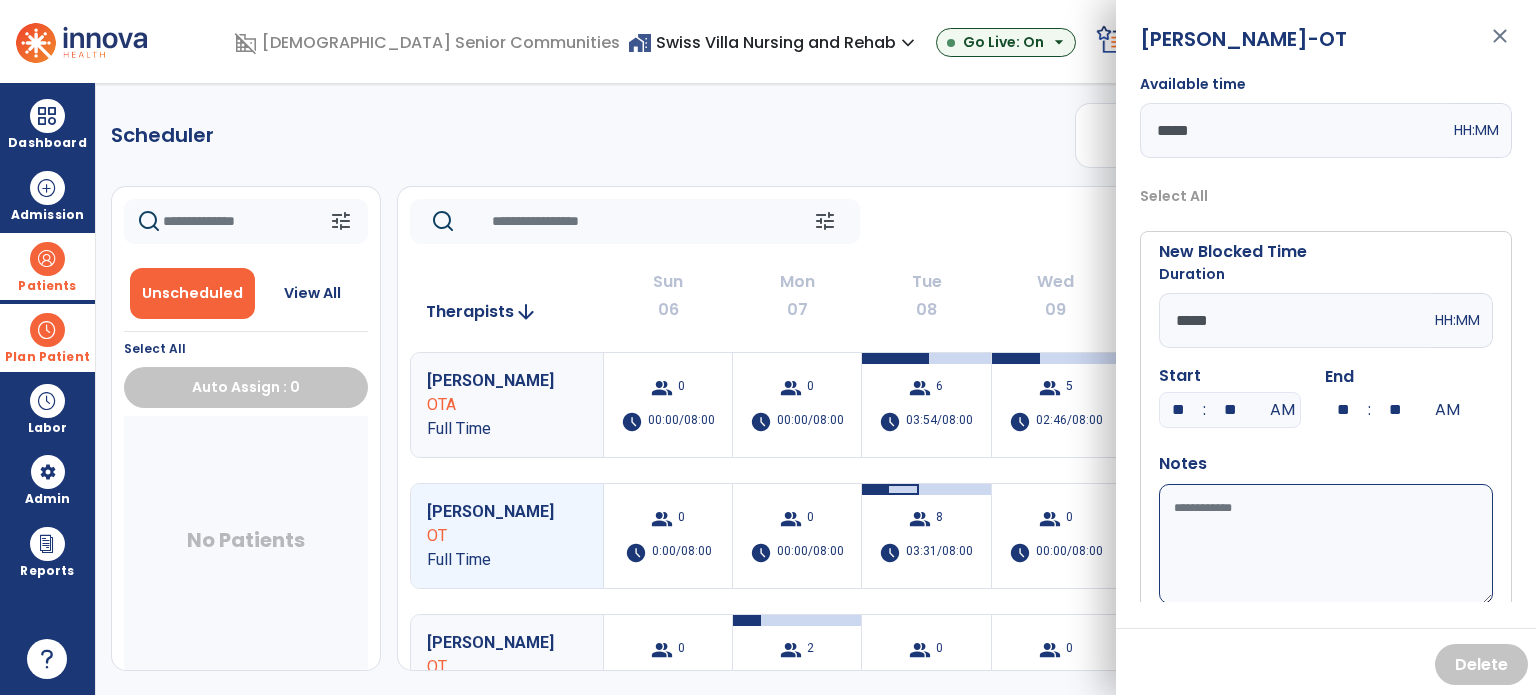 type on "**" 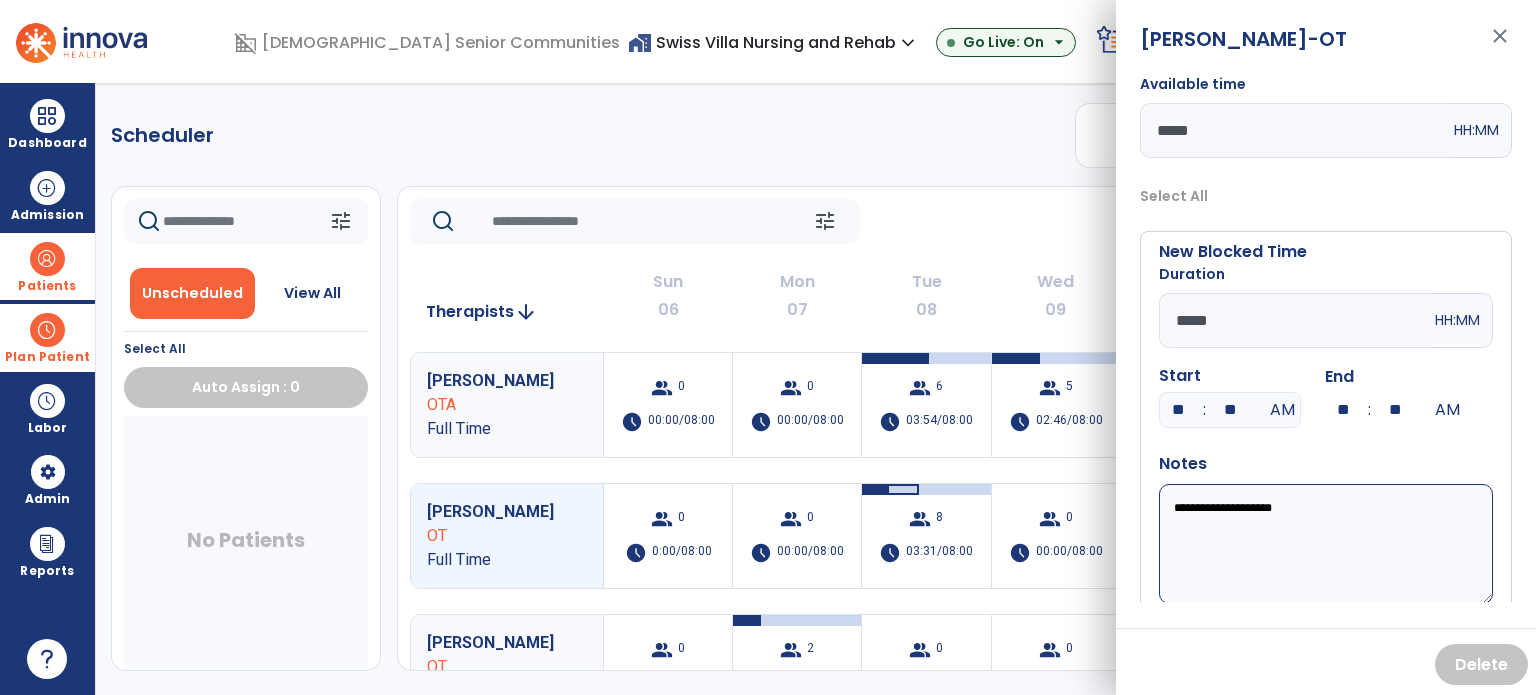 scroll, scrollTop: 56, scrollLeft: 0, axis: vertical 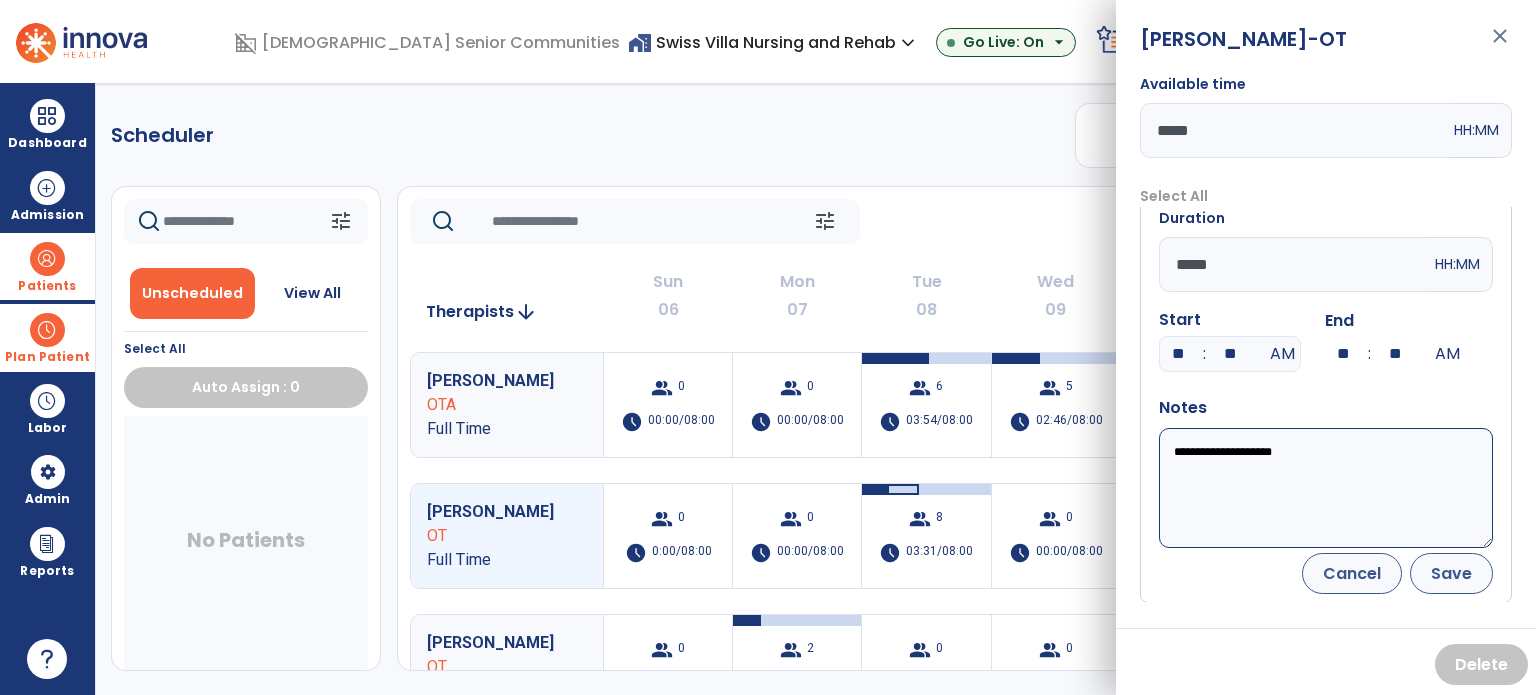 type on "**********" 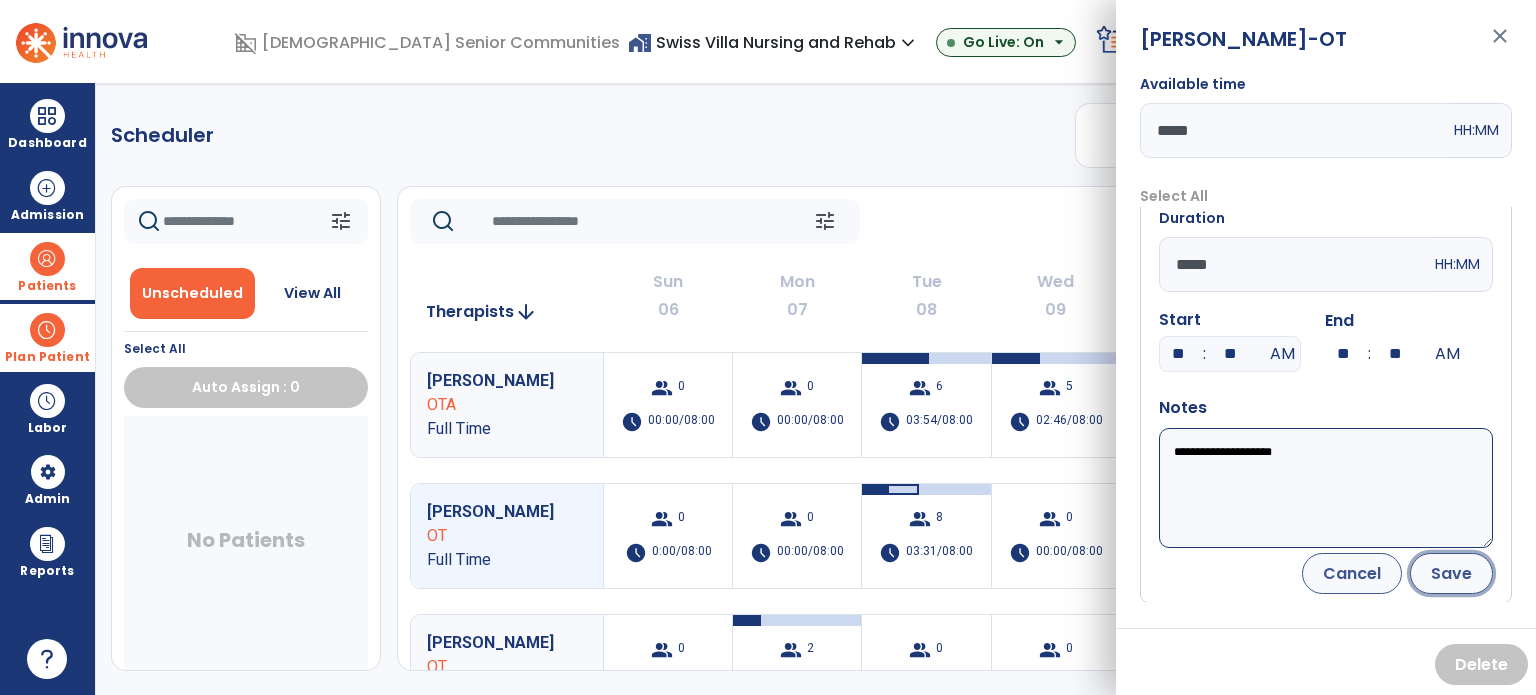click on "Save" at bounding box center [1451, 573] 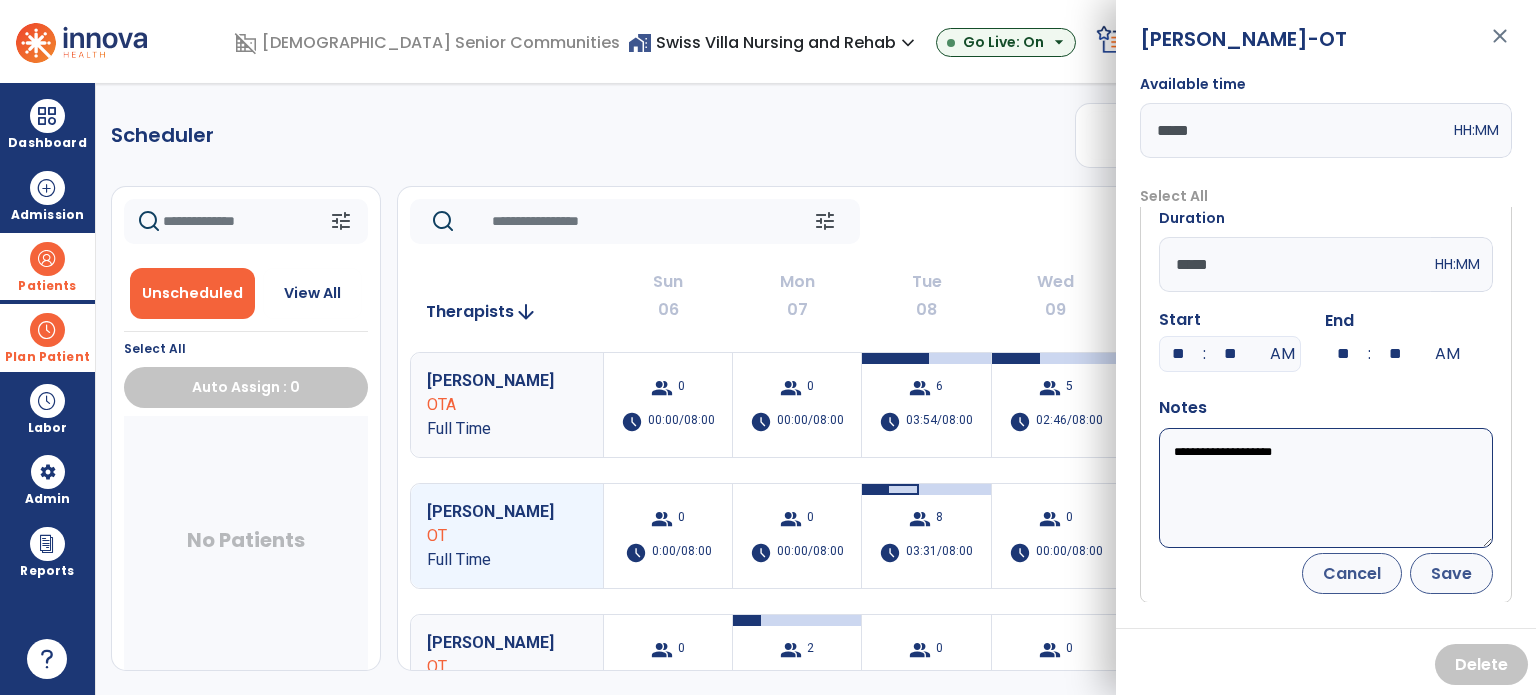 scroll, scrollTop: 0, scrollLeft: 0, axis: both 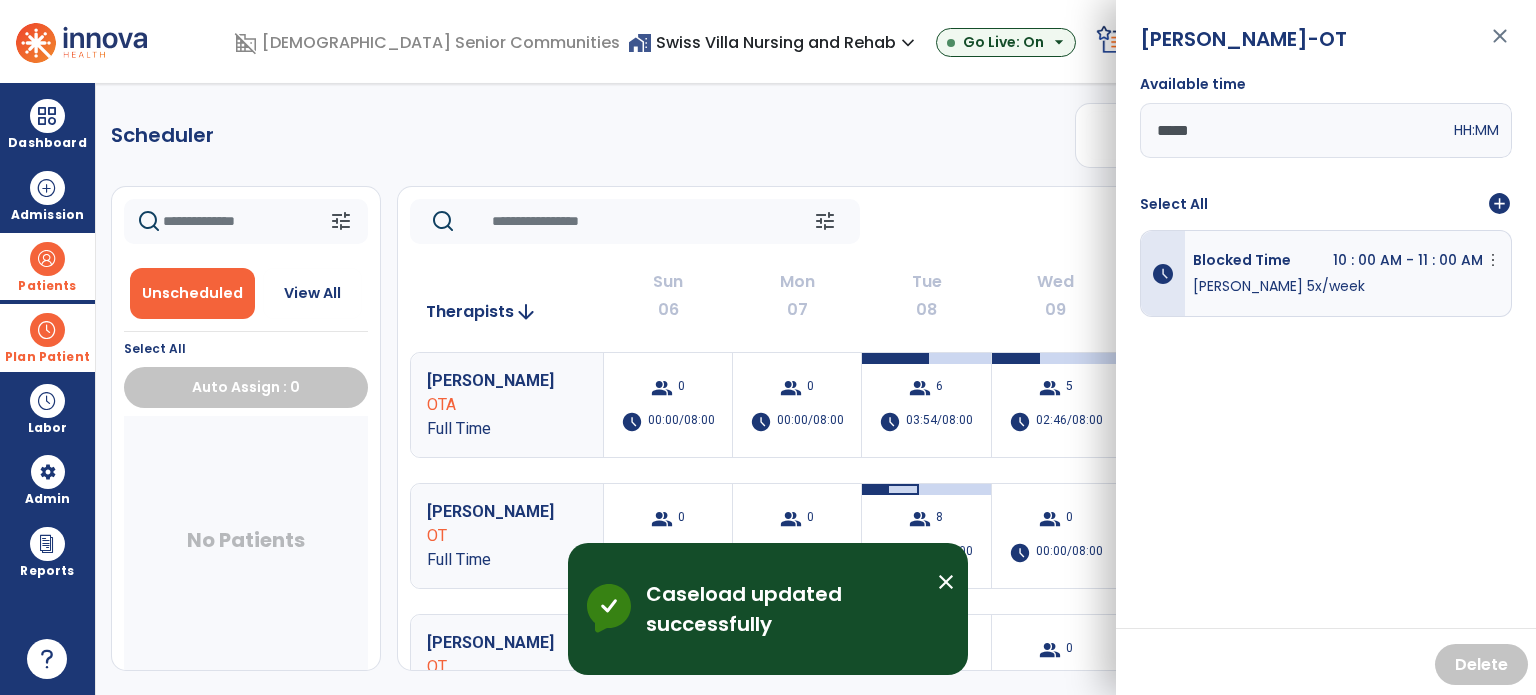 click on "close" at bounding box center [1500, 45] 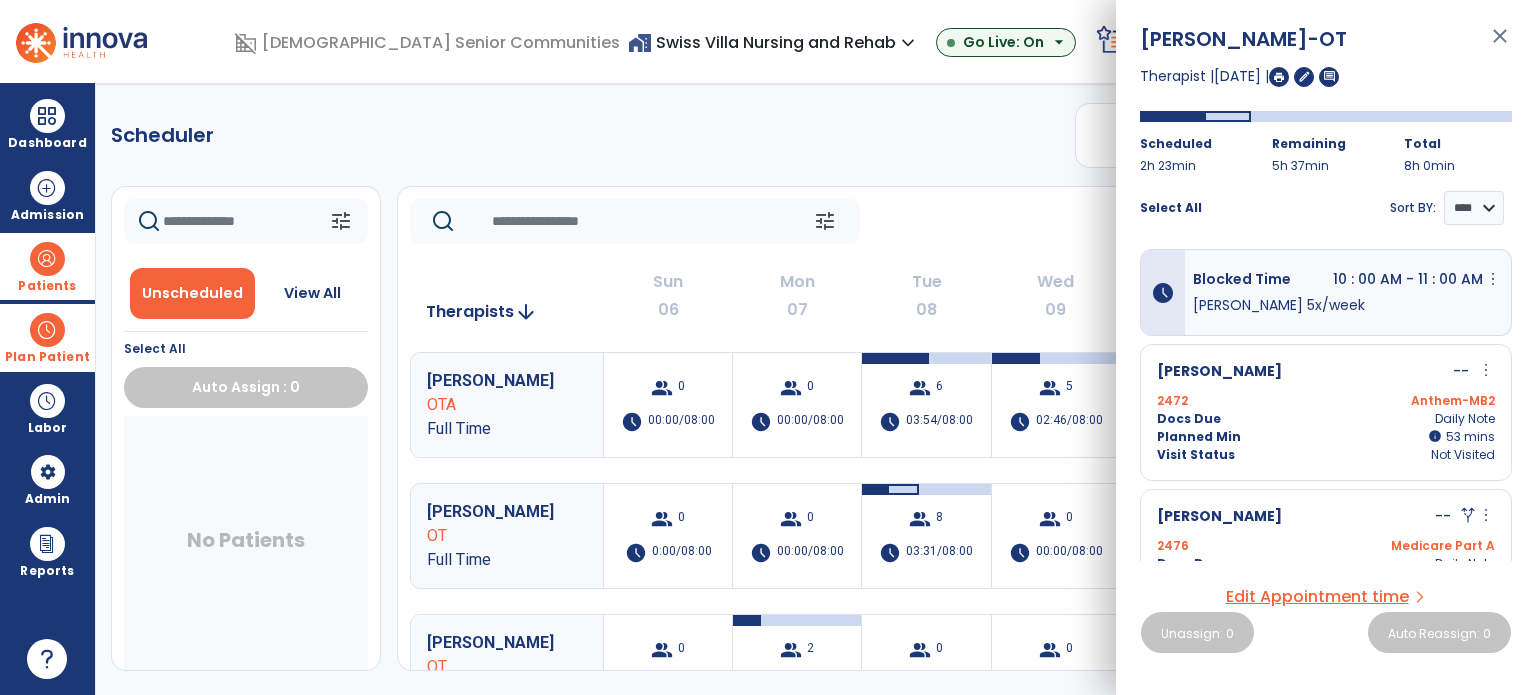 click on "close" at bounding box center [1500, 45] 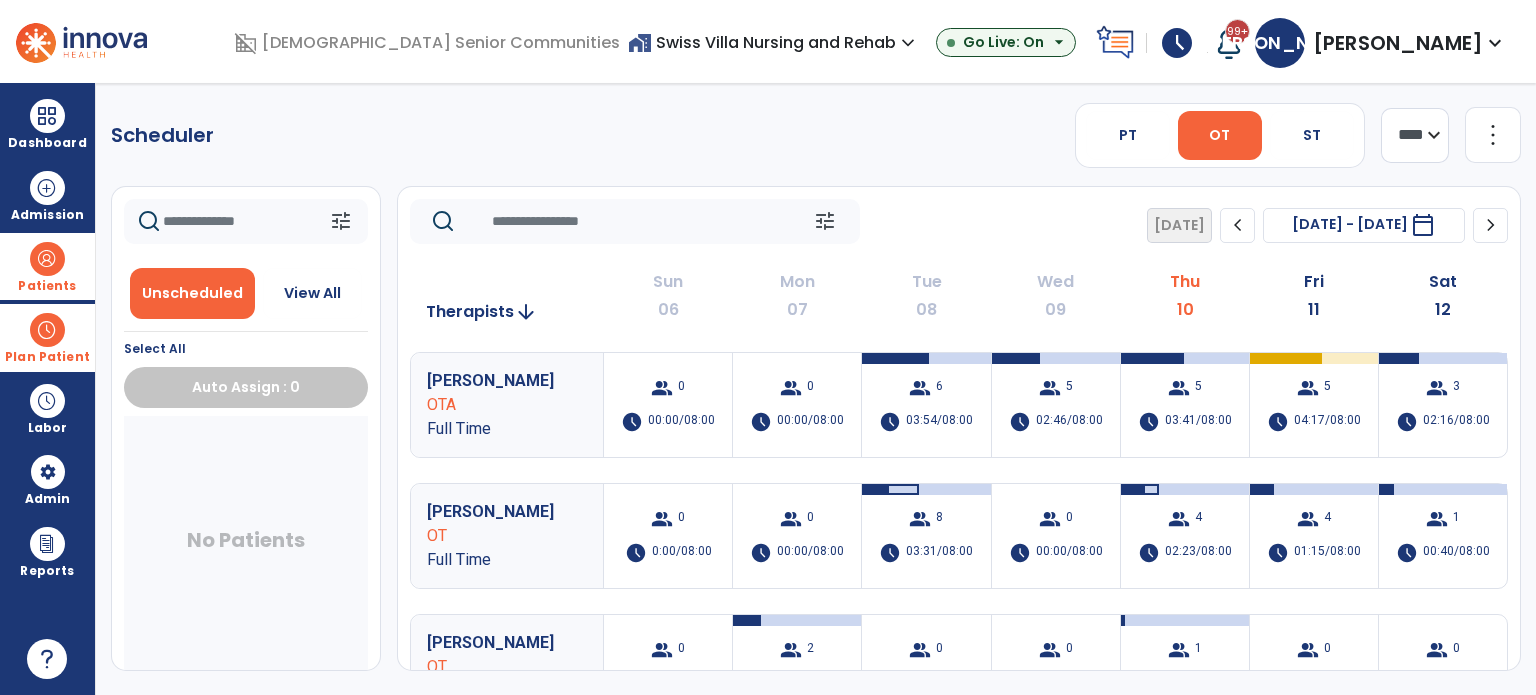 click at bounding box center (47, 330) 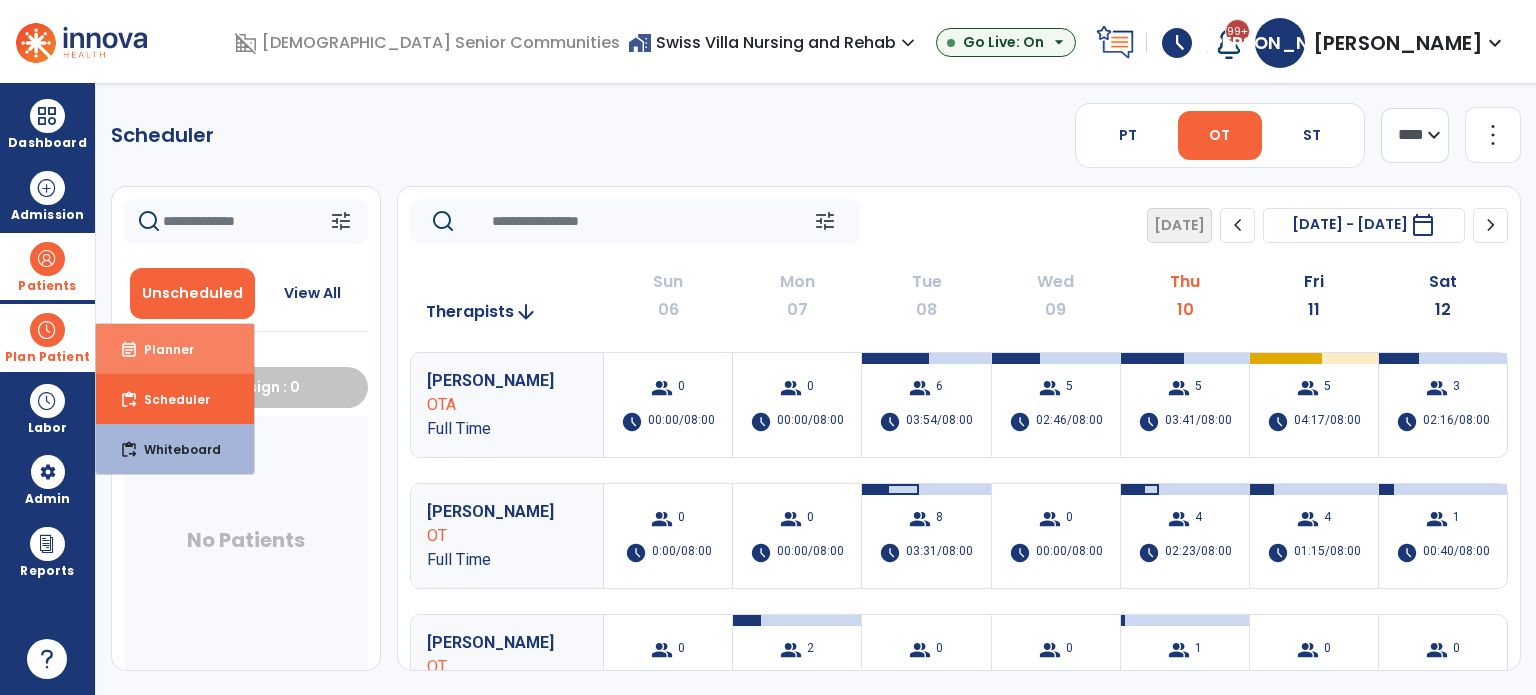 click on "Planner" at bounding box center (161, 349) 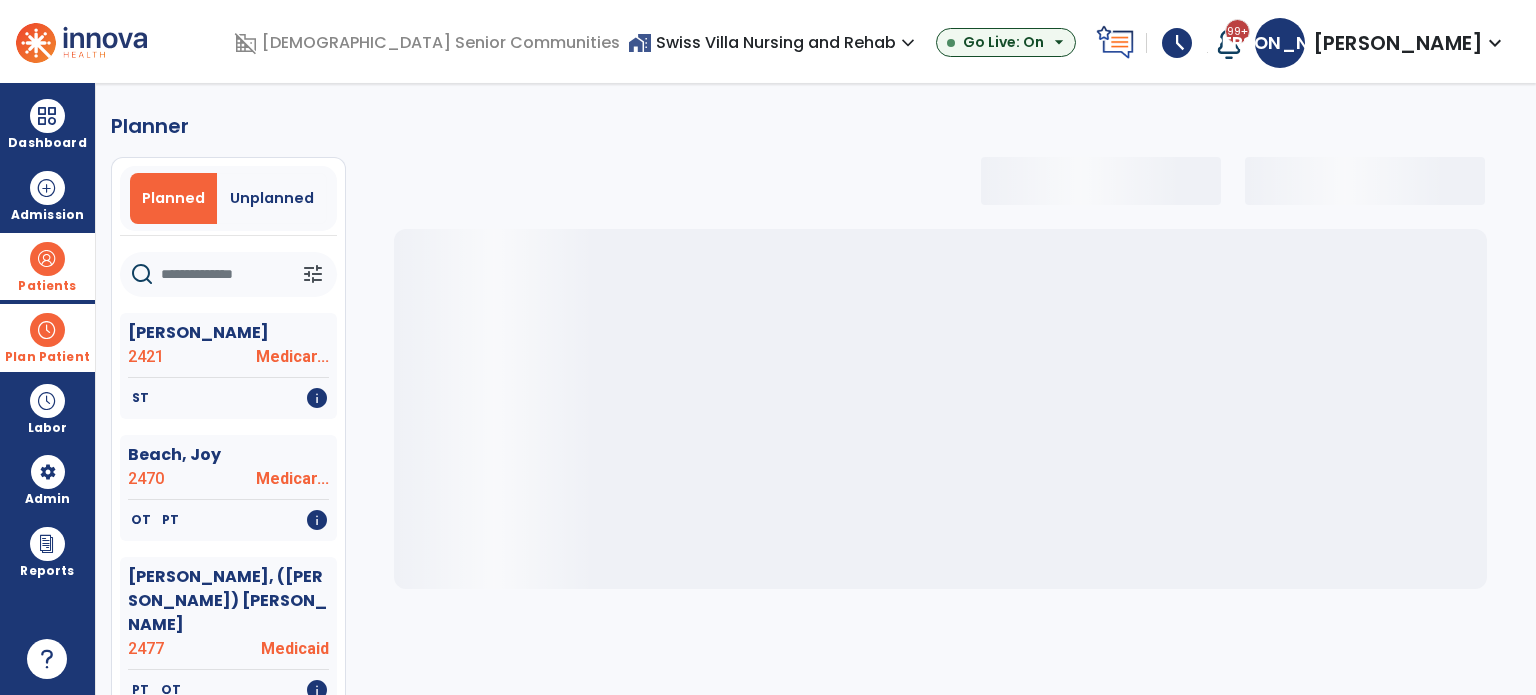 select on "***" 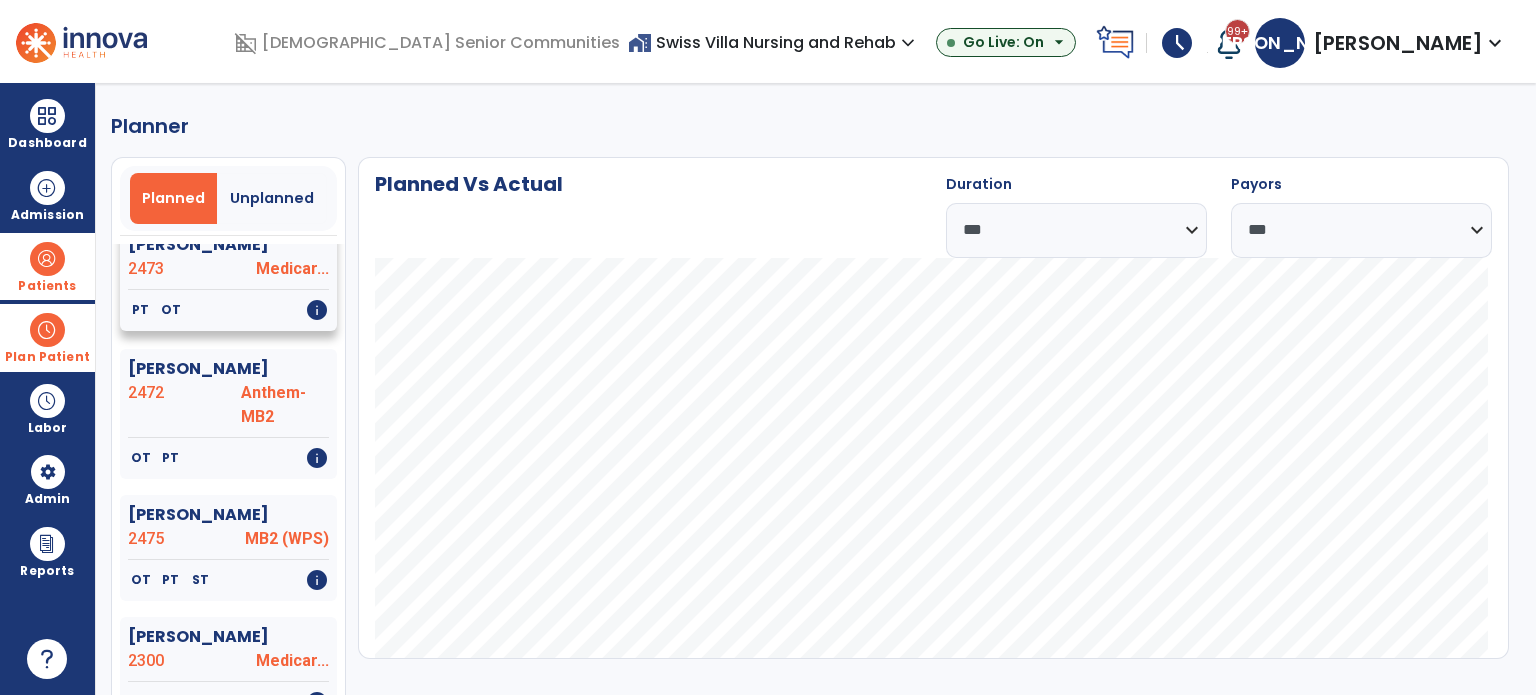 scroll, scrollTop: 600, scrollLeft: 0, axis: vertical 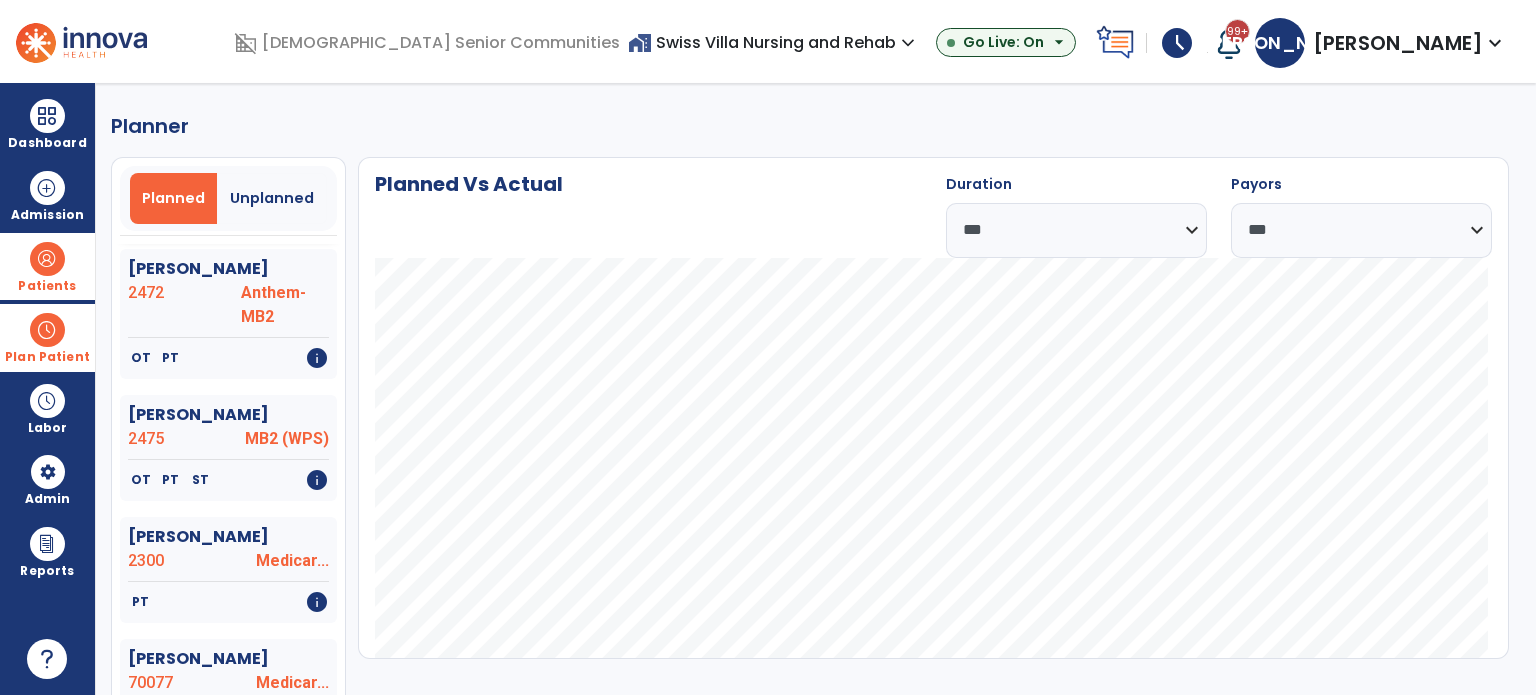 click on "MB2 (WPS)" 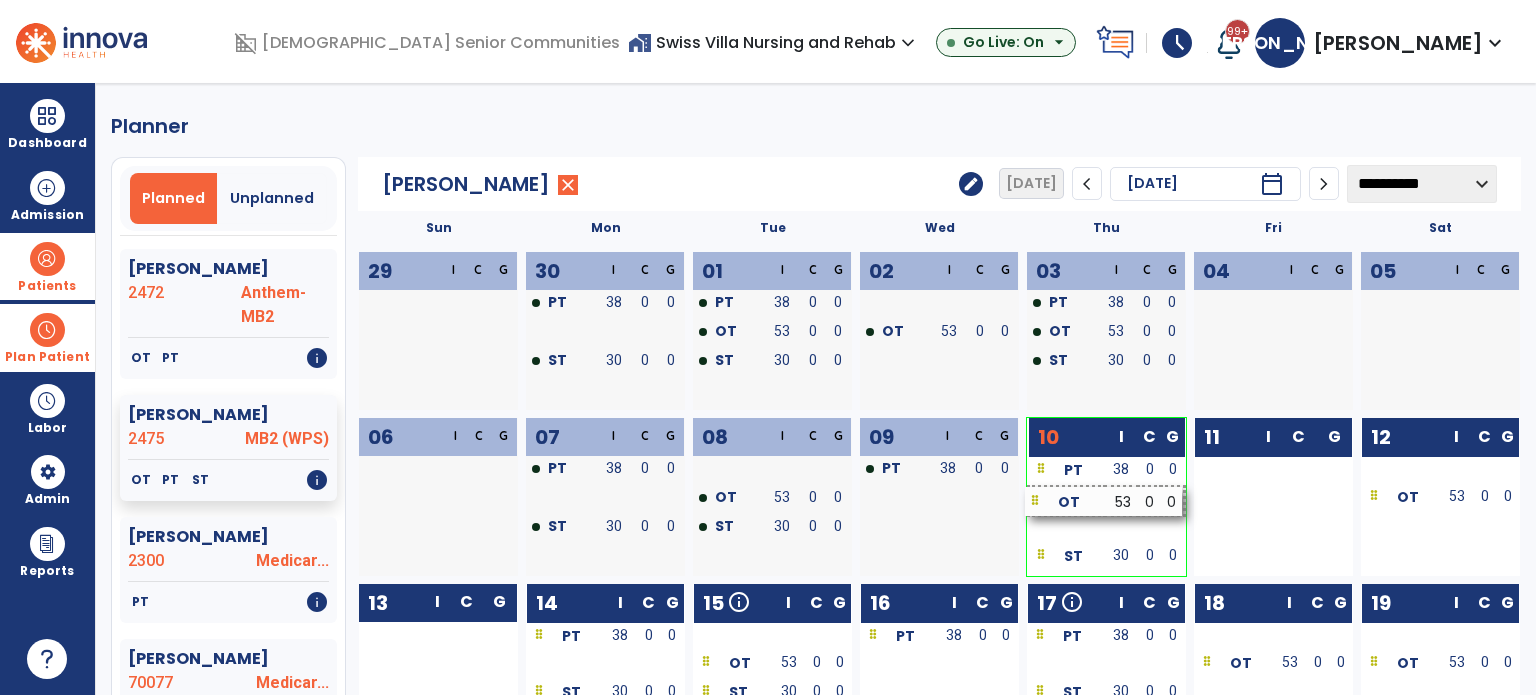 drag, startPoint x: 1226, startPoint y: 503, endPoint x: 1057, endPoint y: 507, distance: 169.04733 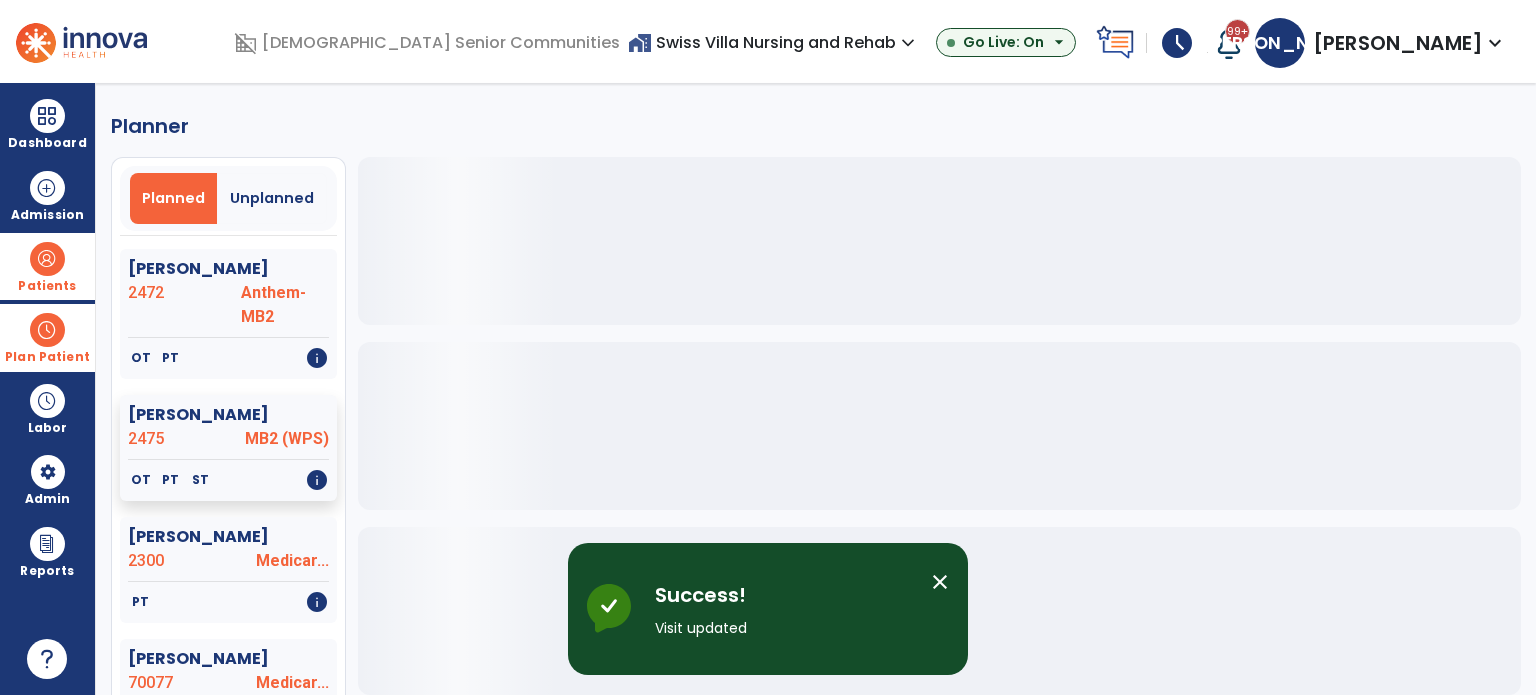 drag, startPoint x: 52, startPoint y: 325, endPoint x: 120, endPoint y: 344, distance: 70.60453 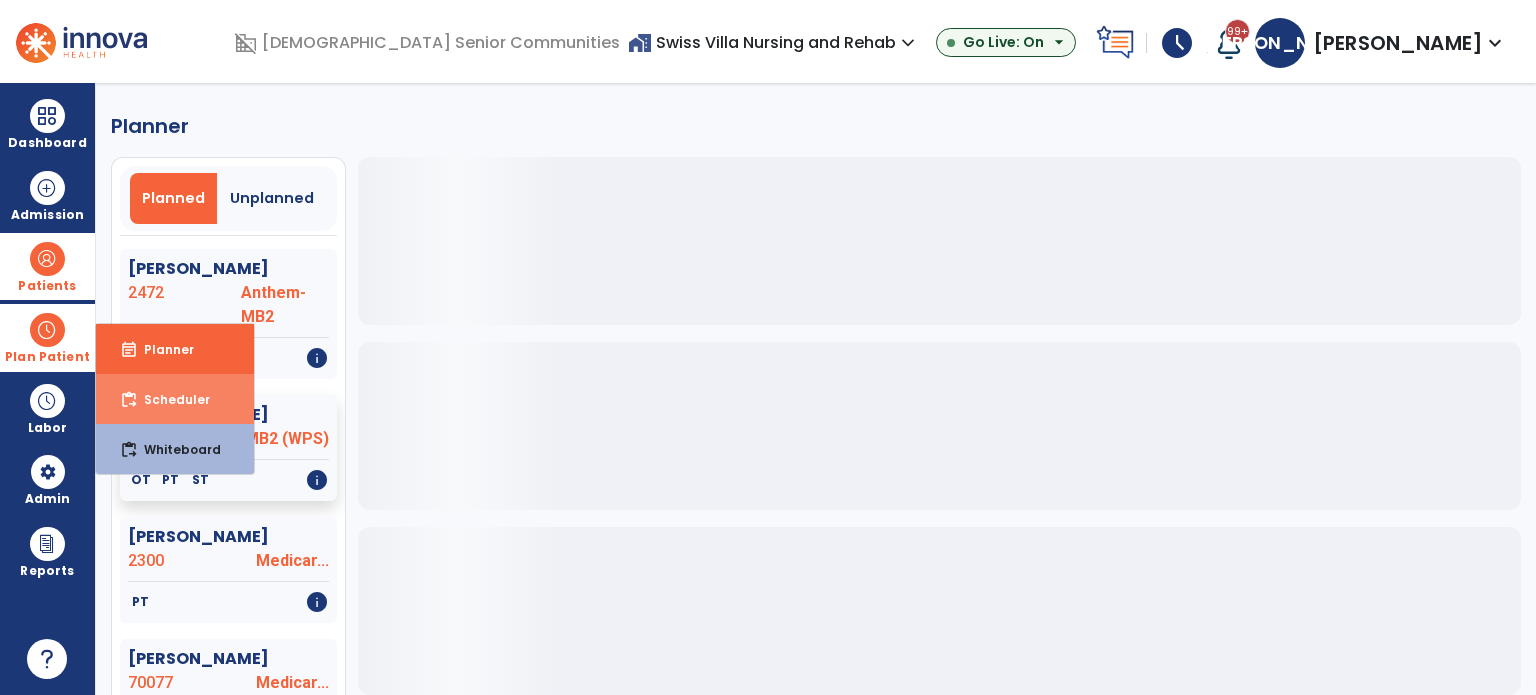 click on "Scheduler" at bounding box center (169, 399) 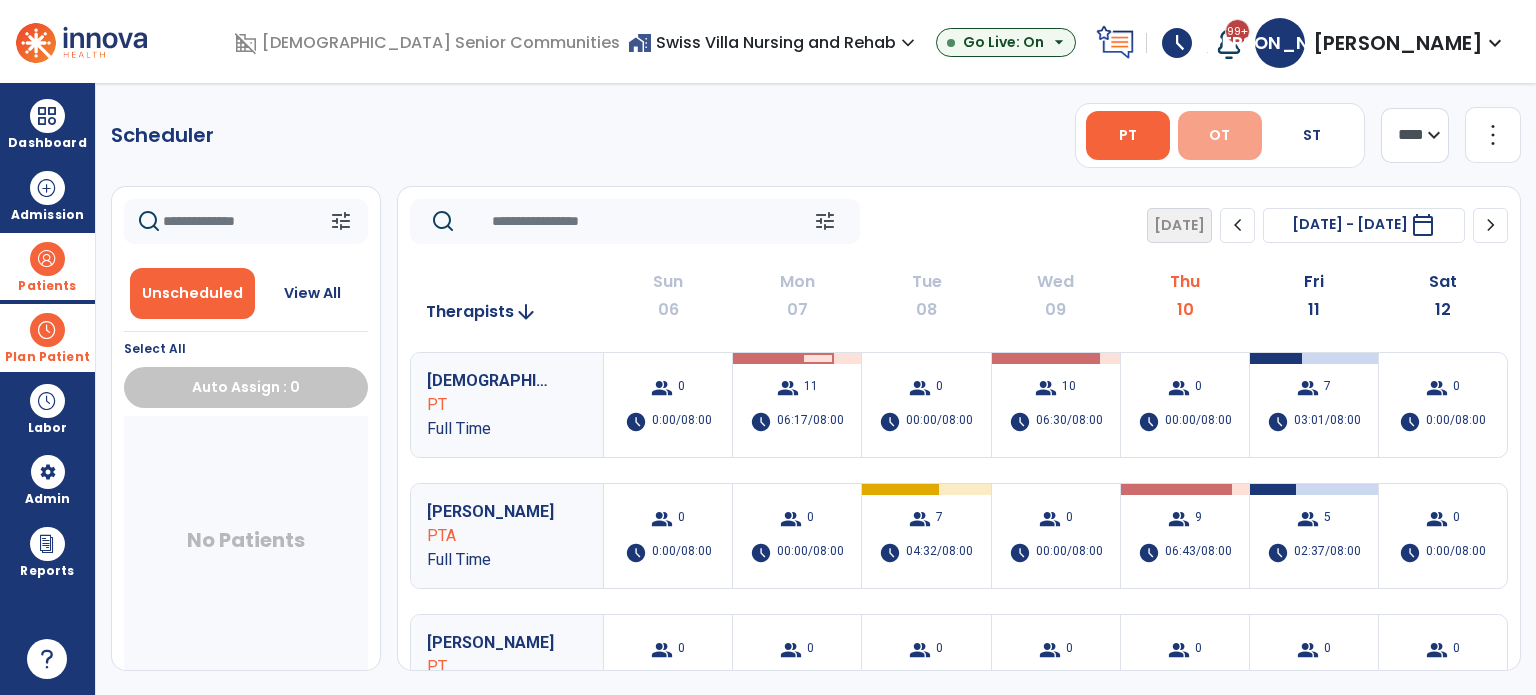 click on "OT" at bounding box center [1220, 135] 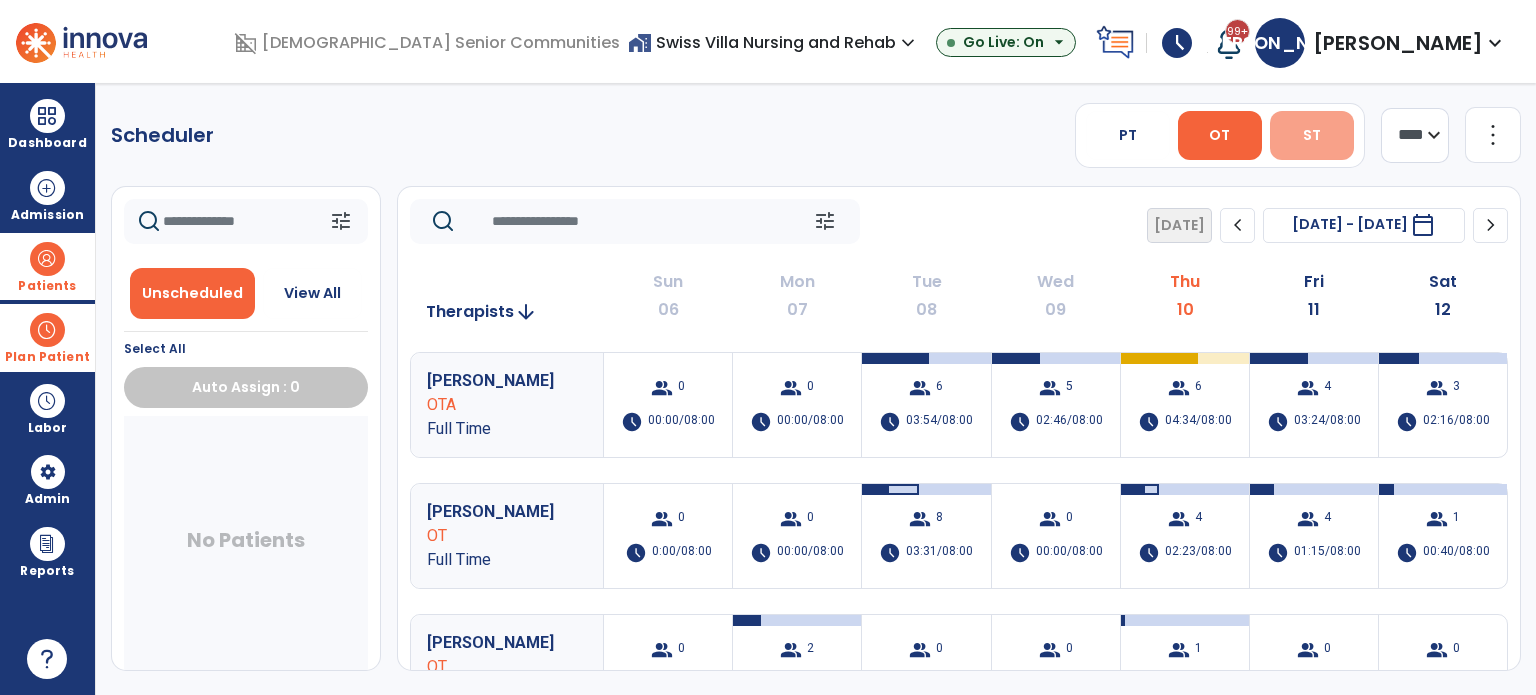click on "ST" at bounding box center (1312, 135) 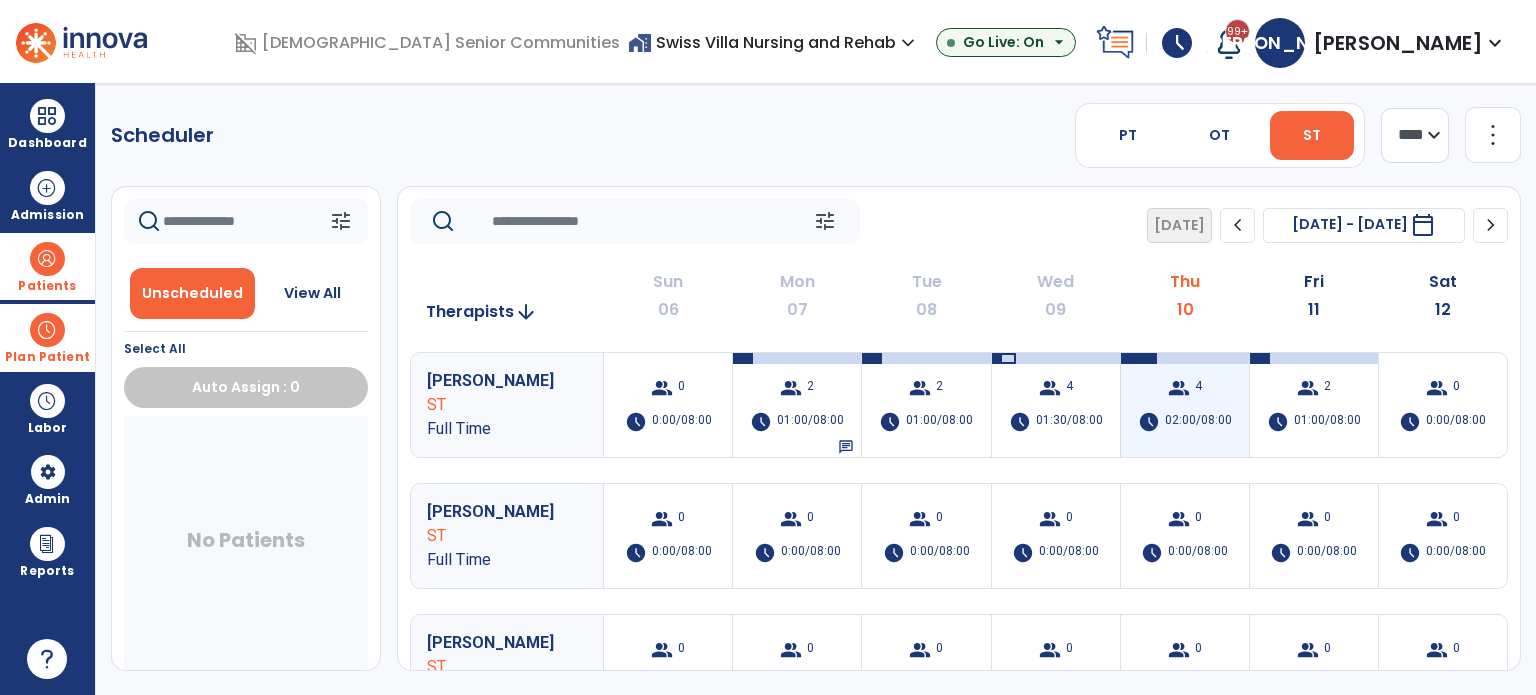 click on "02:00/08:00" at bounding box center (1198, 422) 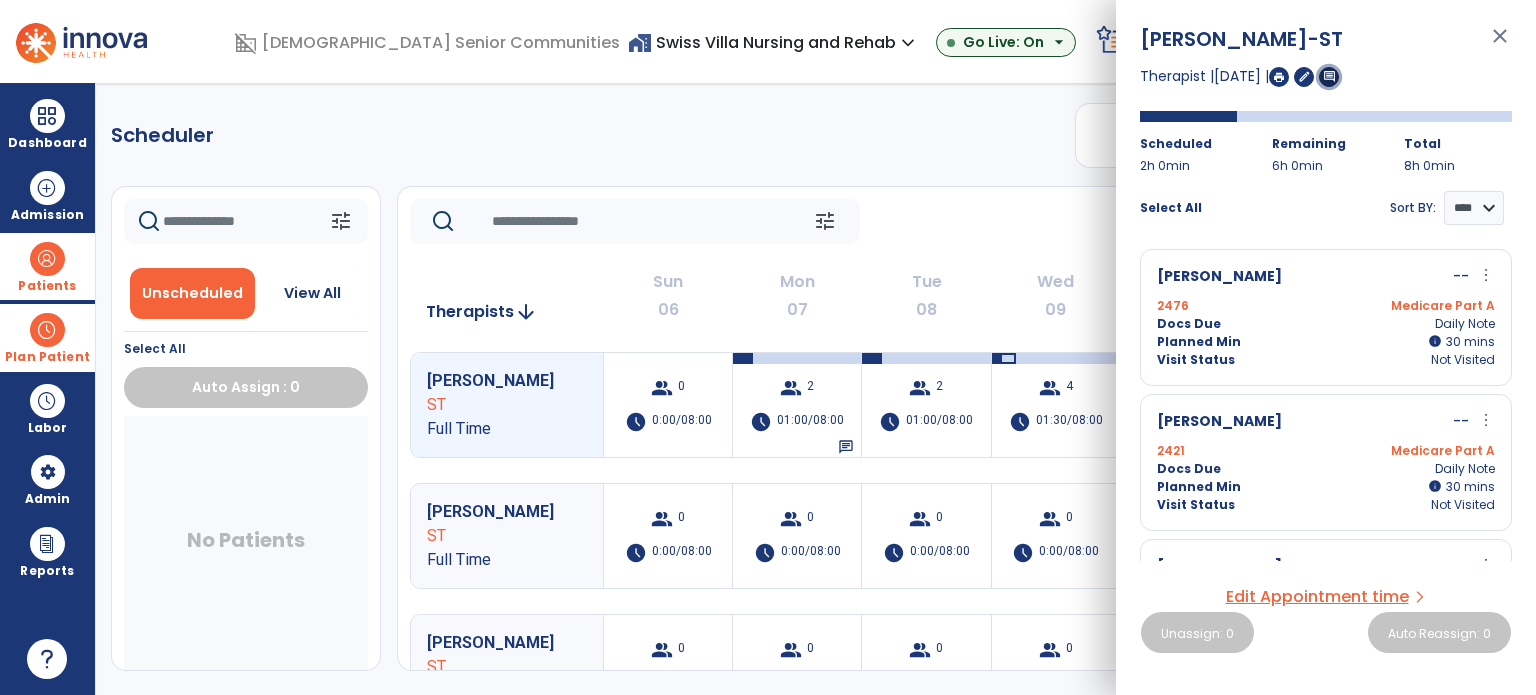 click on "comment" at bounding box center [1329, 76] 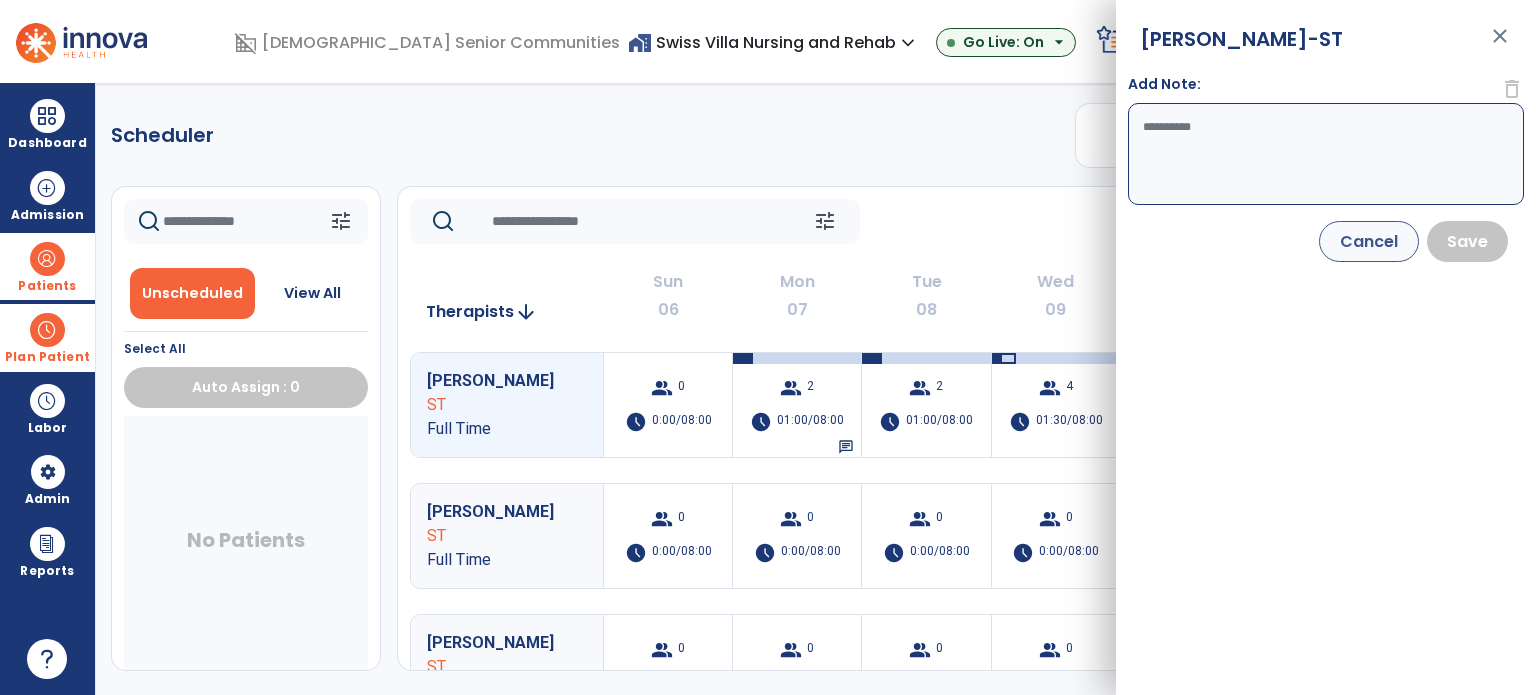 drag, startPoint x: 1221, startPoint y: 143, endPoint x: 1240, endPoint y: 143, distance: 19 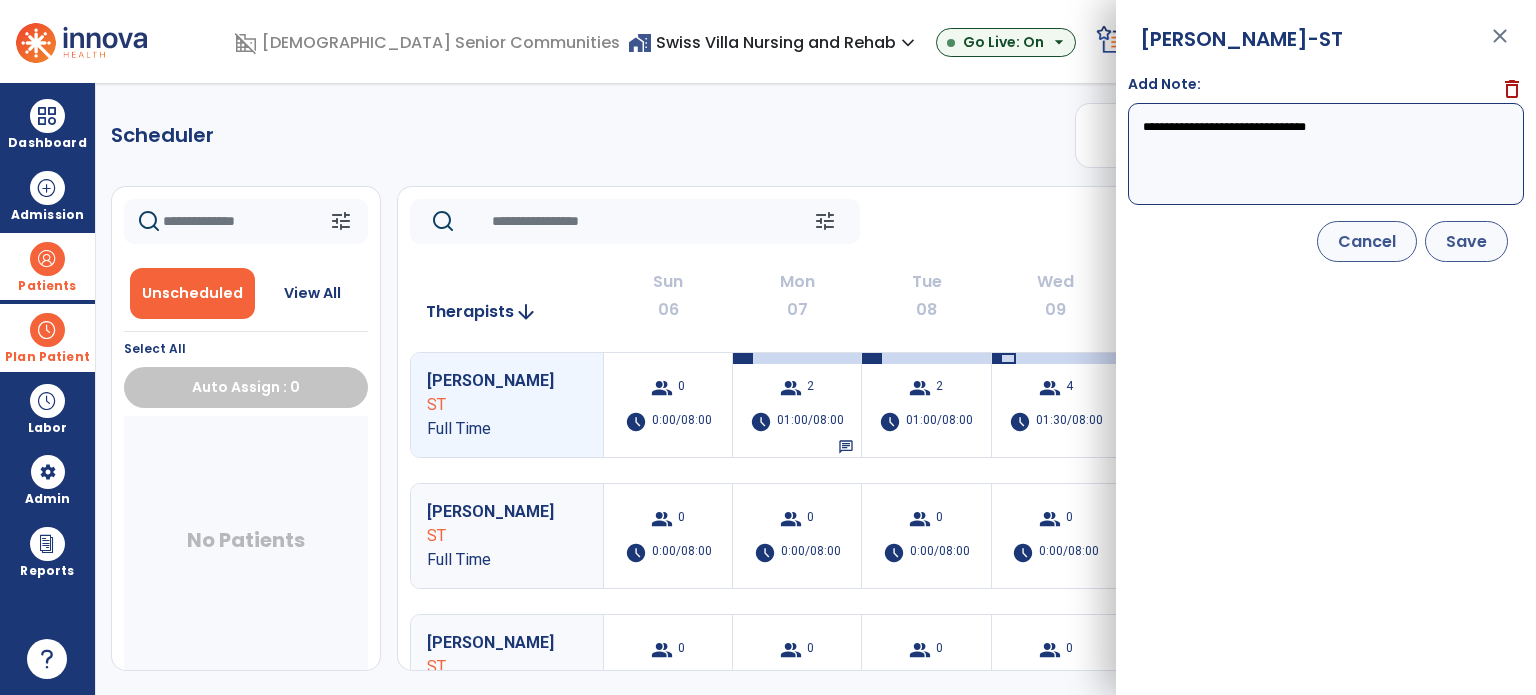 type on "**********" 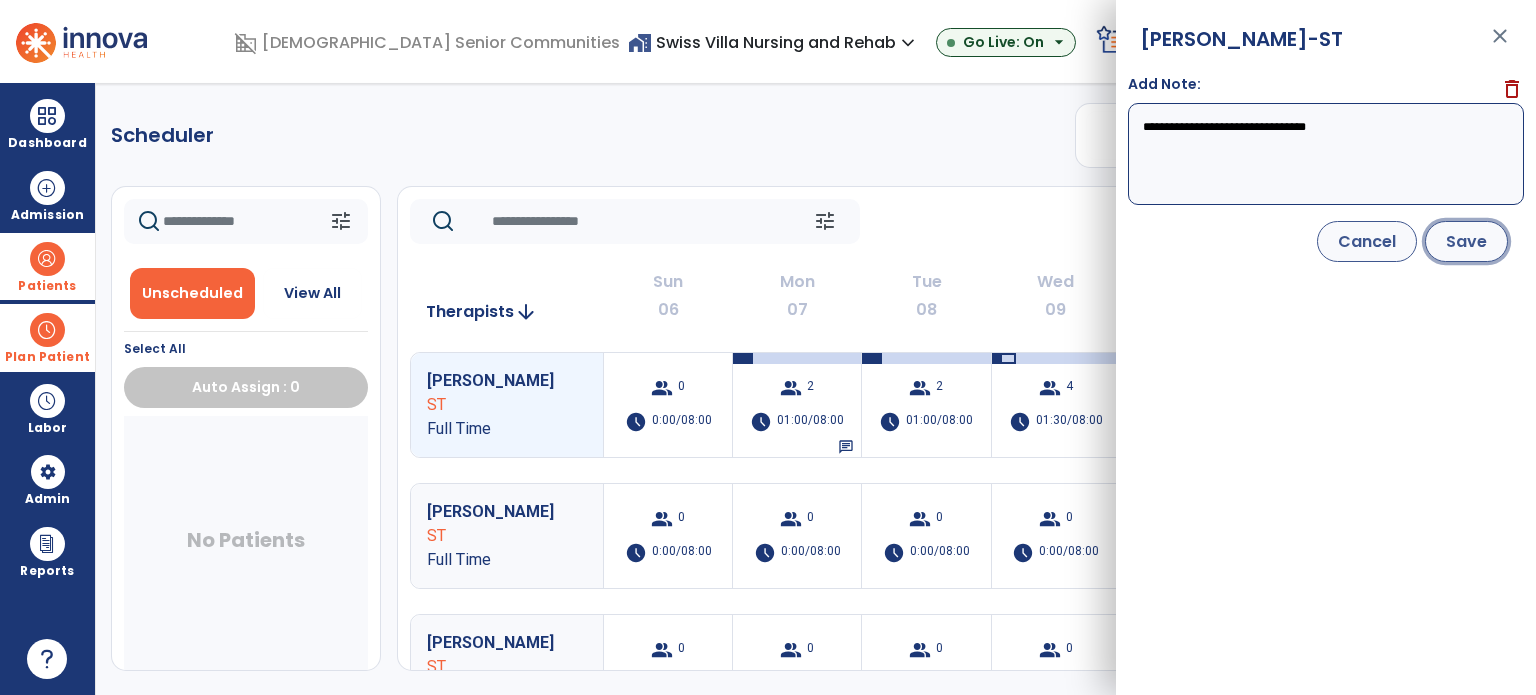 click on "Save" at bounding box center [1466, 241] 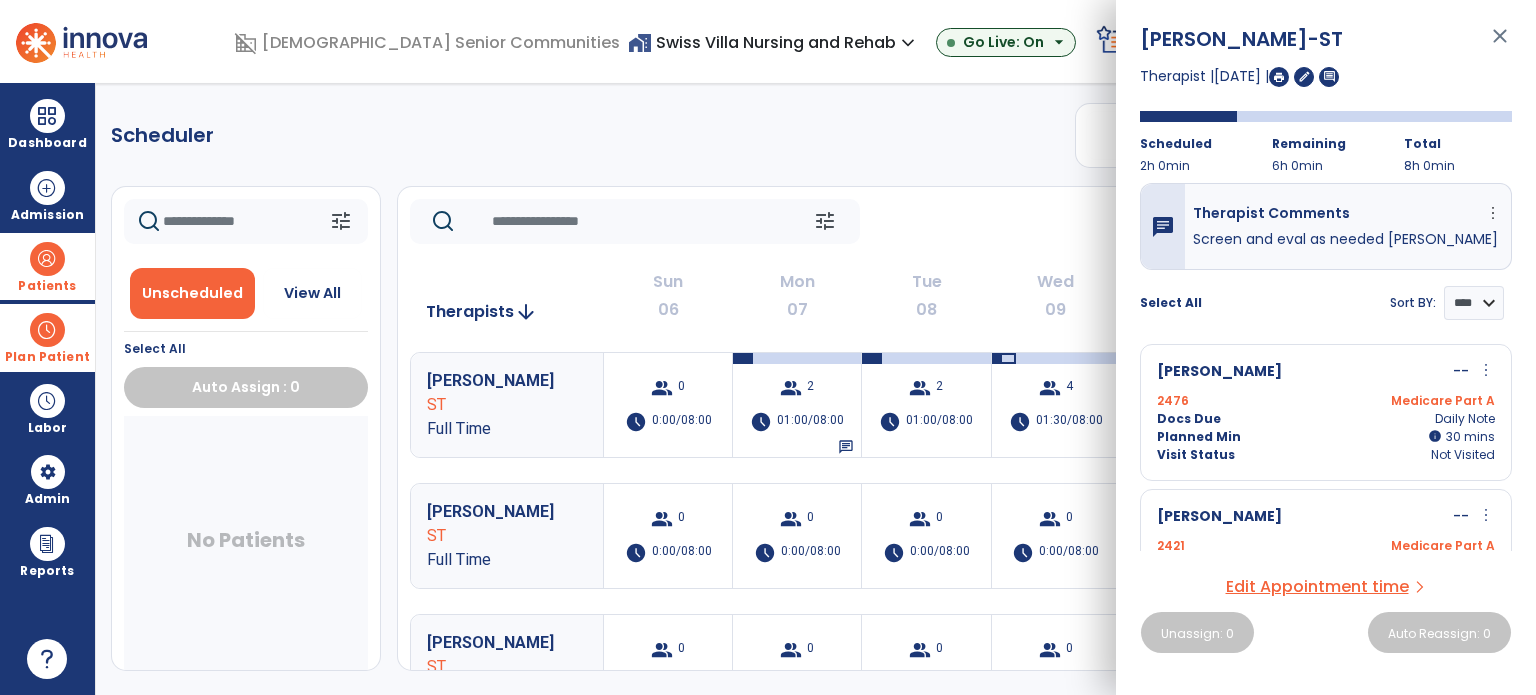 click on "close" at bounding box center [1500, 45] 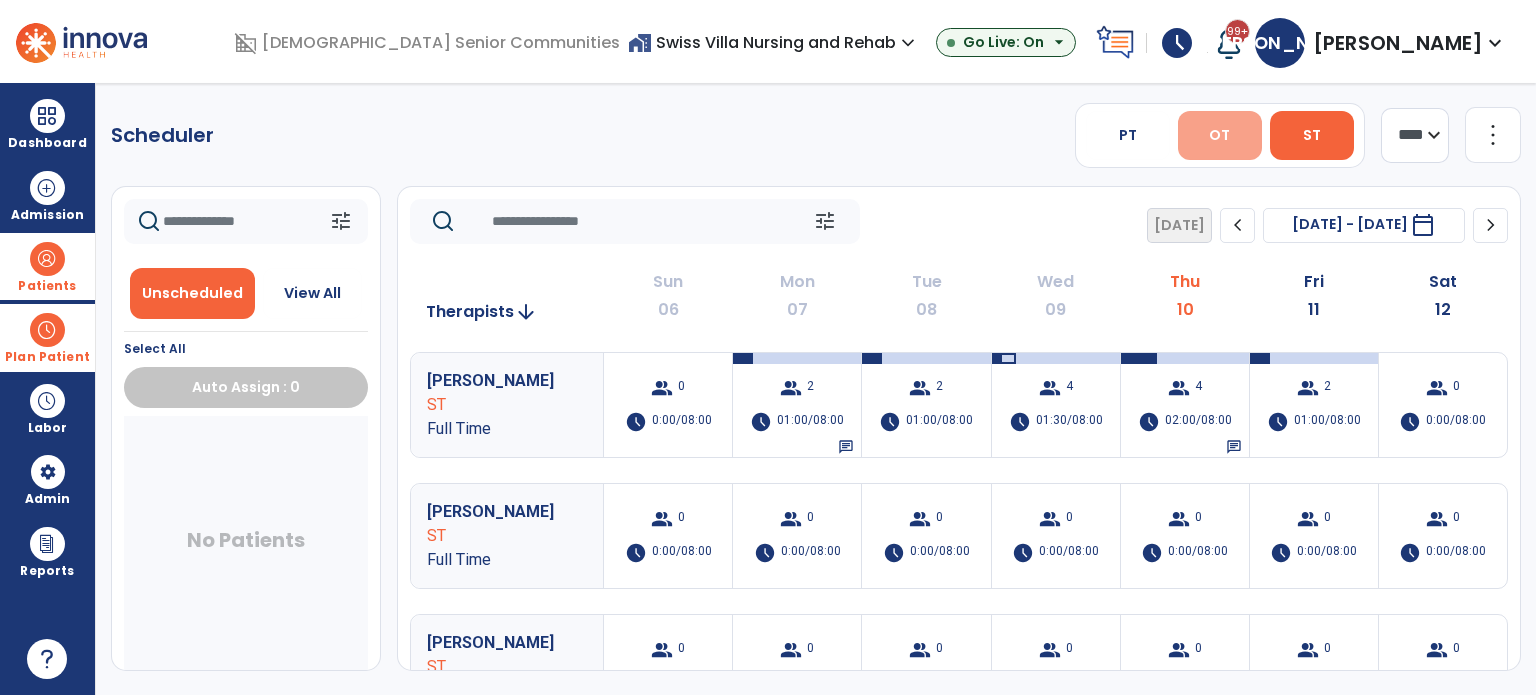 click on "OT" at bounding box center [1220, 135] 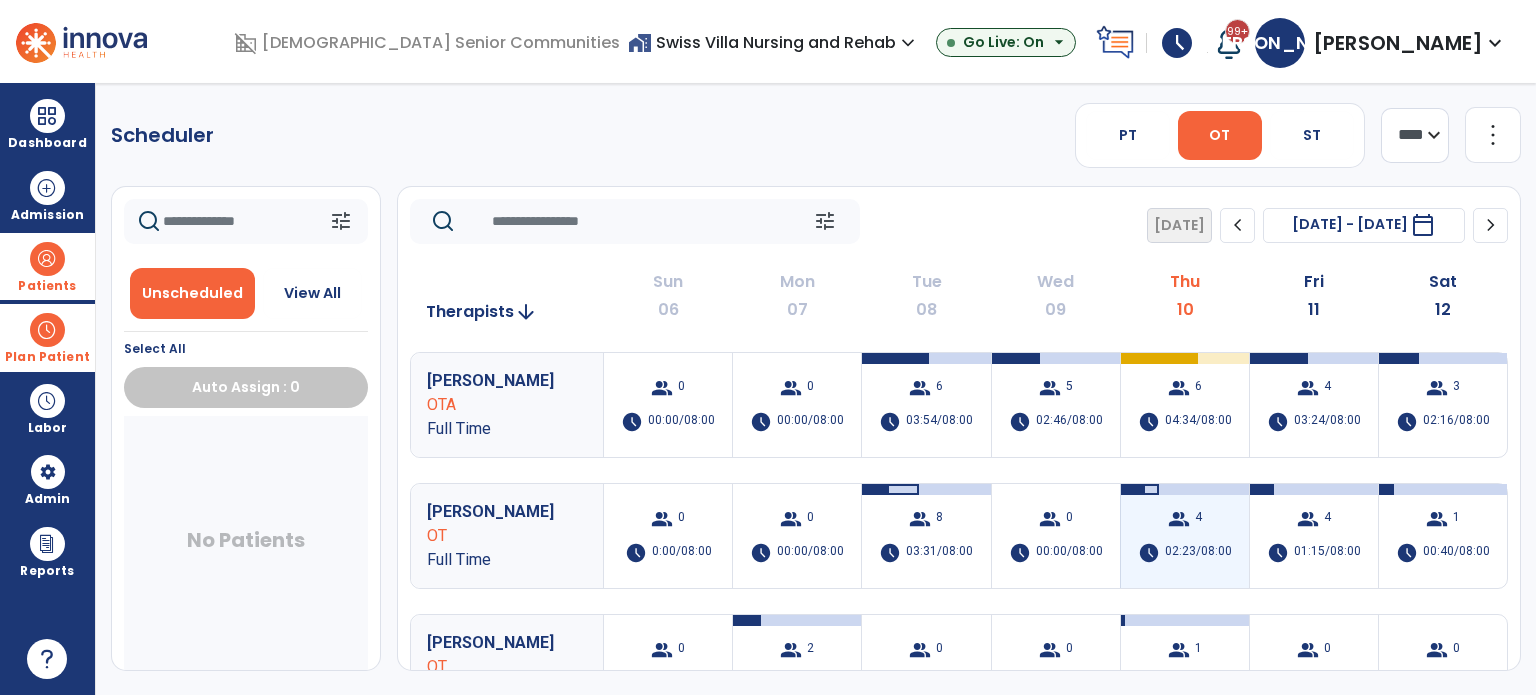 click on "group  4  schedule  02:23/08:00" at bounding box center (1185, 536) 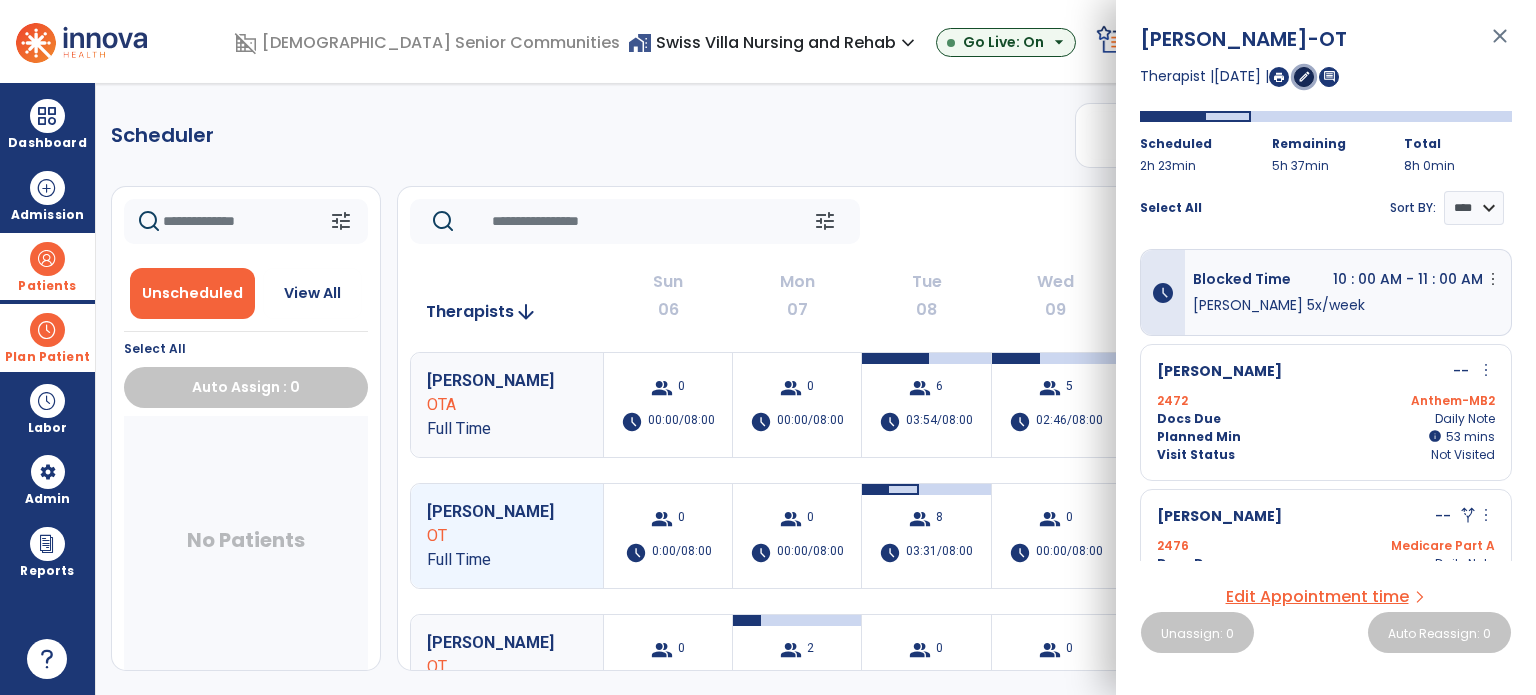 click on "edit" at bounding box center [1304, 76] 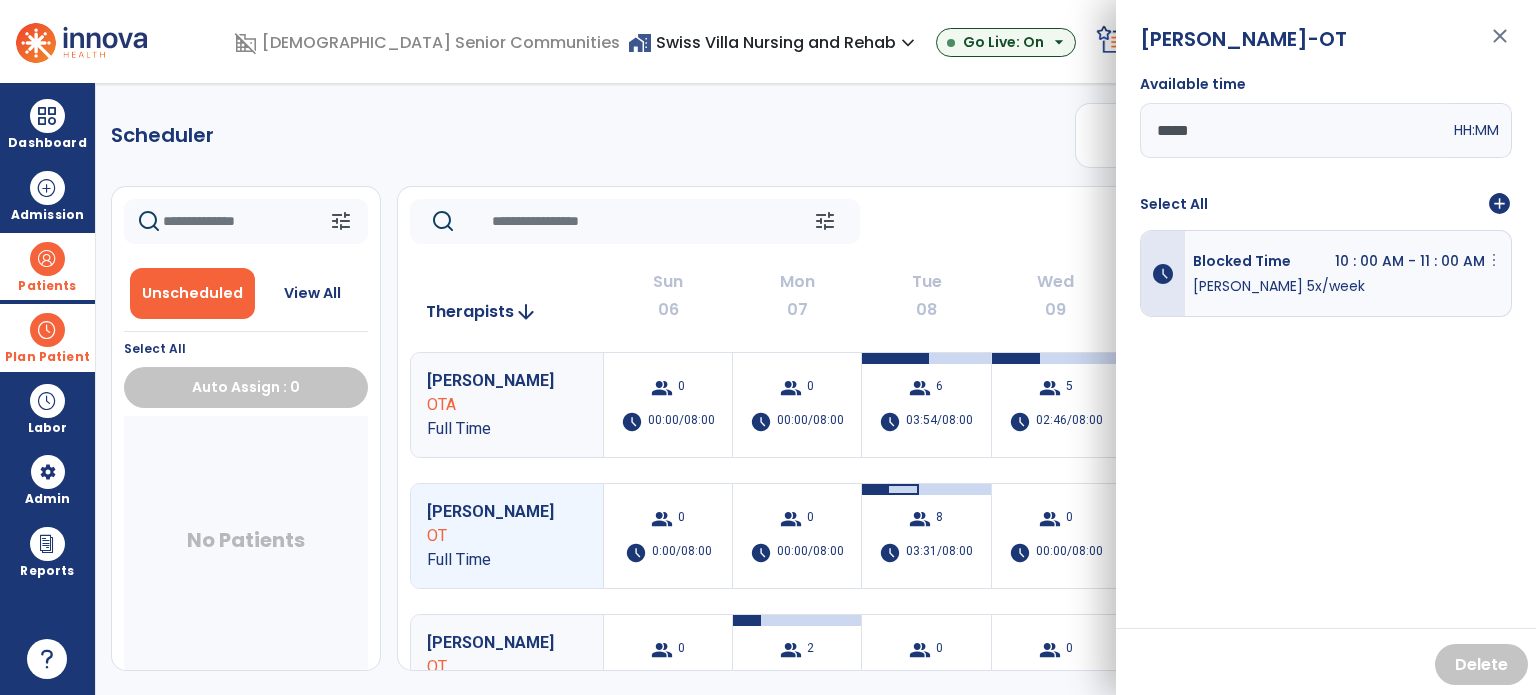 click on "more_vert" at bounding box center [1494, 260] 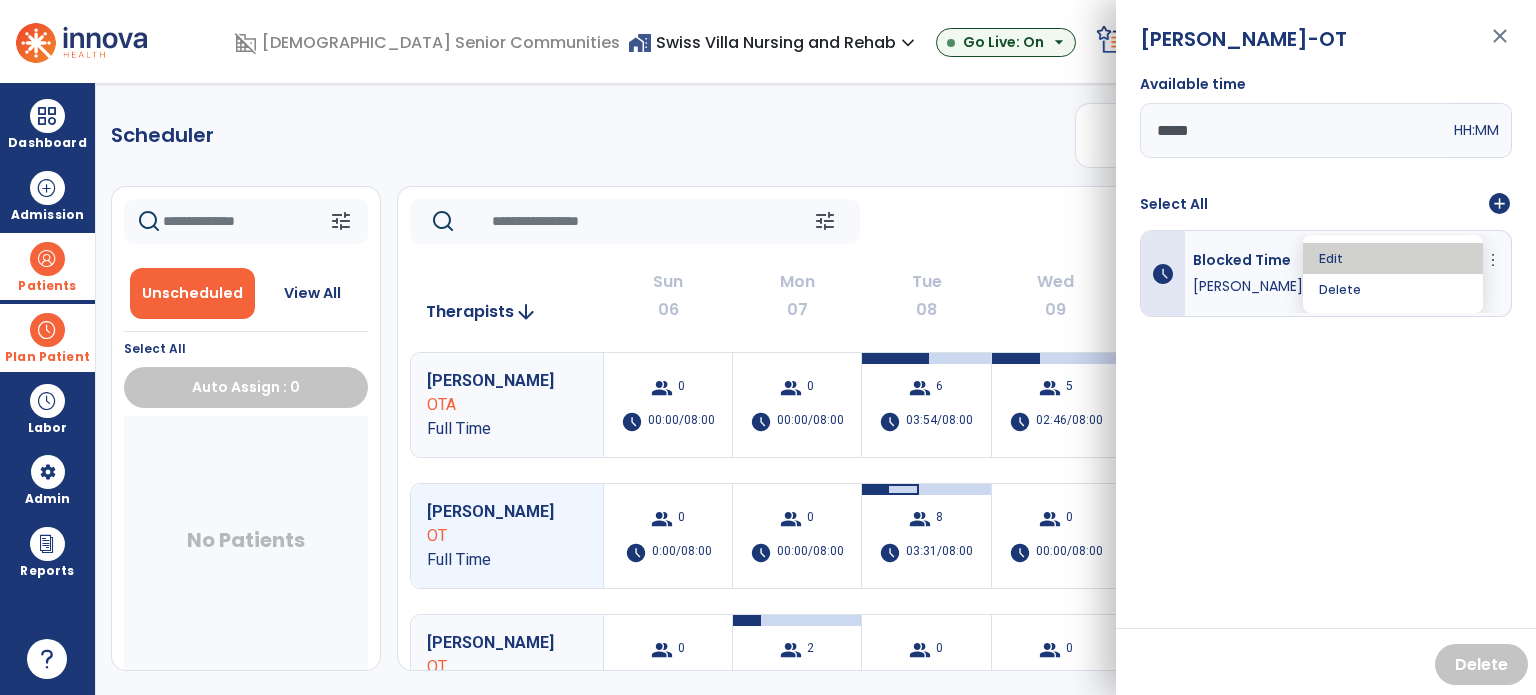 click on "Edit" at bounding box center [1393, 258] 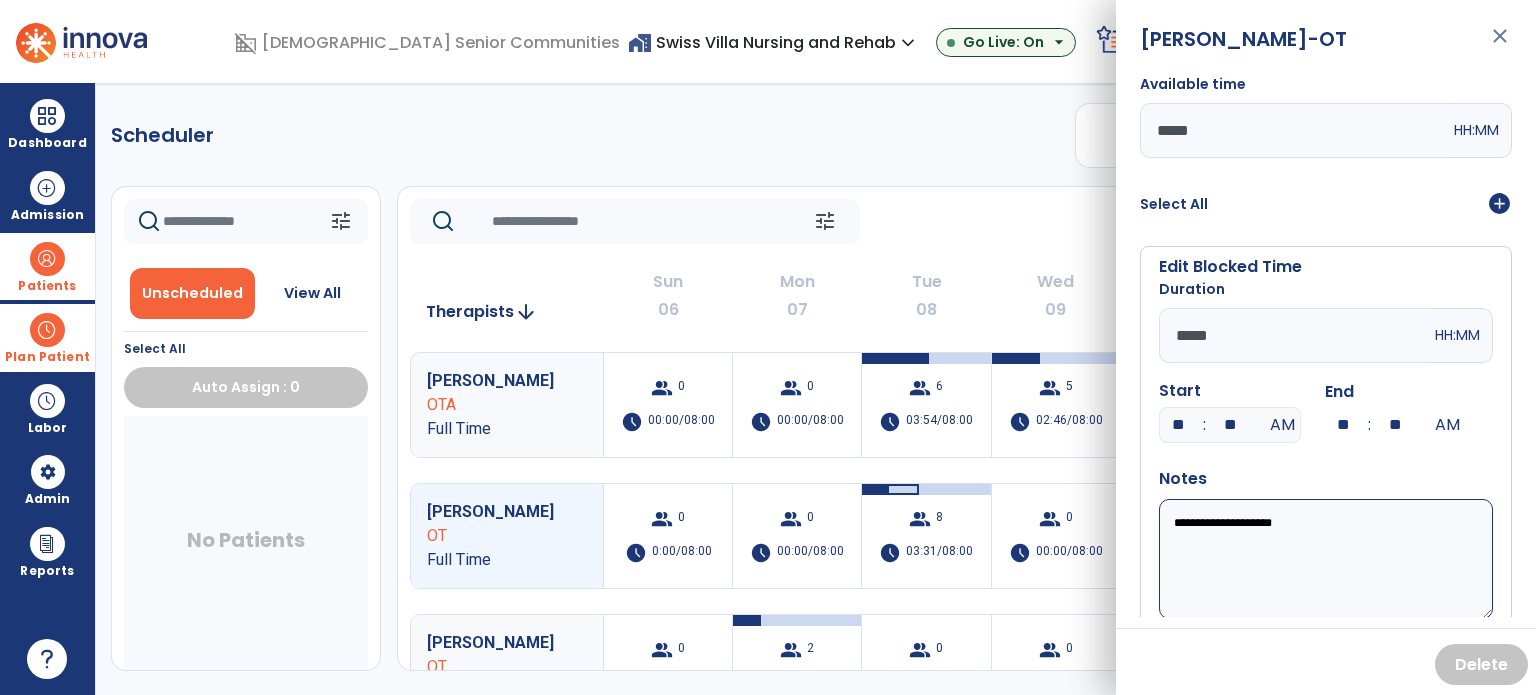 click on "**********" at bounding box center [1326, 559] 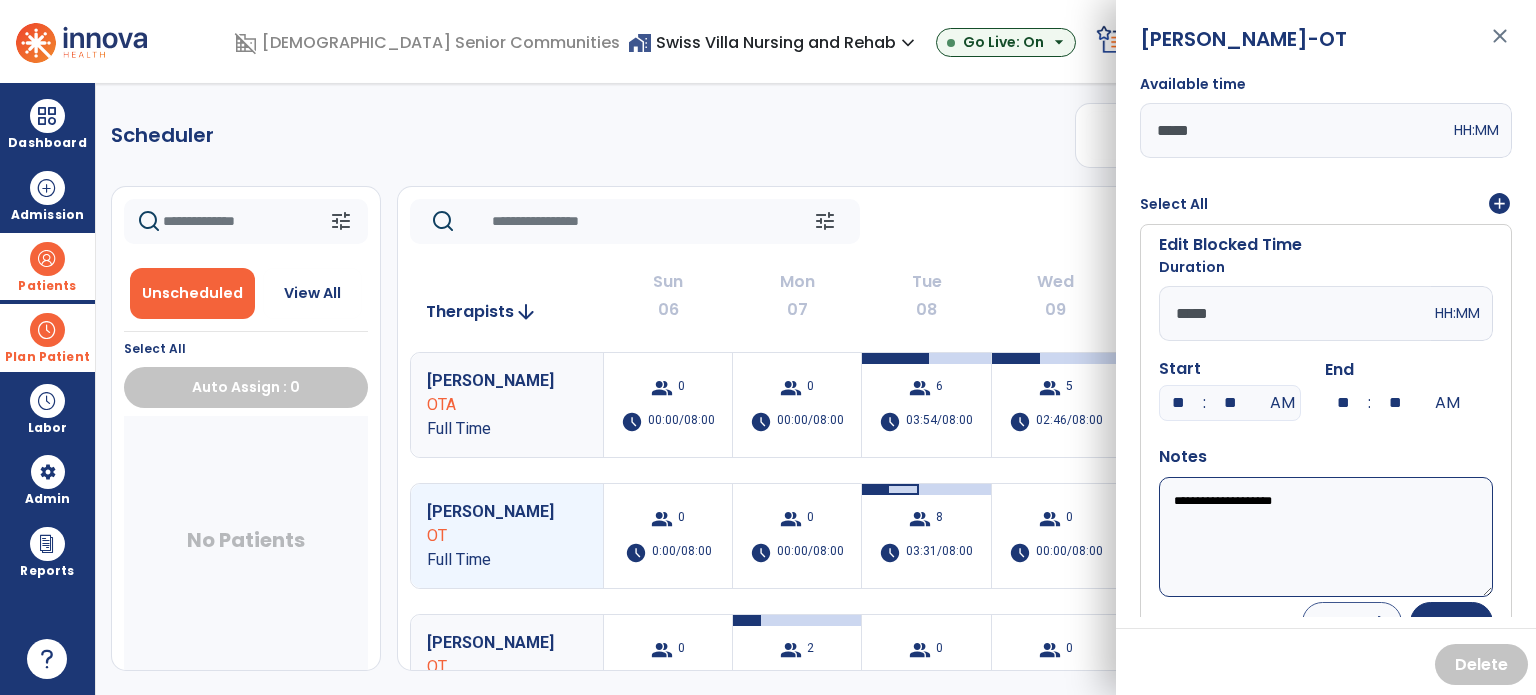 scroll, scrollTop: 55, scrollLeft: 0, axis: vertical 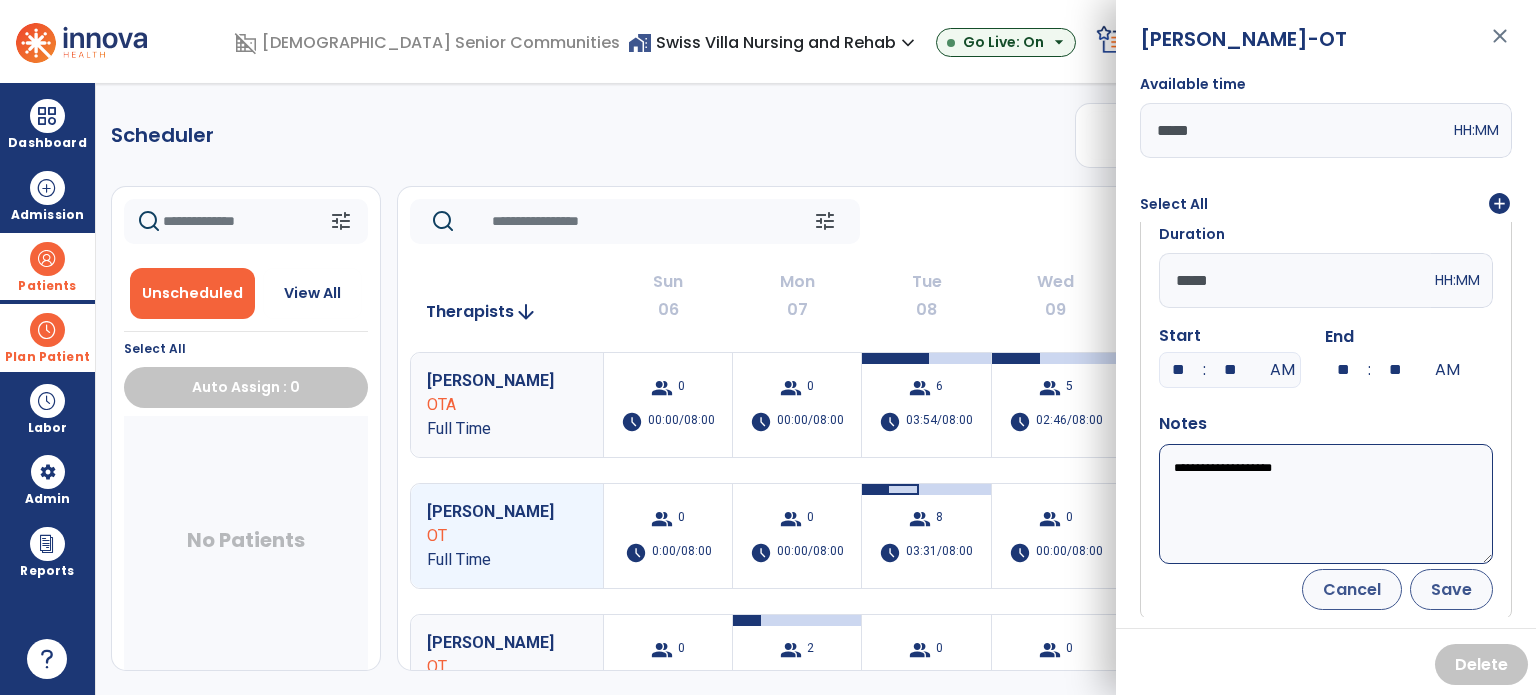type on "**********" 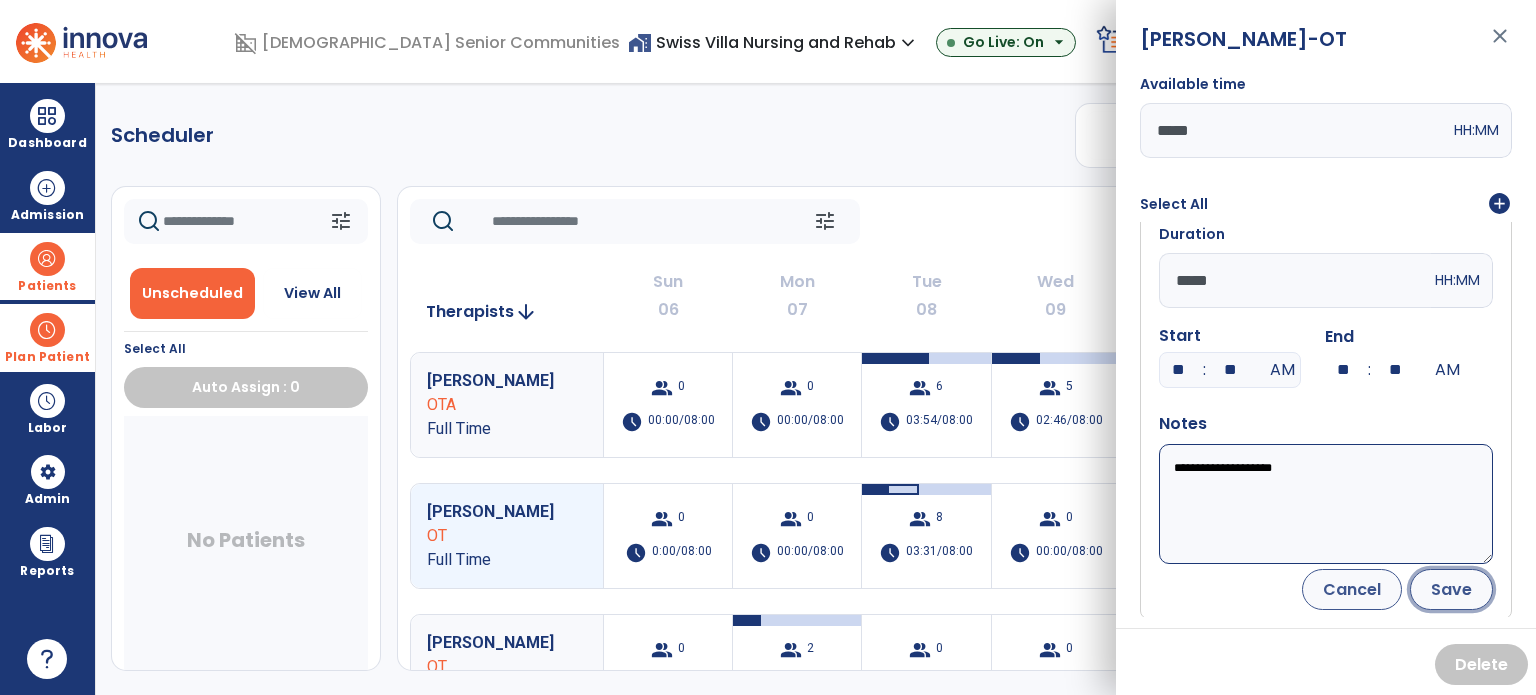 click on "Save" at bounding box center [1451, 589] 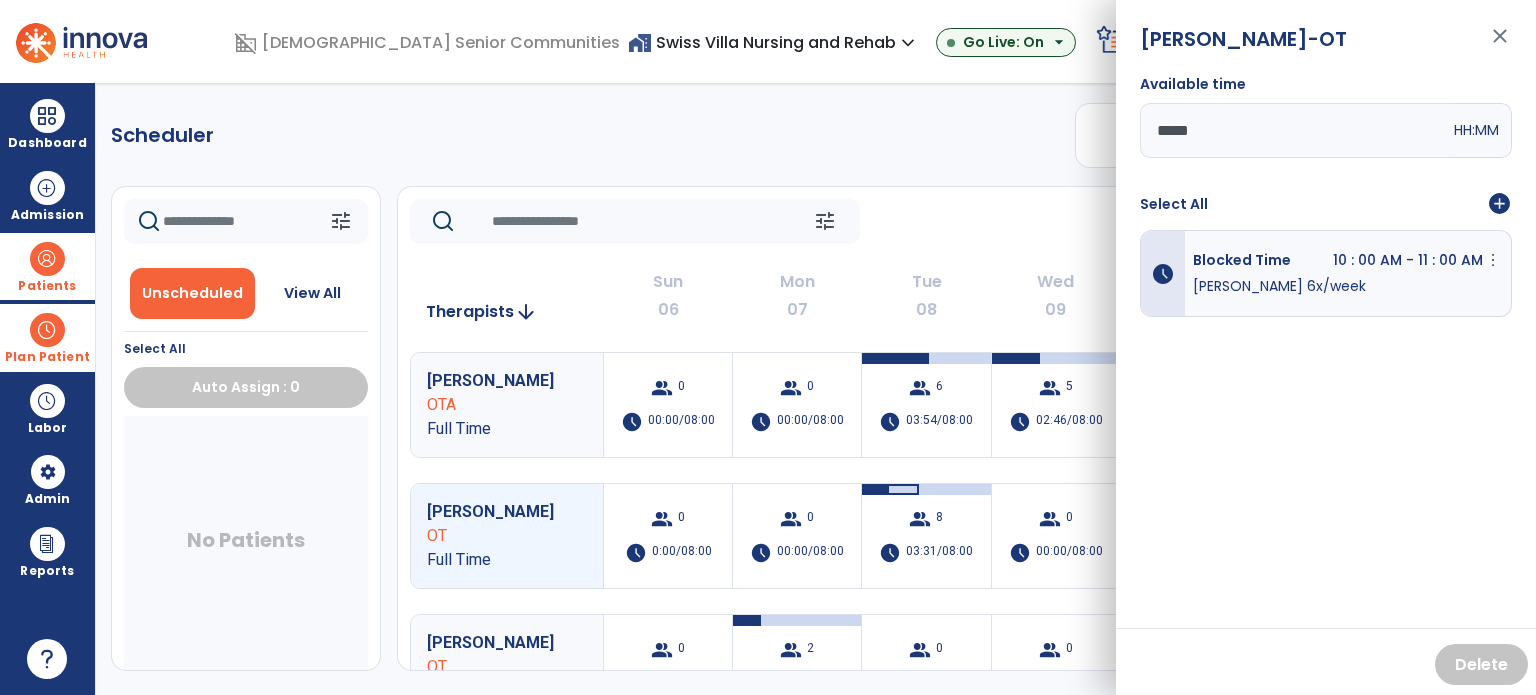 scroll, scrollTop: 0, scrollLeft: 0, axis: both 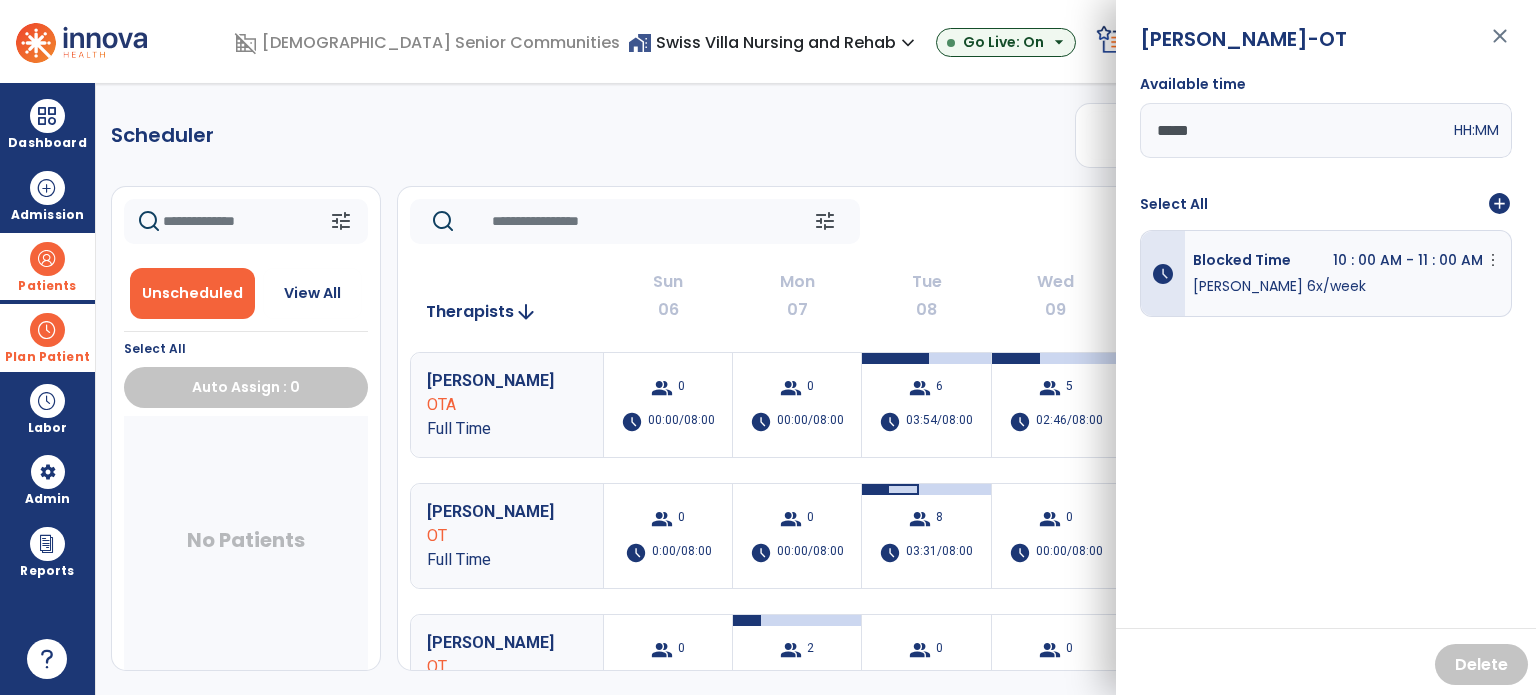 click on "close" at bounding box center [1500, 45] 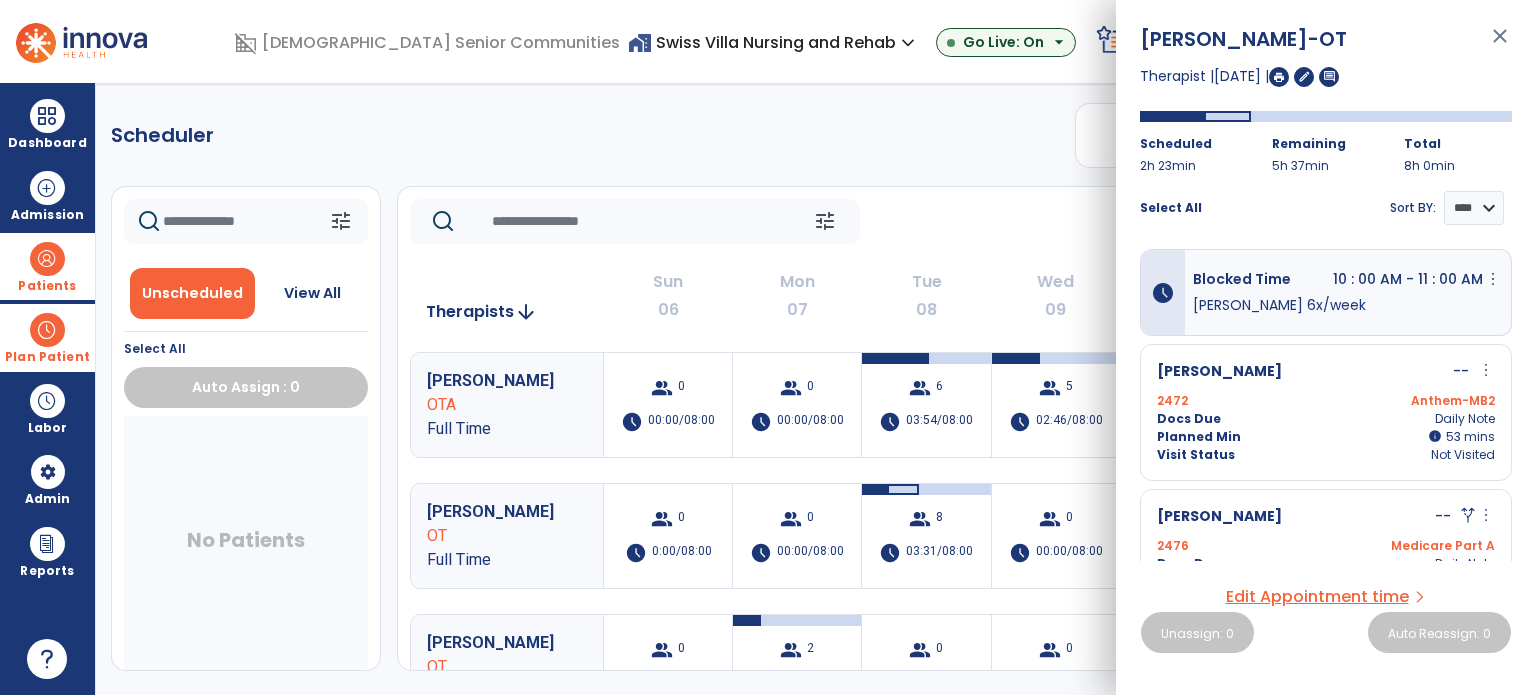 click on "close" at bounding box center (1500, 45) 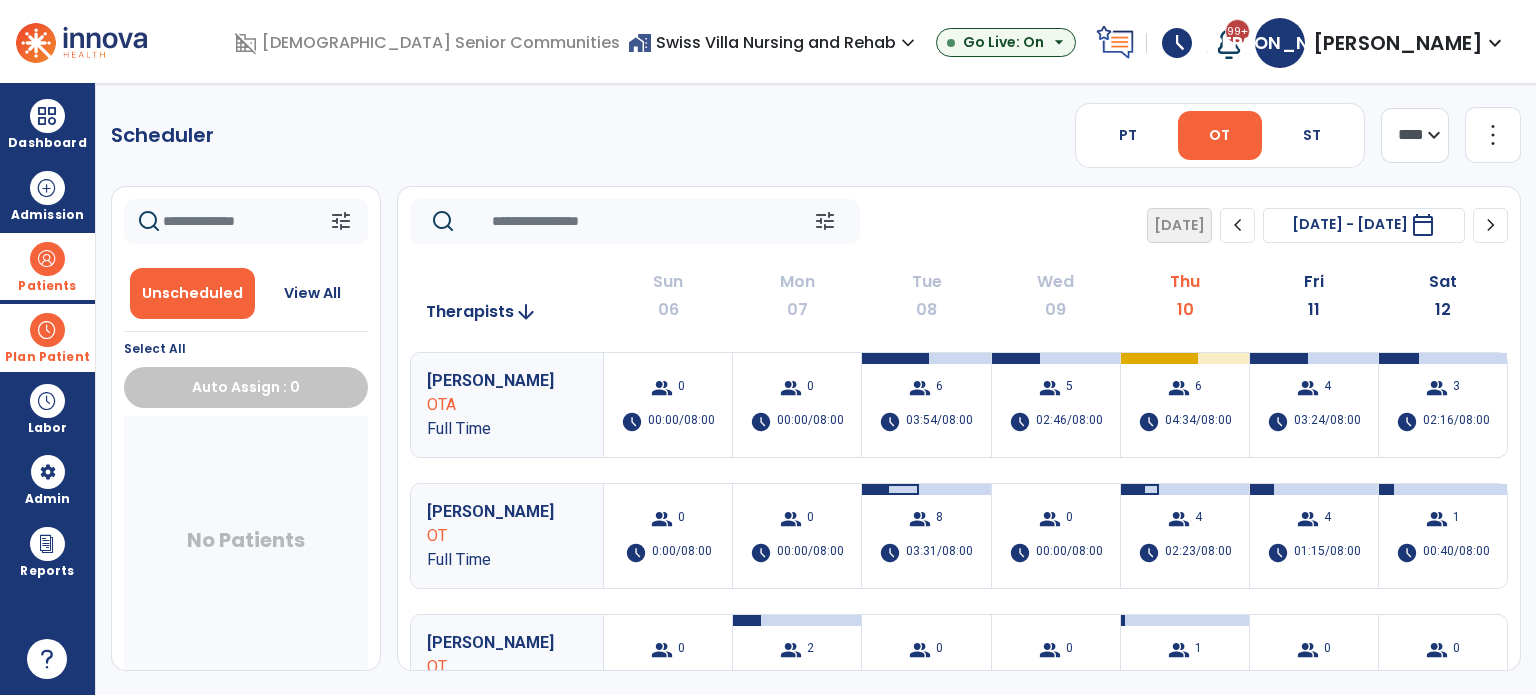 click on "home_work   Swiss Villa Nursing and Rehab   expand_more" at bounding box center (774, 42) 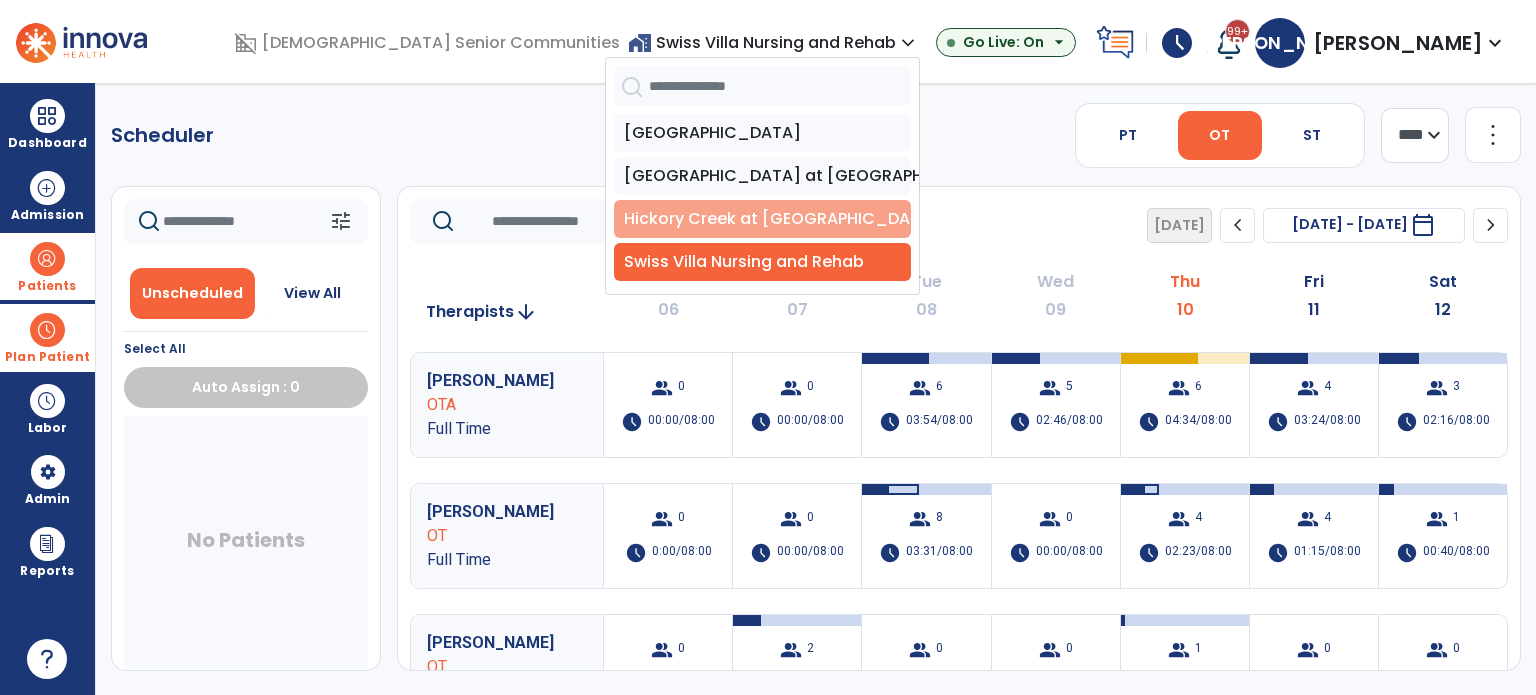 click on "Hickory Creek at [GEOGRAPHIC_DATA]" at bounding box center (762, 219) 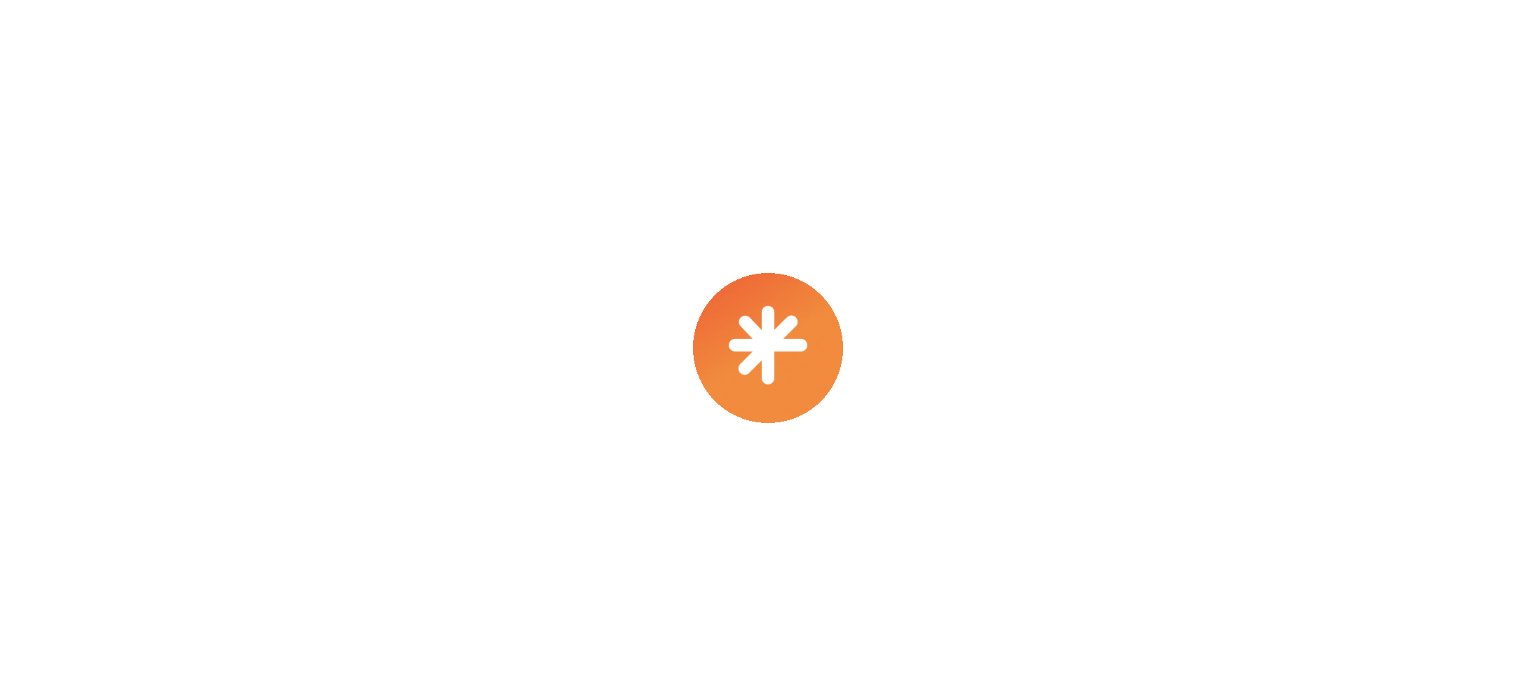scroll, scrollTop: 0, scrollLeft: 0, axis: both 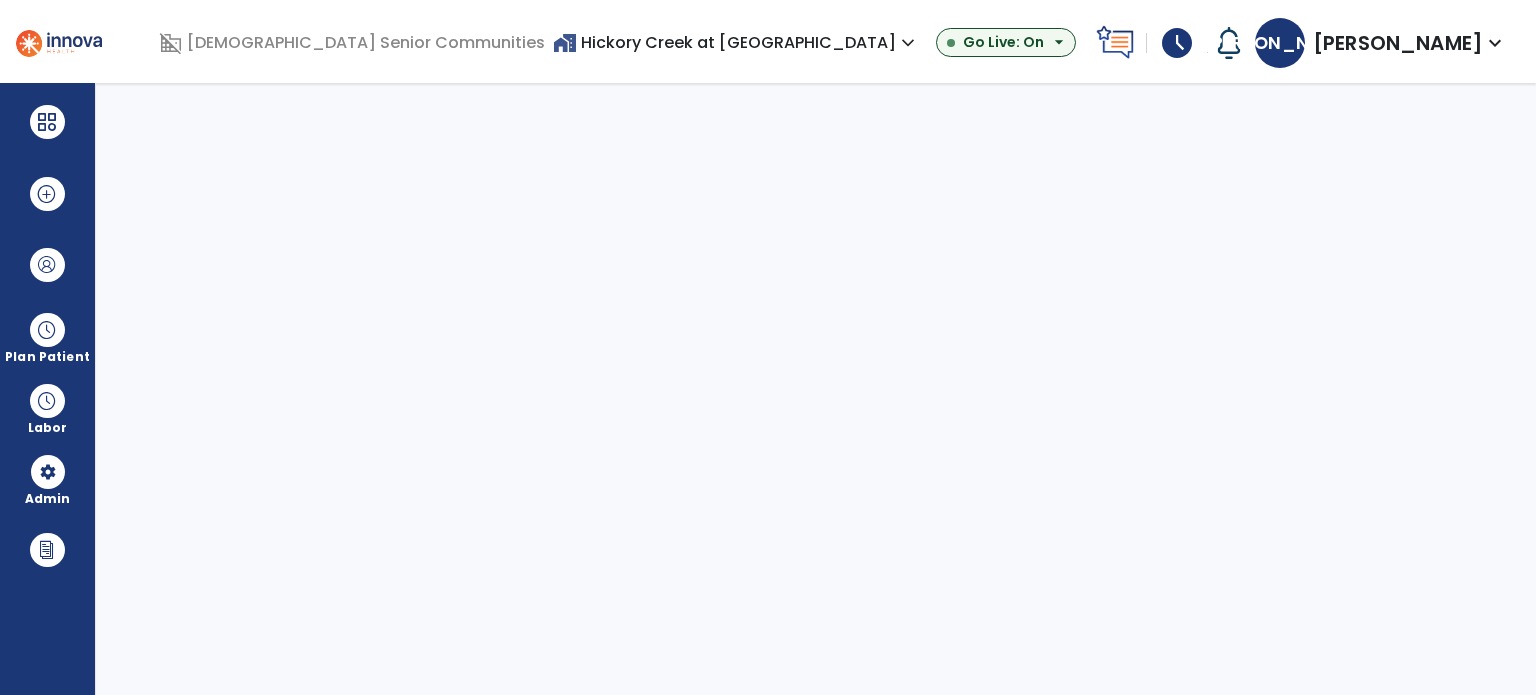 select on "***" 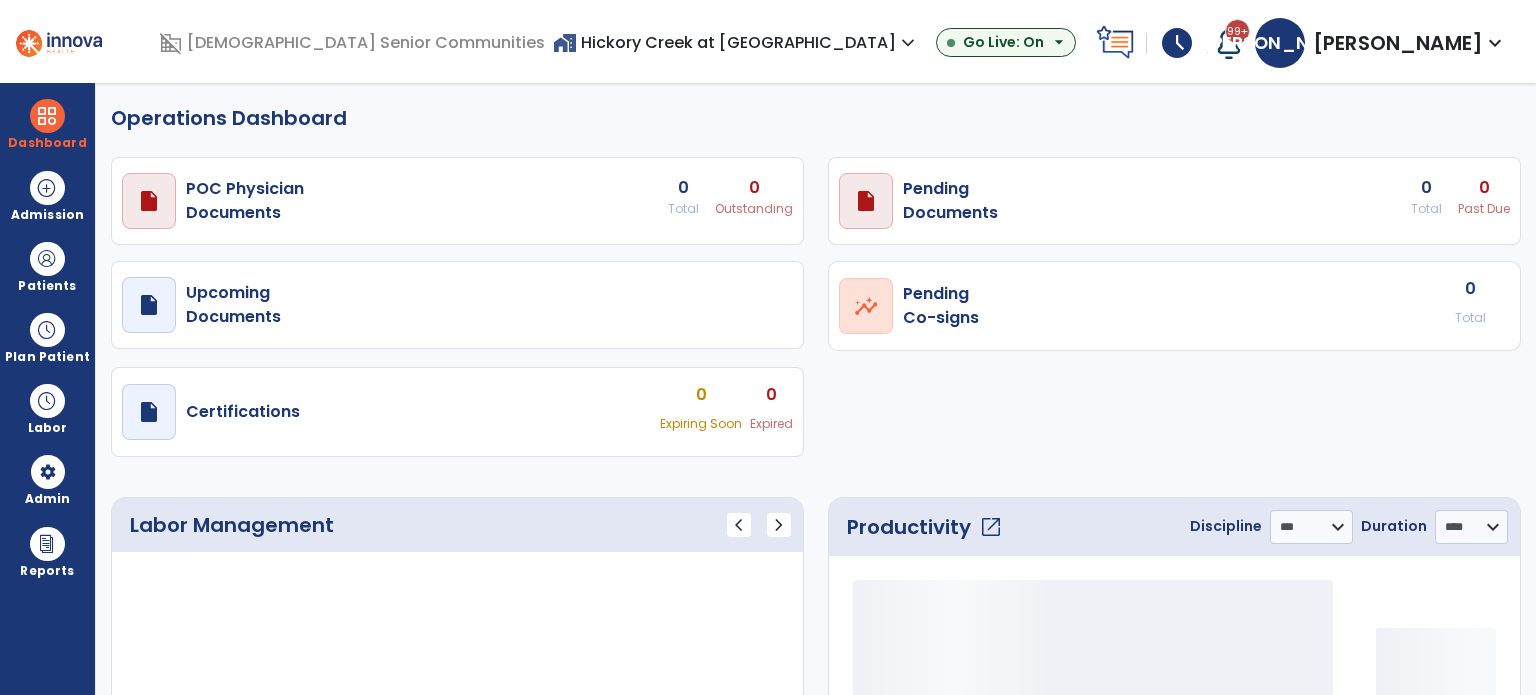 select on "***" 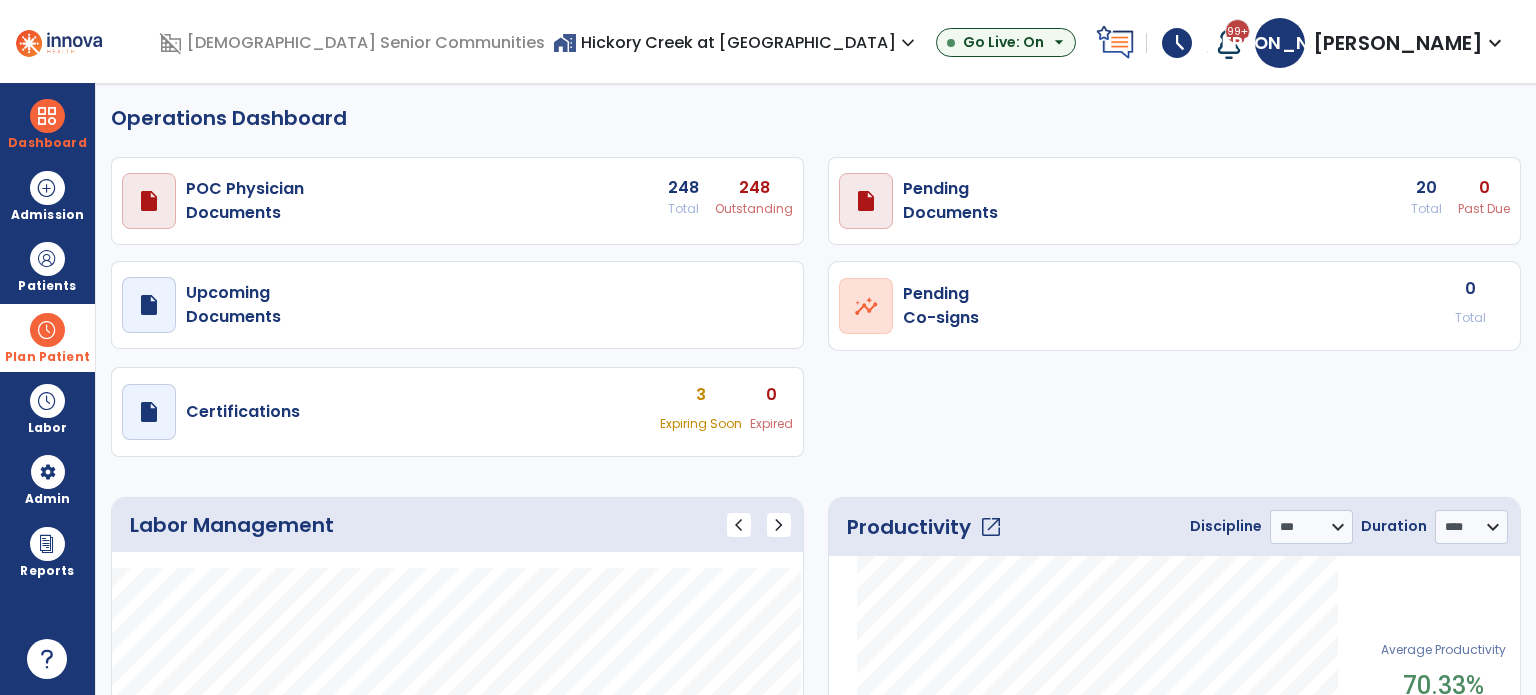 click on "Plan Patient" at bounding box center (47, 266) 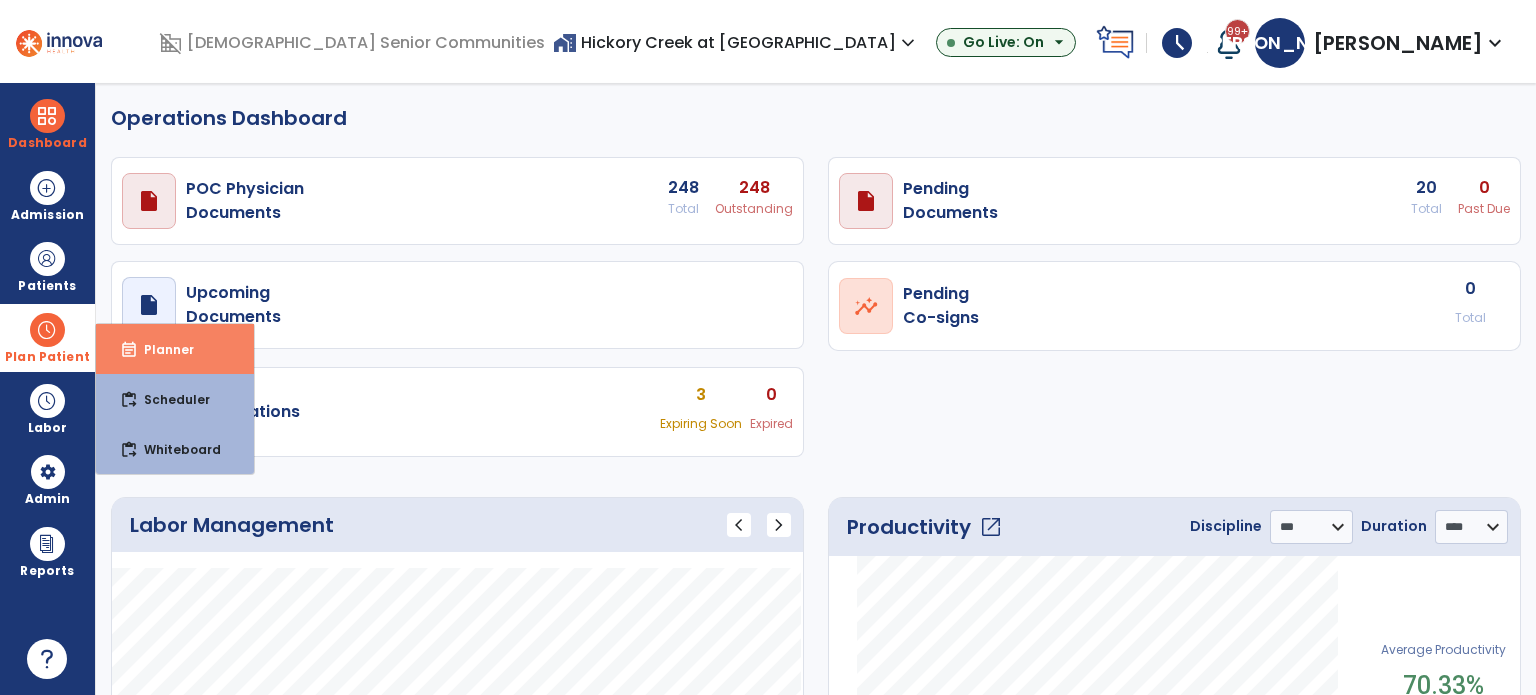 click on "event_note  Planner" at bounding box center [175, 349] 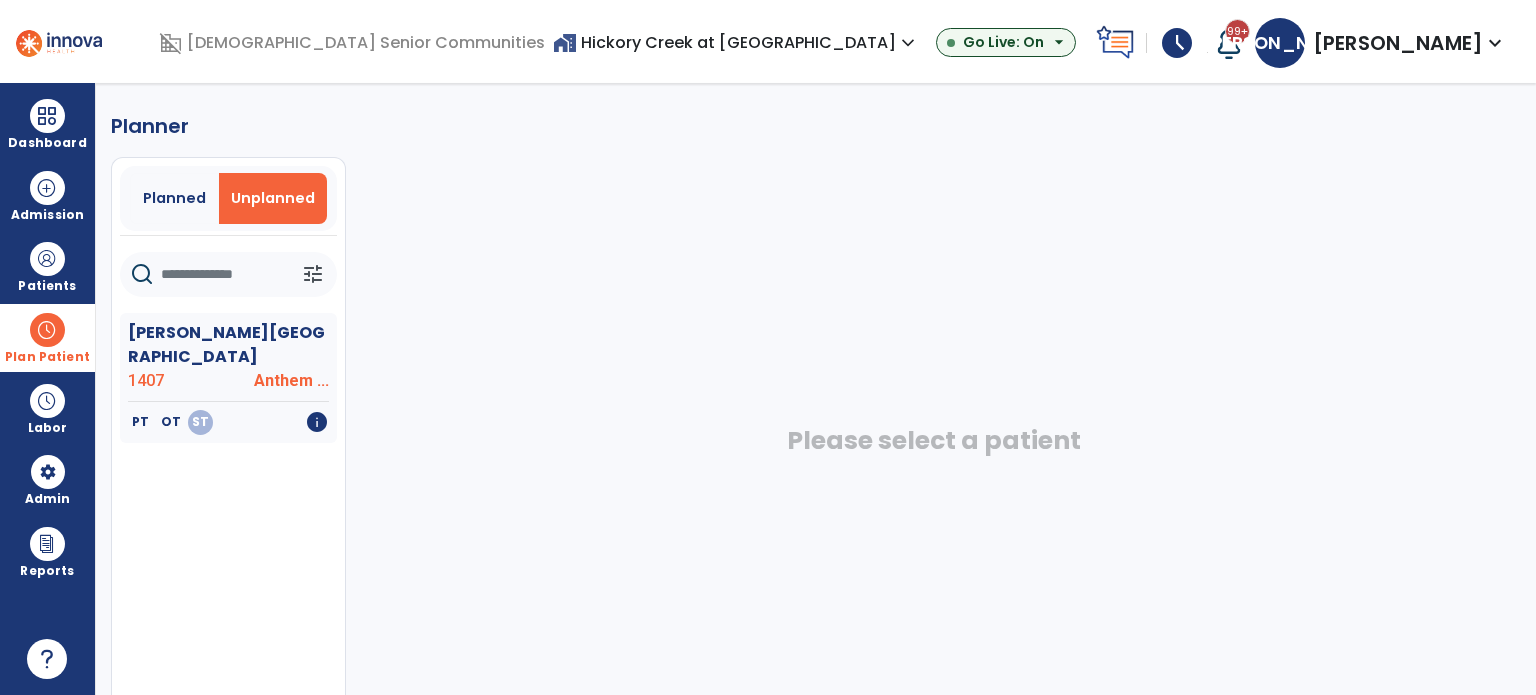 click on "Anthem ..." 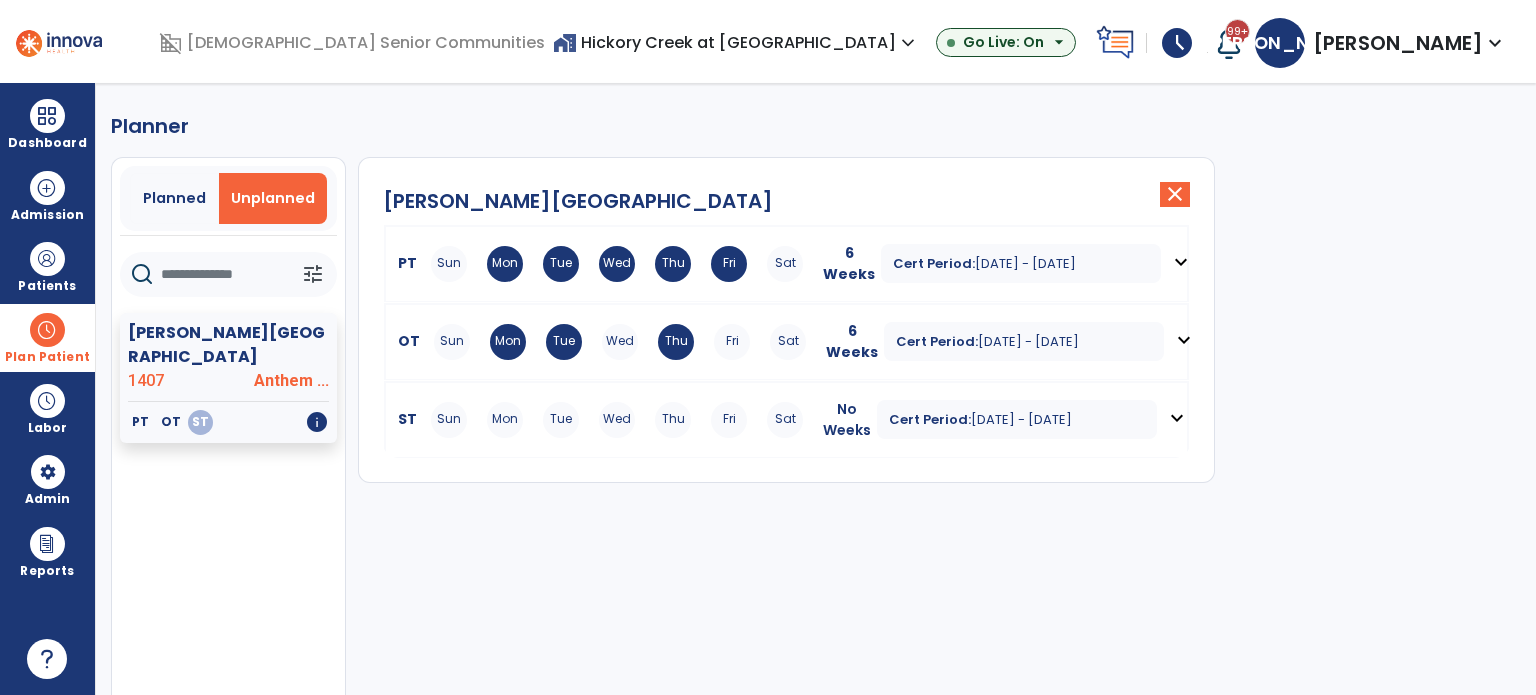 click on "expand_more" at bounding box center [1177, 418] 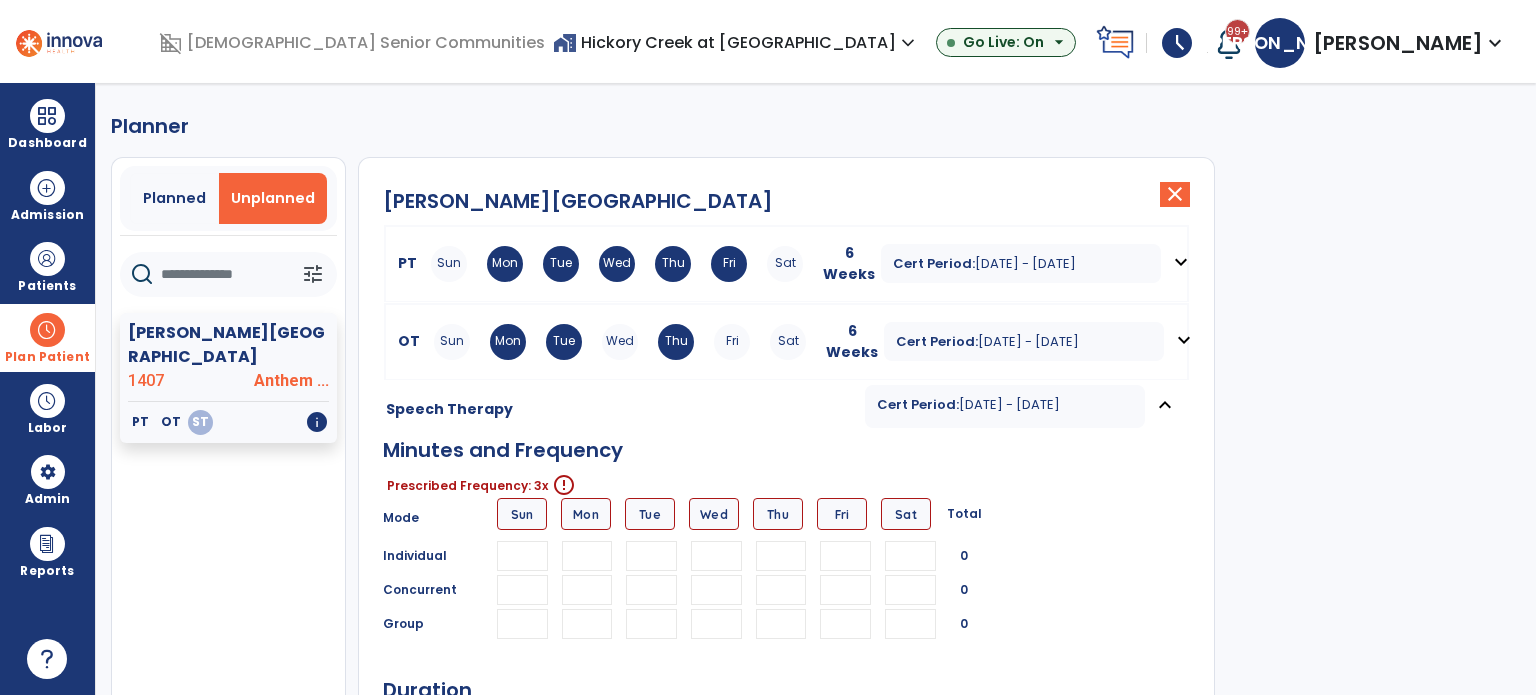 click at bounding box center [716, 556] 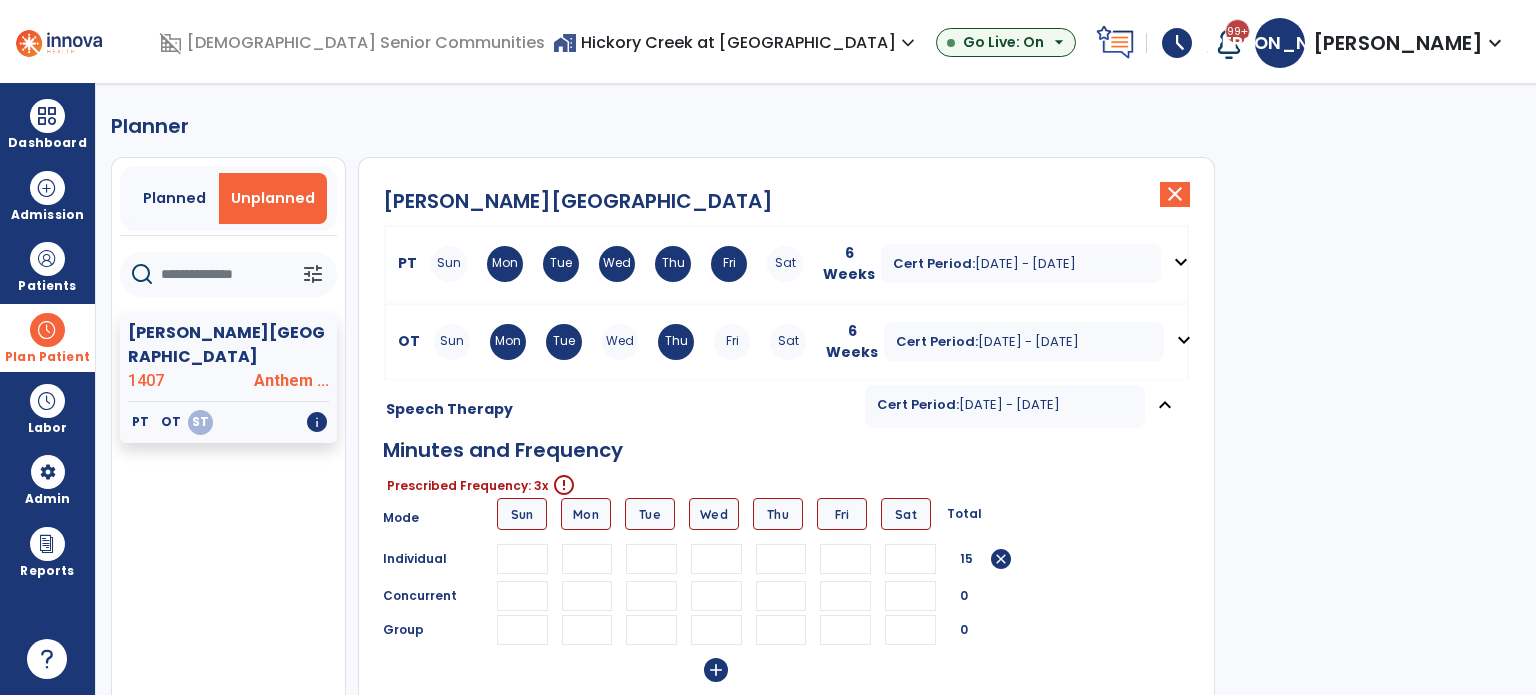 type on "**" 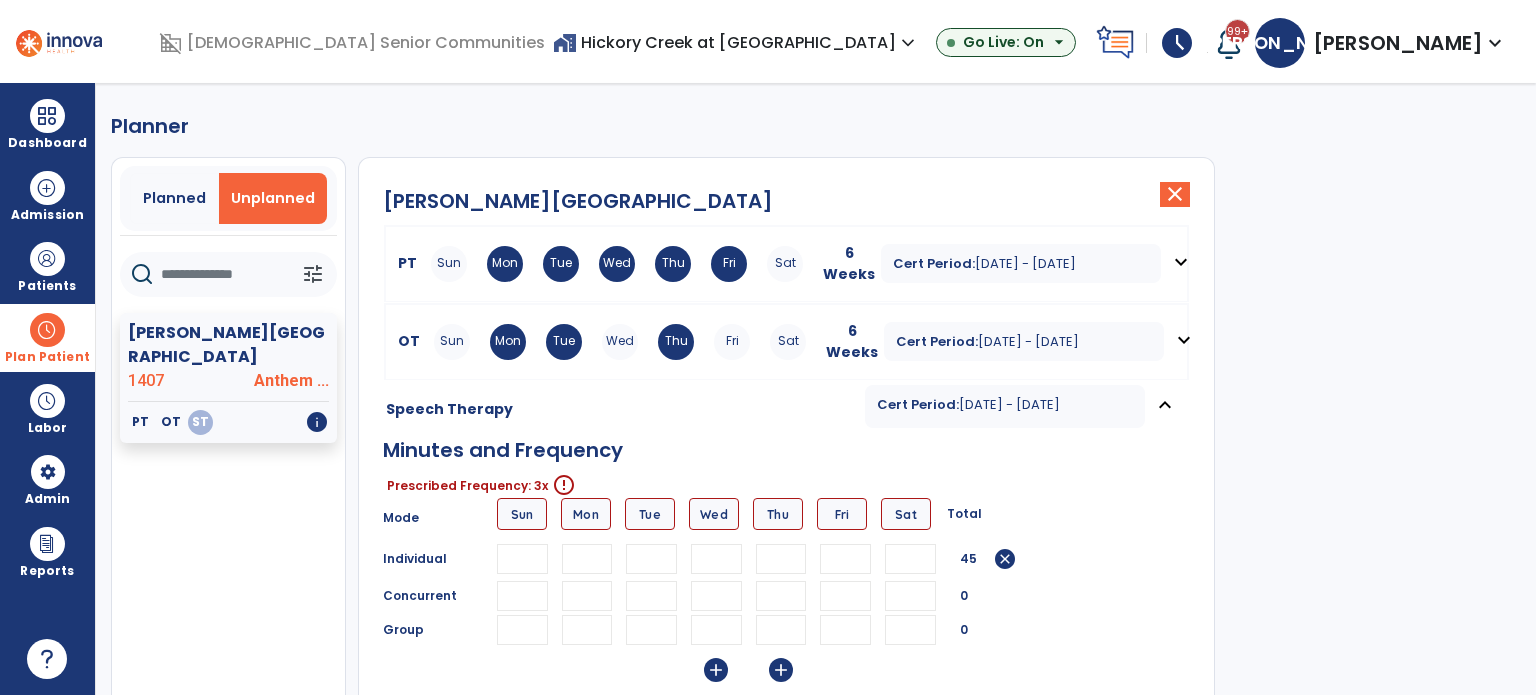 type on "**" 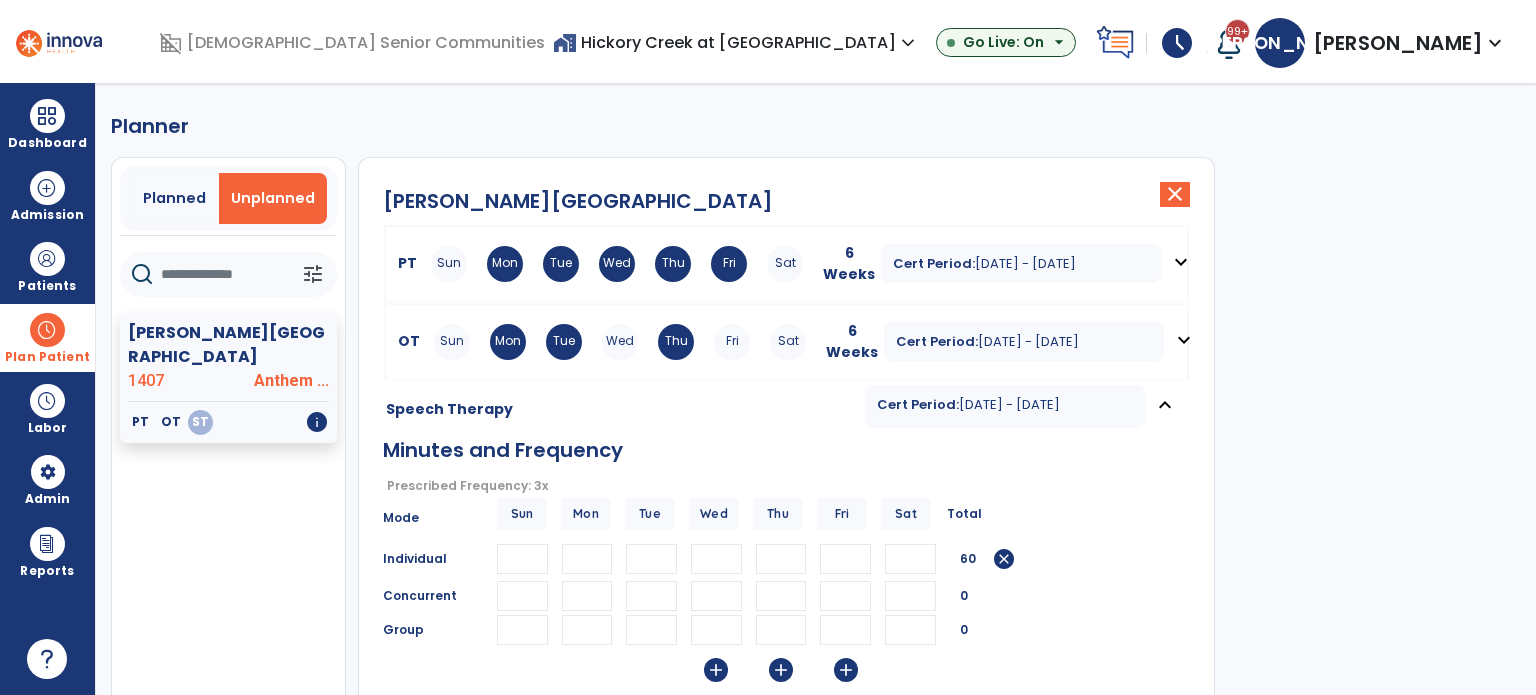 type on "**" 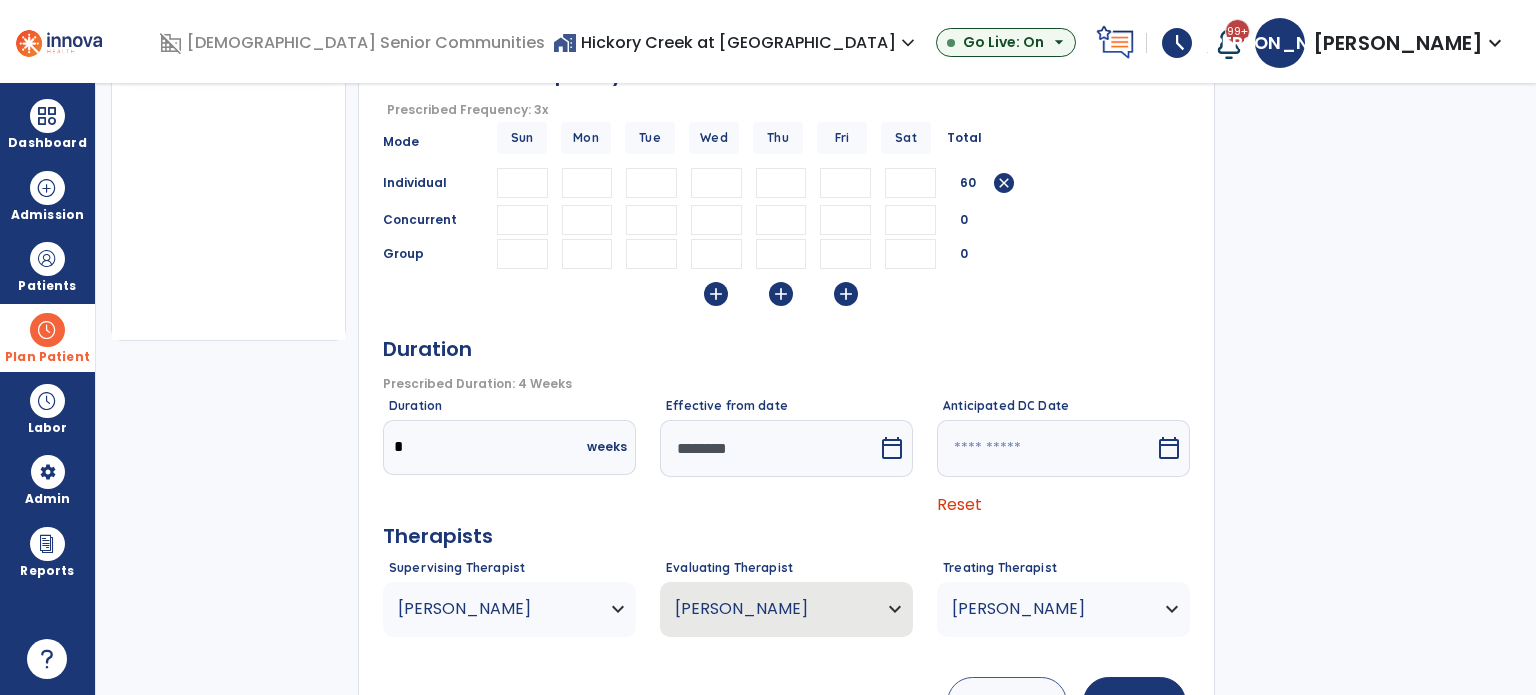 scroll, scrollTop: 453, scrollLeft: 0, axis: vertical 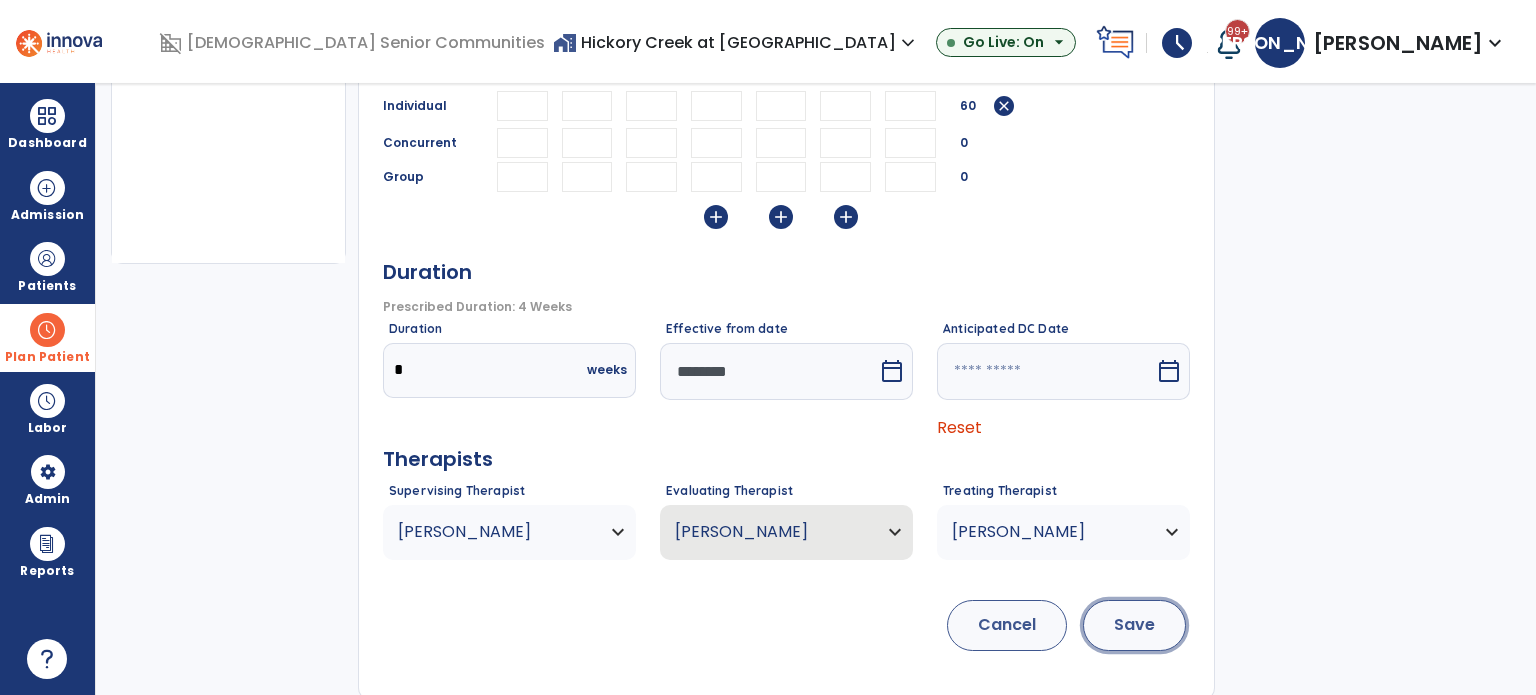 click on "Save" at bounding box center (1134, 625) 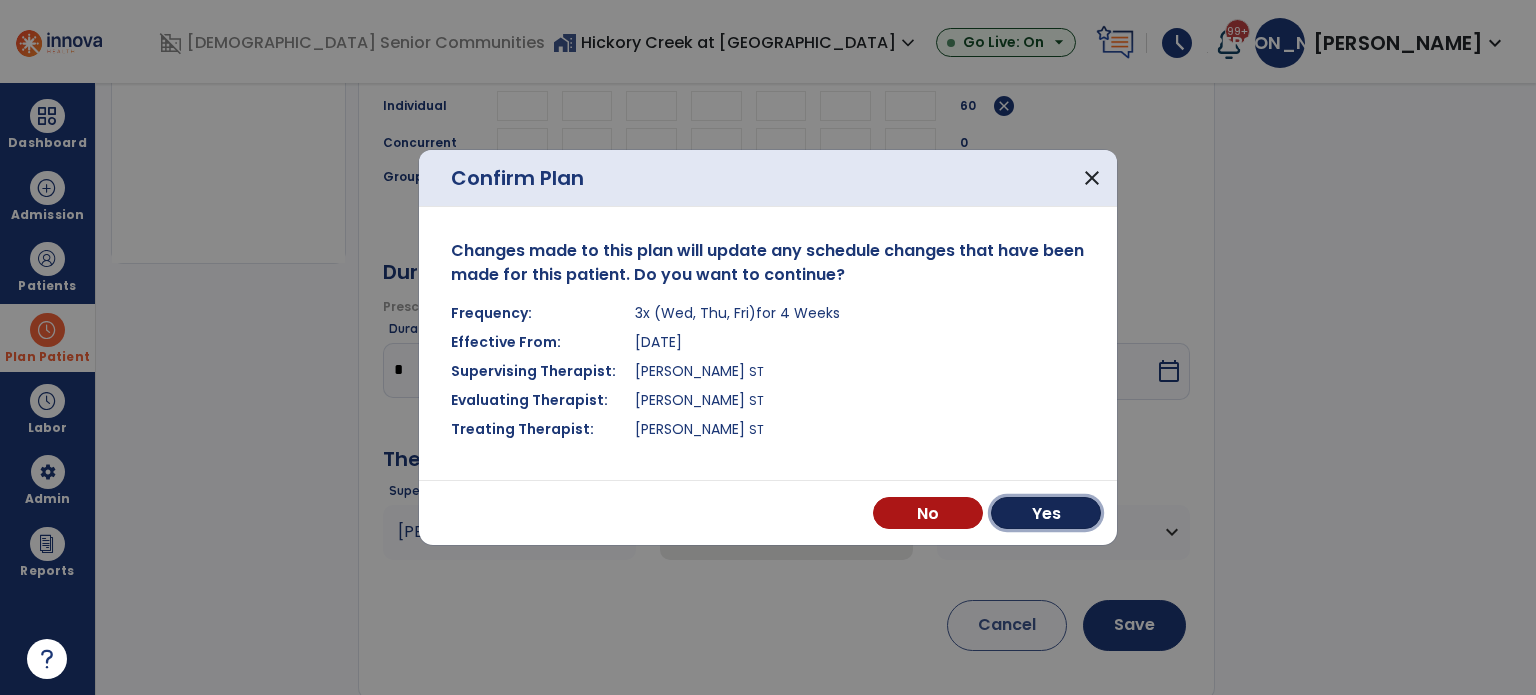 click on "Yes" at bounding box center [1046, 513] 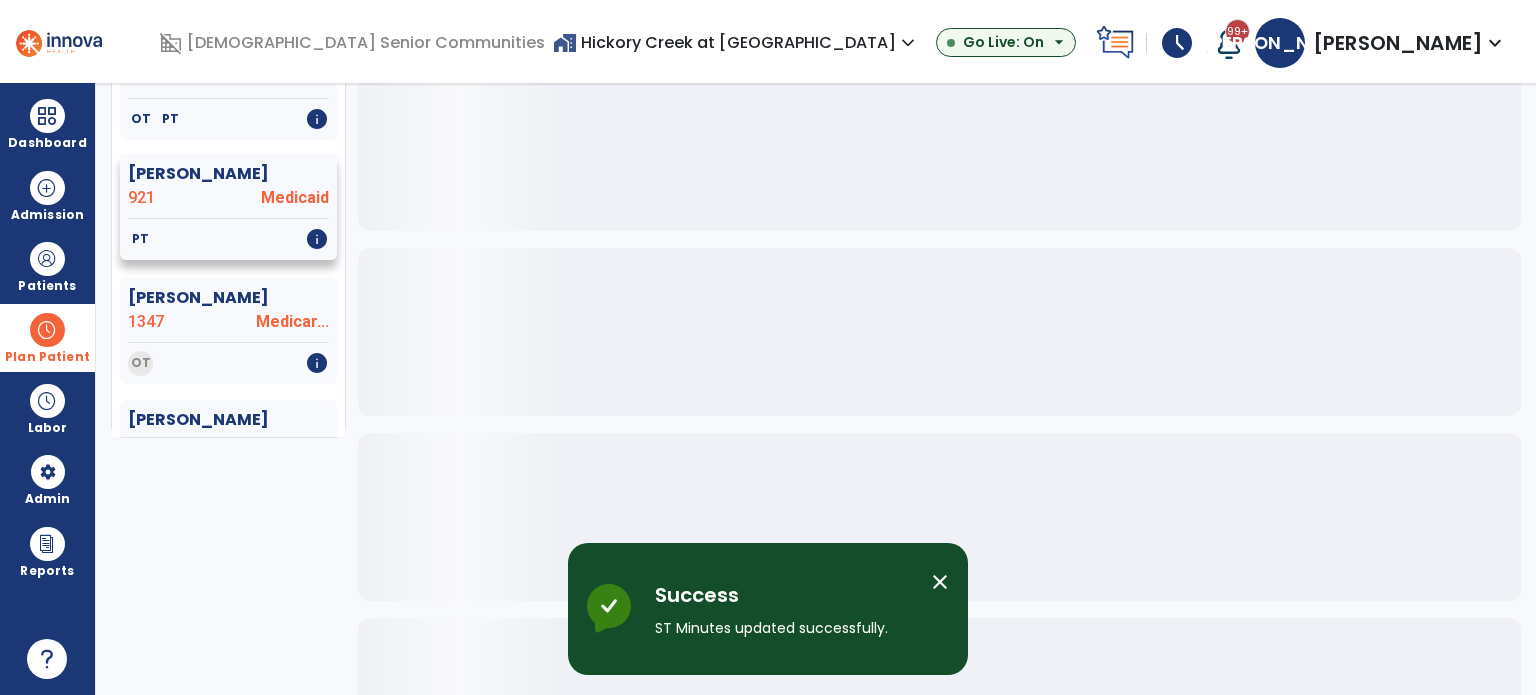 scroll, scrollTop: 0, scrollLeft: 0, axis: both 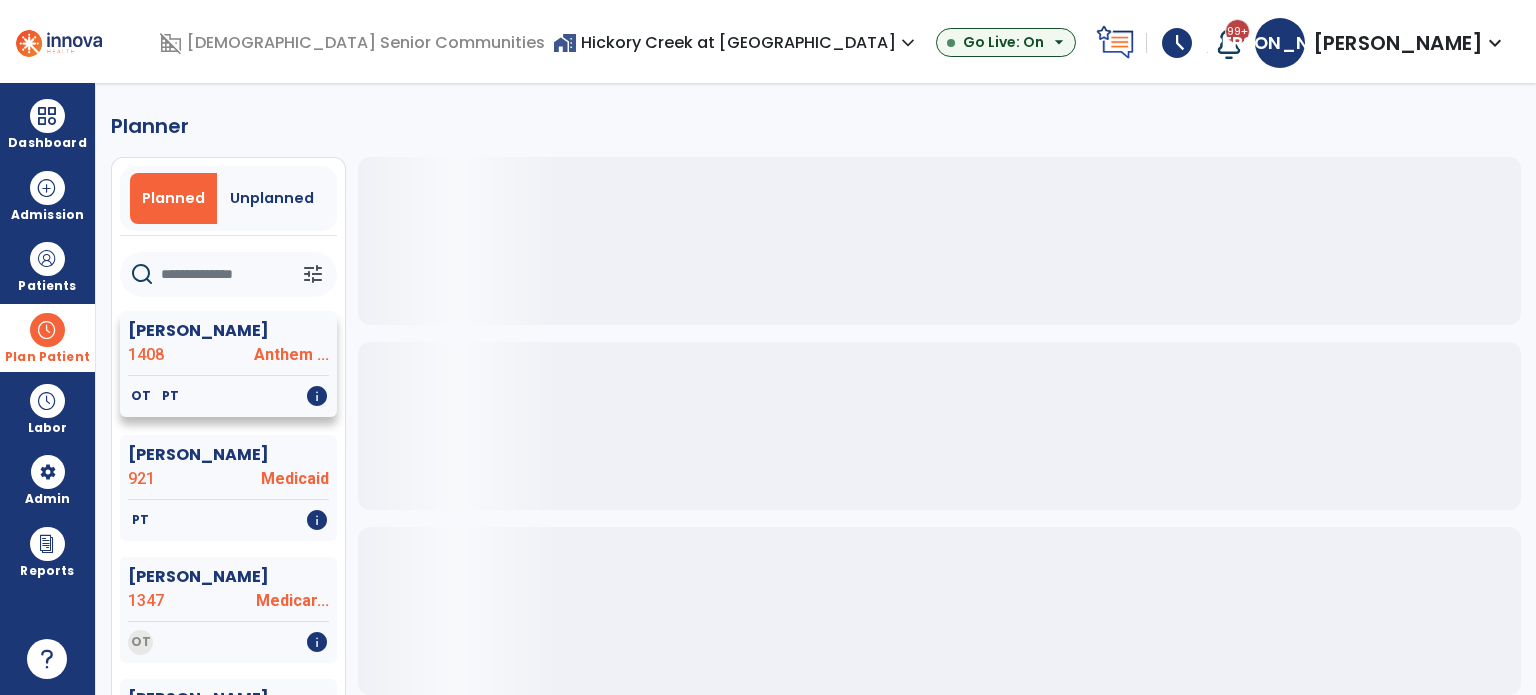 click on "1408" 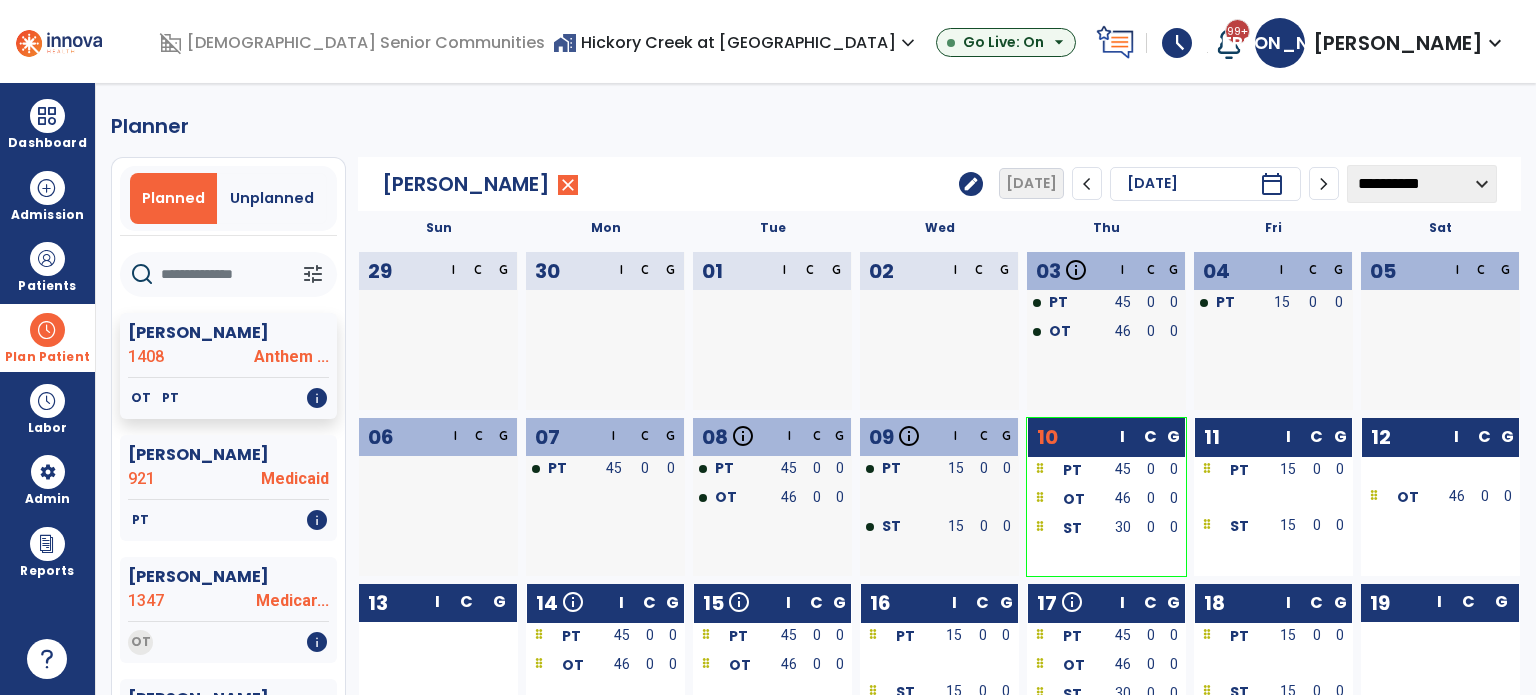 click on "**********" 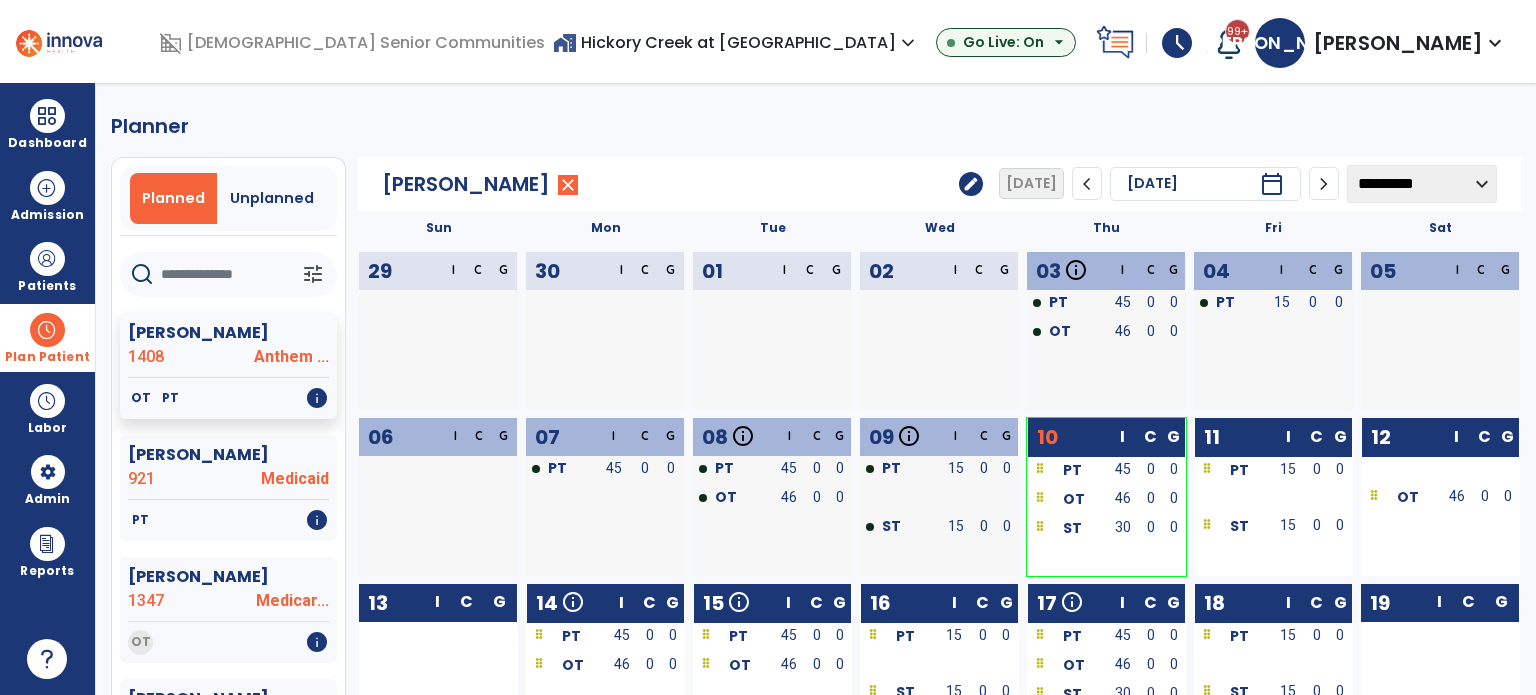 click on "**********" 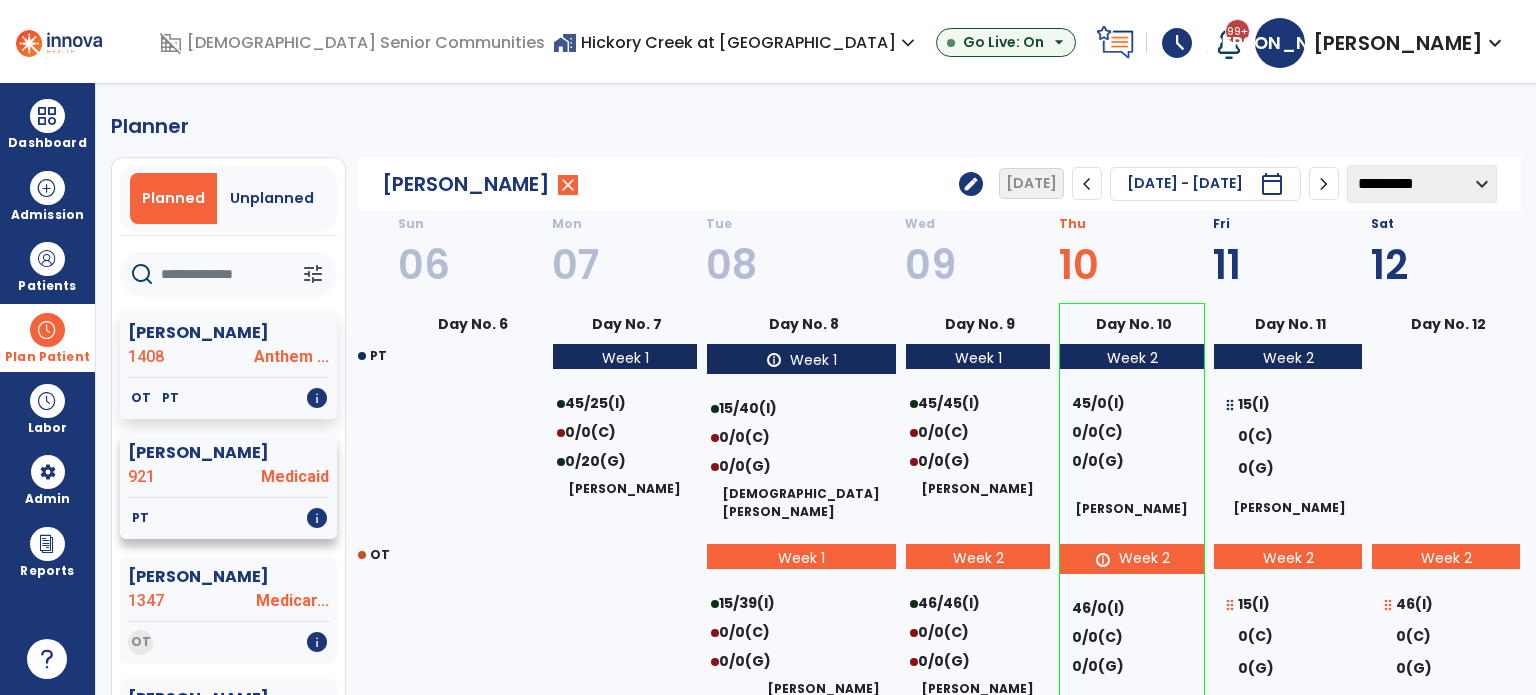 click on "921" 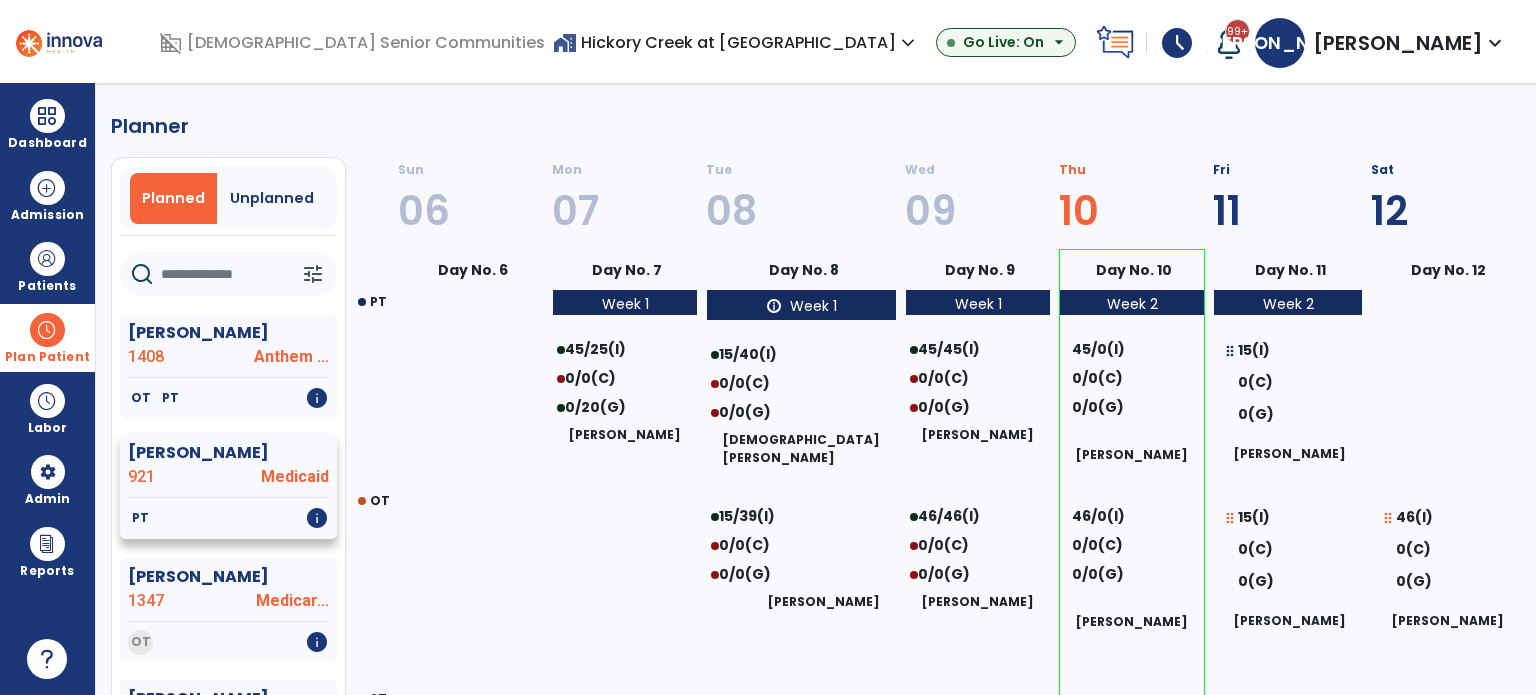 select on "********" 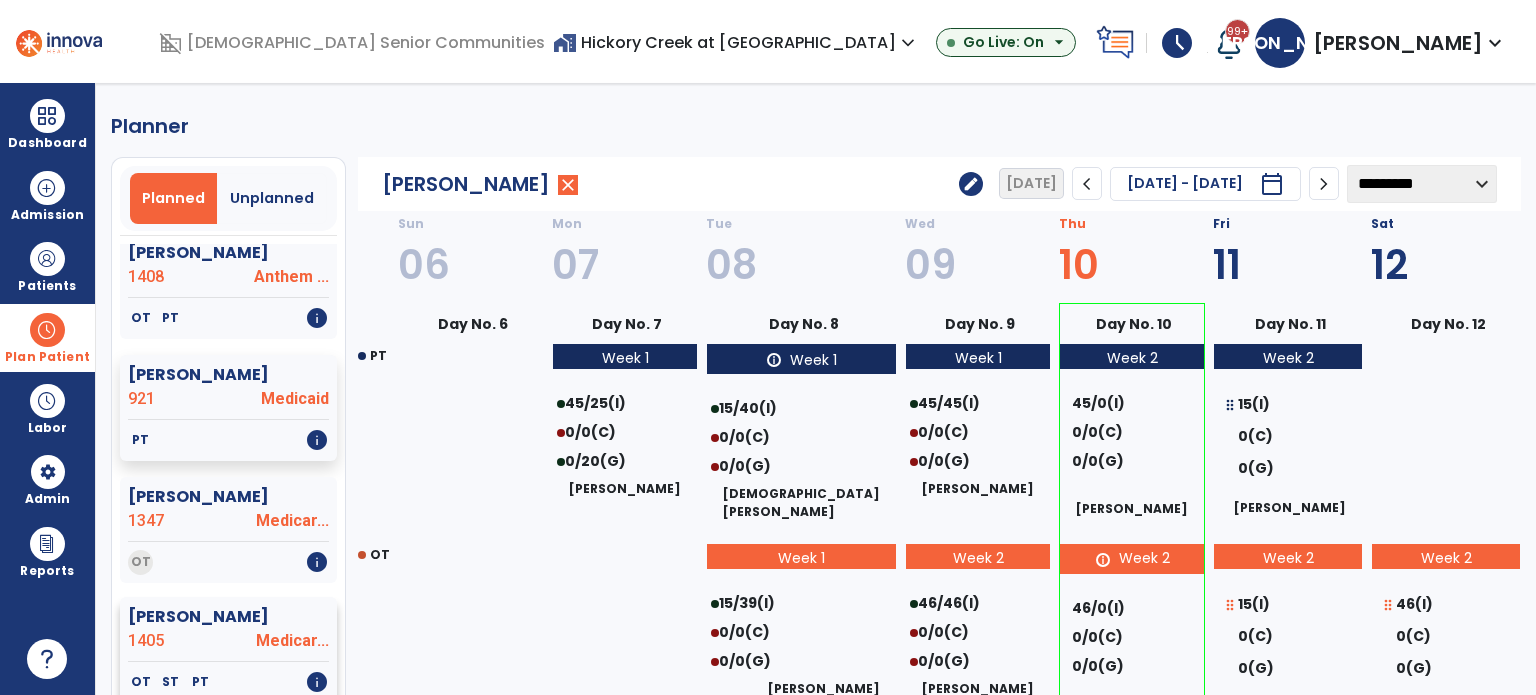 scroll, scrollTop: 200, scrollLeft: 0, axis: vertical 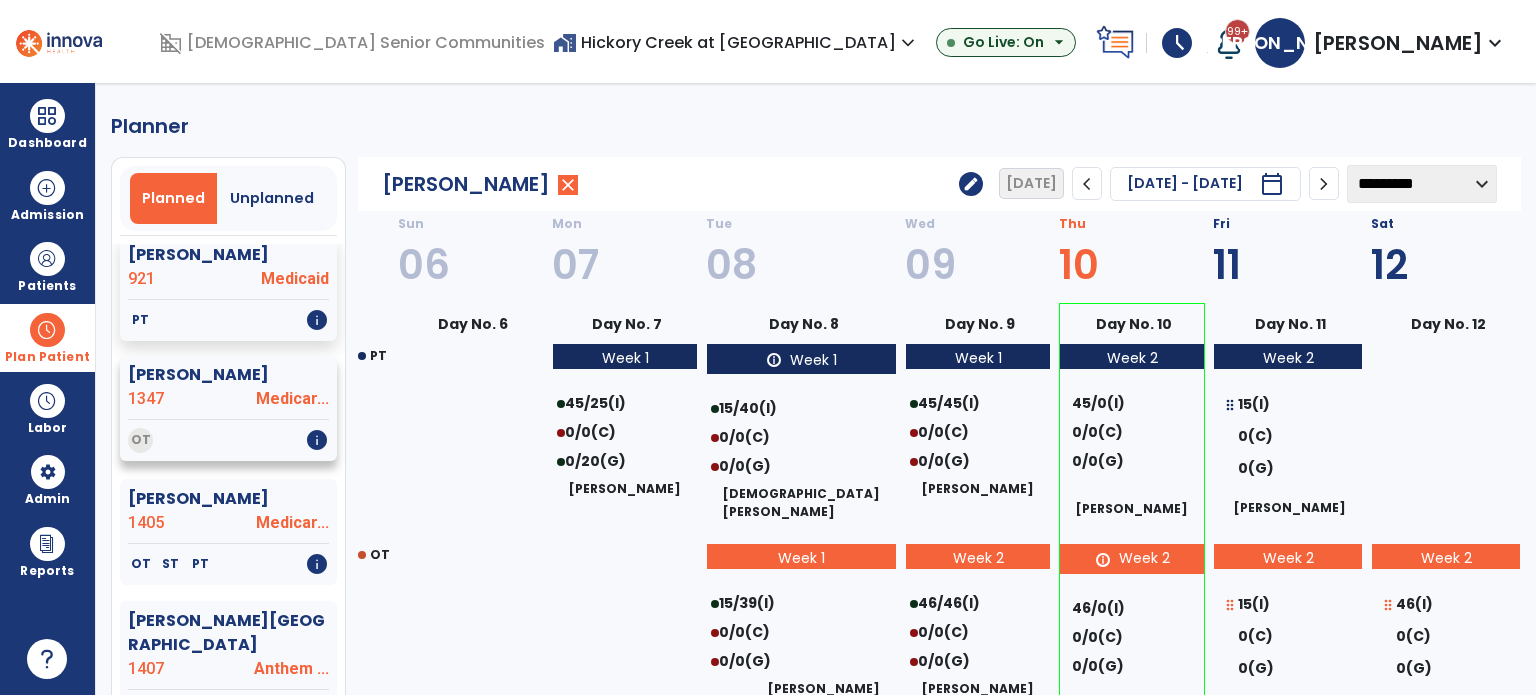 click on "Medicar..." 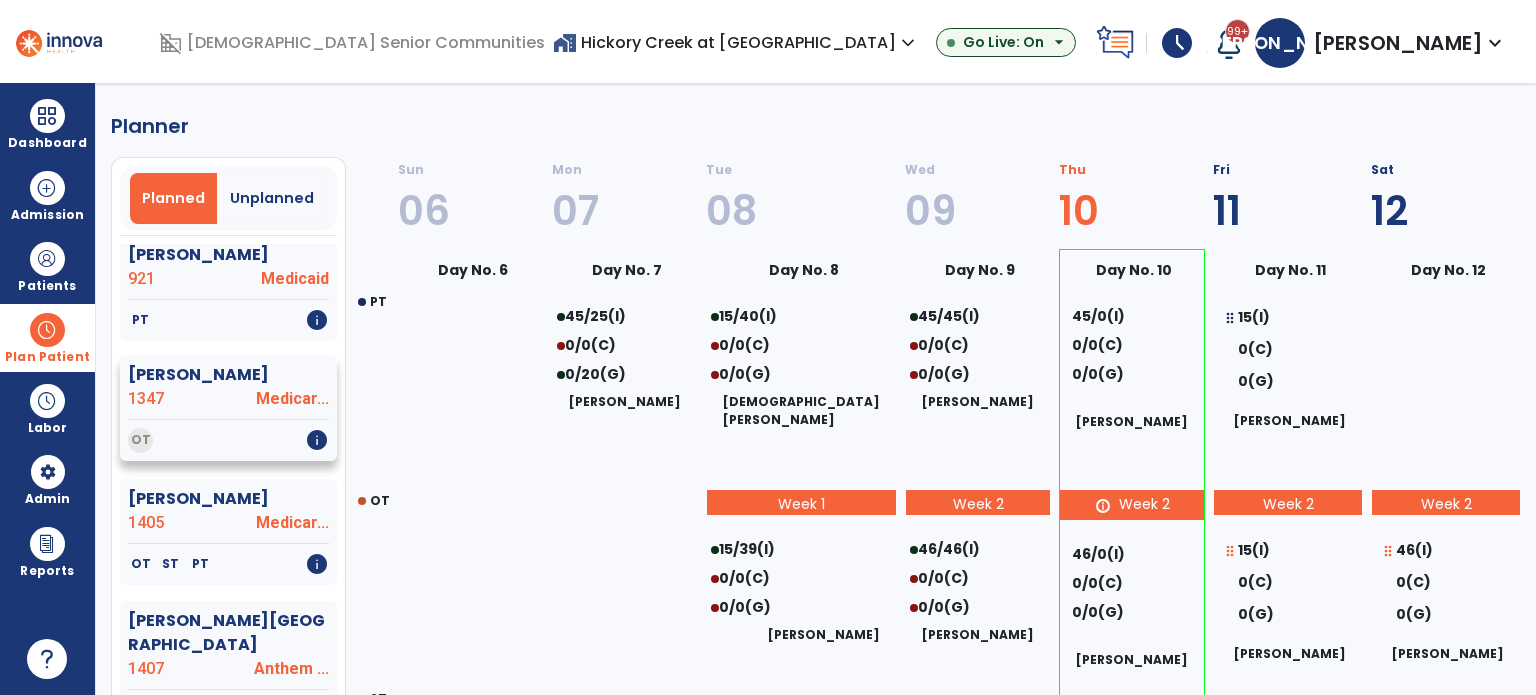 select on "********" 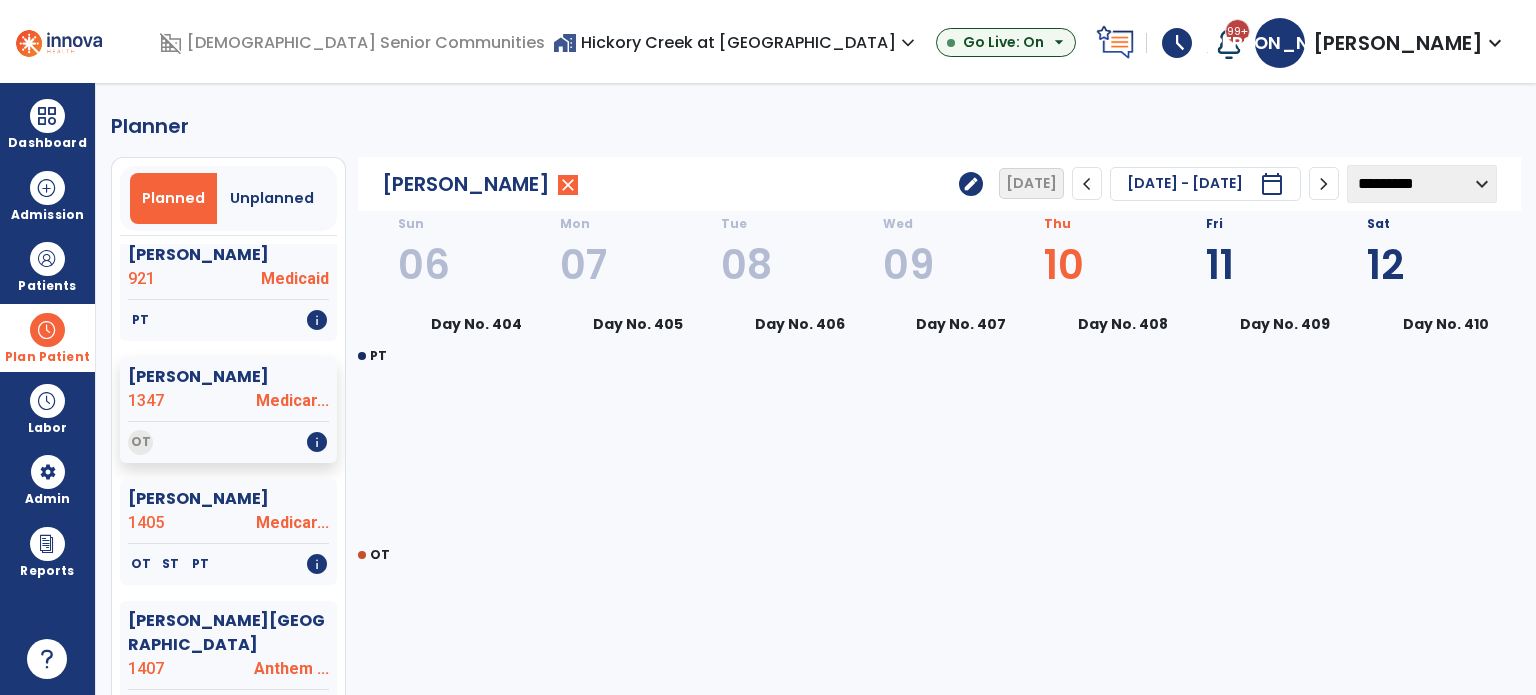 scroll, scrollTop: 0, scrollLeft: 0, axis: both 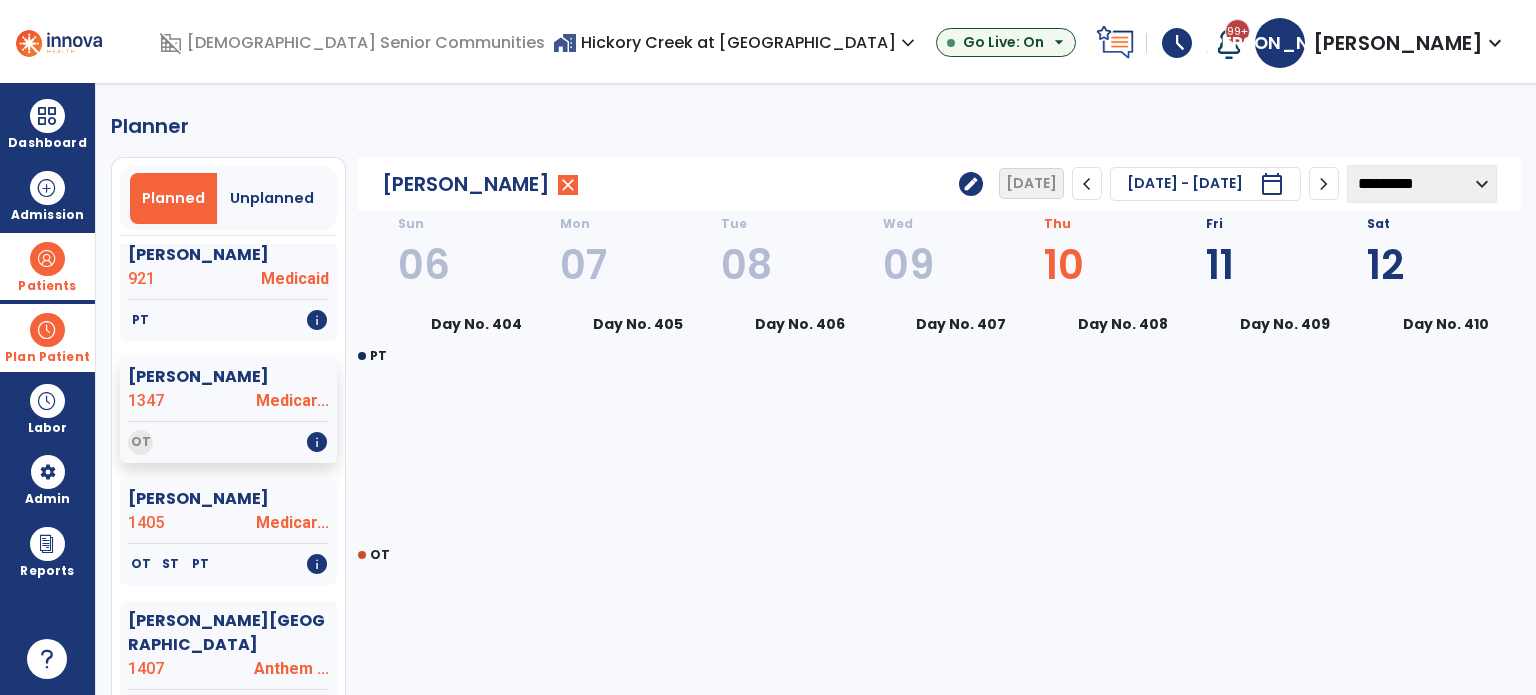 click at bounding box center (47, 259) 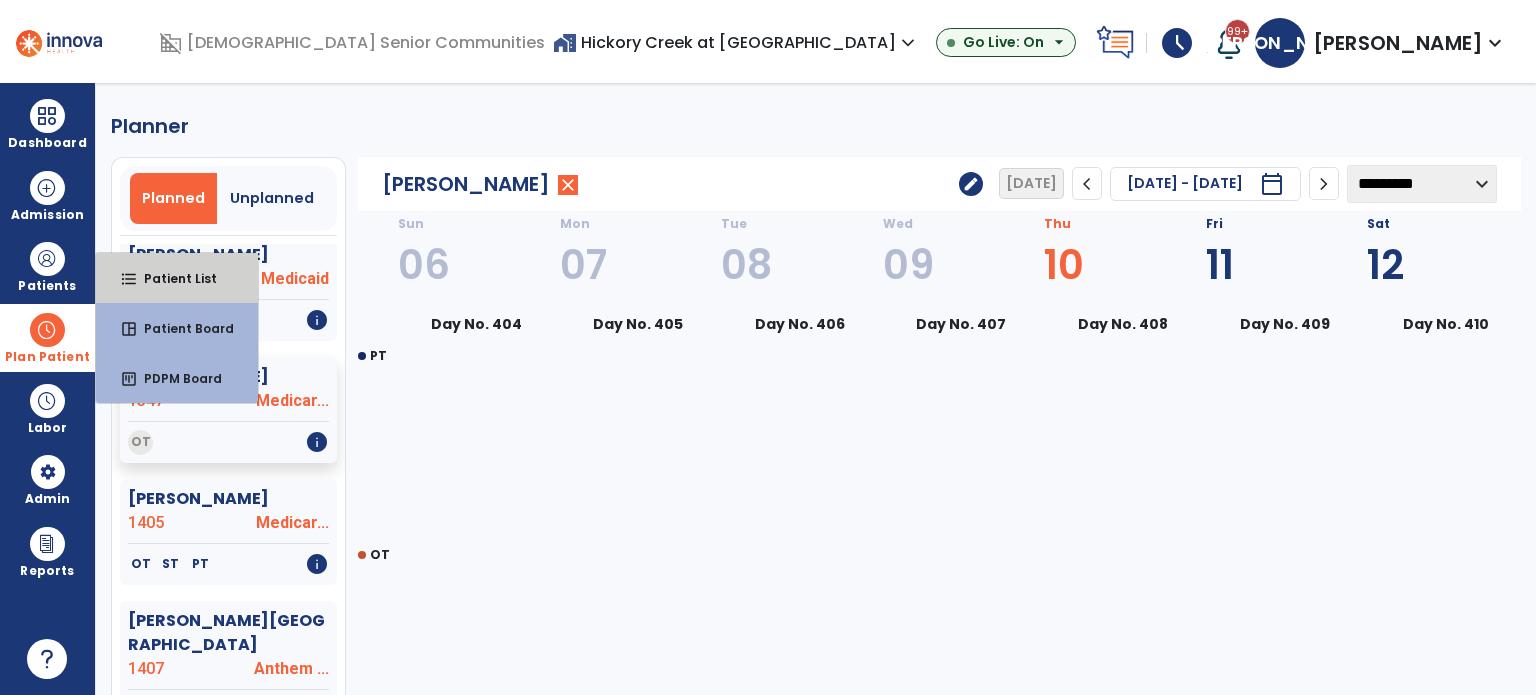 click on "format_list_bulleted  Patient List" at bounding box center (177, 278) 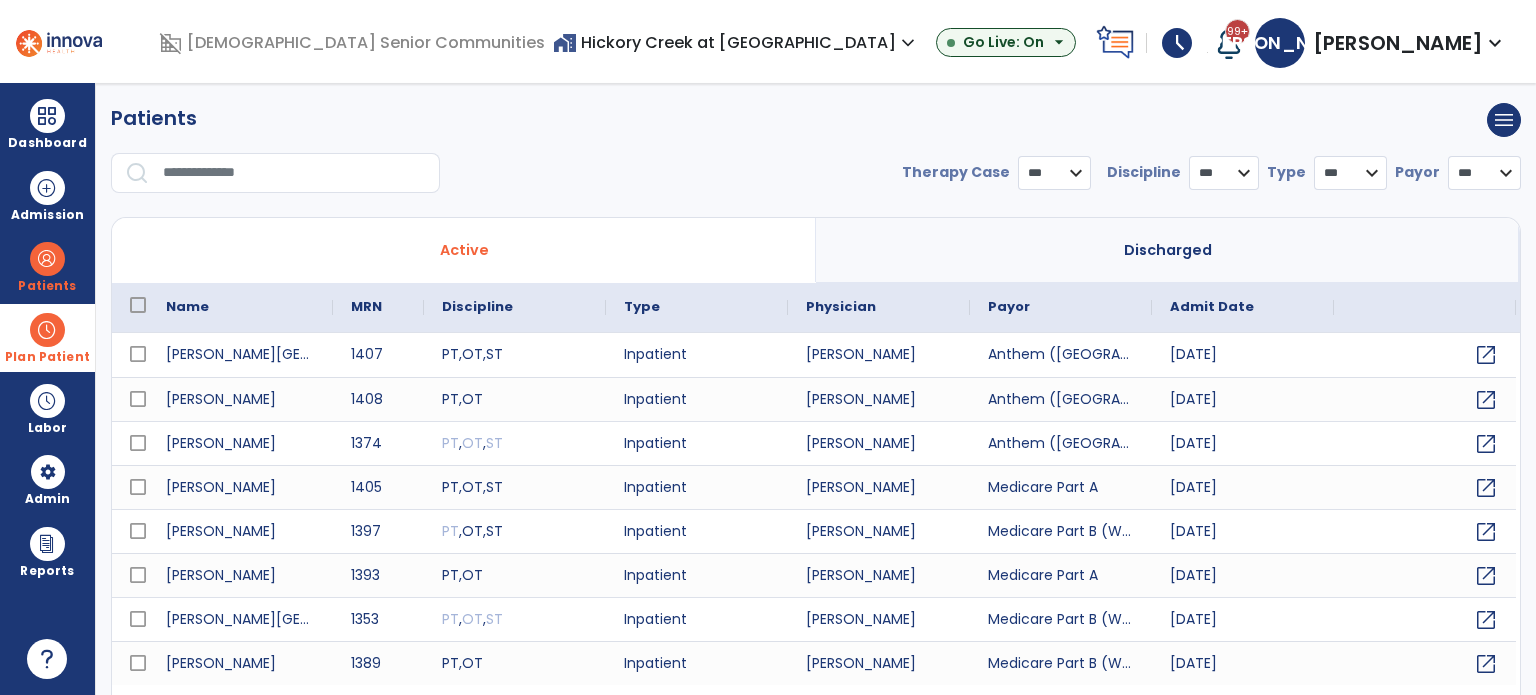 select on "***" 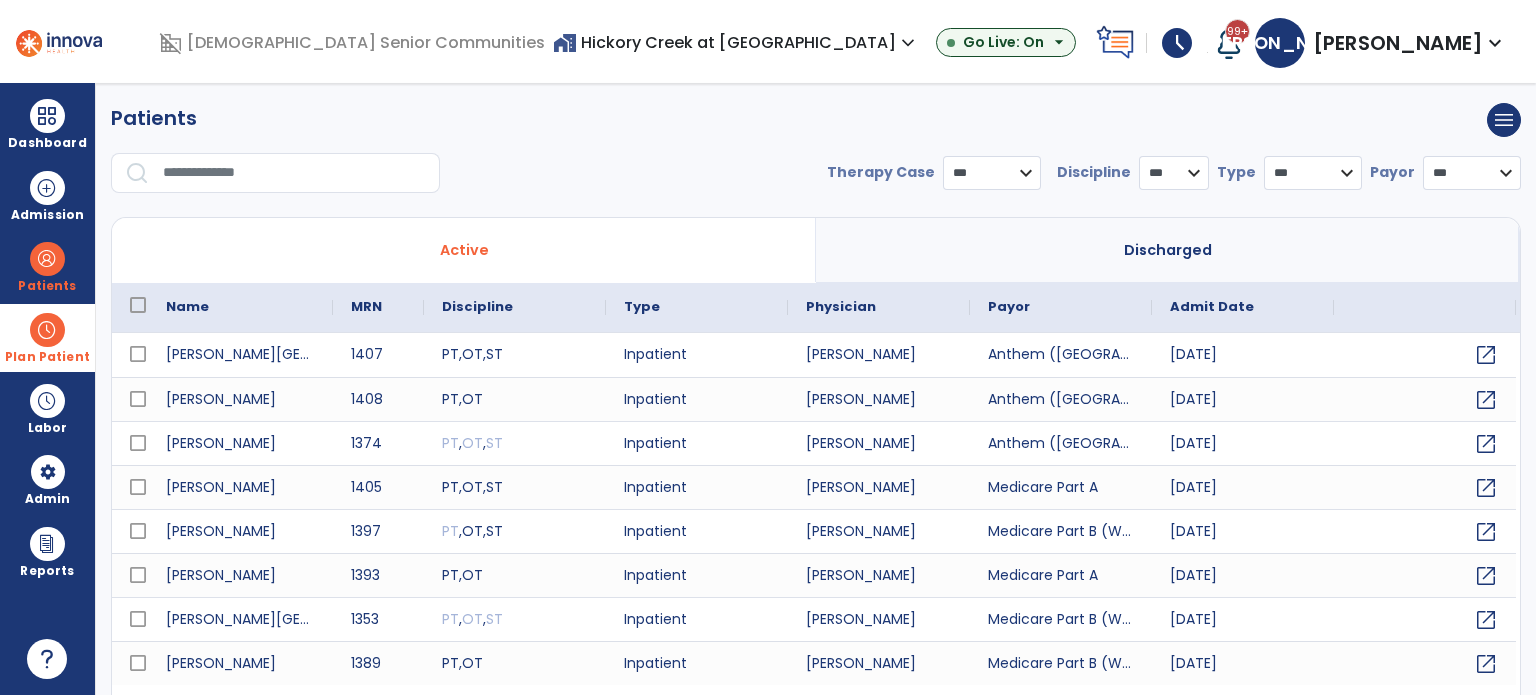 click at bounding box center (294, 173) 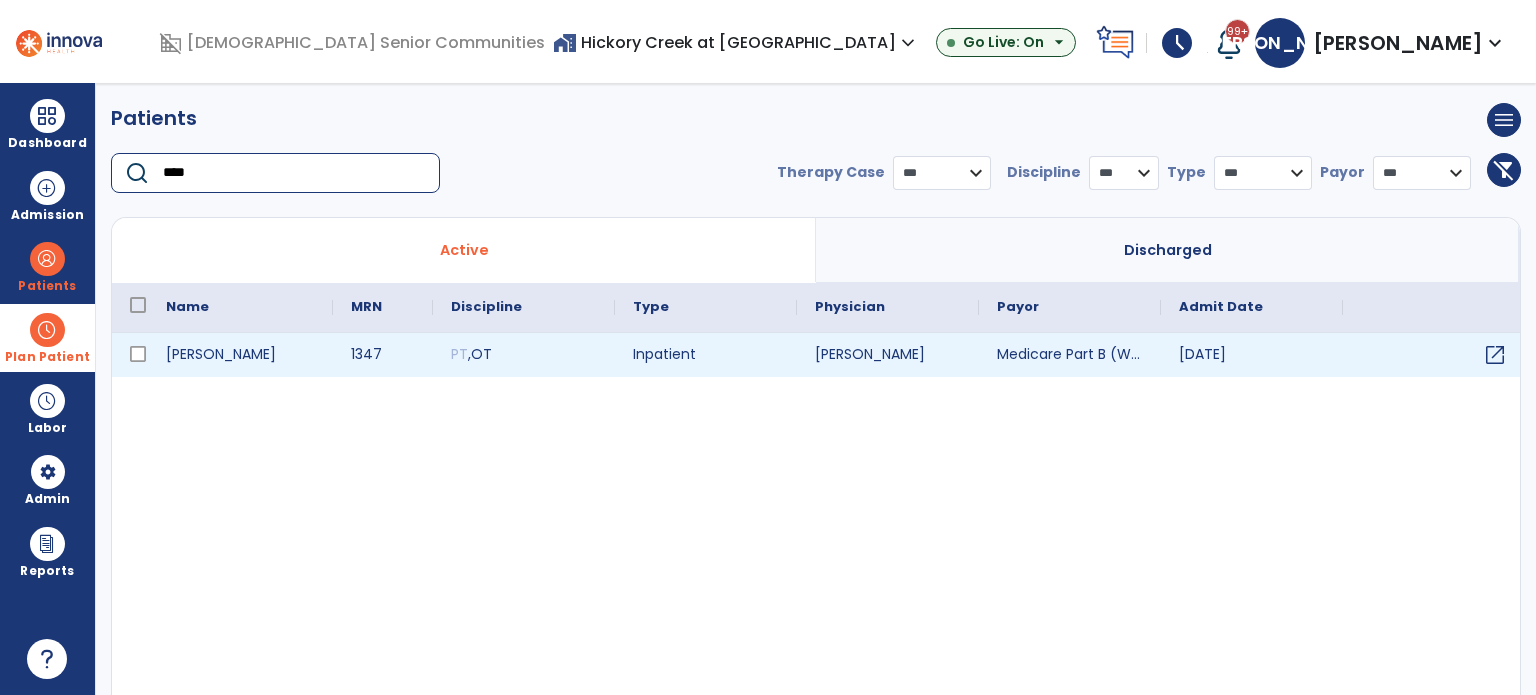 type on "****" 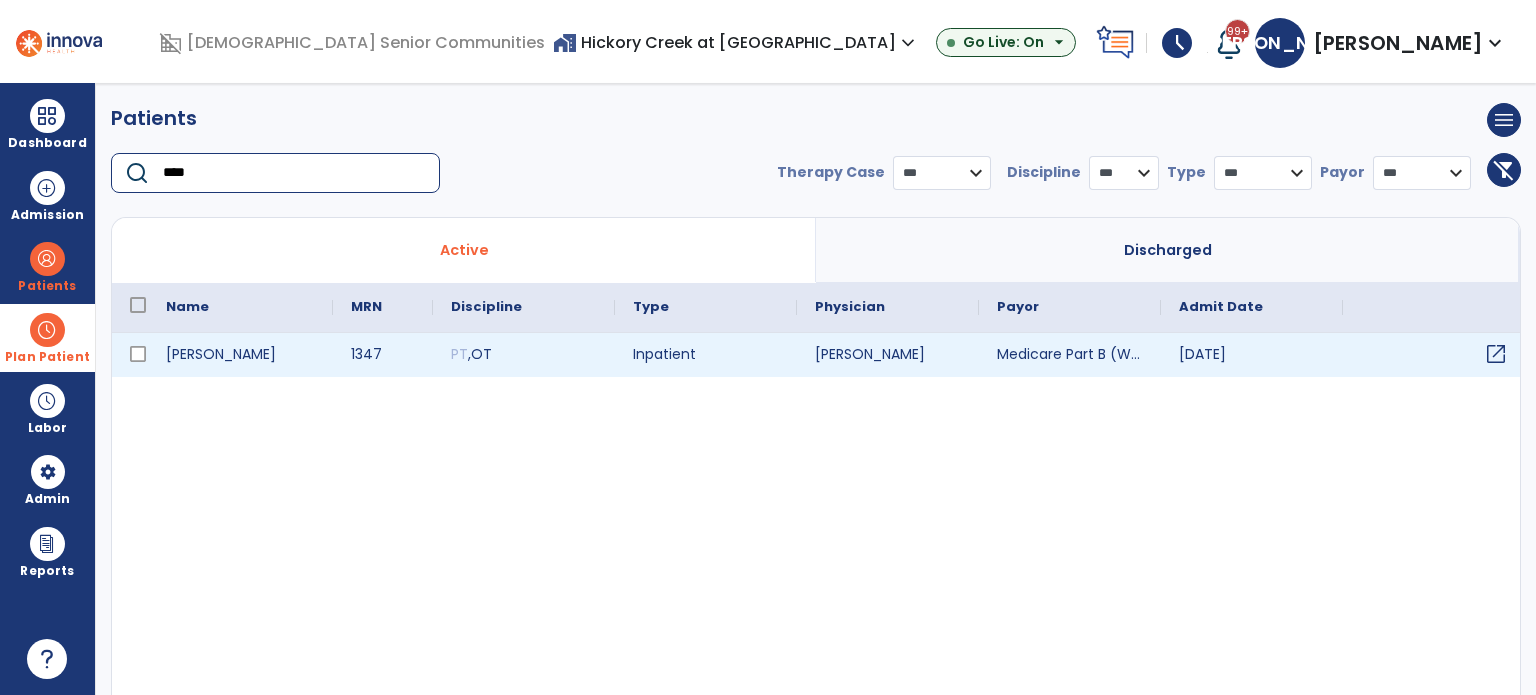 click on "open_in_new" at bounding box center (1496, 354) 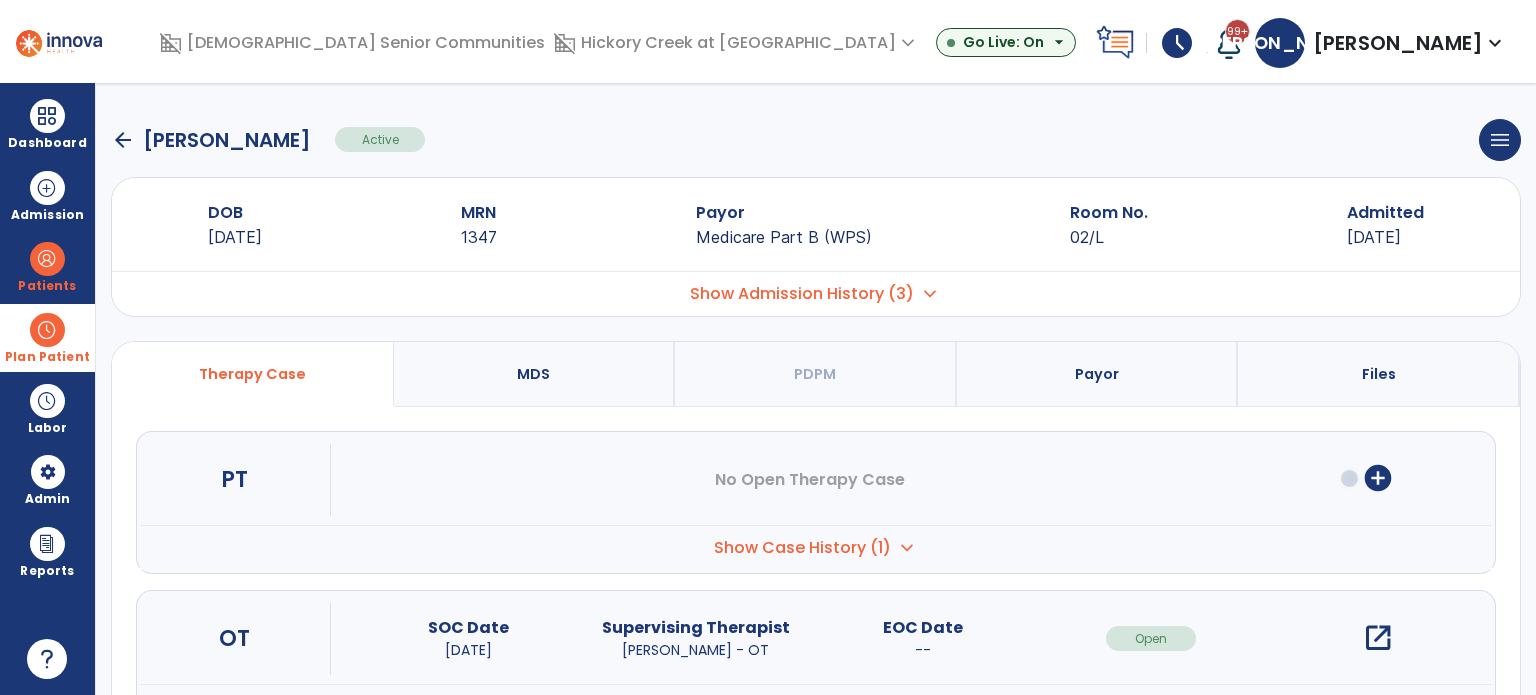 click on "open_in_new" at bounding box center [1378, 638] 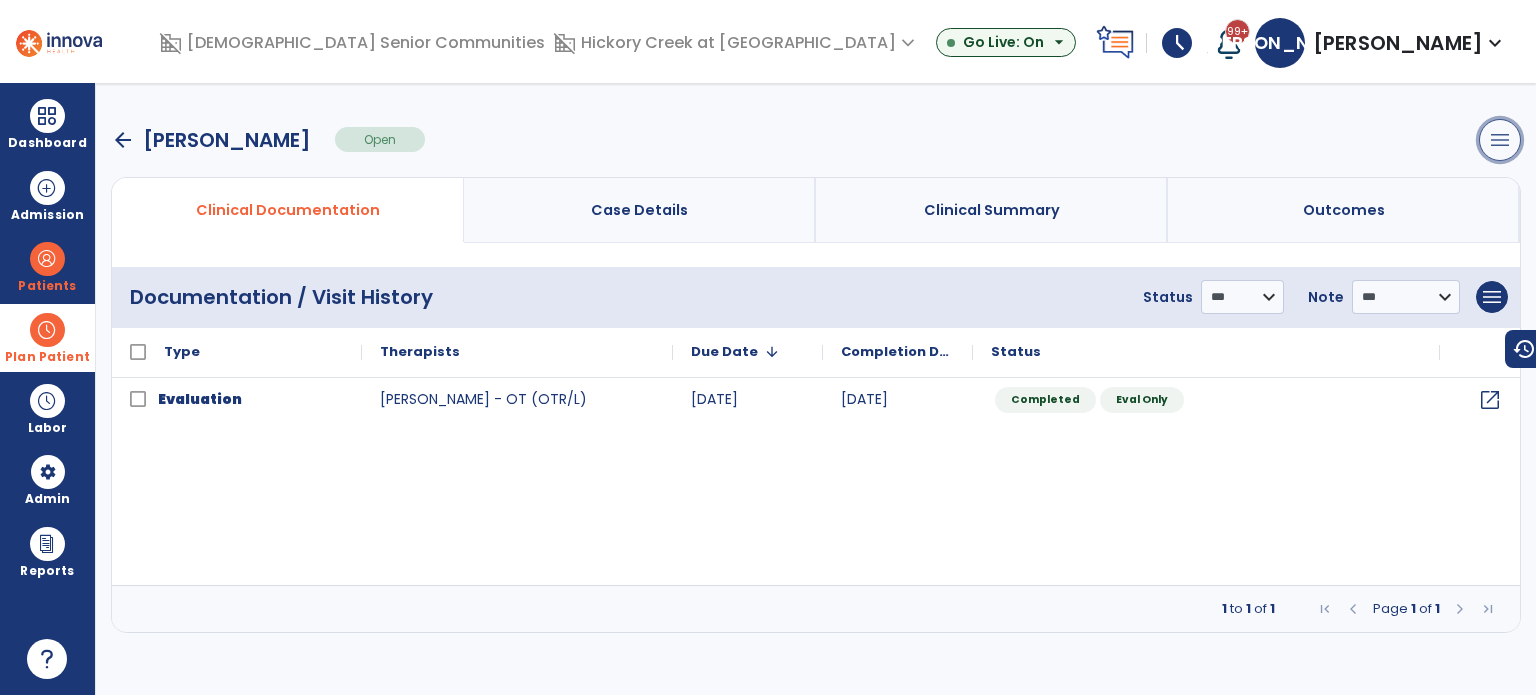 click on "menu" at bounding box center [1500, 140] 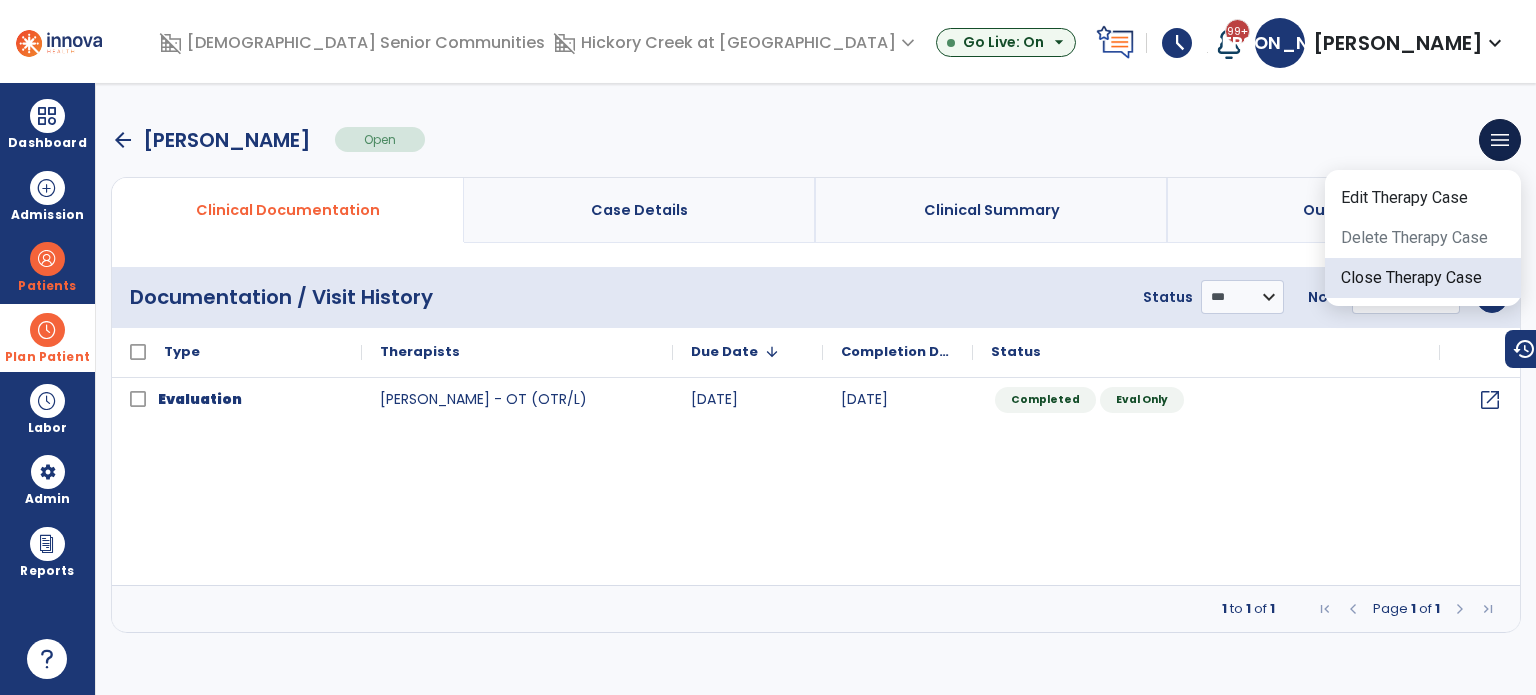click on "Close Therapy Case" at bounding box center (1423, 278) 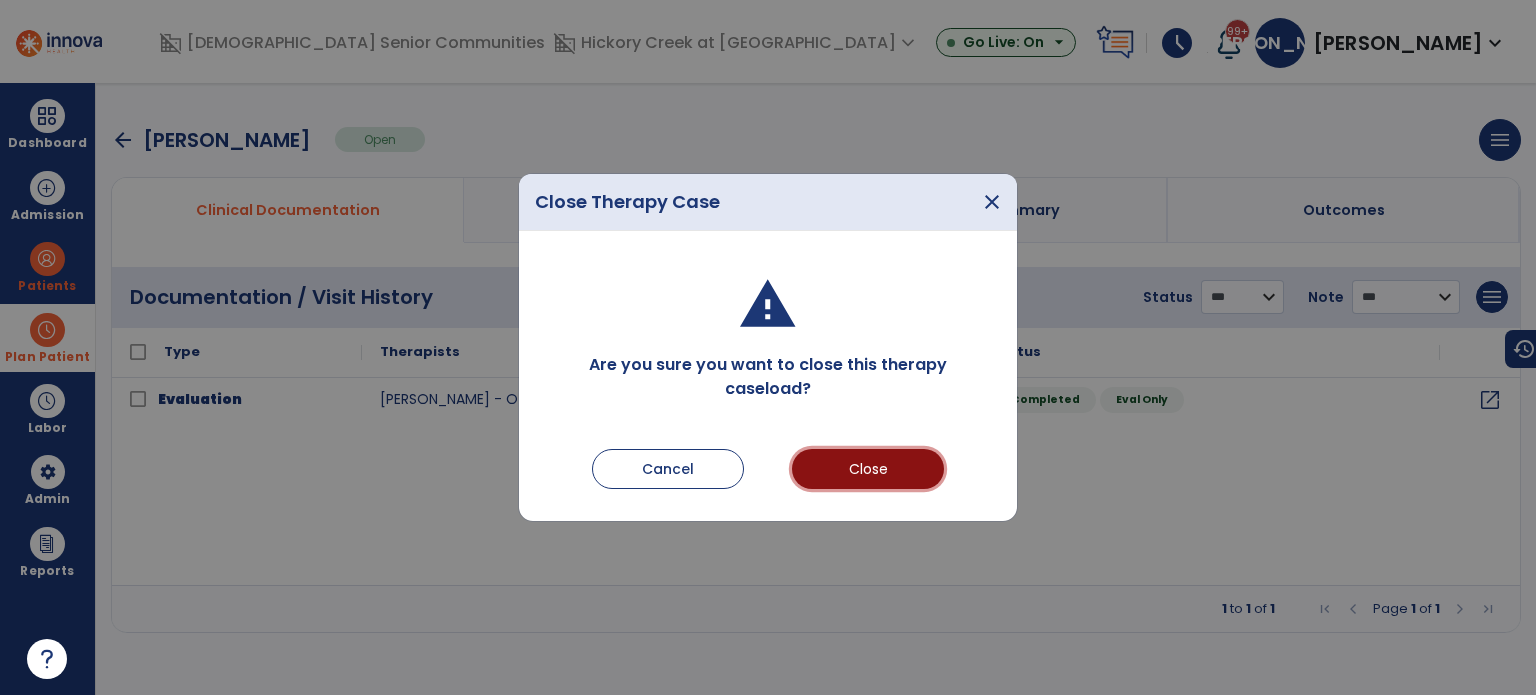 click on "Close" at bounding box center (868, 469) 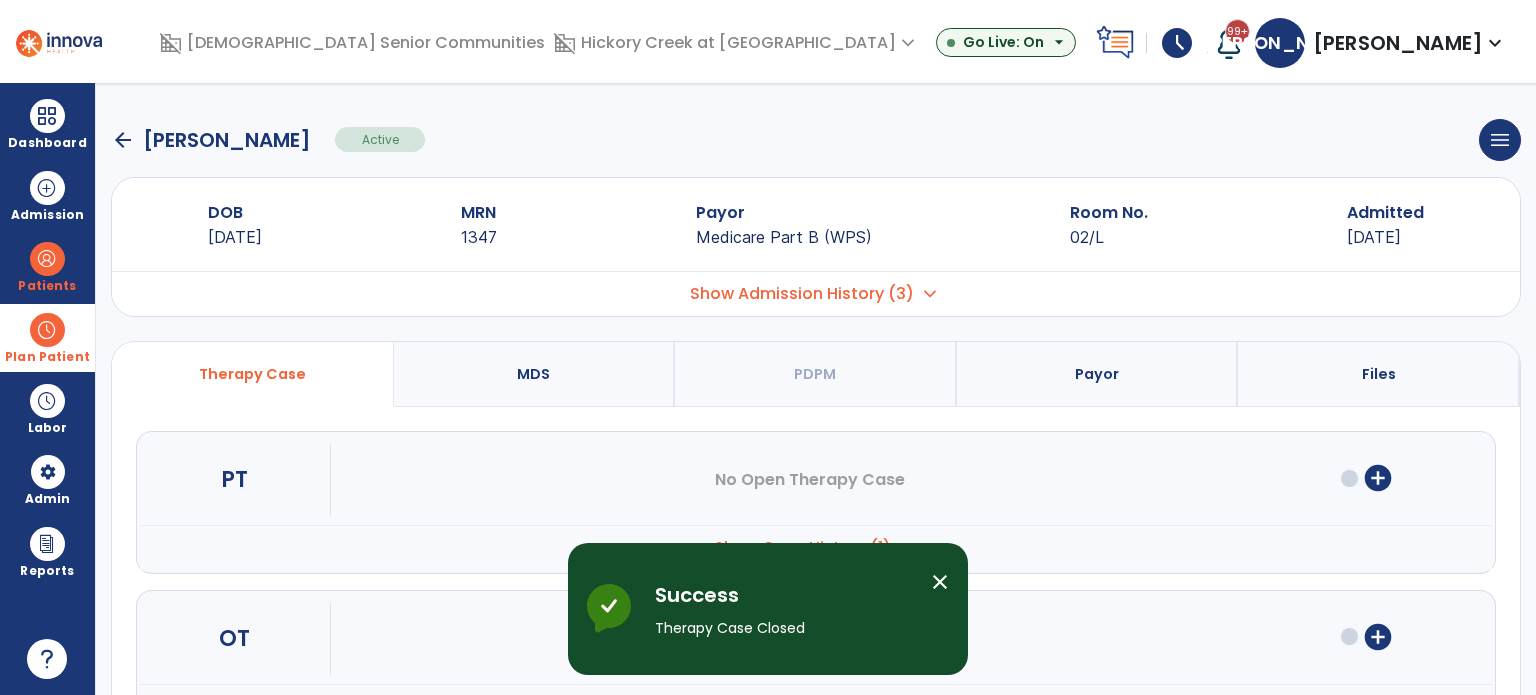 click on "close" at bounding box center (940, 582) 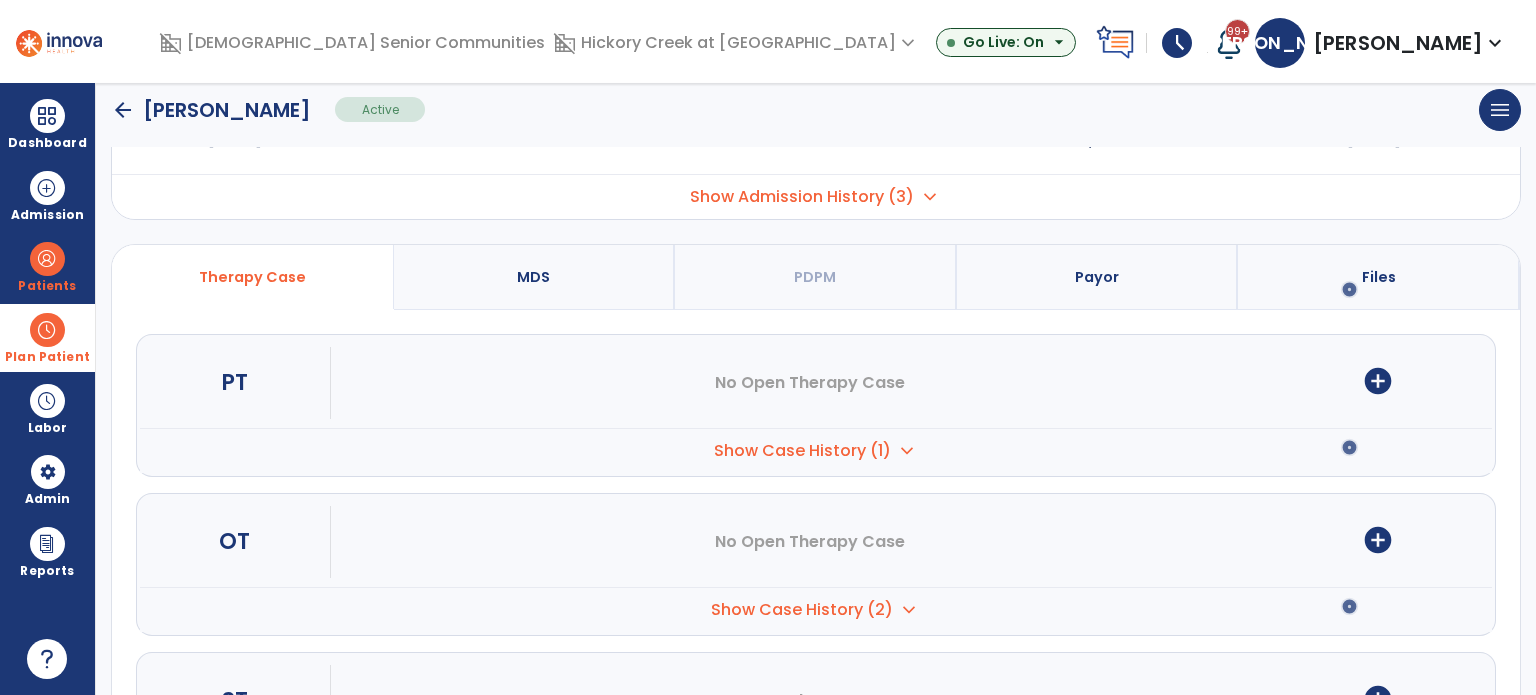 scroll, scrollTop: 196, scrollLeft: 0, axis: vertical 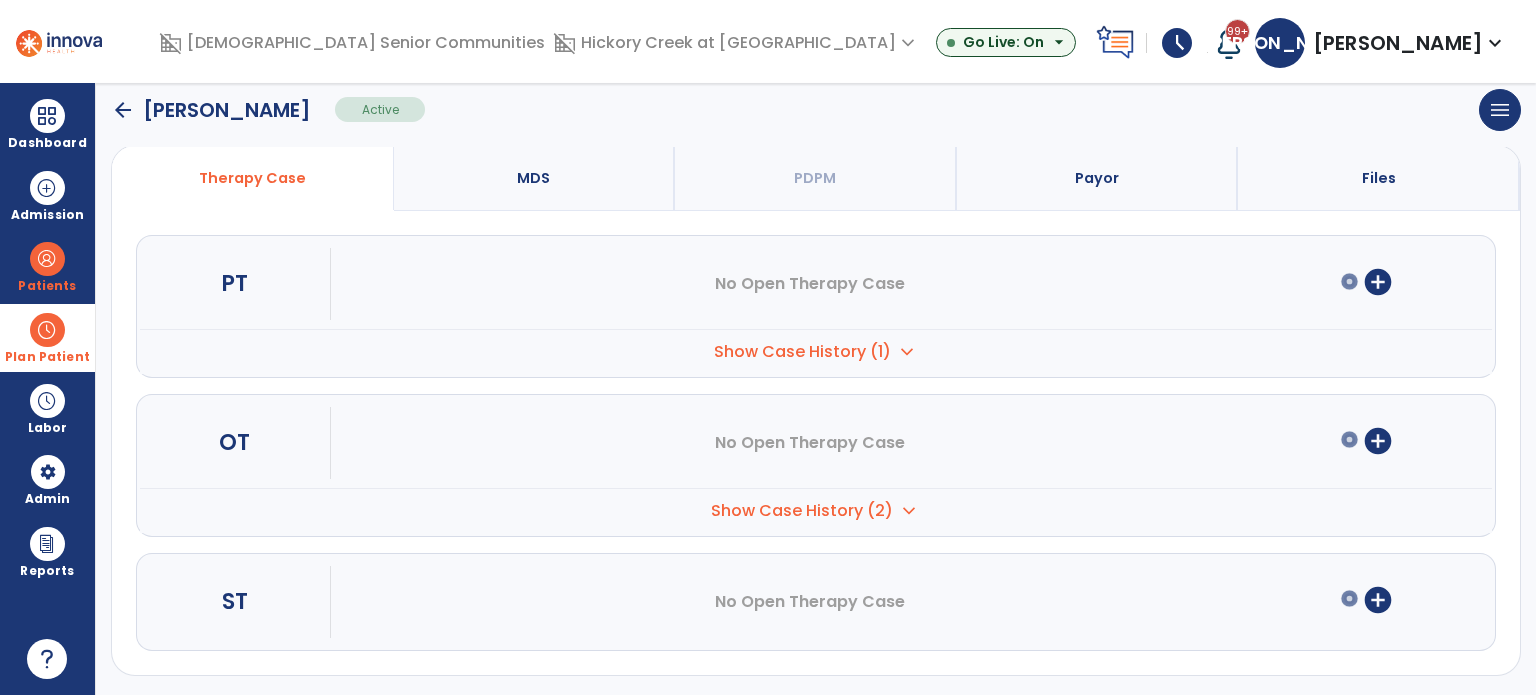 click on "add_circle" at bounding box center (1378, 600) 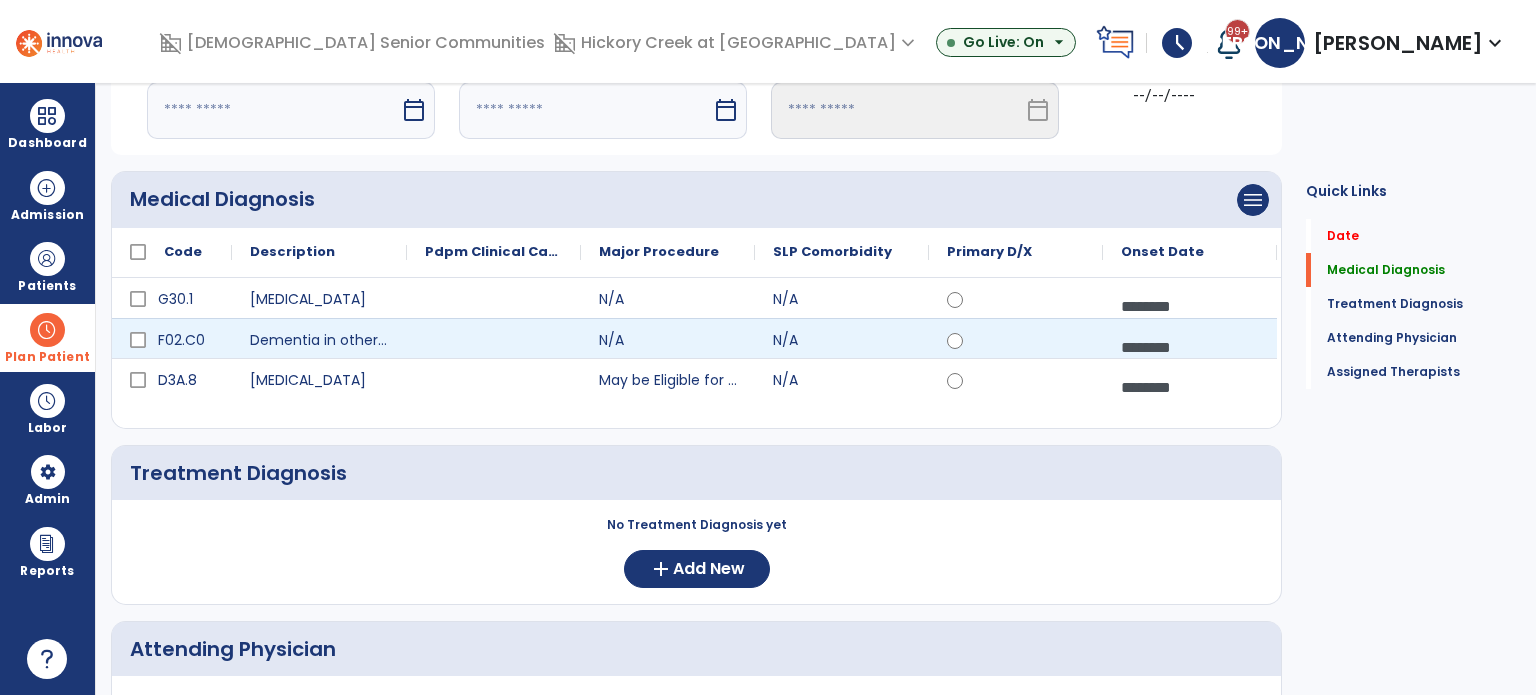 scroll, scrollTop: 0, scrollLeft: 0, axis: both 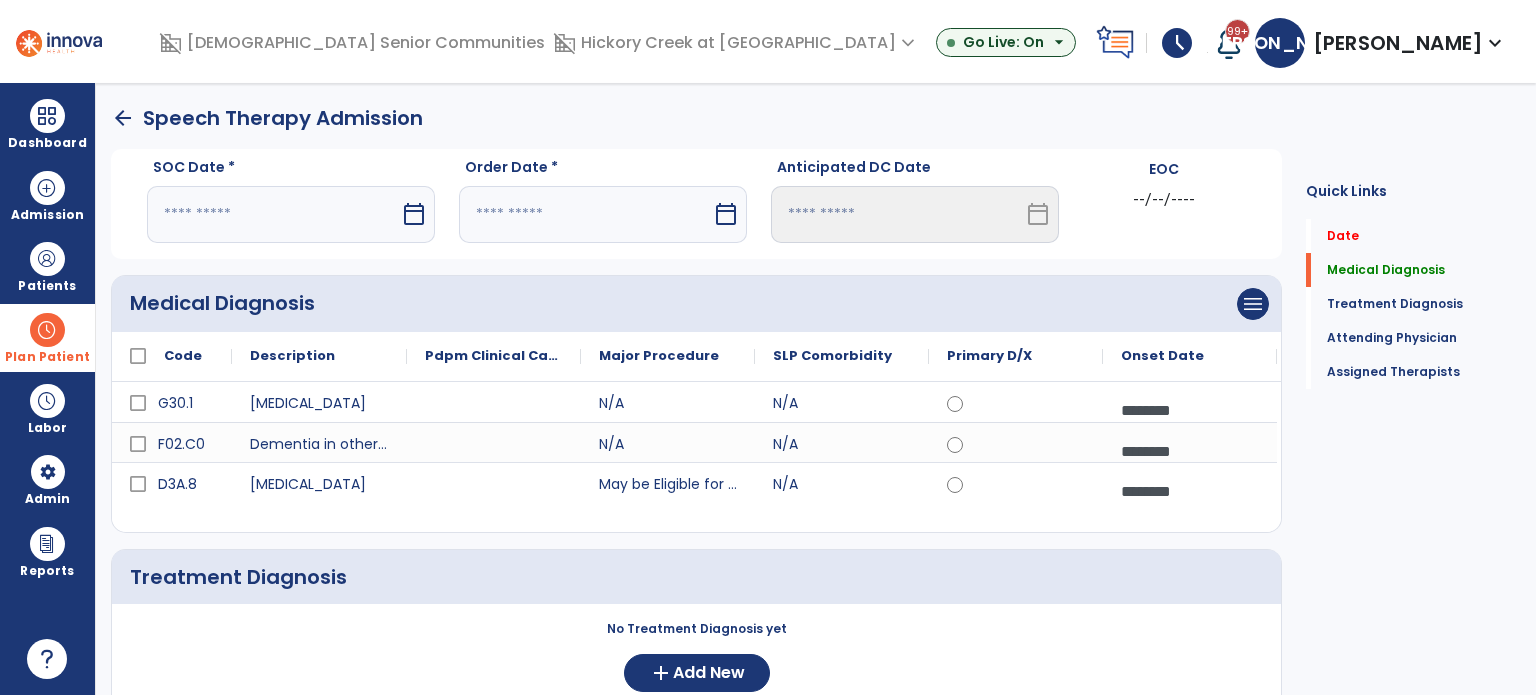 click on "calendar_today" at bounding box center (414, 214) 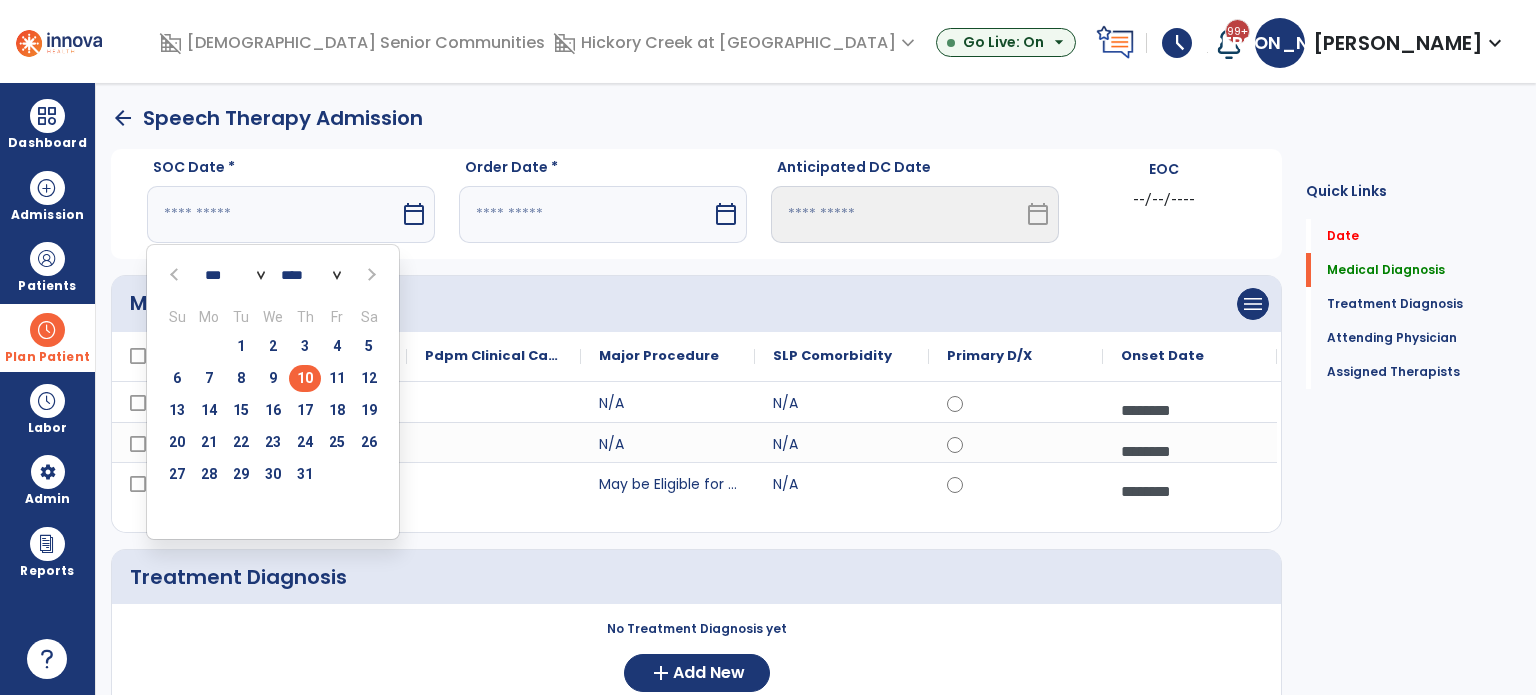 click on "10" at bounding box center [305, 378] 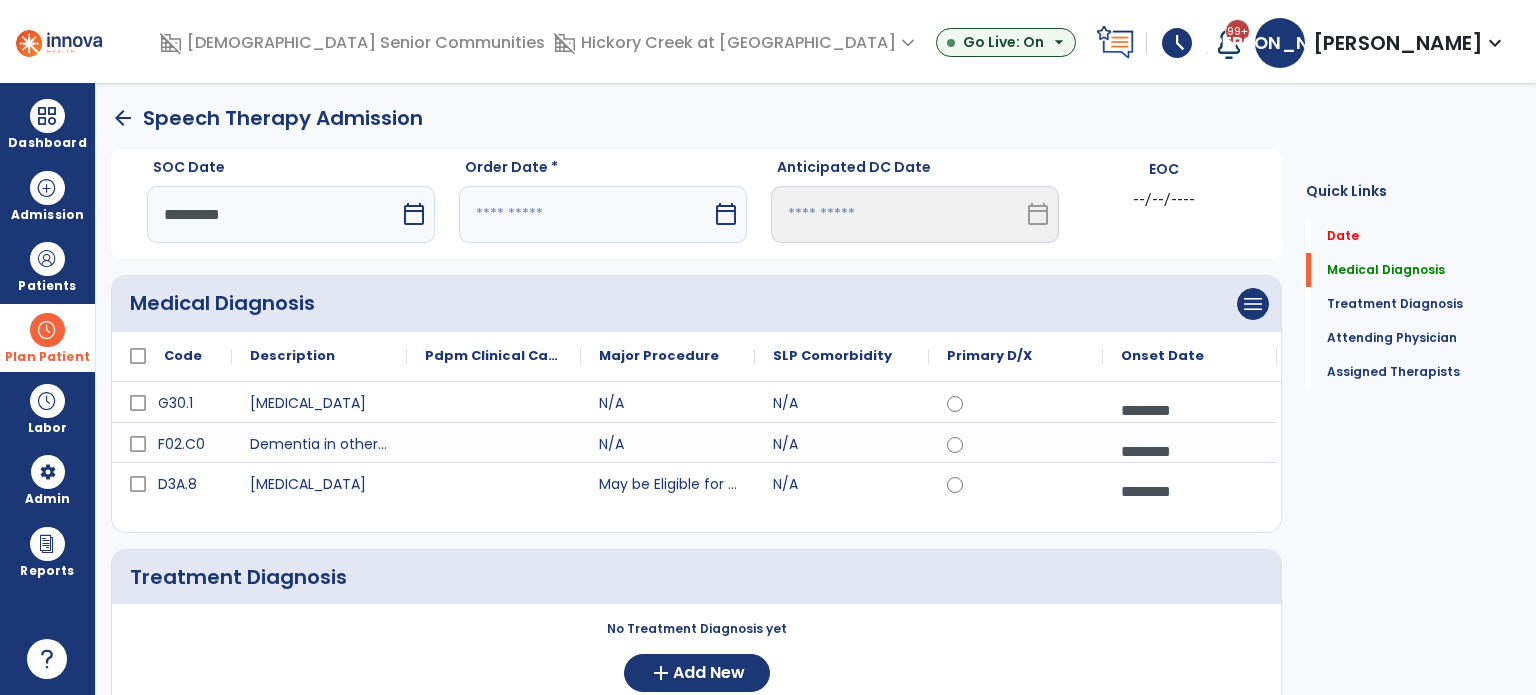 click at bounding box center [585, 214] 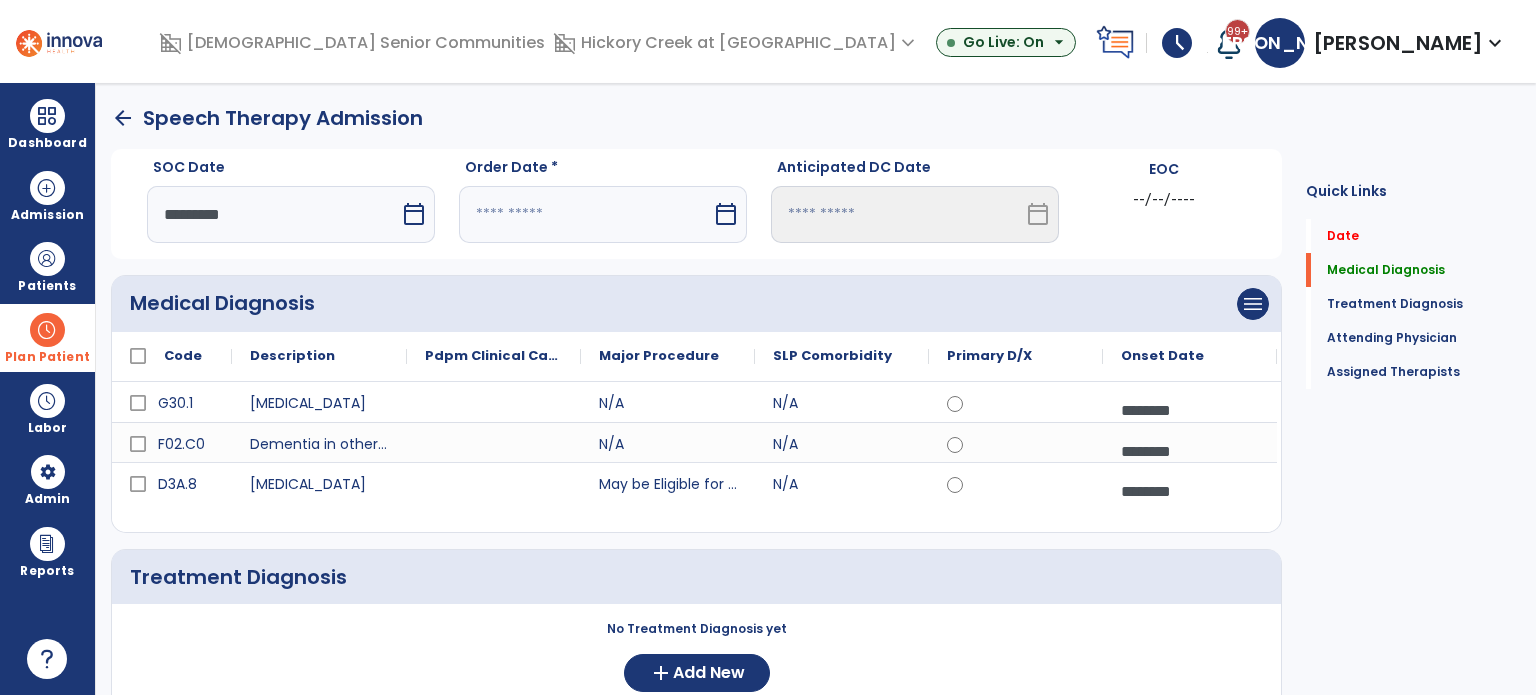 select on "*" 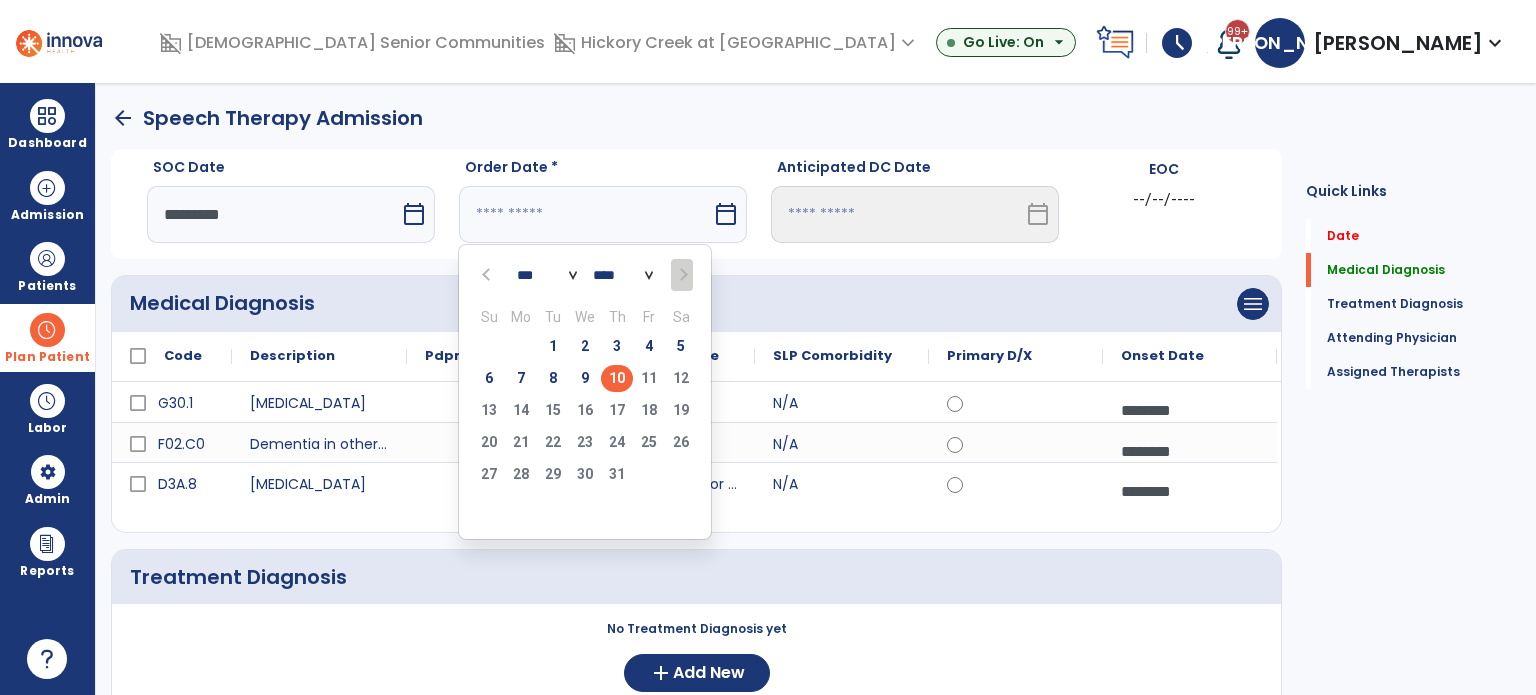 click on "10" at bounding box center [617, 378] 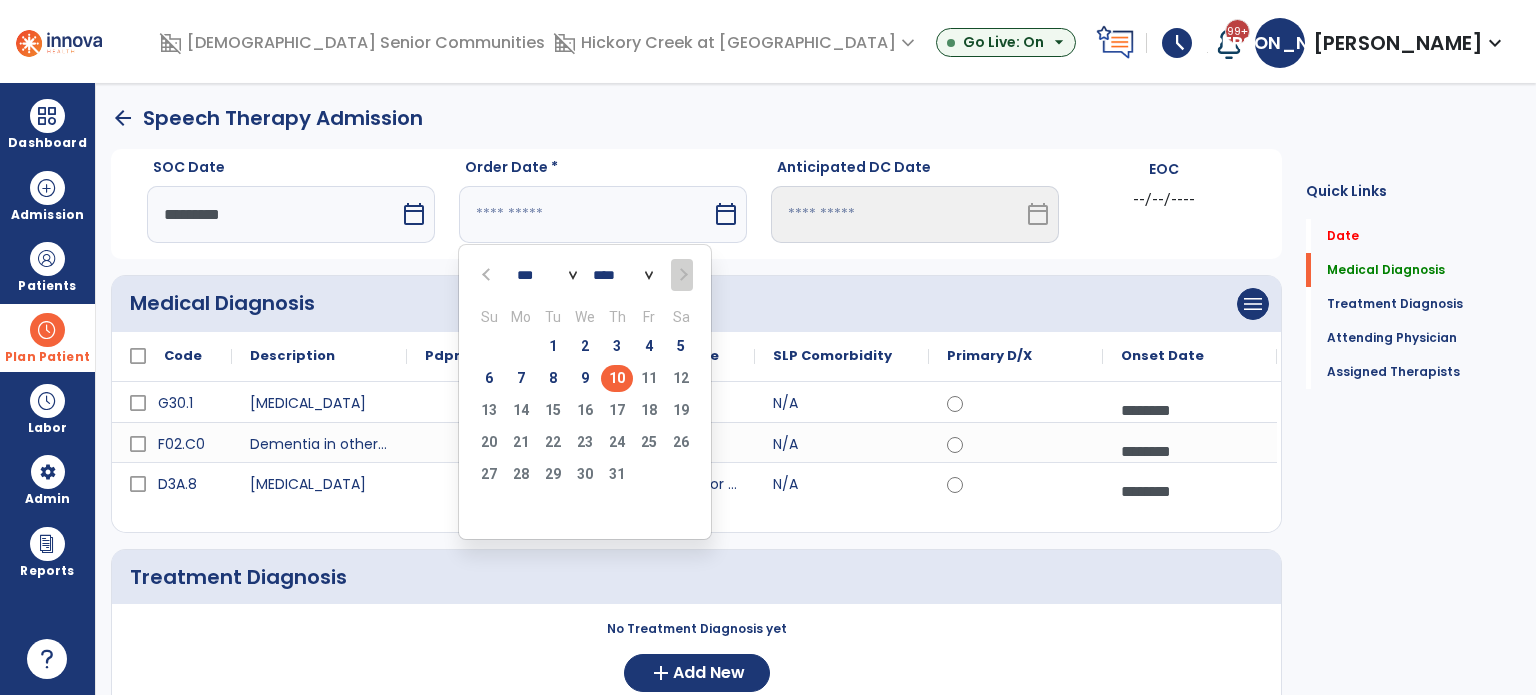 type on "*********" 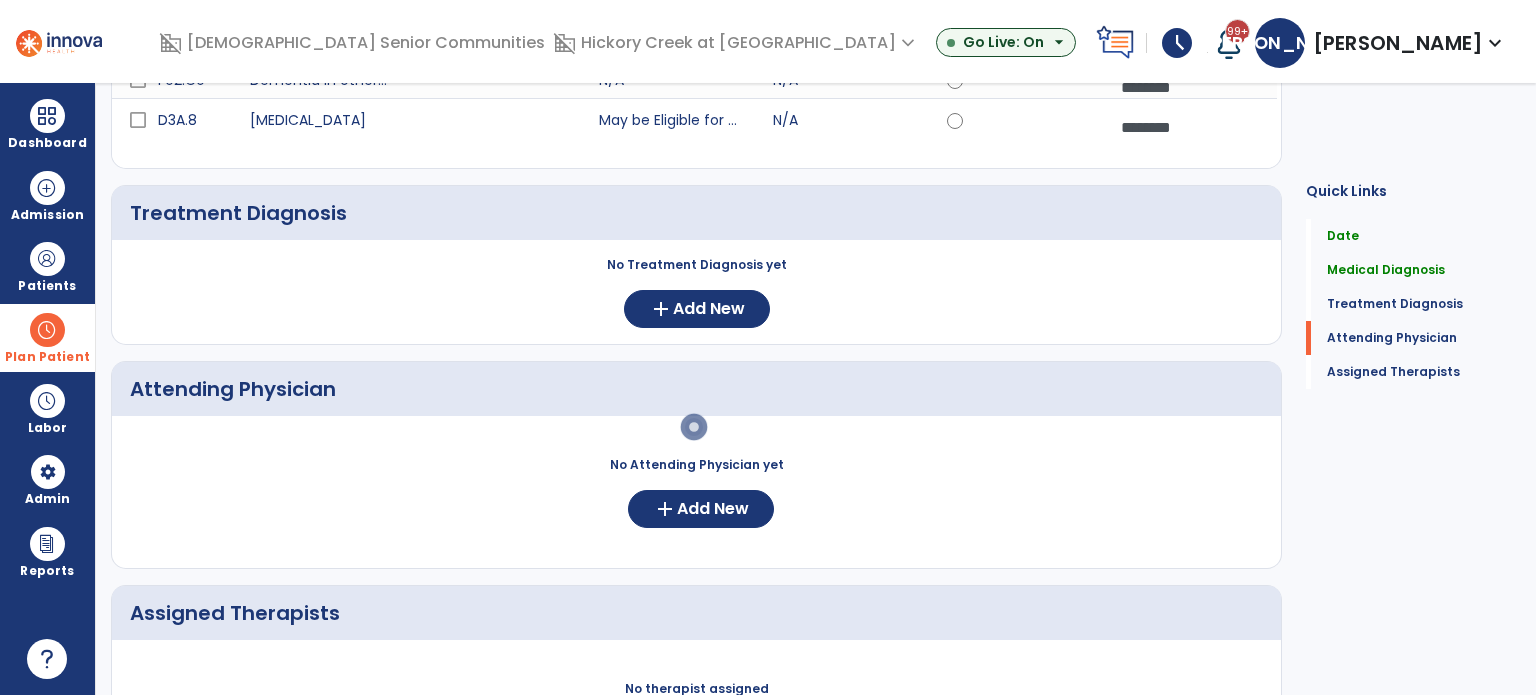 scroll, scrollTop: 400, scrollLeft: 0, axis: vertical 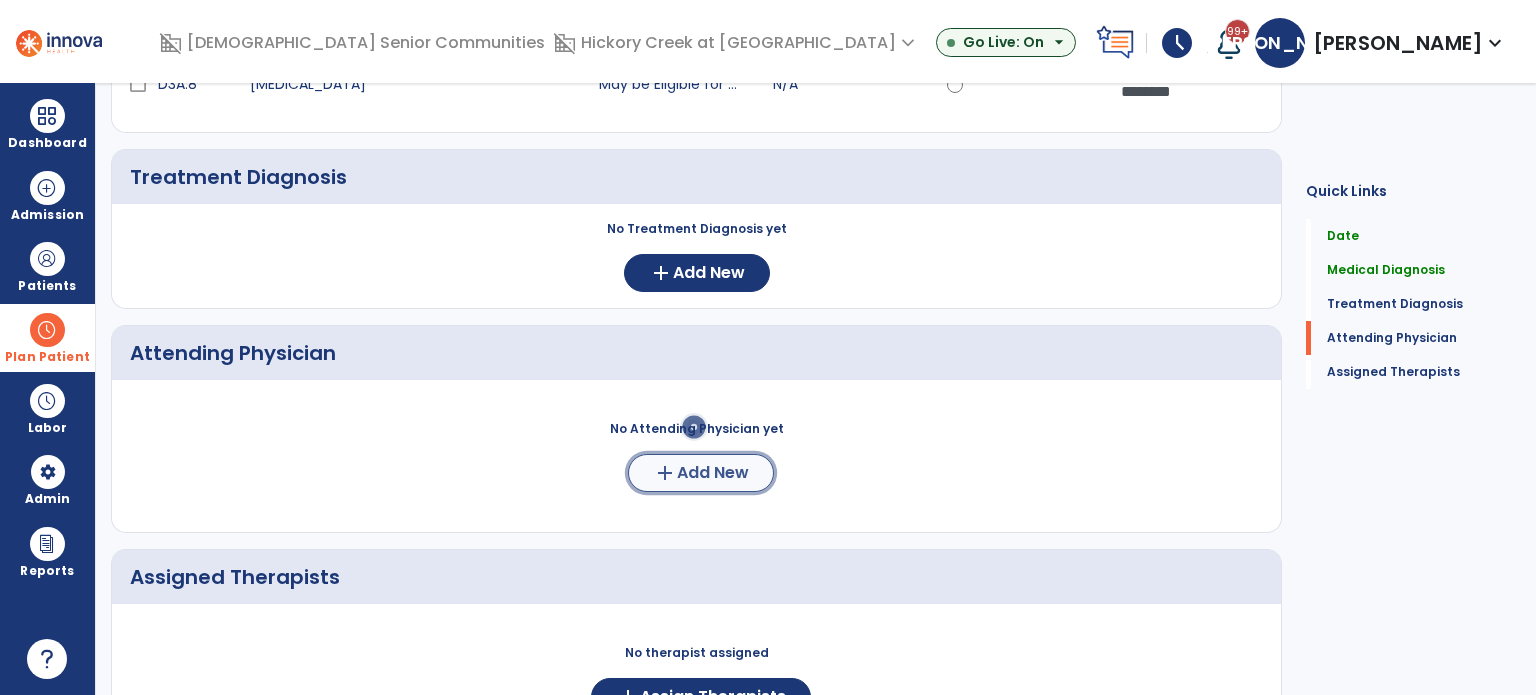click on "add" 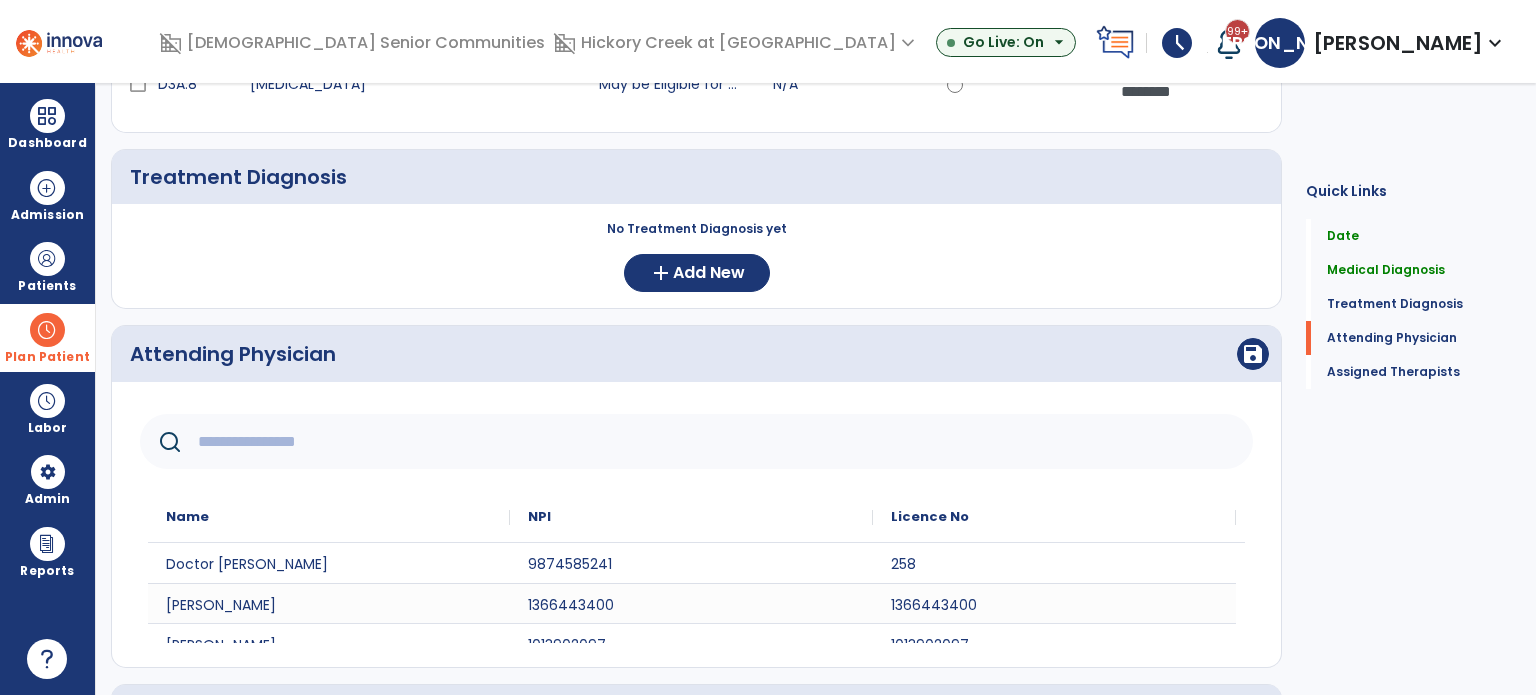 click 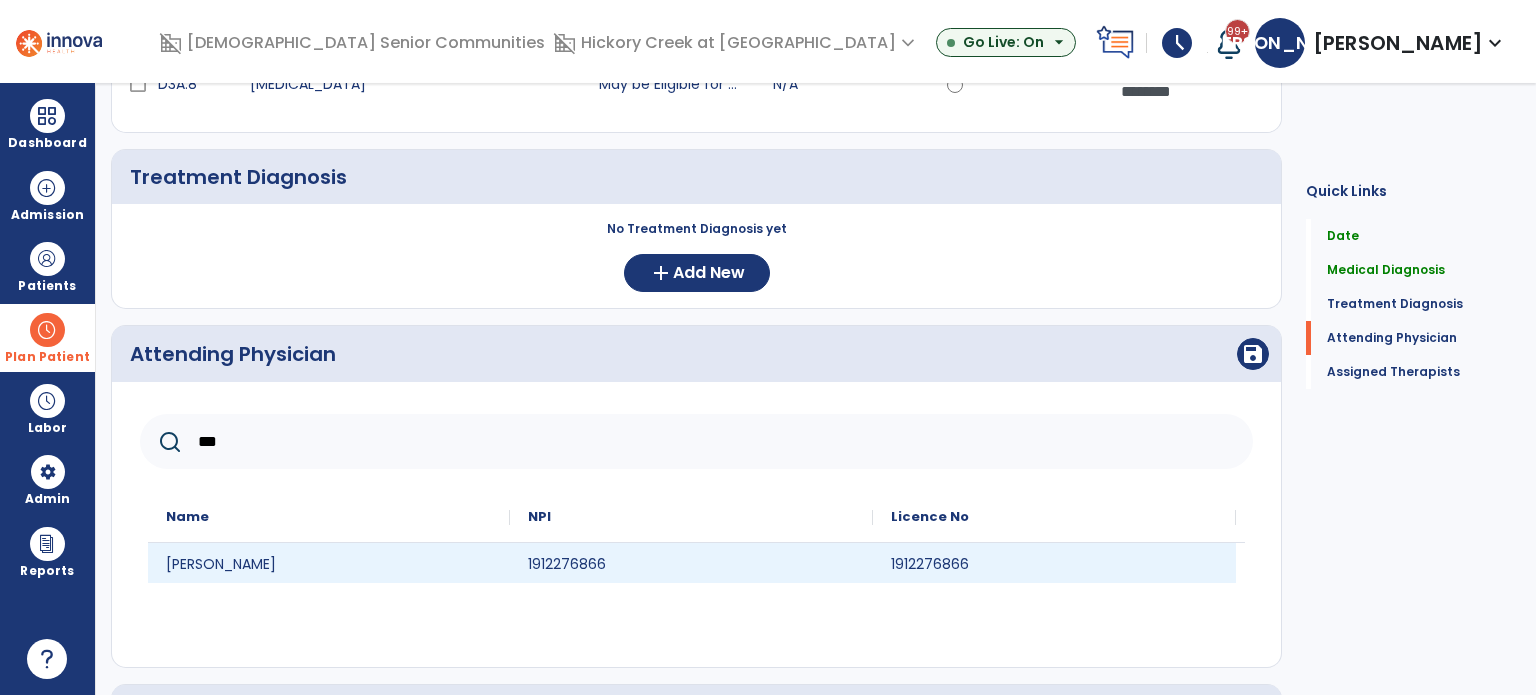 type on "***" 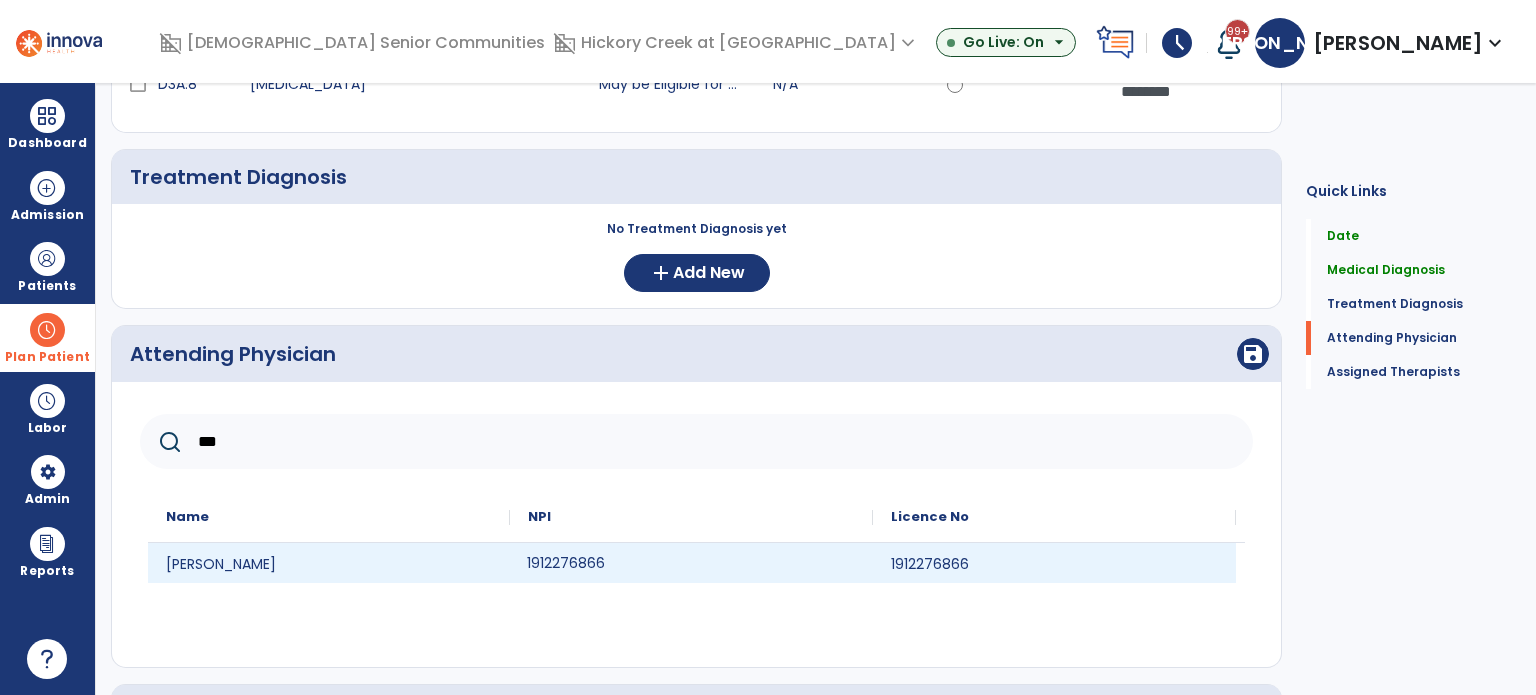 click on "1912276866" 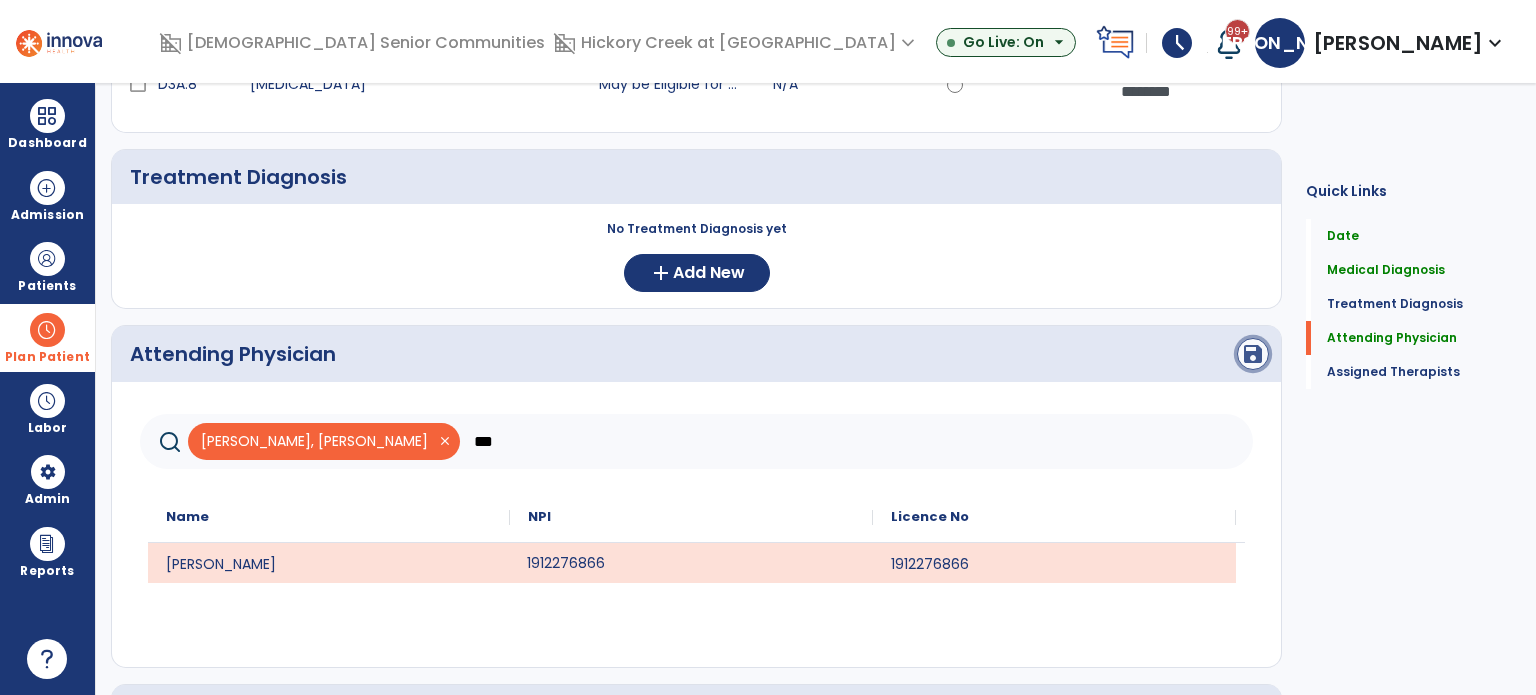 click on "save" 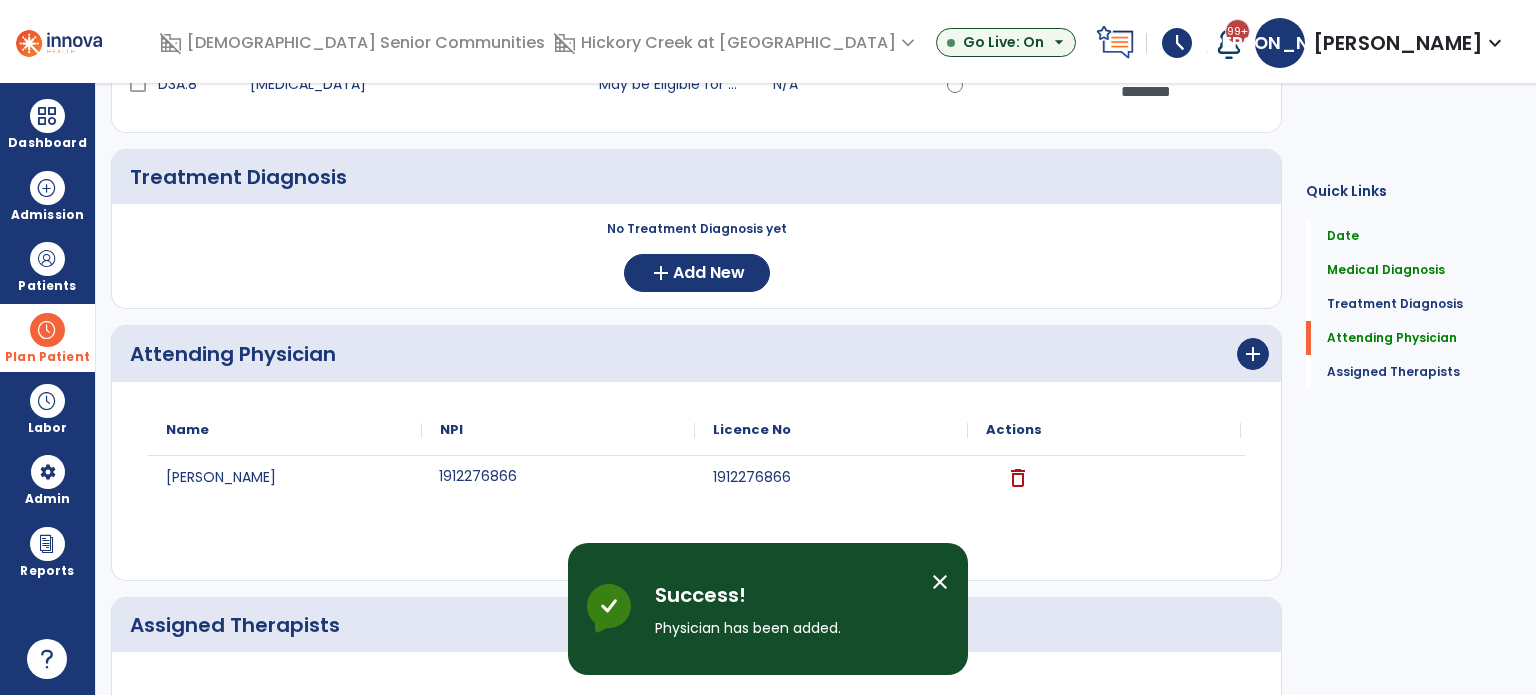 click on "close" at bounding box center [940, 582] 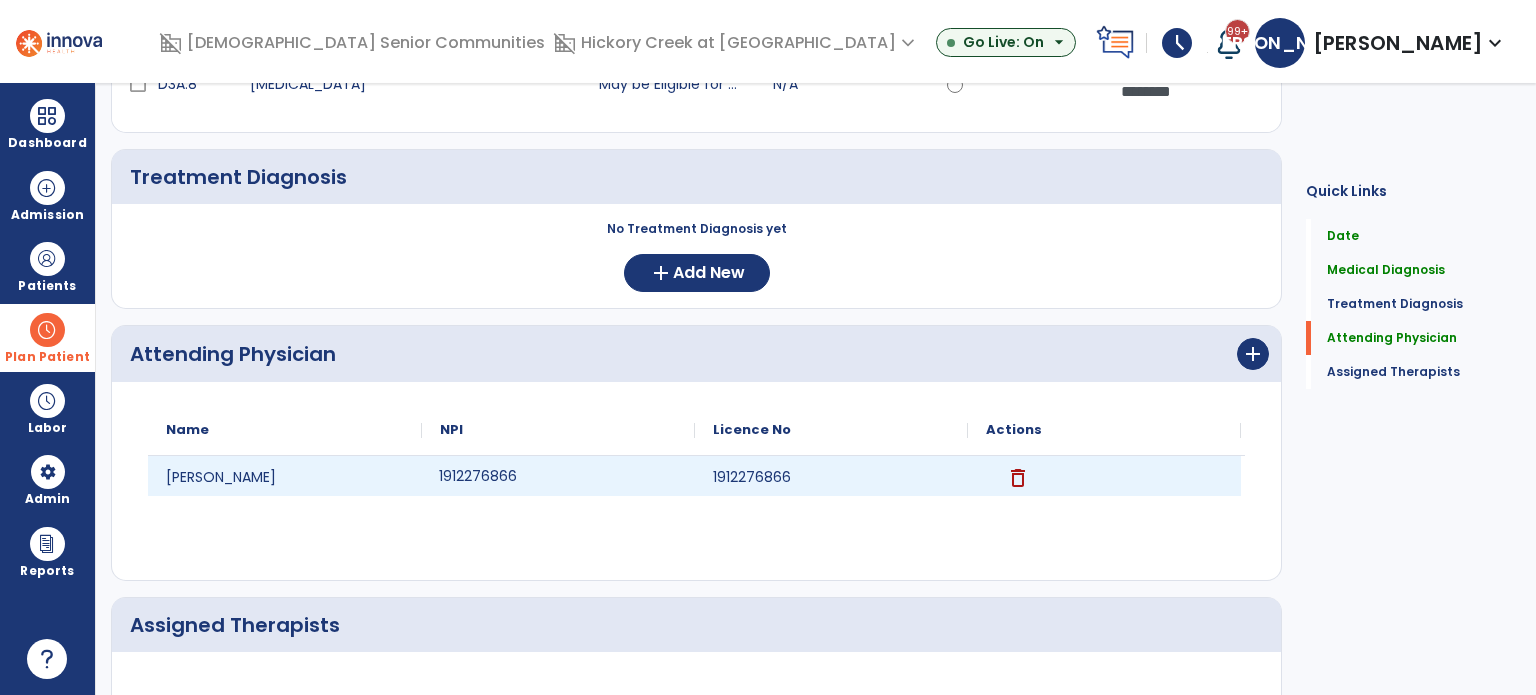 scroll, scrollTop: 599, scrollLeft: 0, axis: vertical 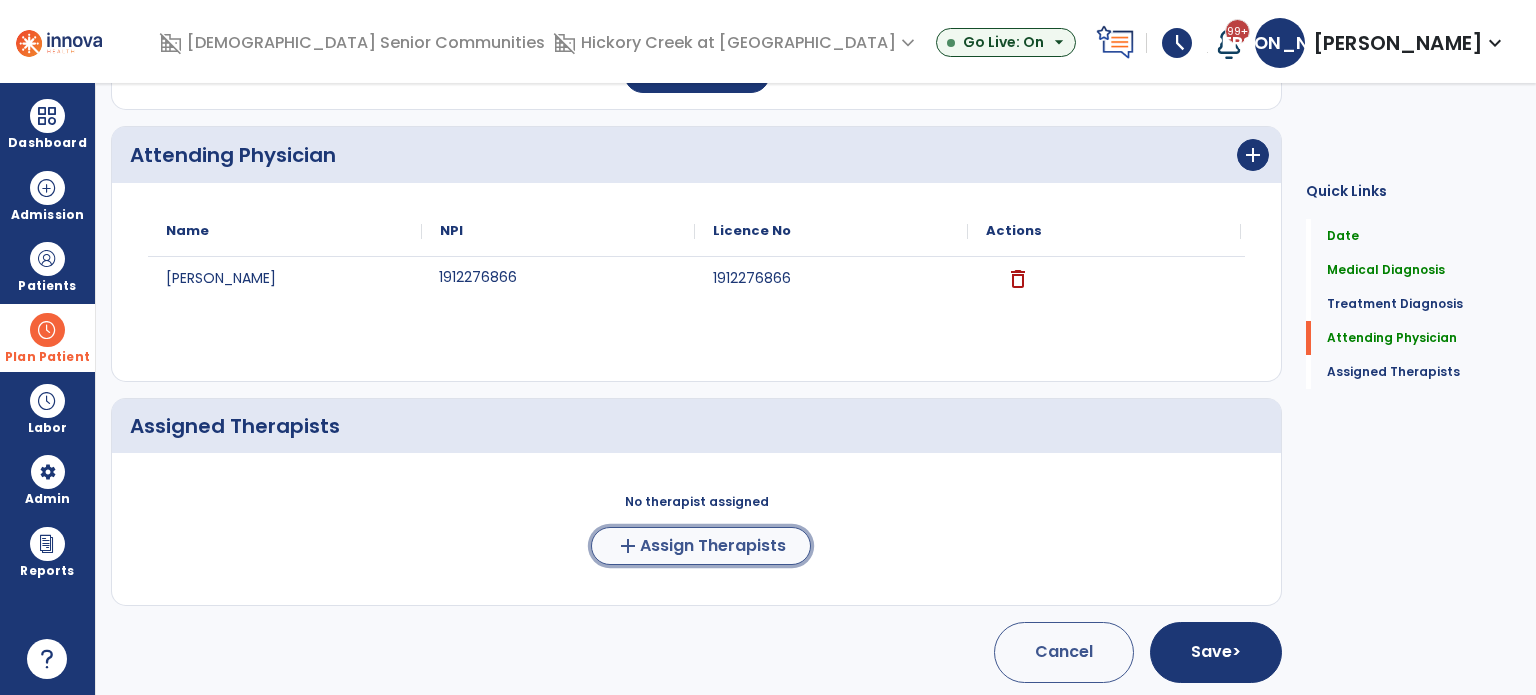 click on "Assign Therapists" 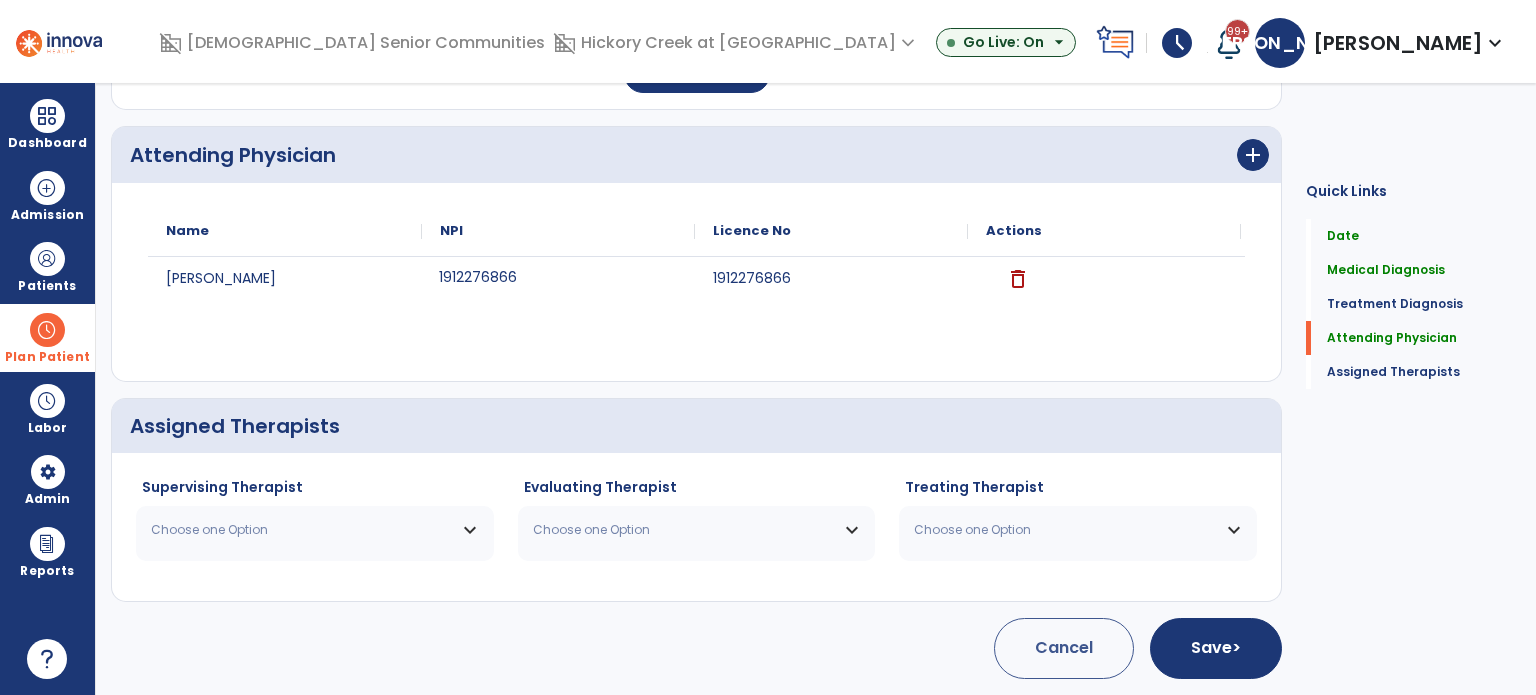 scroll, scrollTop: 596, scrollLeft: 0, axis: vertical 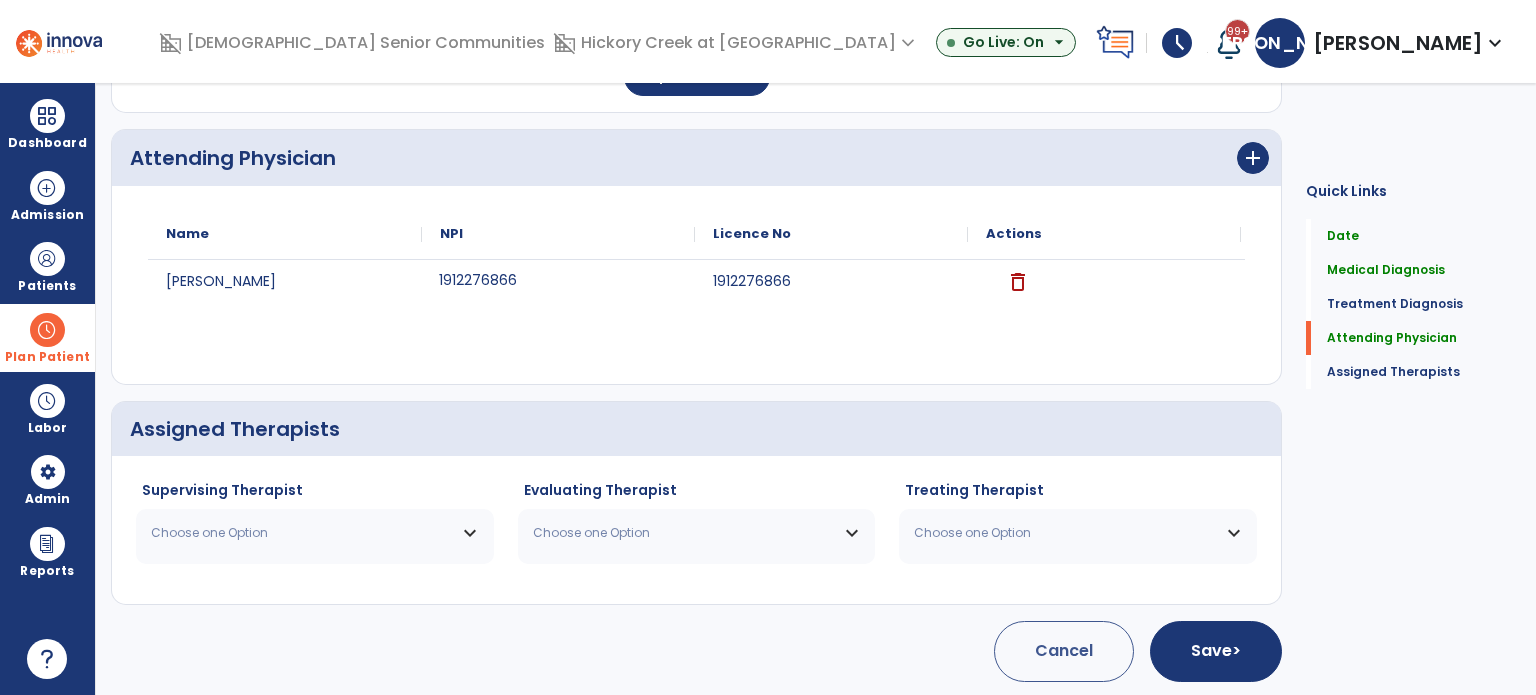 click on "Choose one Option" at bounding box center (315, 533) 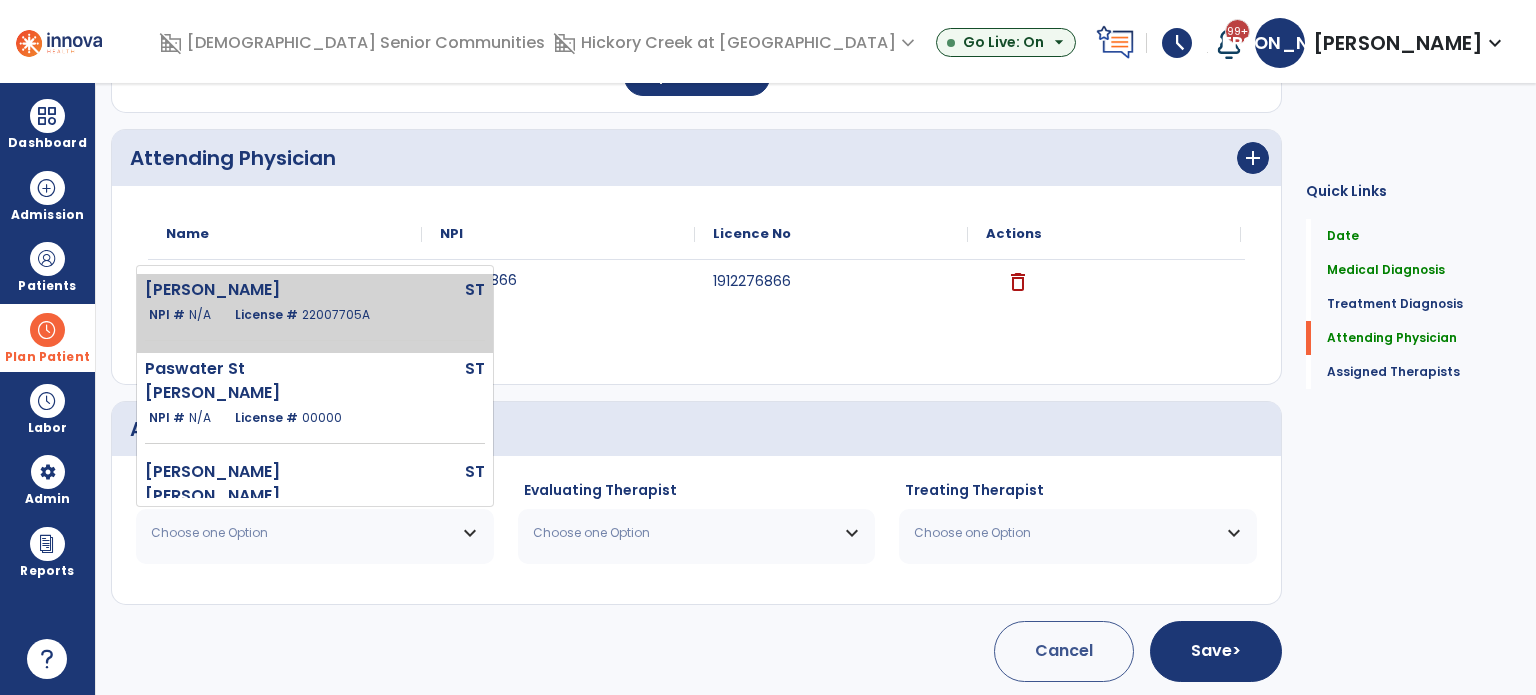click on "[PERSON_NAME]  ST   NPI #  N/A   License #  22007705A" 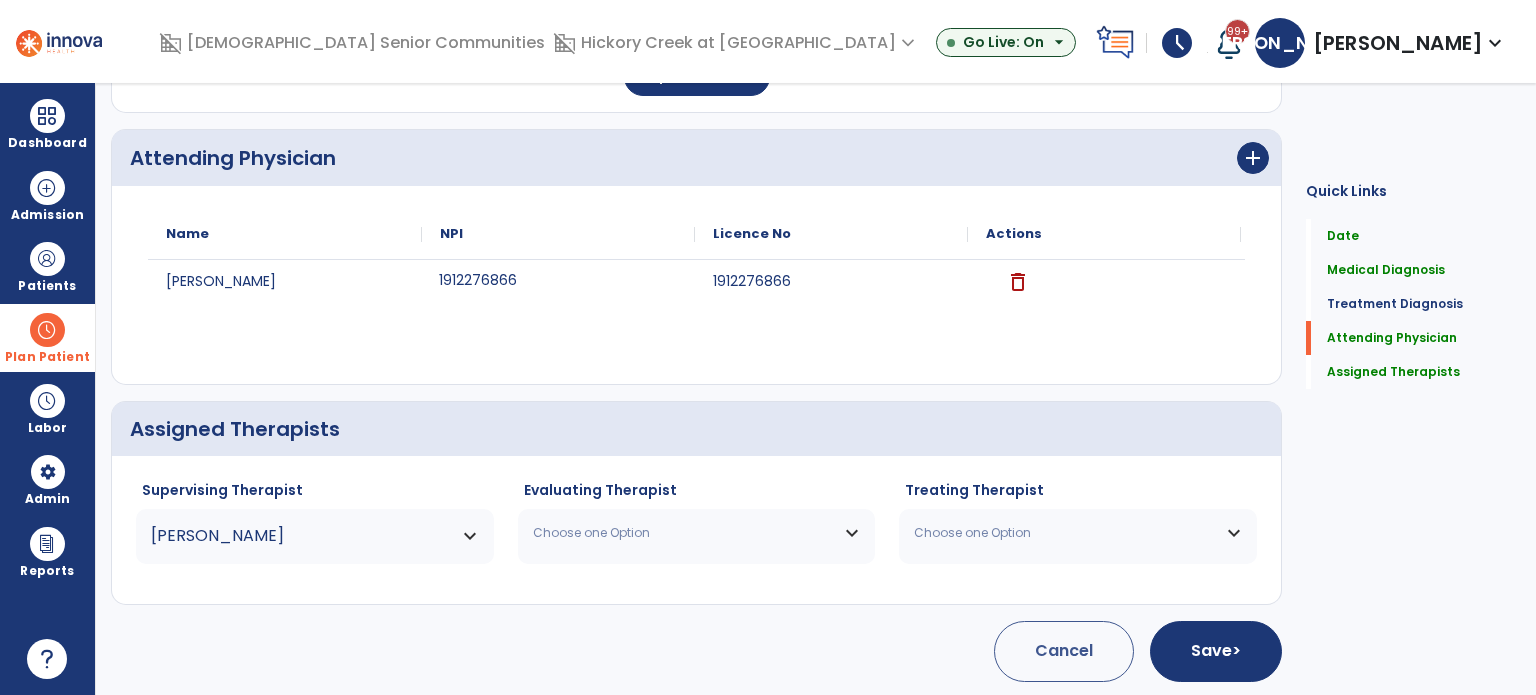click on "Choose one Option" at bounding box center [697, 533] 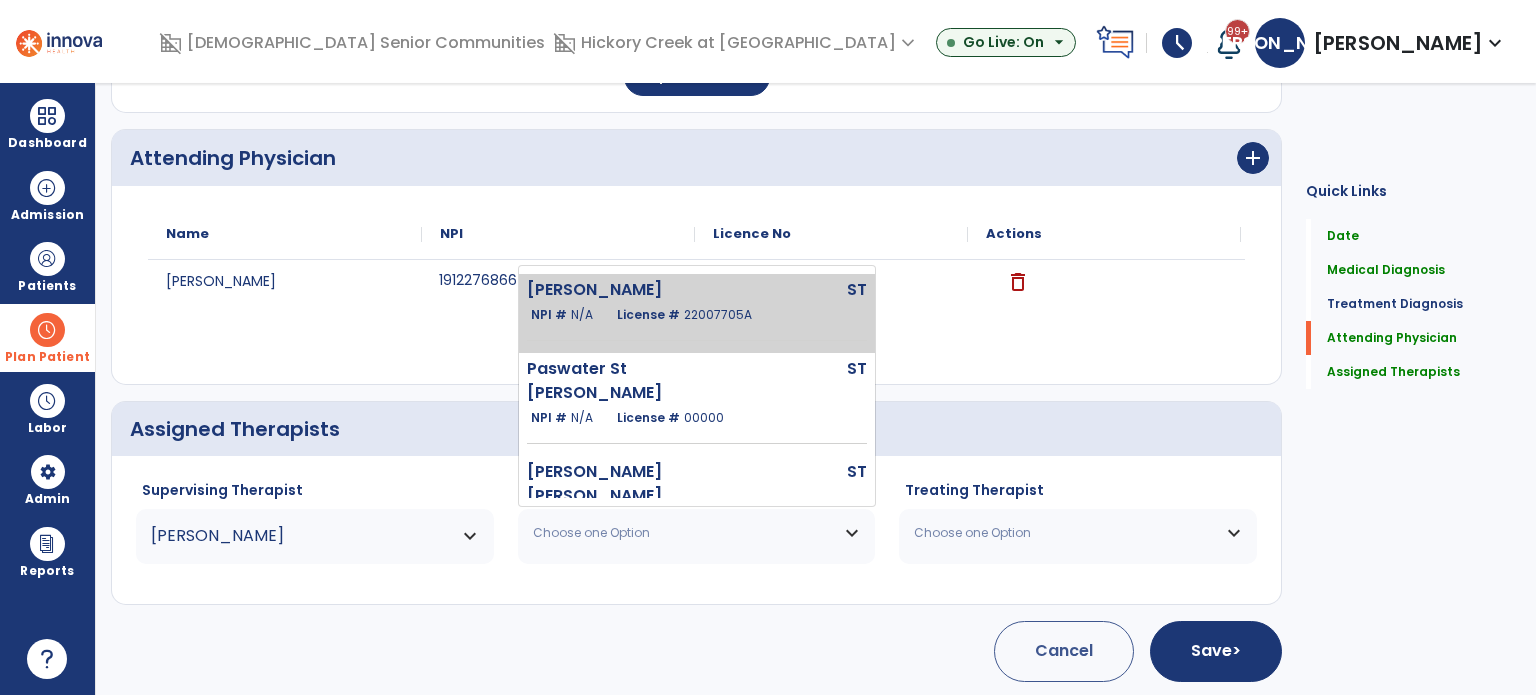 click on "License #  22007705A" 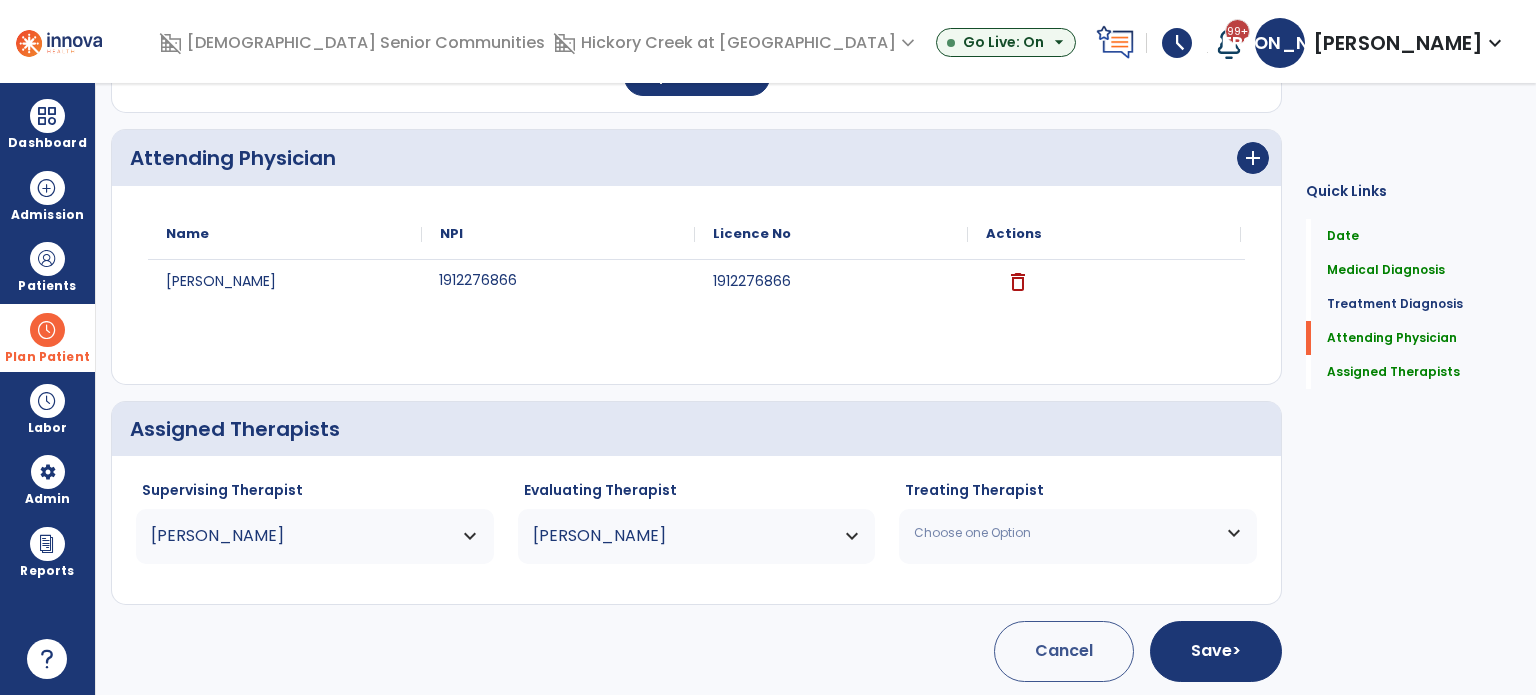 click on "Choose one Option" at bounding box center (1078, 533) 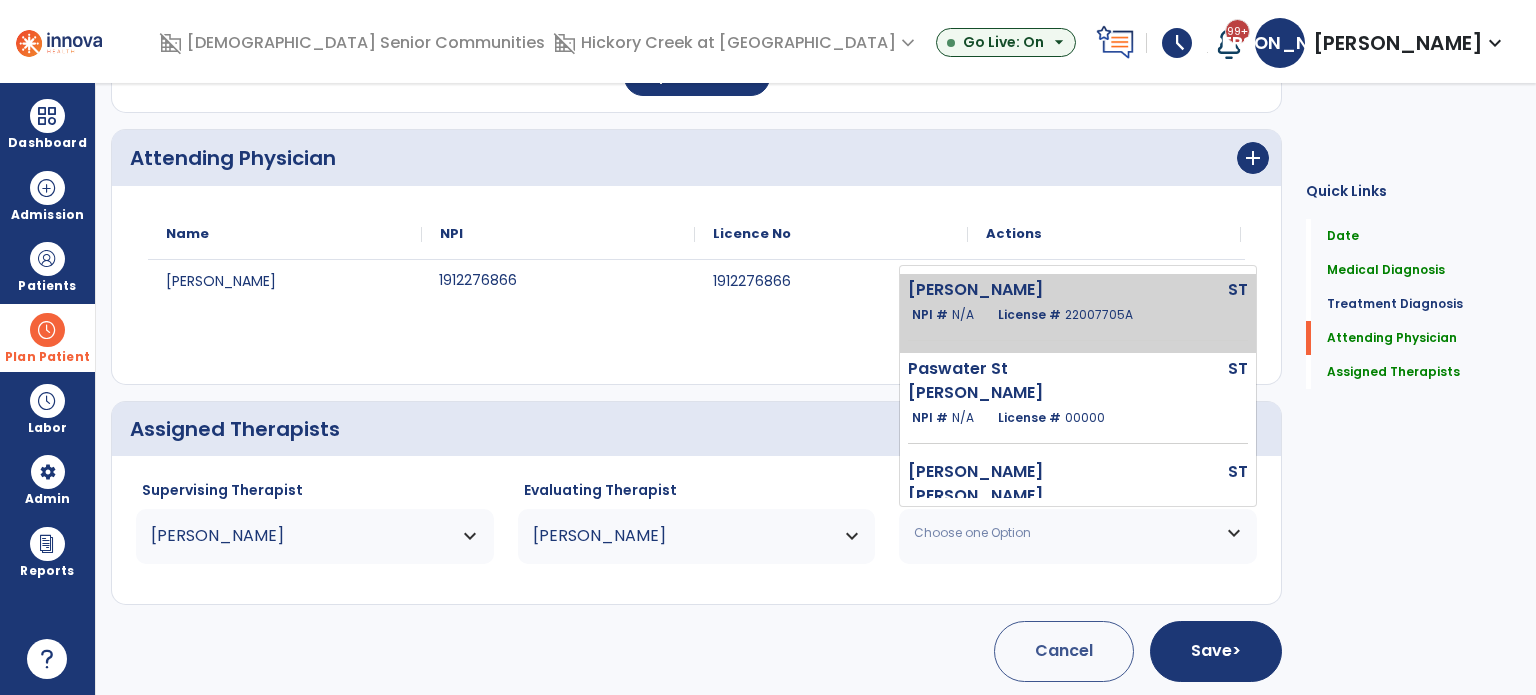 click on "[PERSON_NAME]  ST   NPI #  N/A   License #  22007705A" 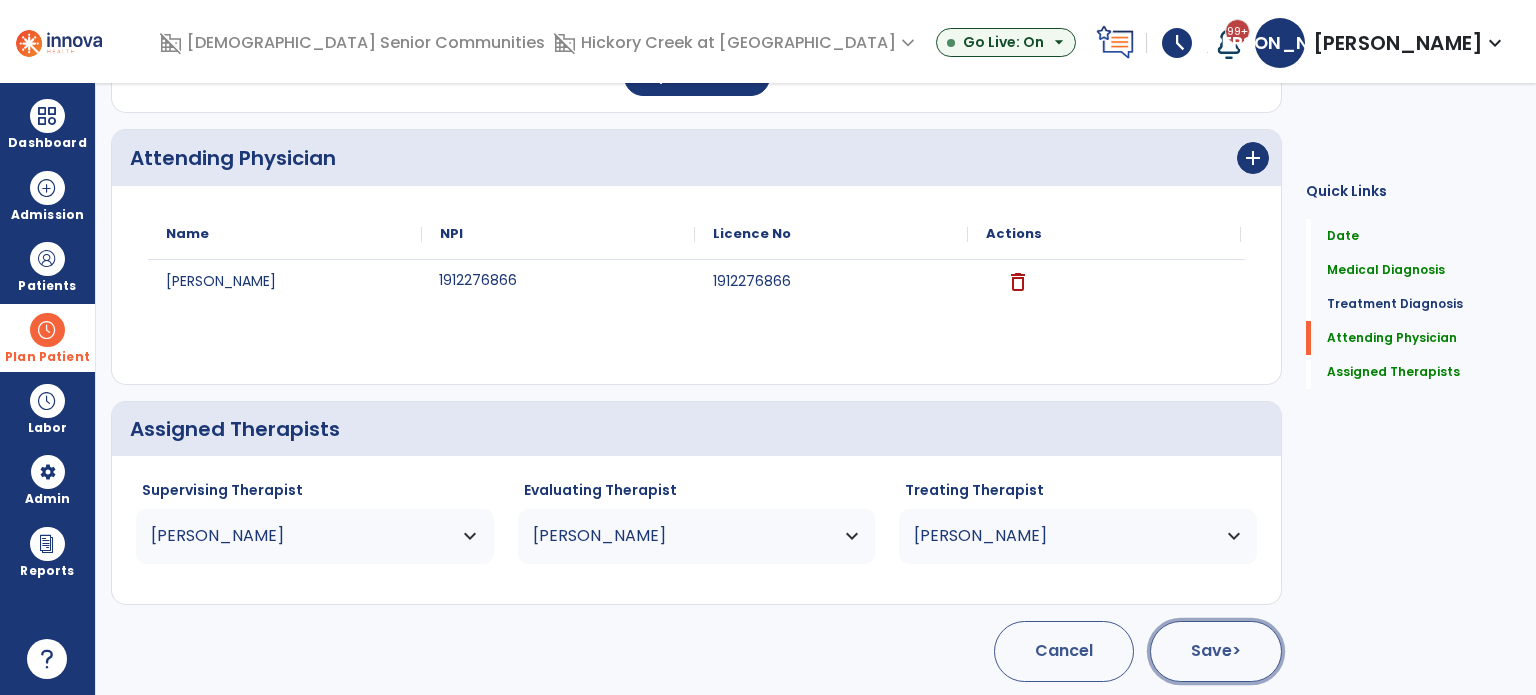 click on "Save  >" 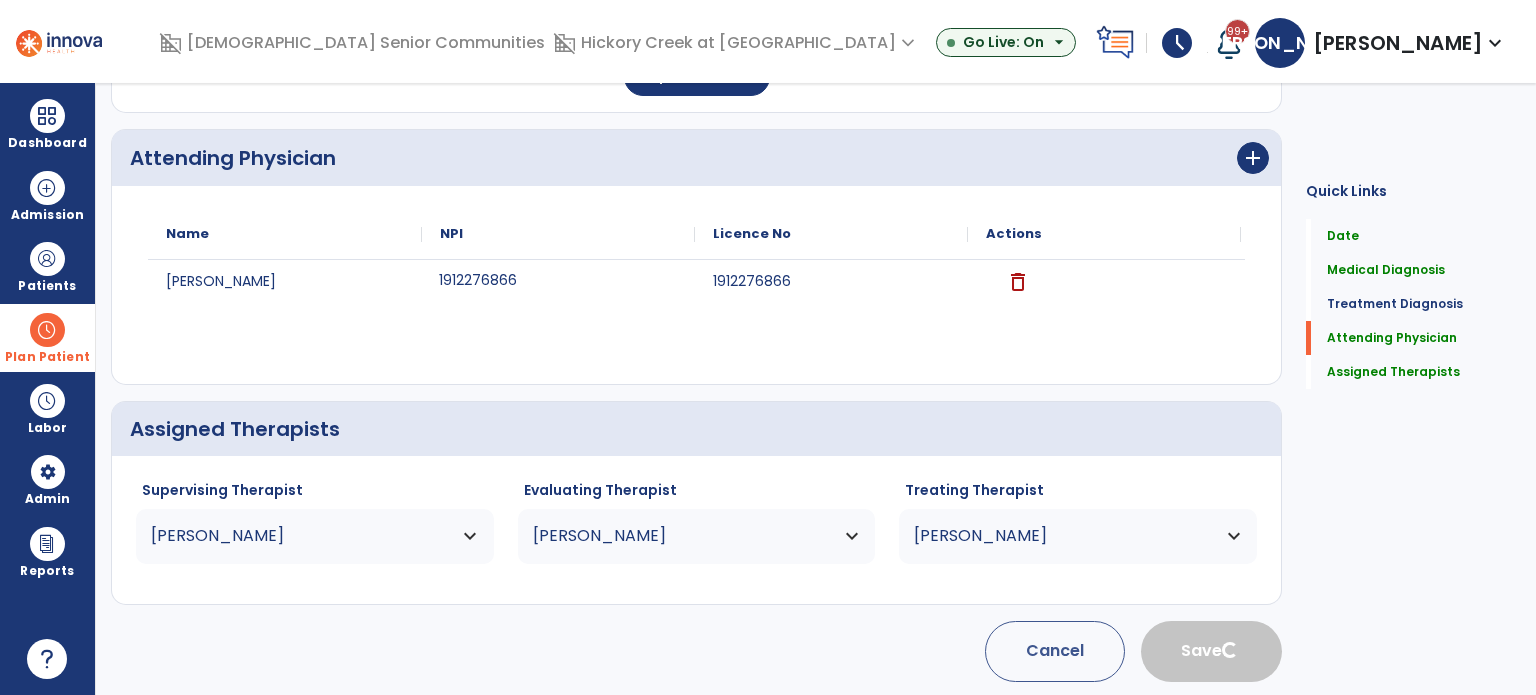 type 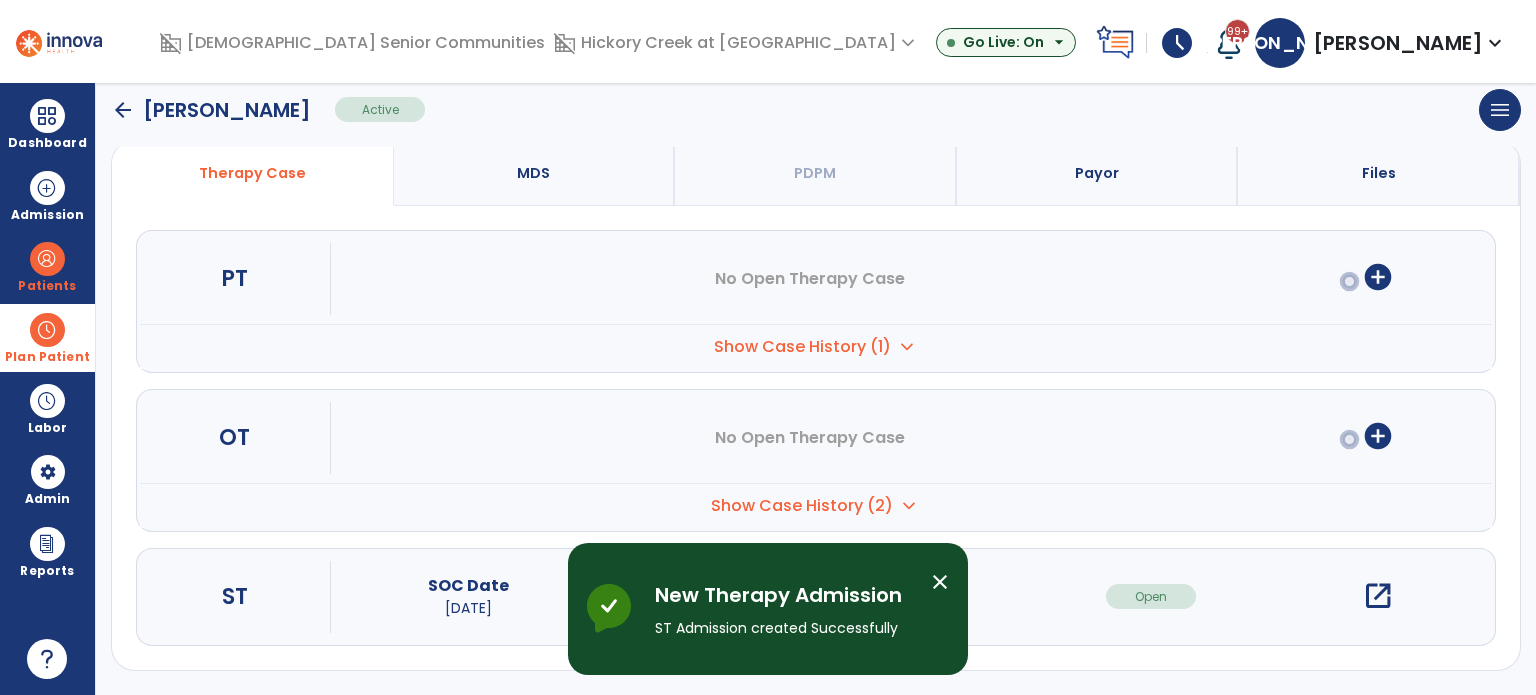 scroll, scrollTop: 196, scrollLeft: 0, axis: vertical 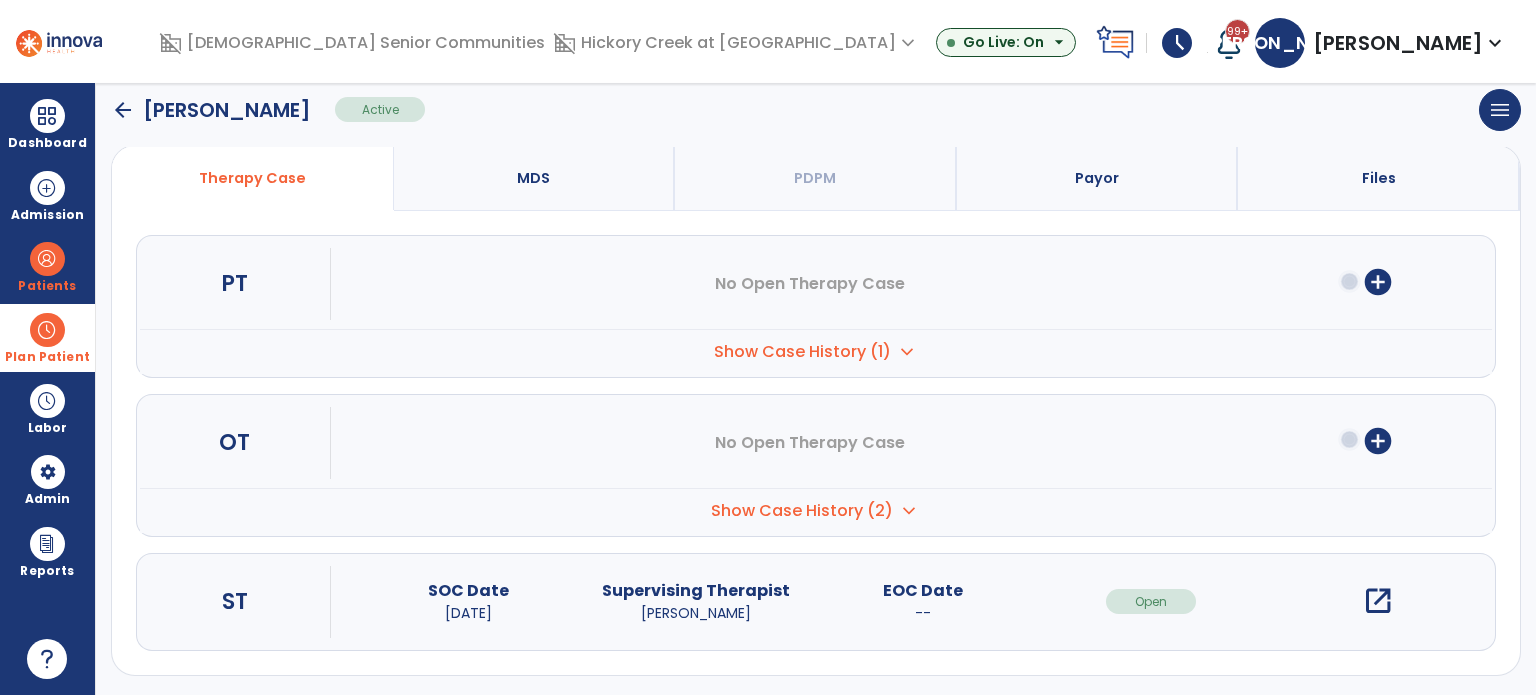 click on "arrow_back" 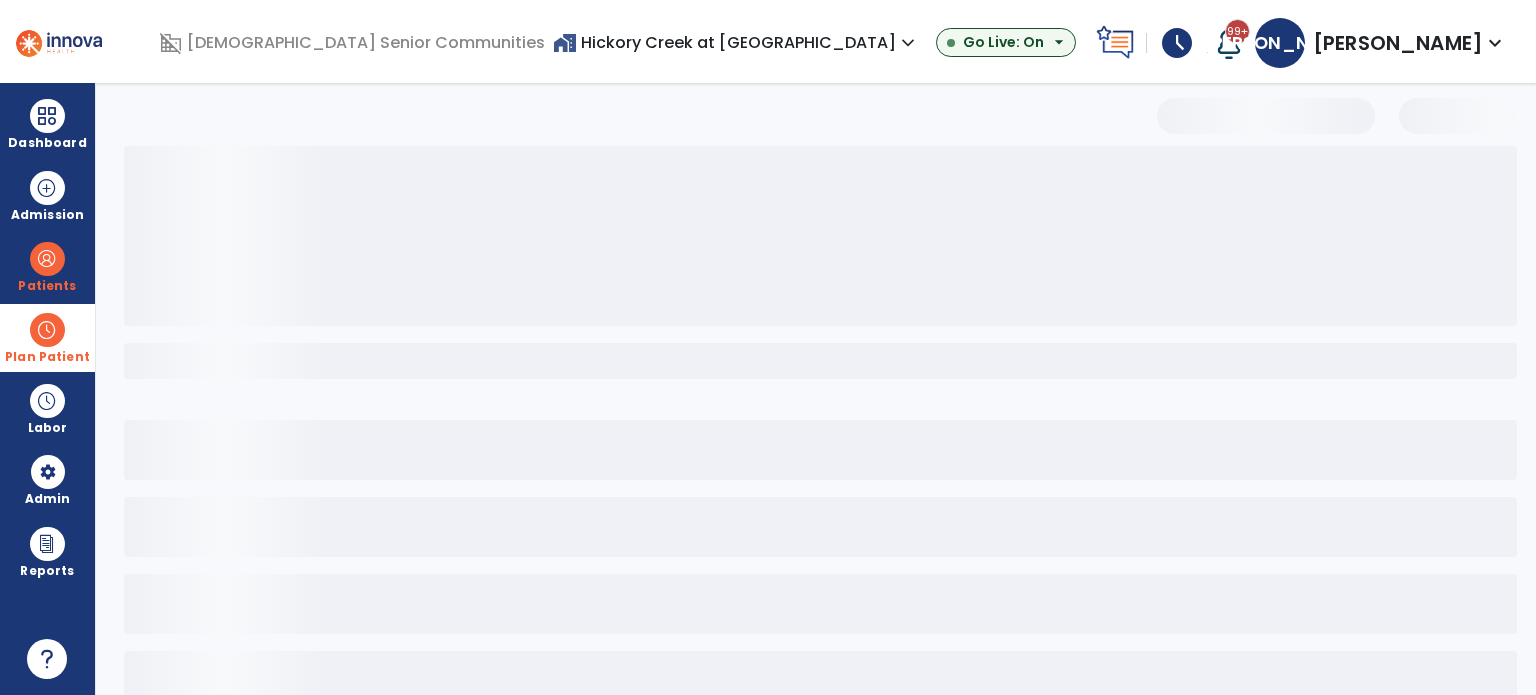 scroll, scrollTop: 46, scrollLeft: 0, axis: vertical 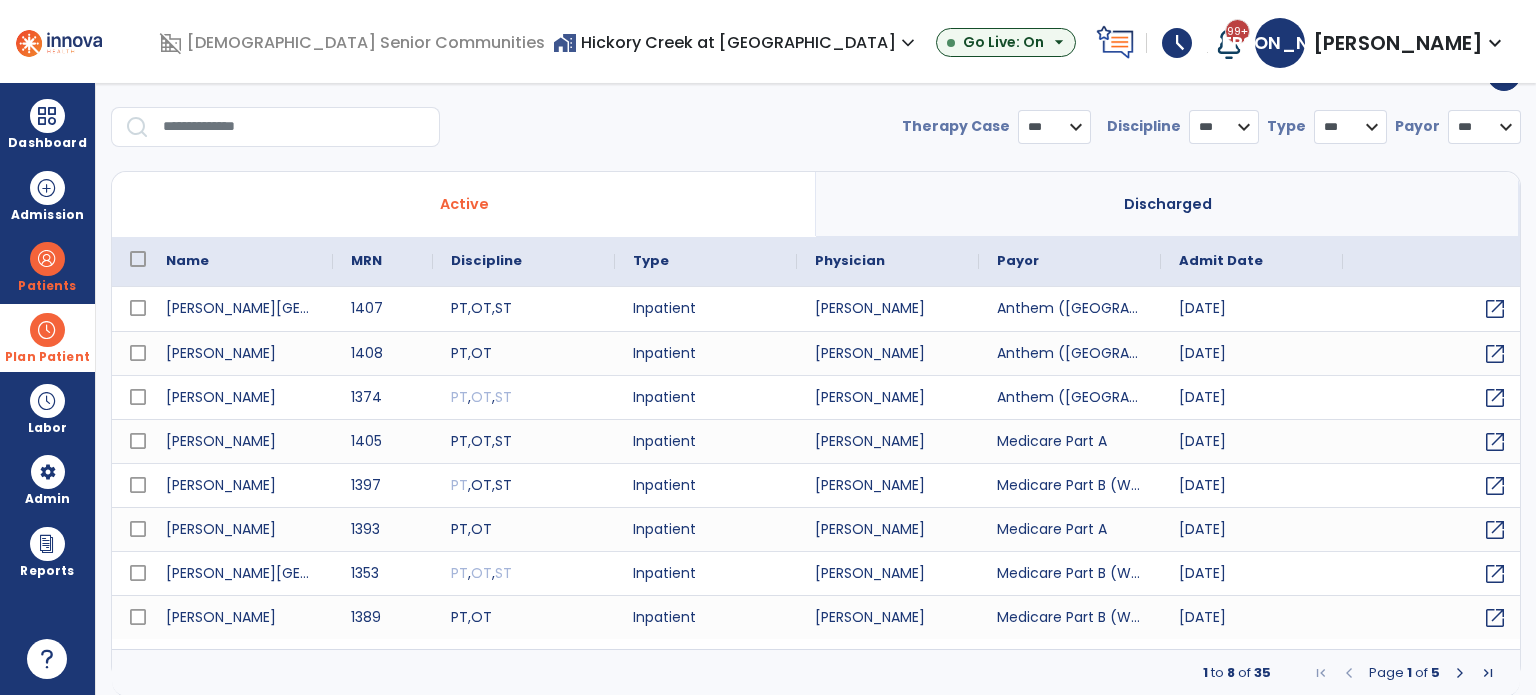 select on "***" 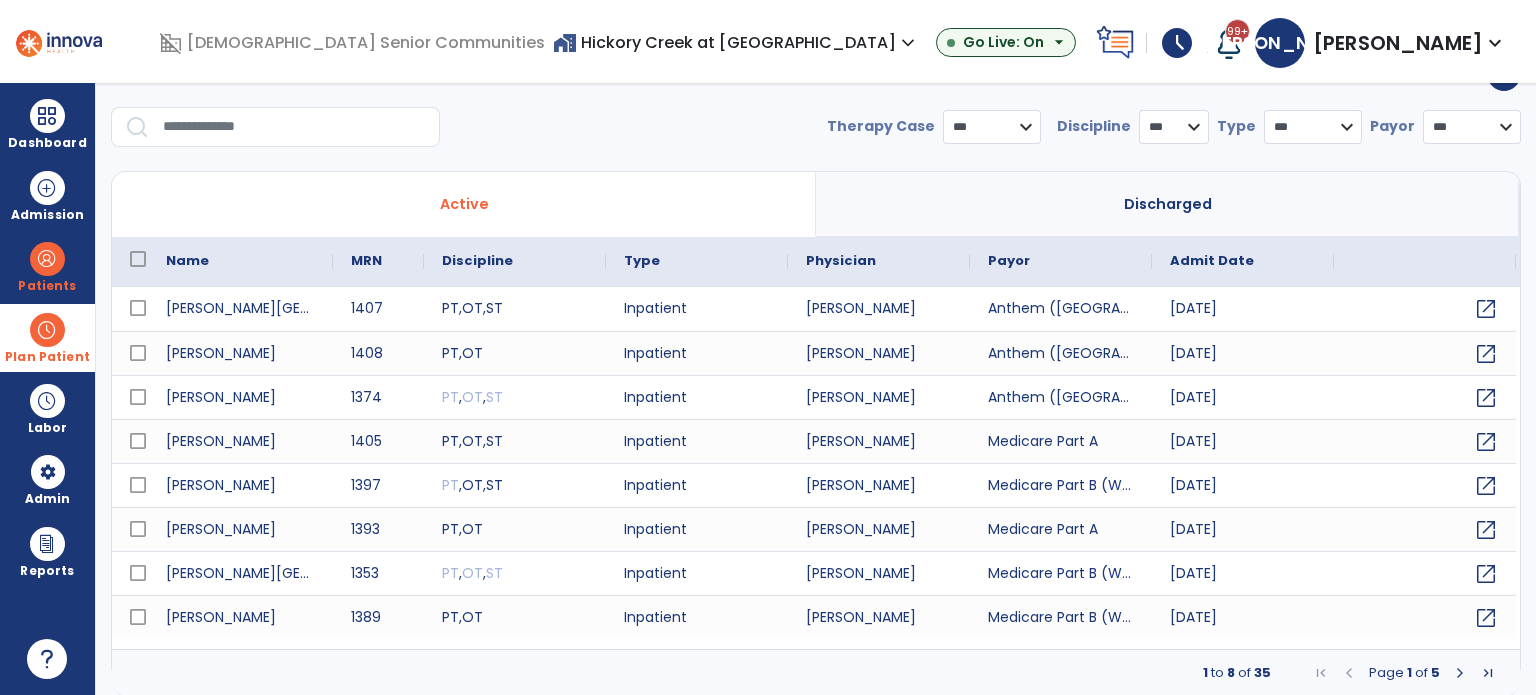 click at bounding box center [47, 330] 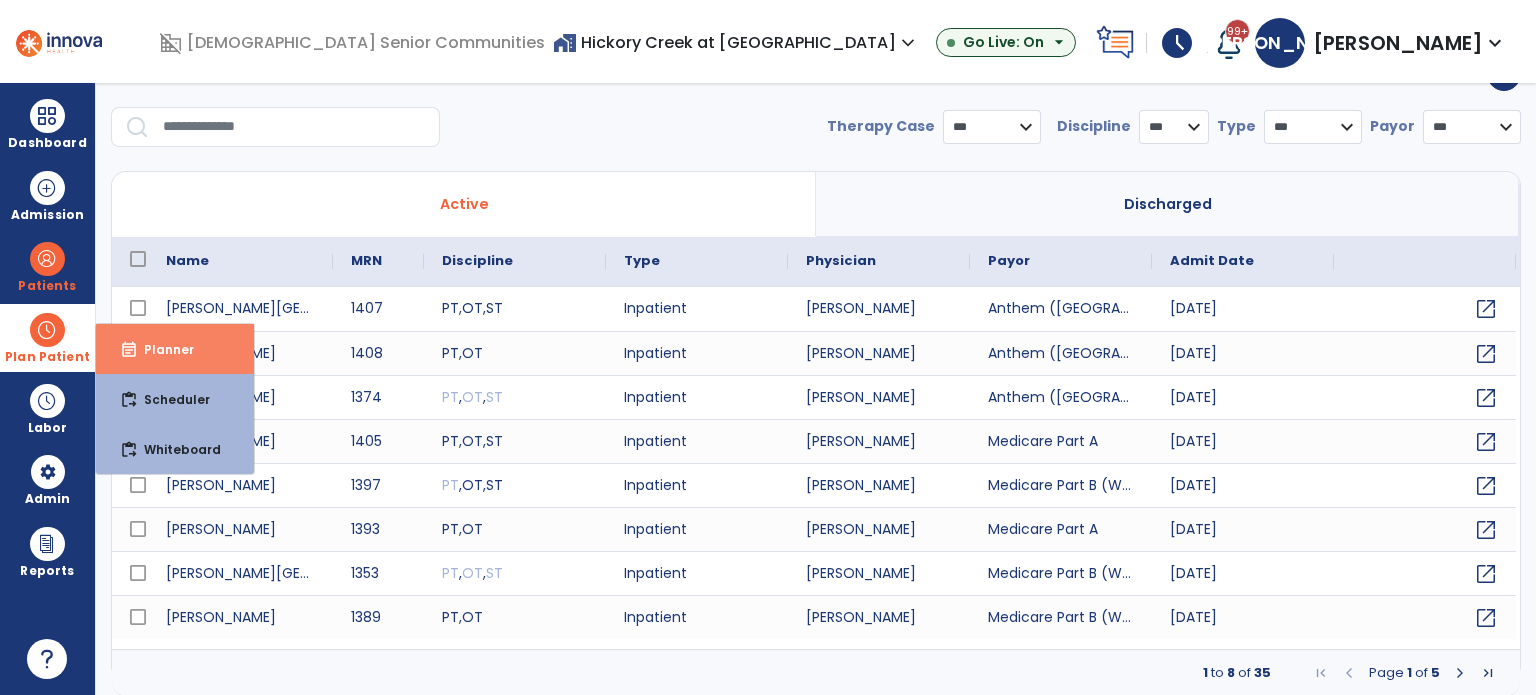 click on "Planner" at bounding box center (161, 349) 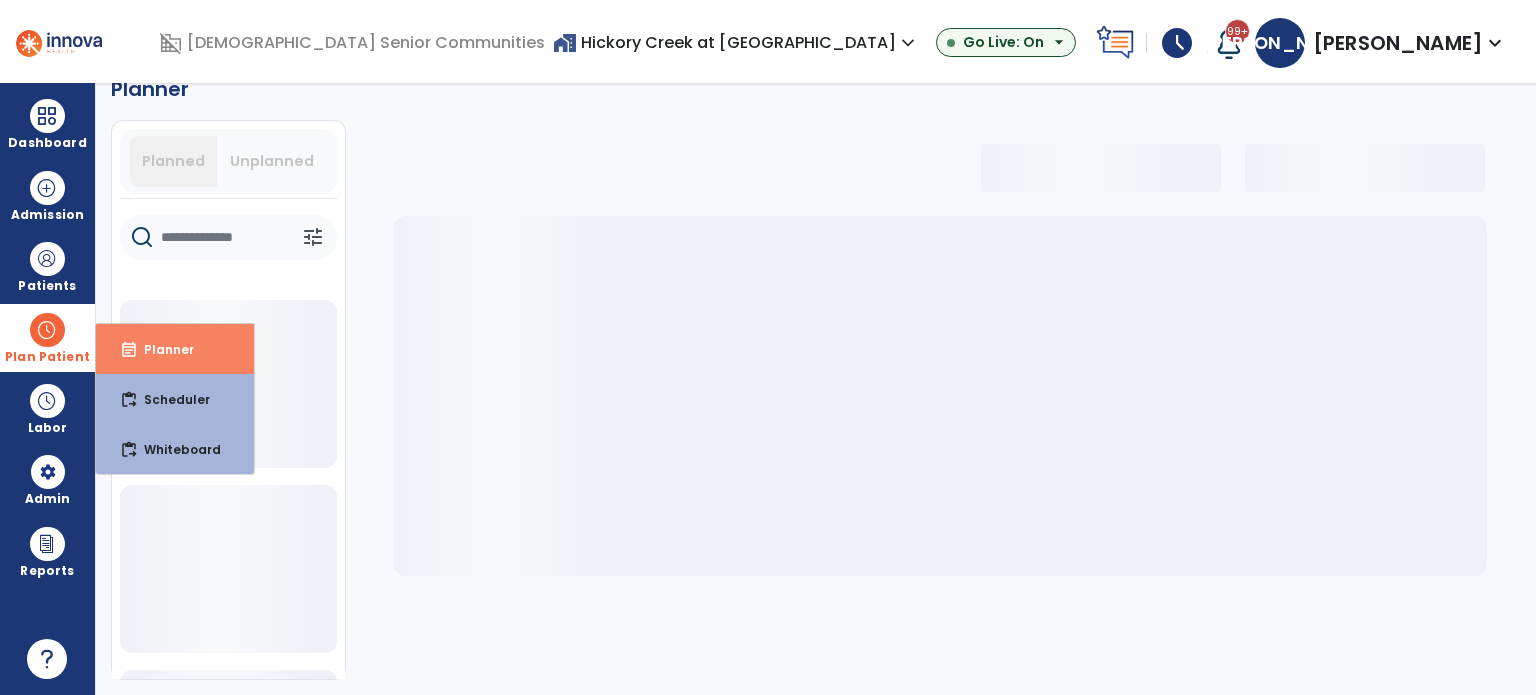 scroll, scrollTop: 36, scrollLeft: 0, axis: vertical 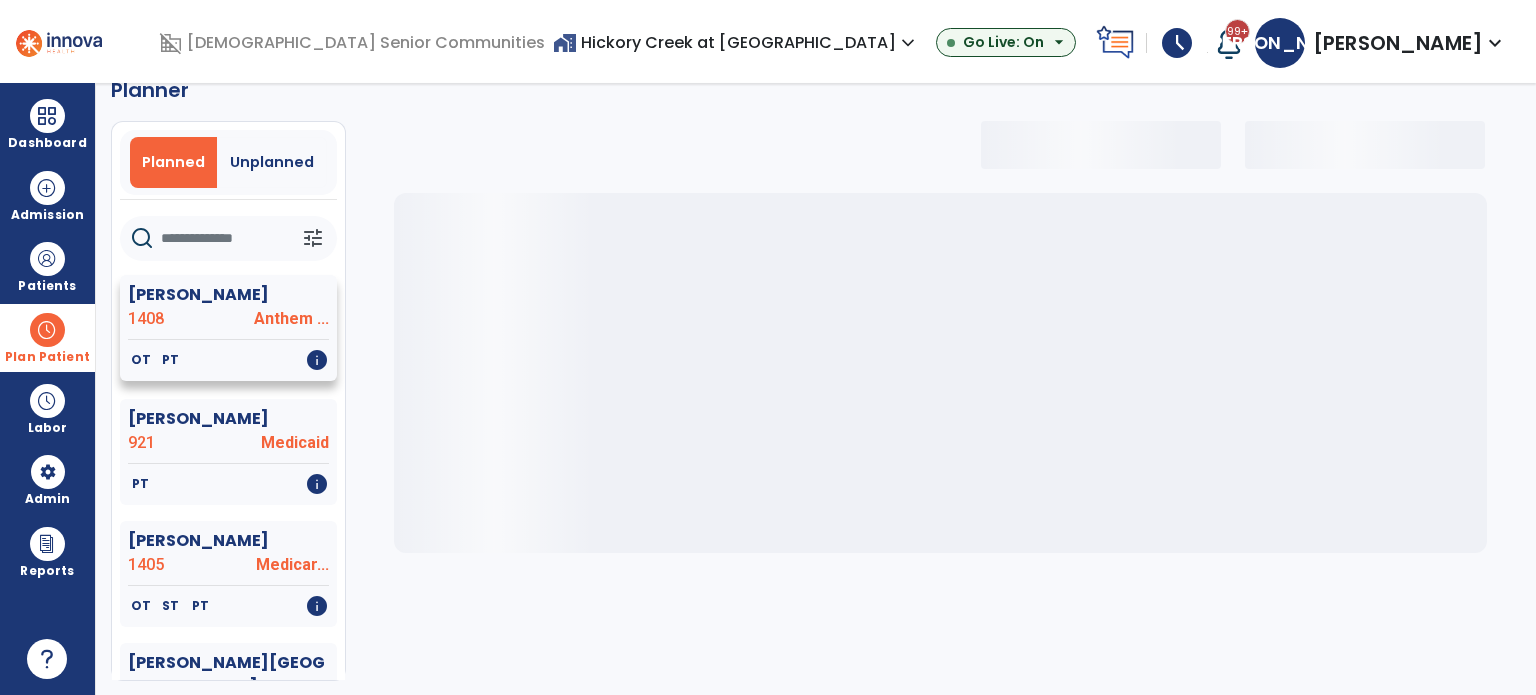 select on "***" 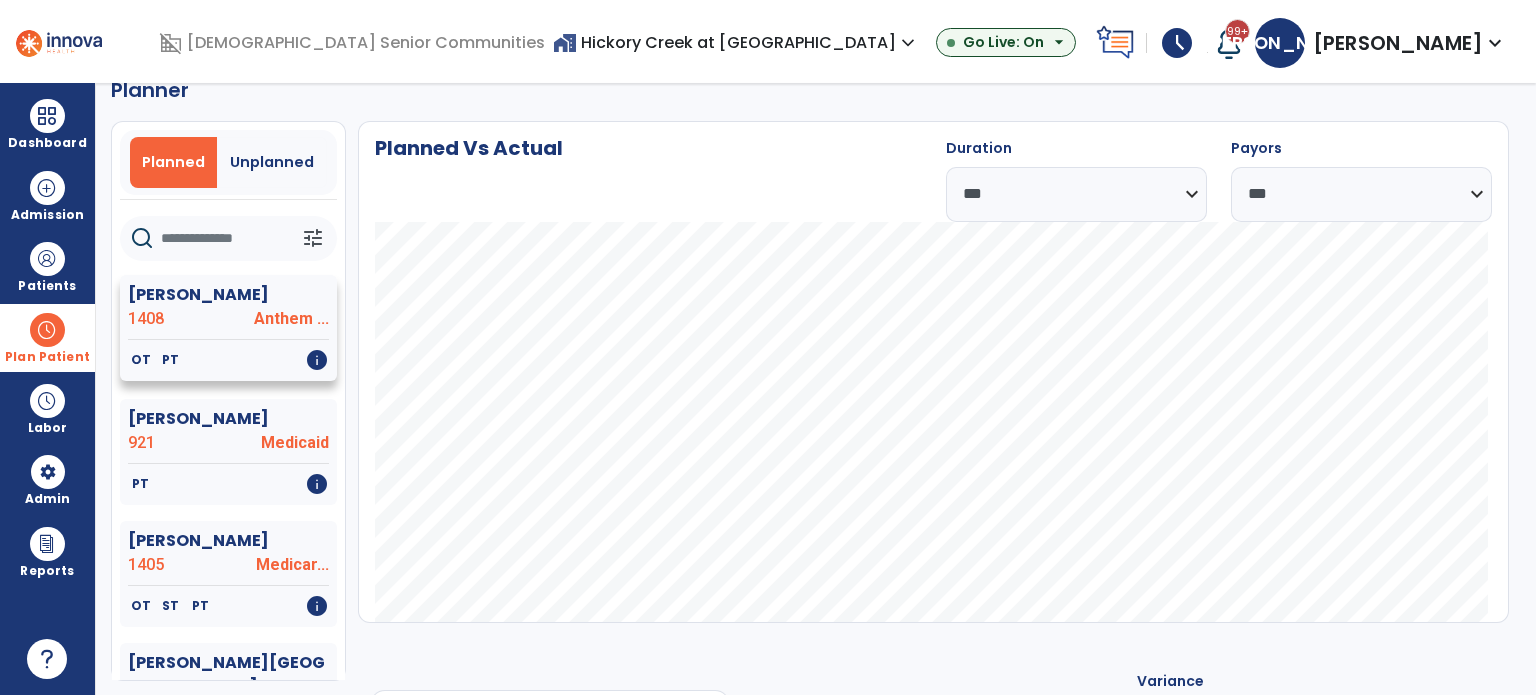 click on "[PERSON_NAME]" 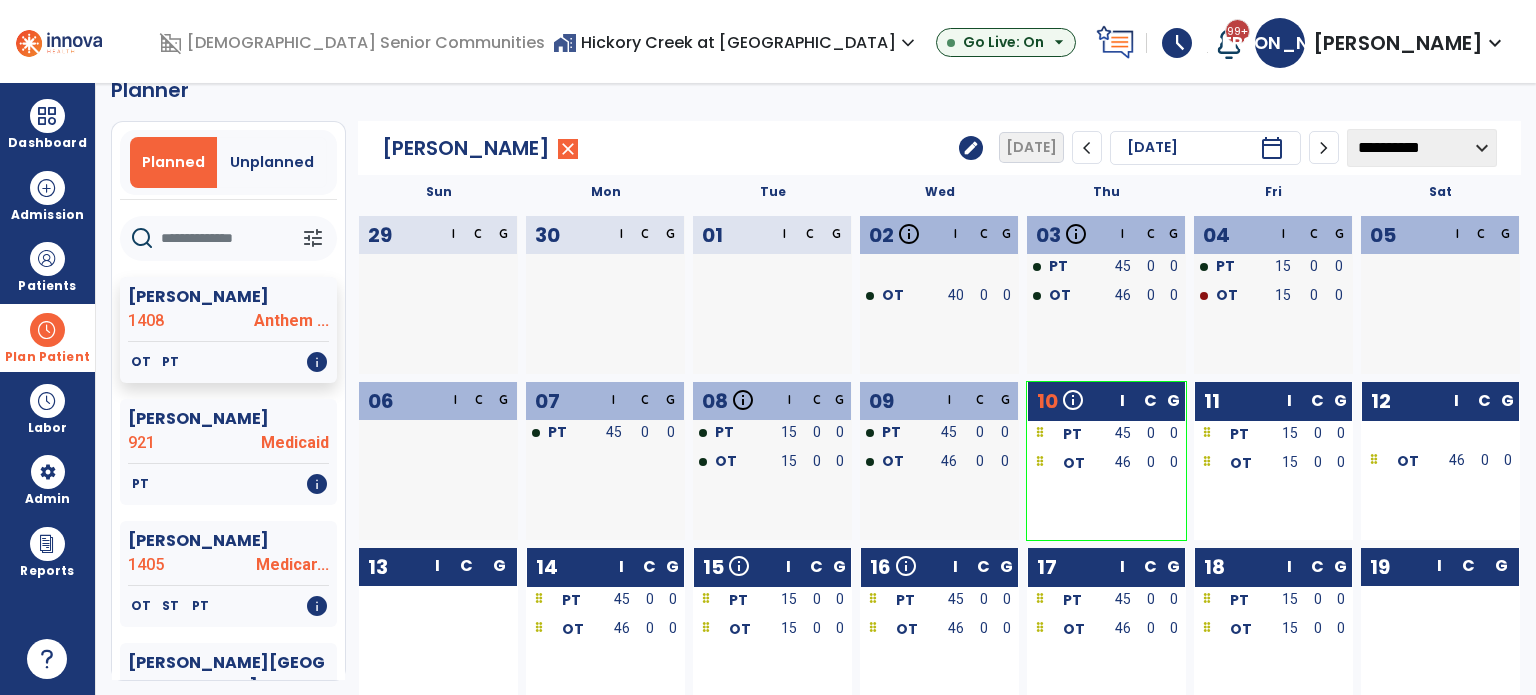 click on "**********" 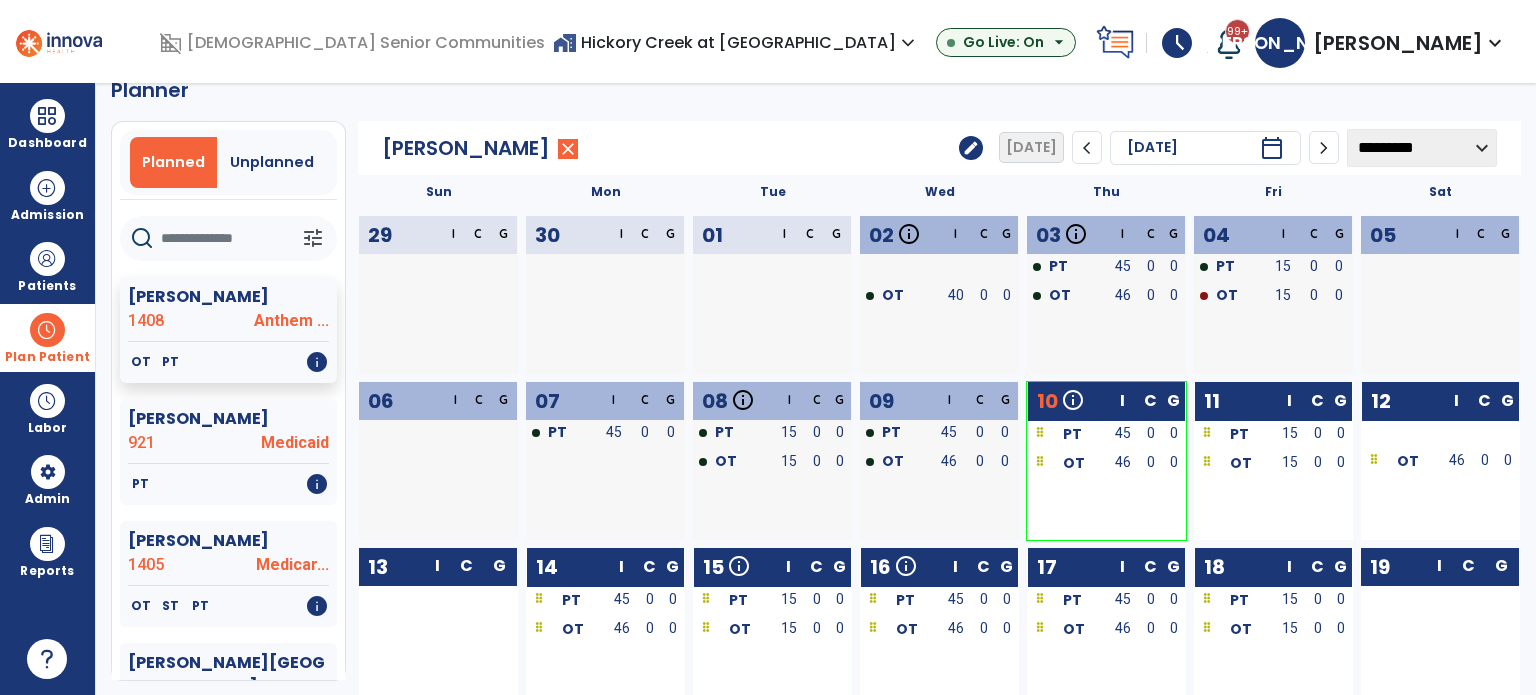 click on "**********" 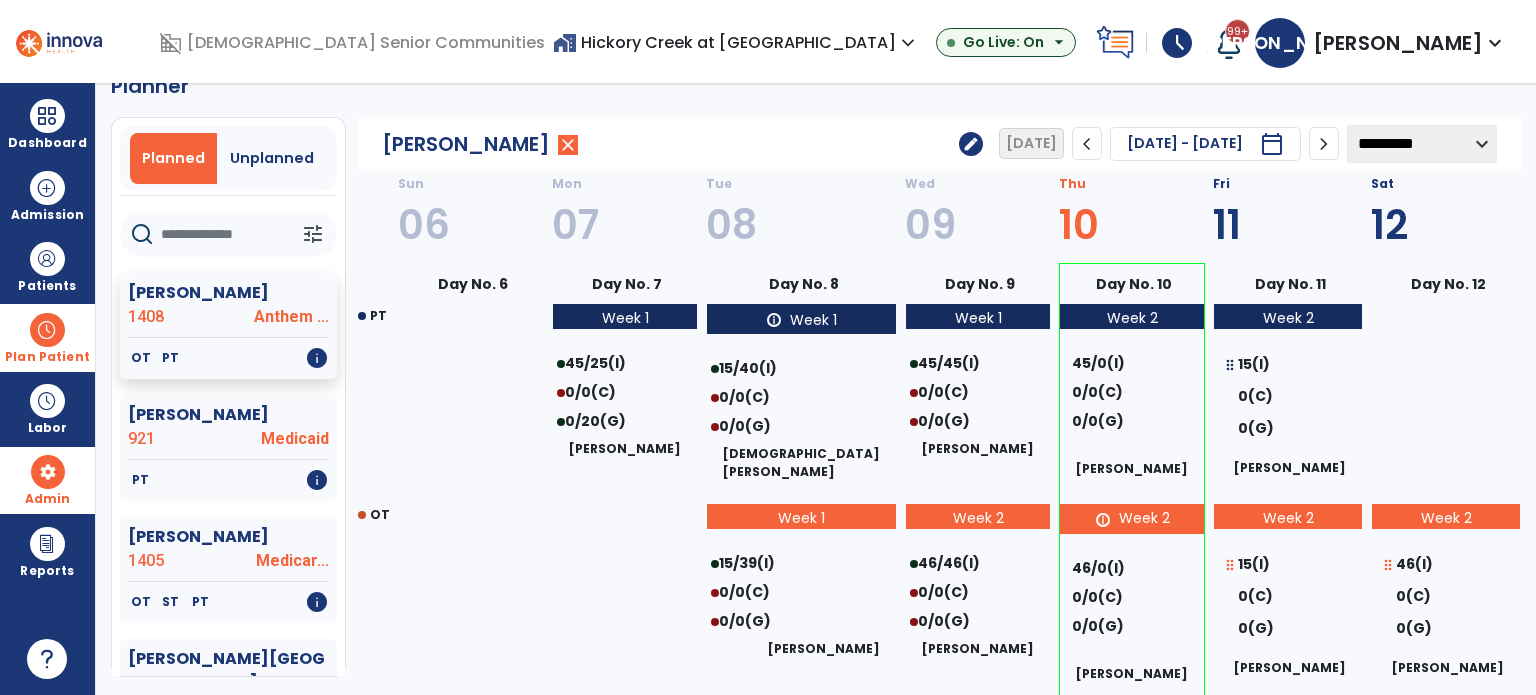 scroll, scrollTop: 36, scrollLeft: 0, axis: vertical 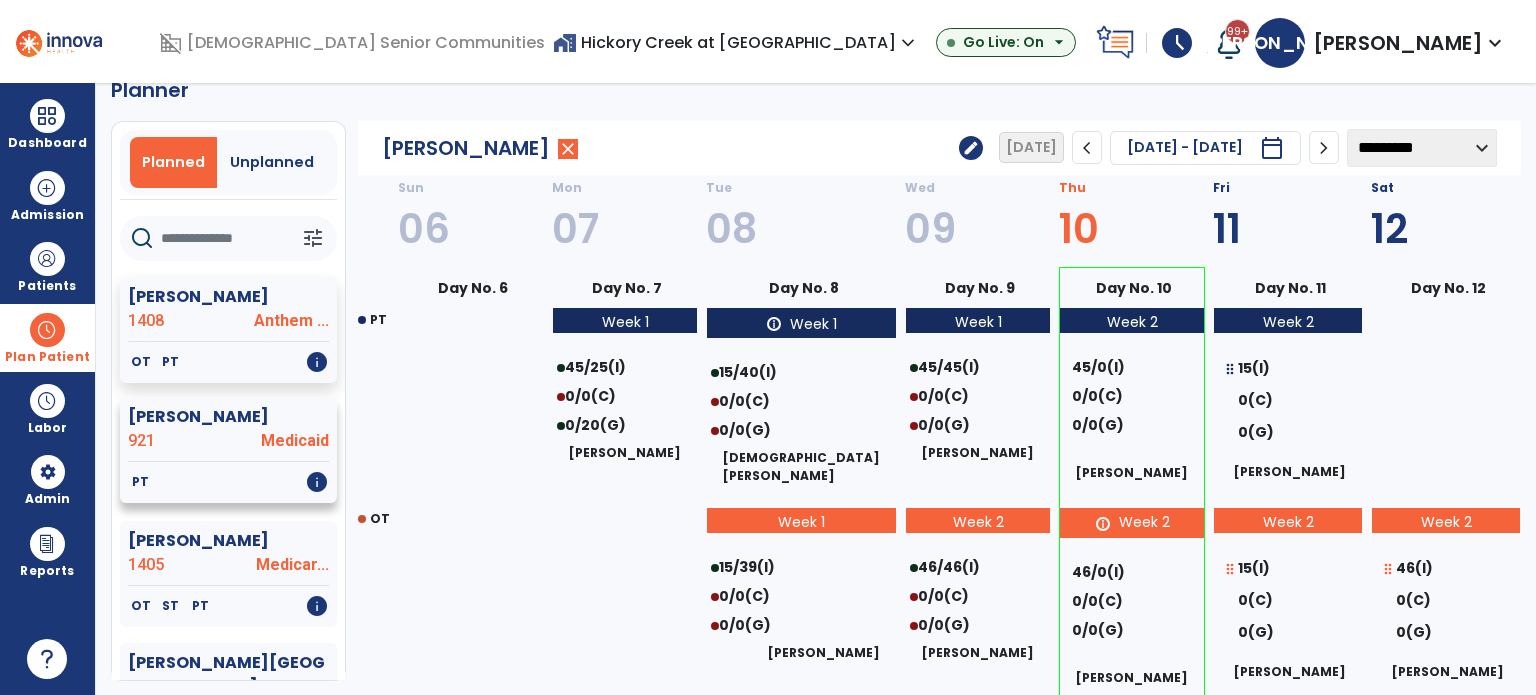 click on "921" 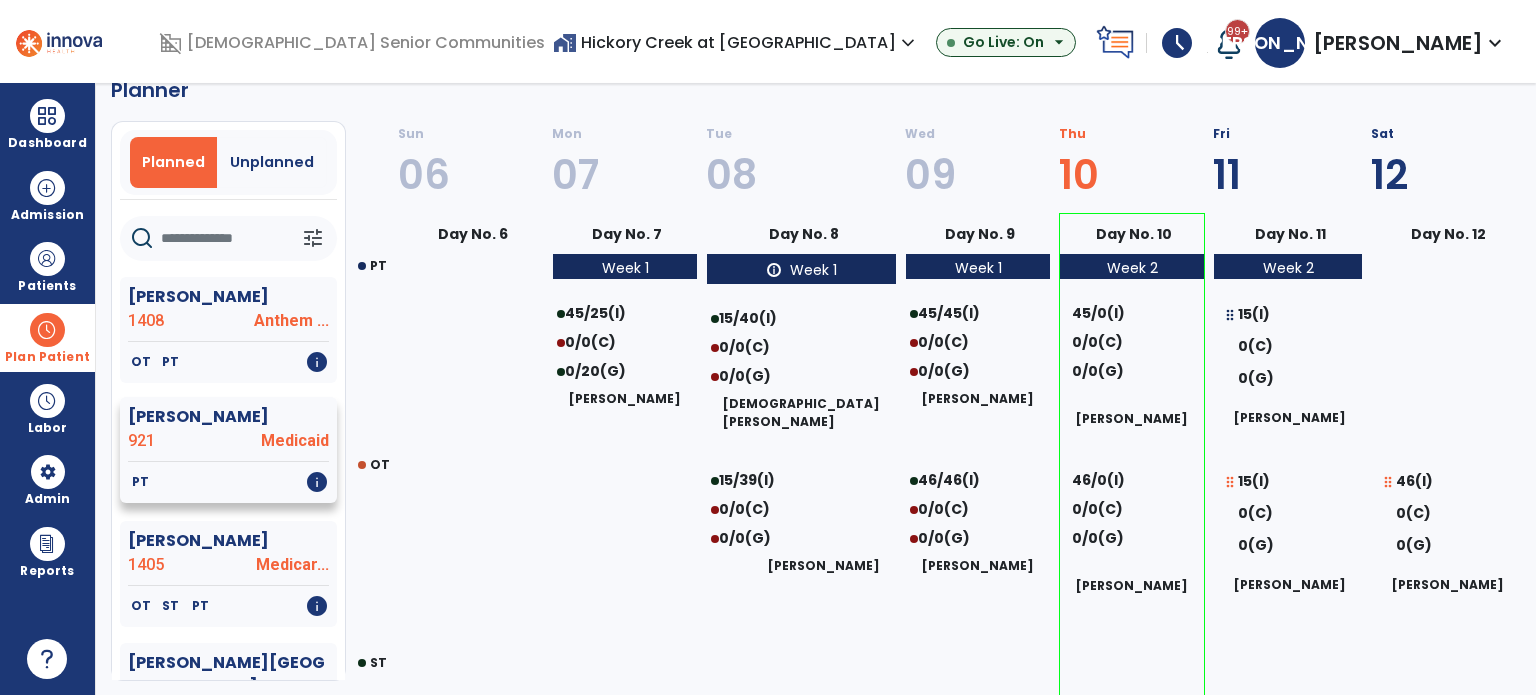 select on "********" 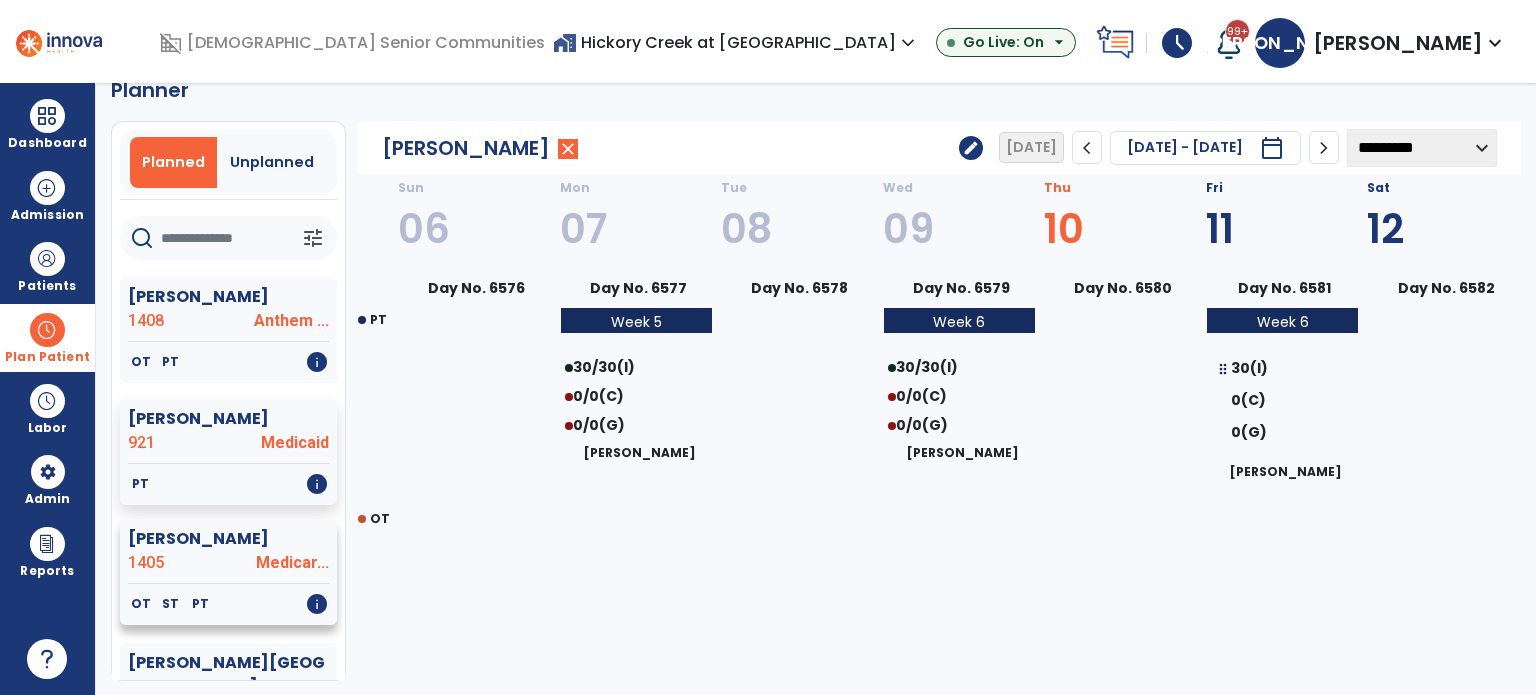 click on "1405" 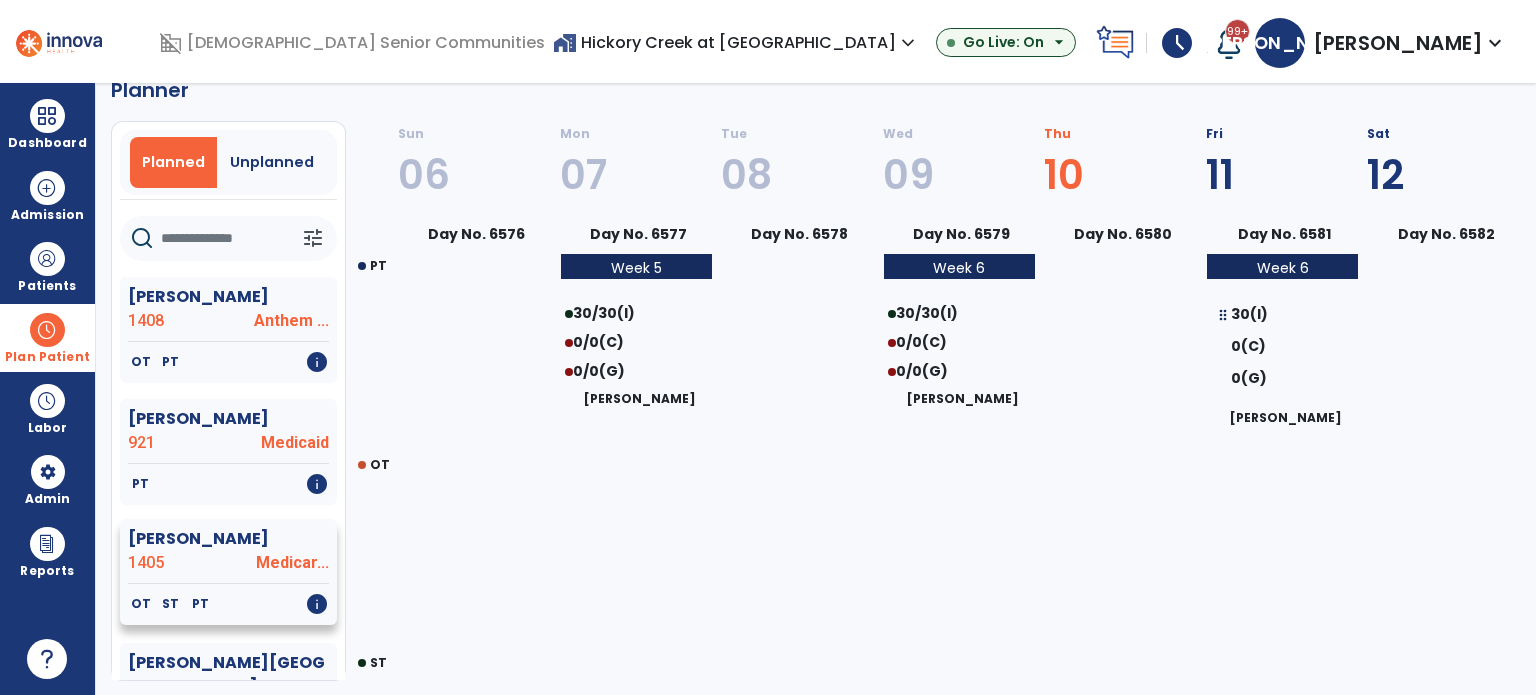 select on "********" 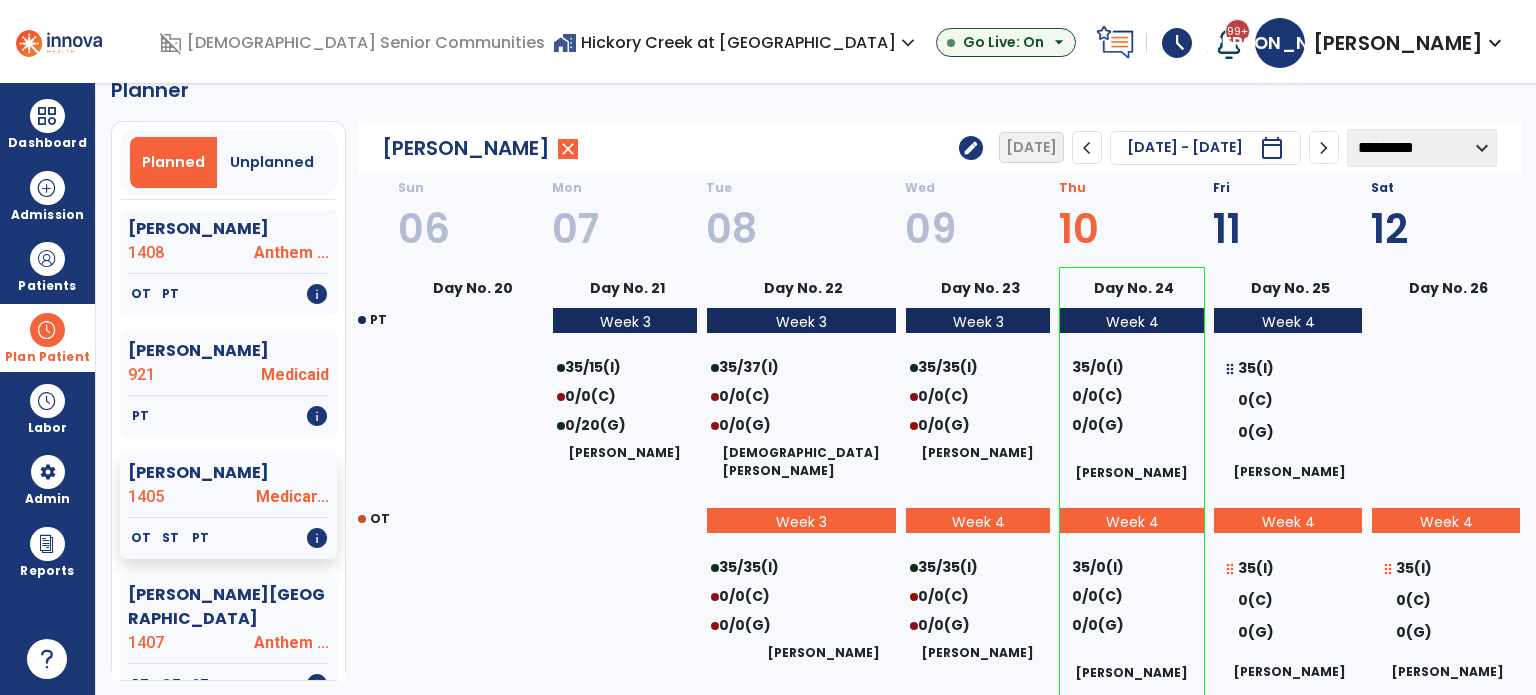 scroll, scrollTop: 200, scrollLeft: 0, axis: vertical 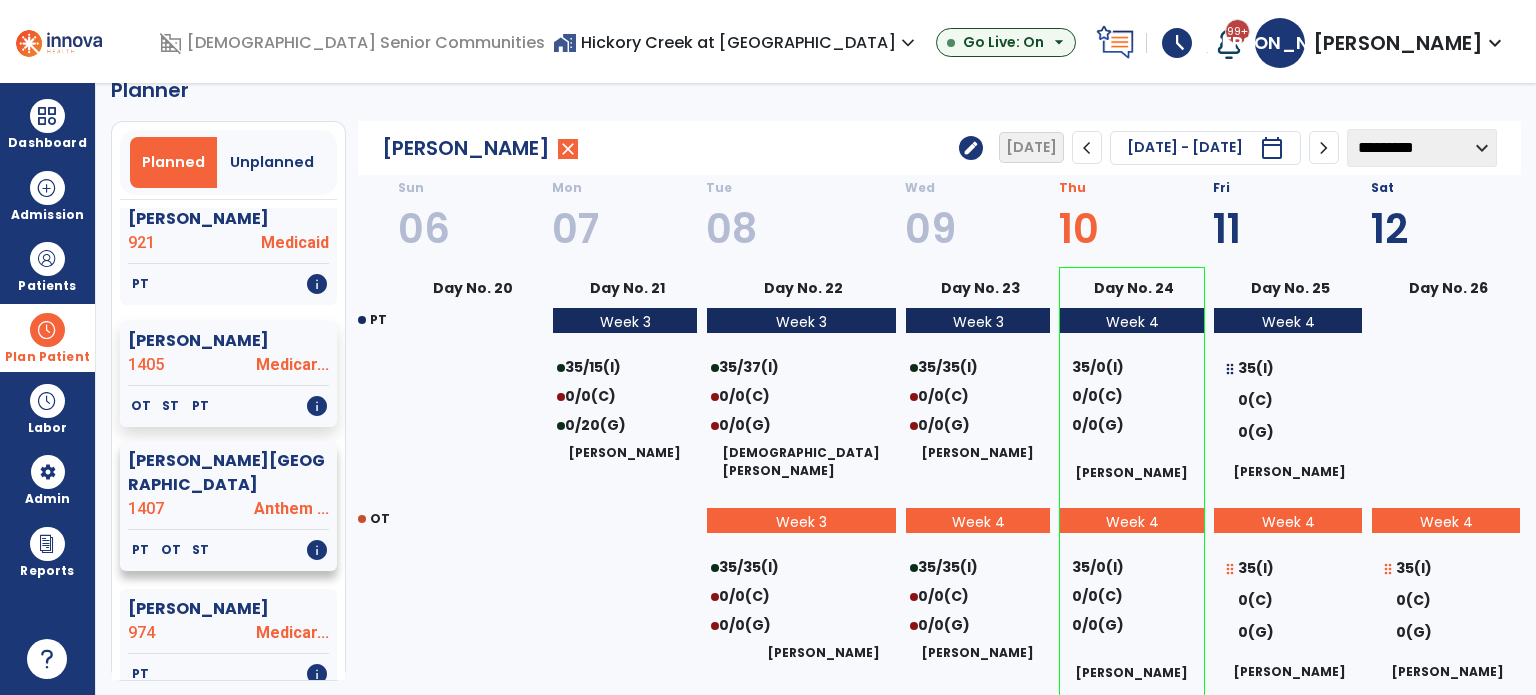 click on "Anthem ..." 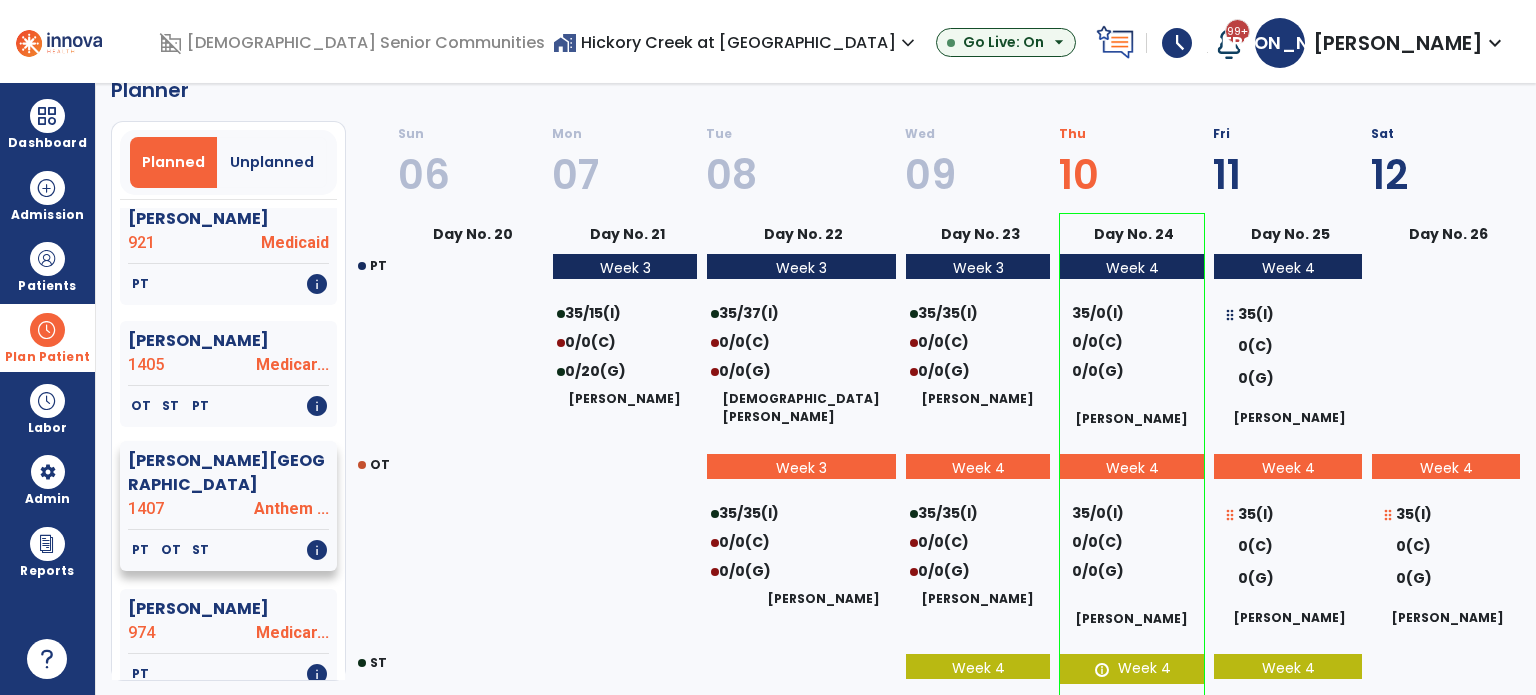 select on "********" 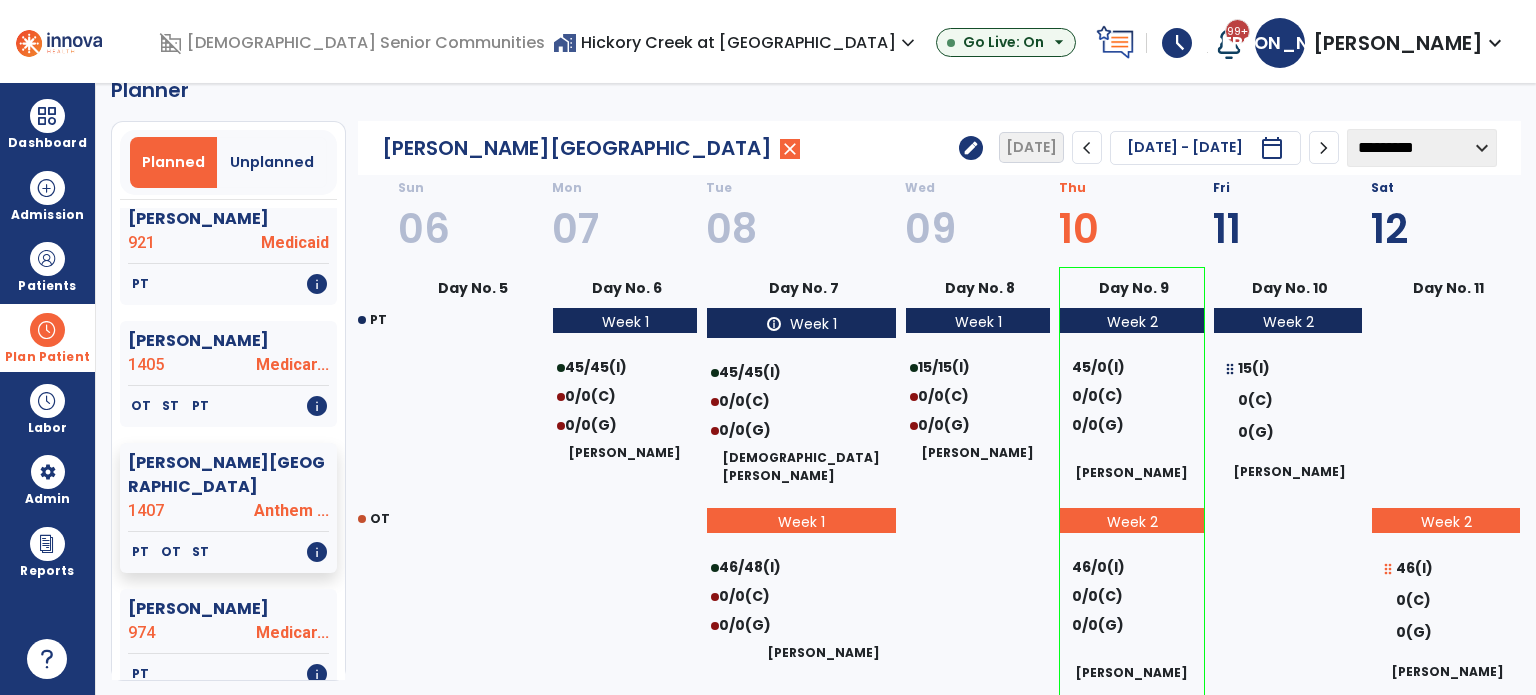 scroll, scrollTop: 236, scrollLeft: 0, axis: vertical 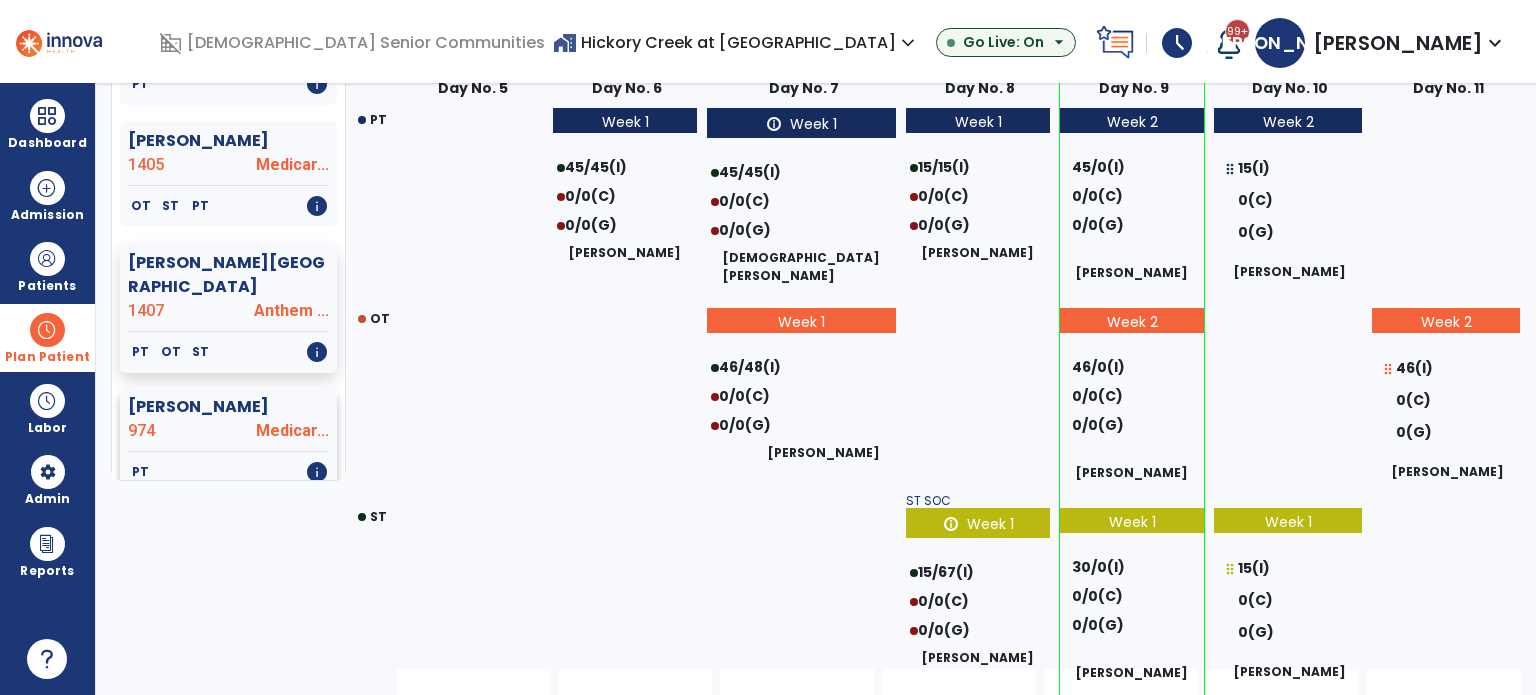 click on "[PERSON_NAME]" 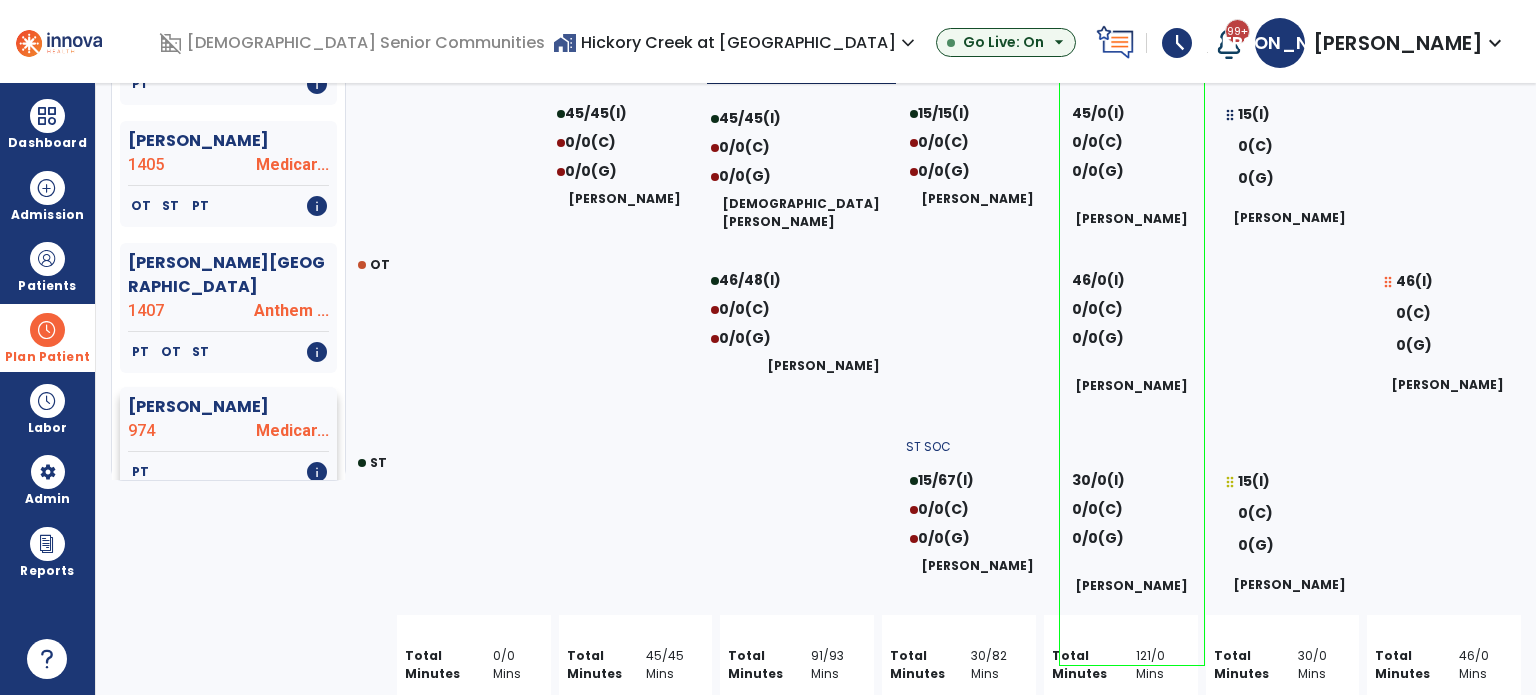 select on "********" 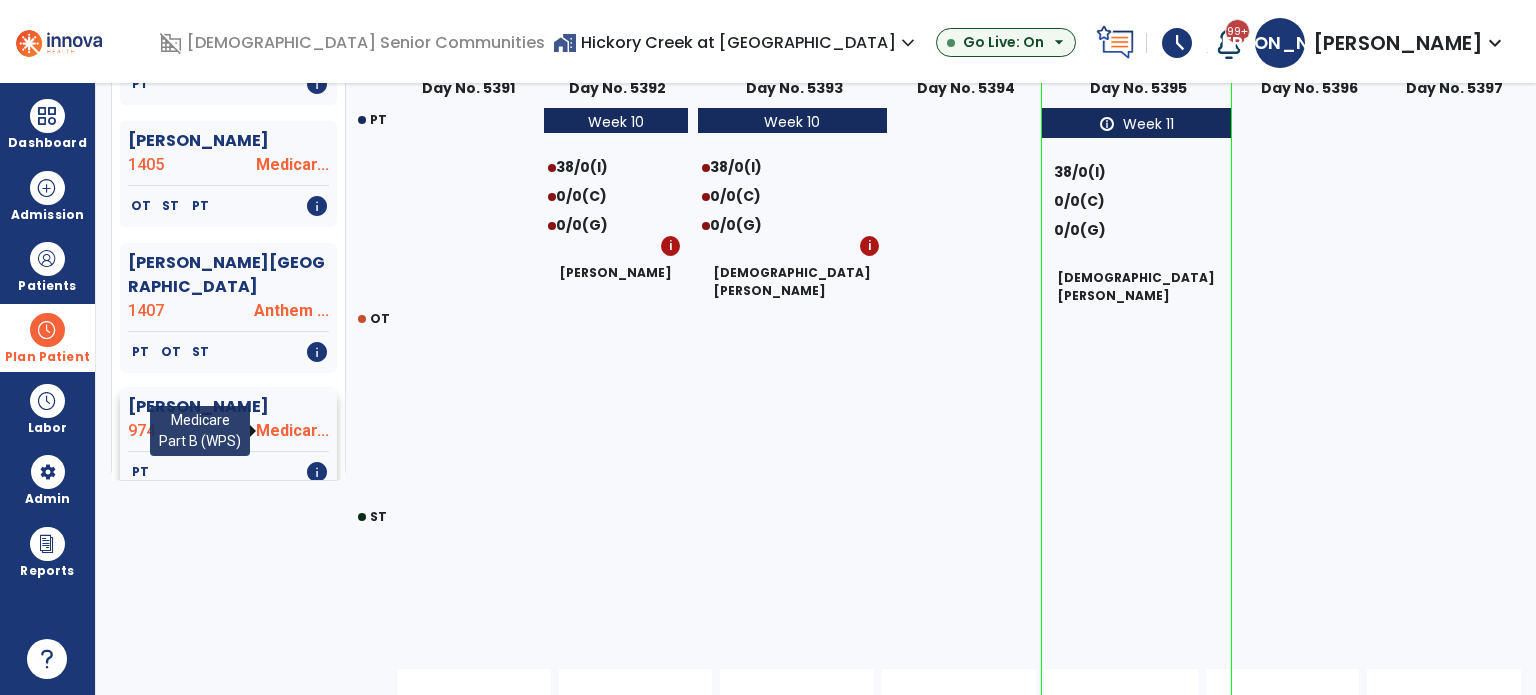 scroll, scrollTop: 400, scrollLeft: 0, axis: vertical 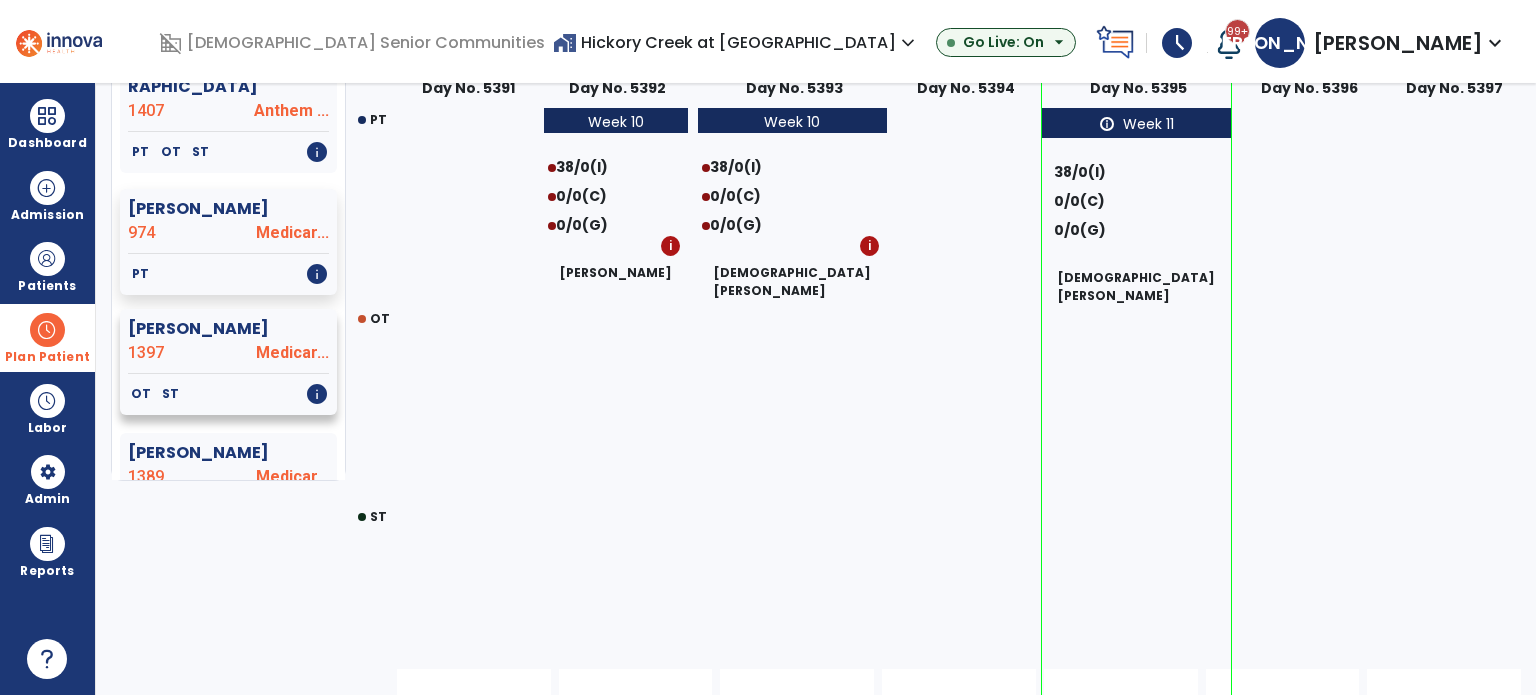 click on "[PERSON_NAME]" 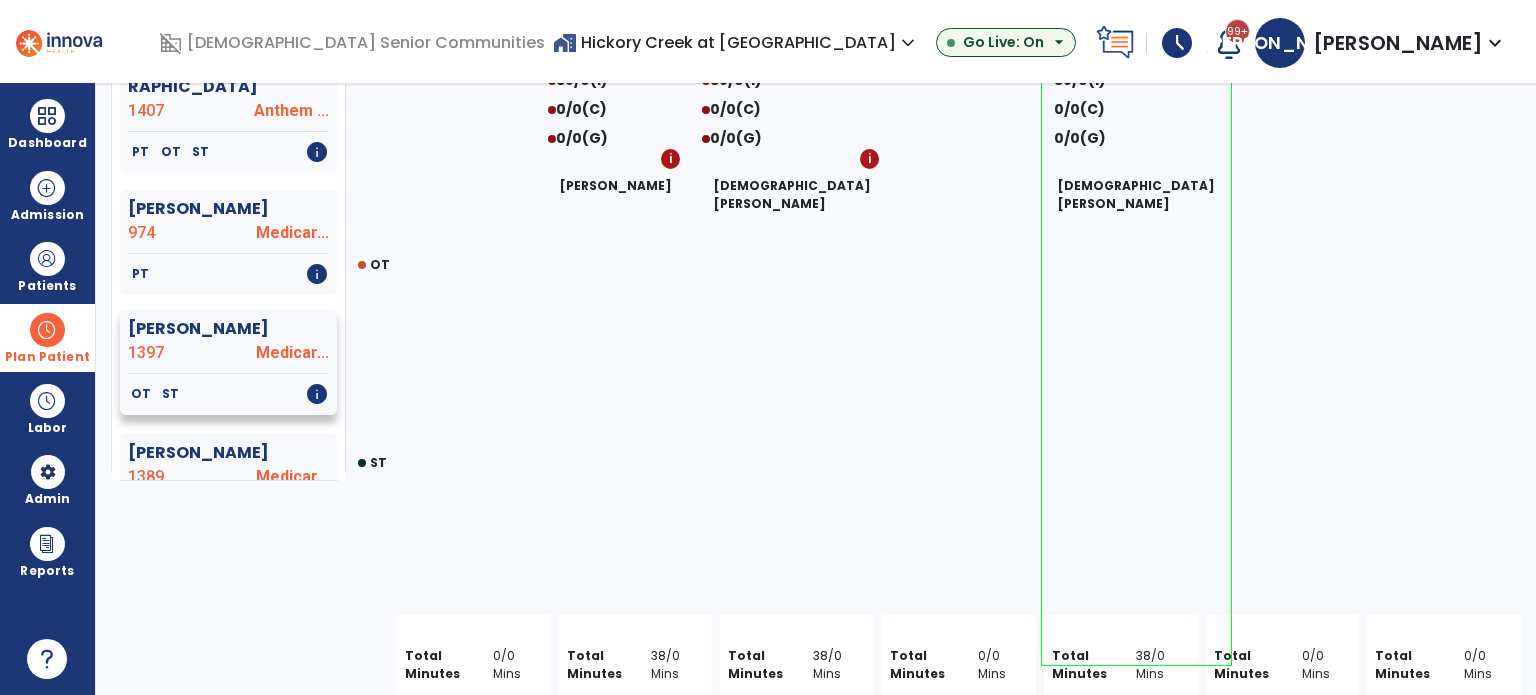 select on "********" 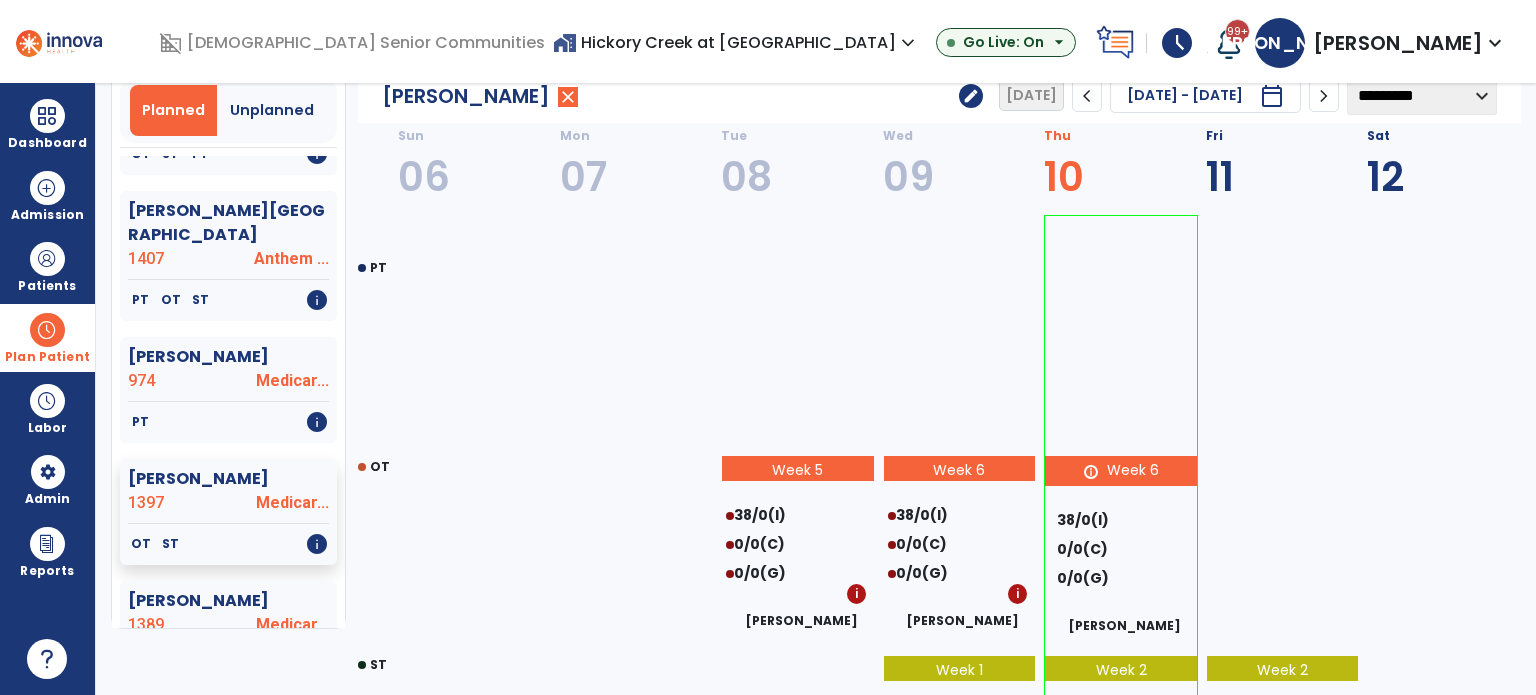 scroll, scrollTop: 200, scrollLeft: 0, axis: vertical 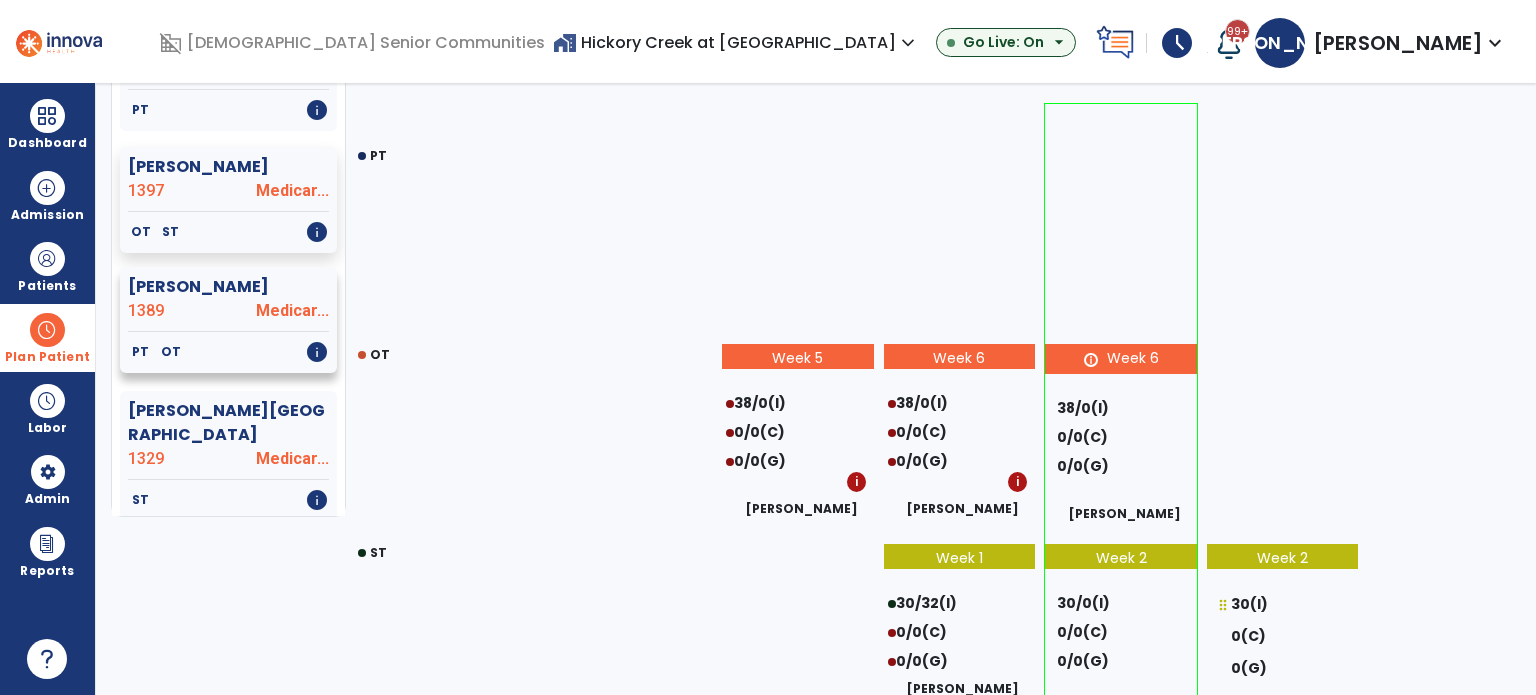 click on "Medicar..." 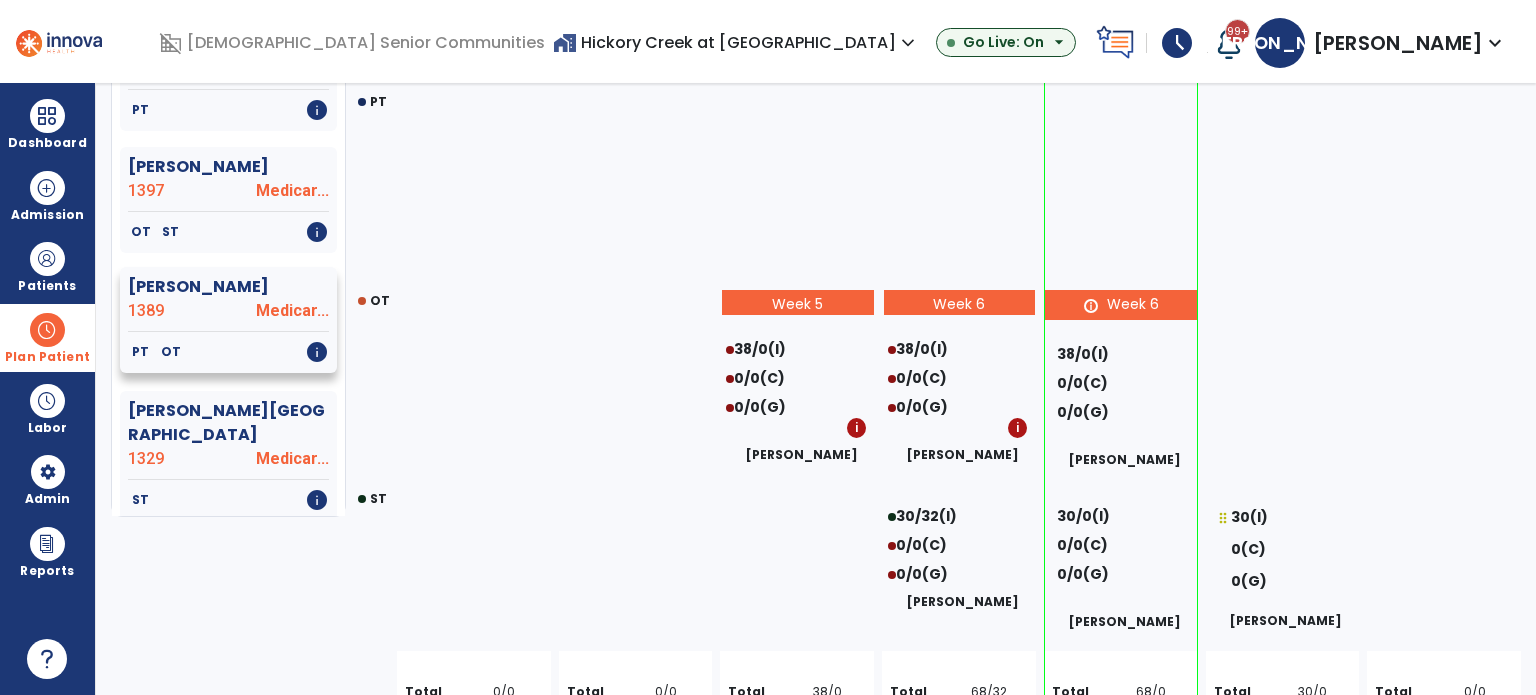 select on "********" 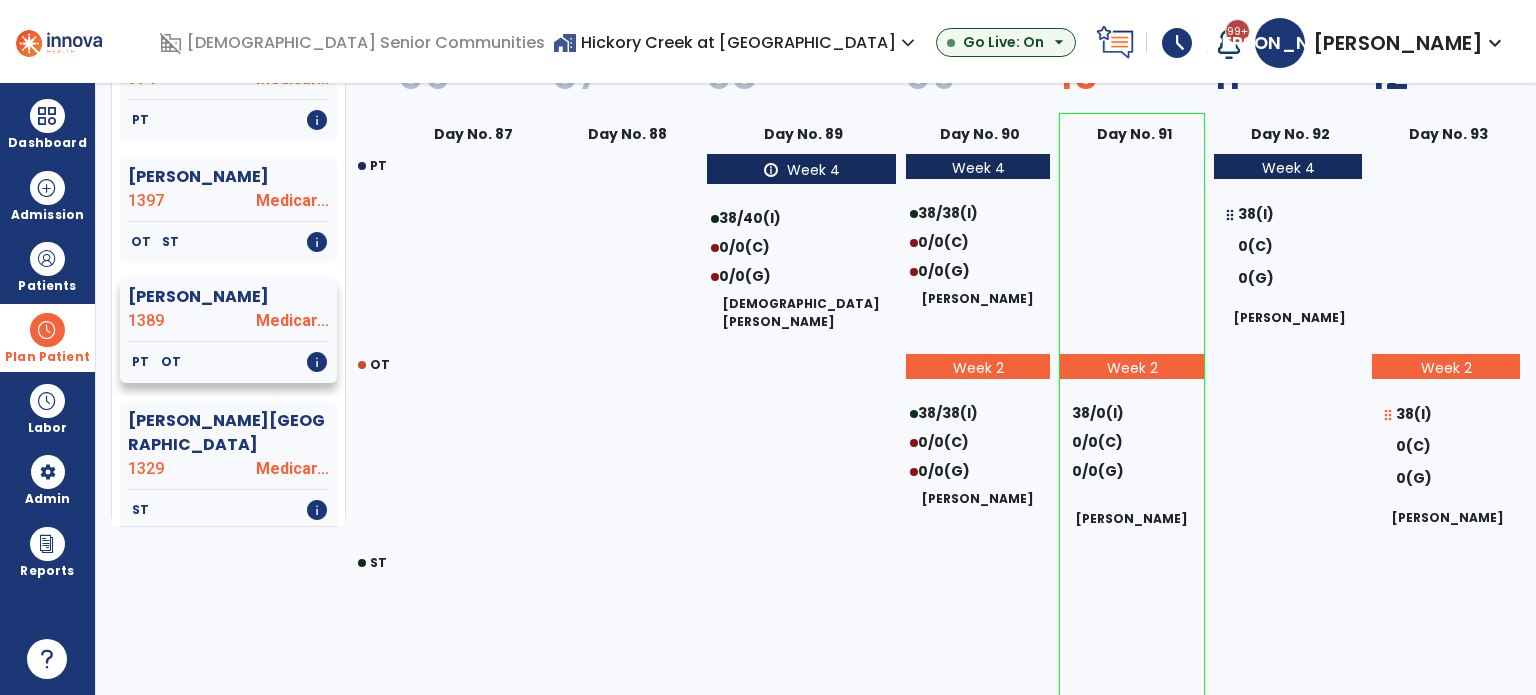 scroll, scrollTop: 200, scrollLeft: 0, axis: vertical 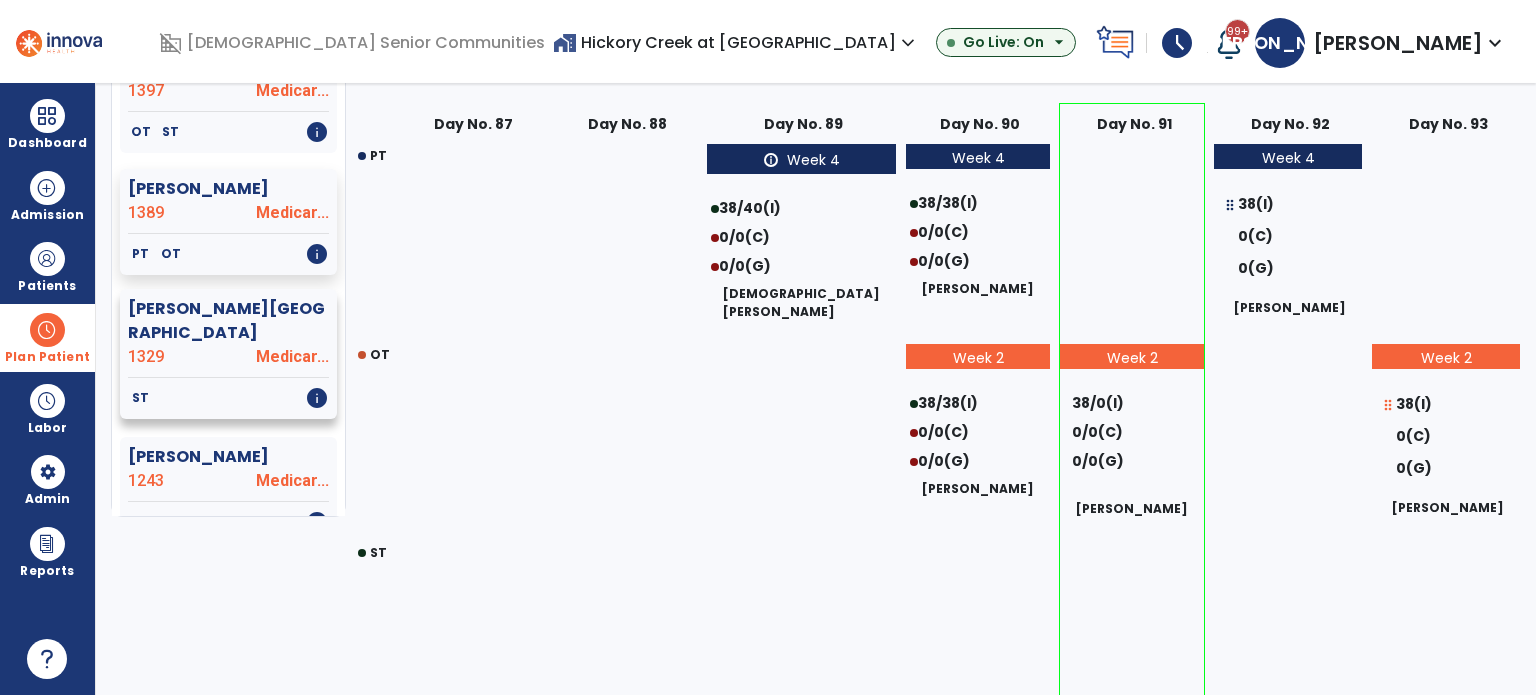 click on "[PERSON_NAME][GEOGRAPHIC_DATA]" 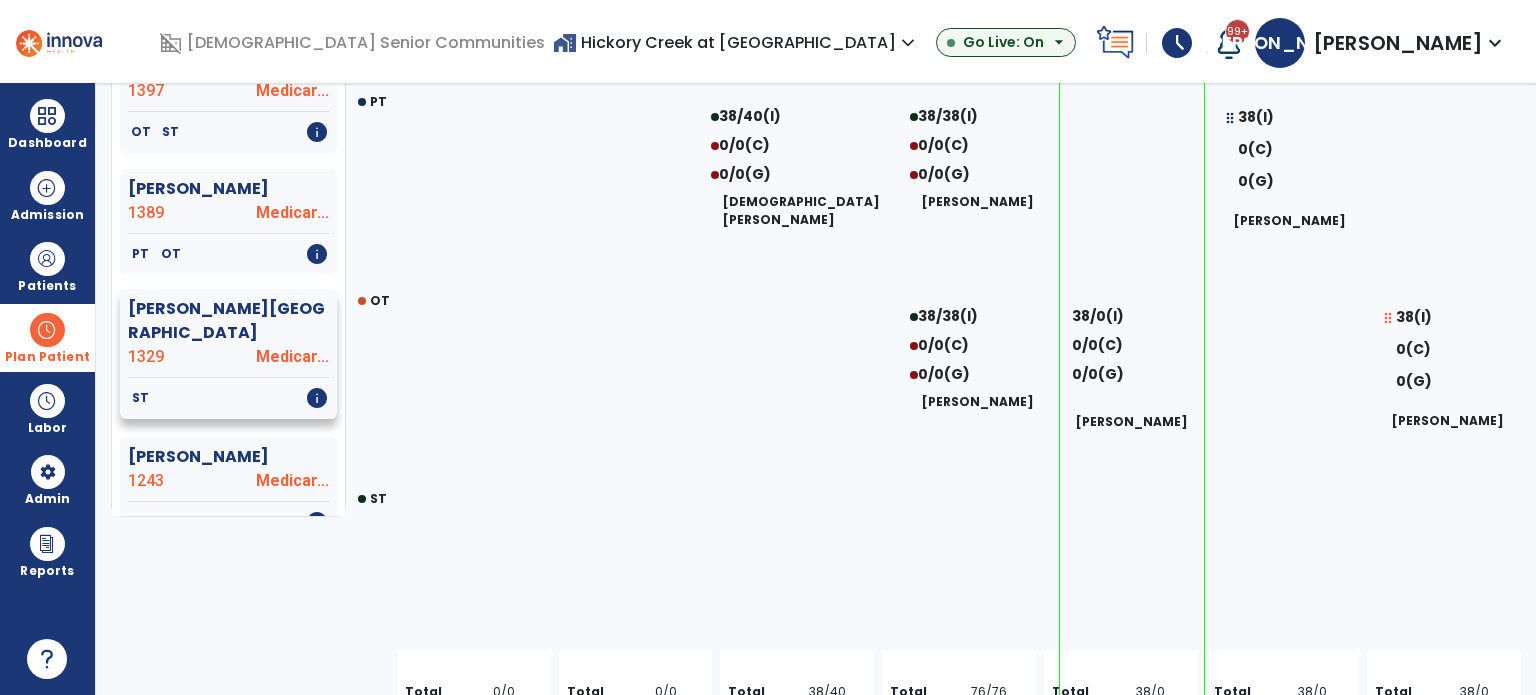 select on "********" 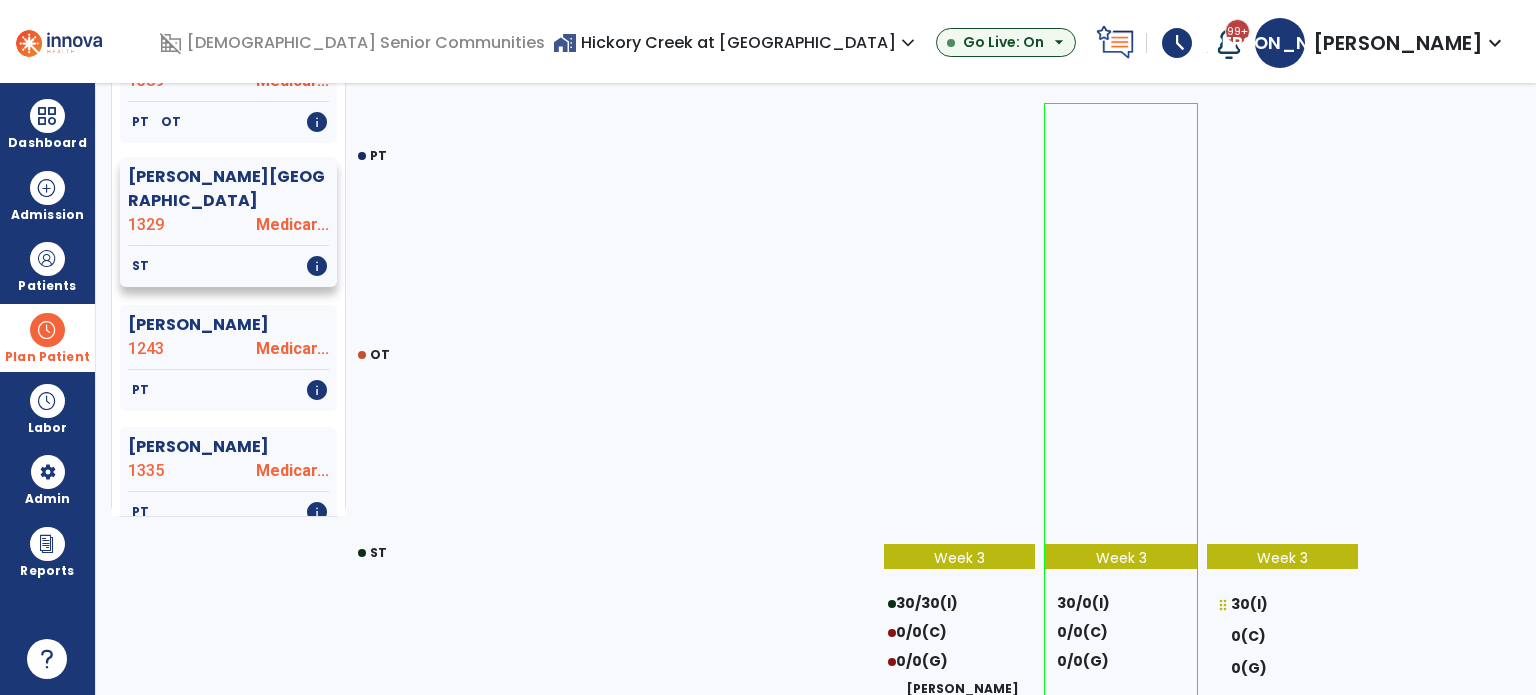 scroll, scrollTop: 900, scrollLeft: 0, axis: vertical 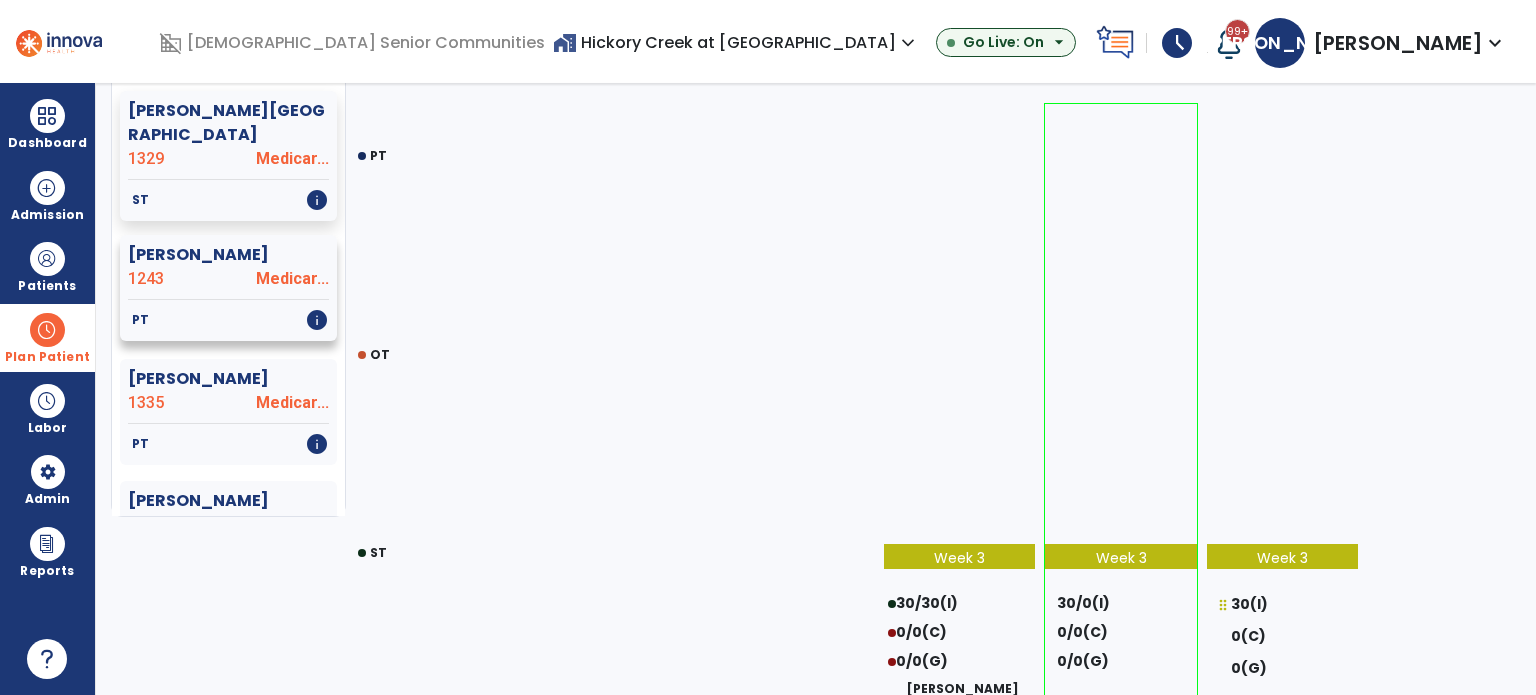 click on "[PERSON_NAME]  1243 Medicar..." 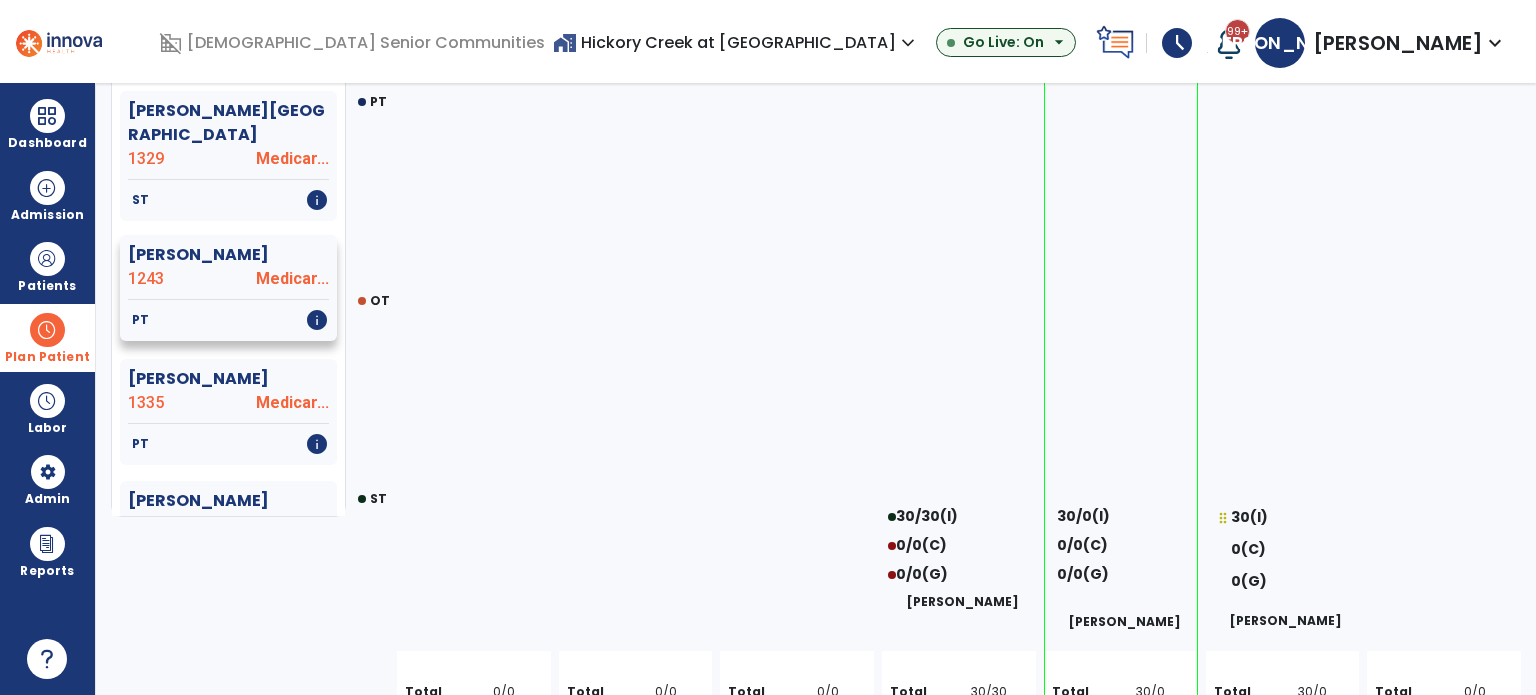 select on "********" 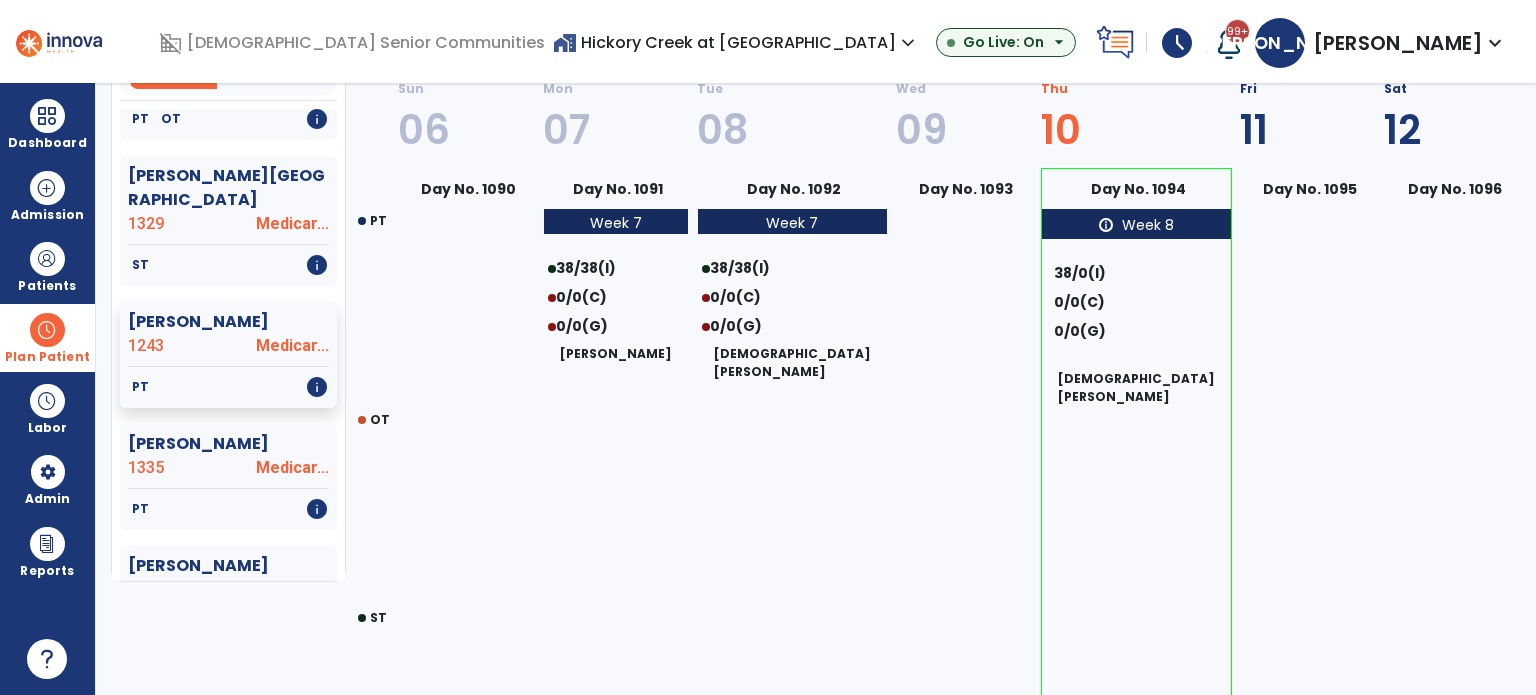 scroll, scrollTop: 100, scrollLeft: 0, axis: vertical 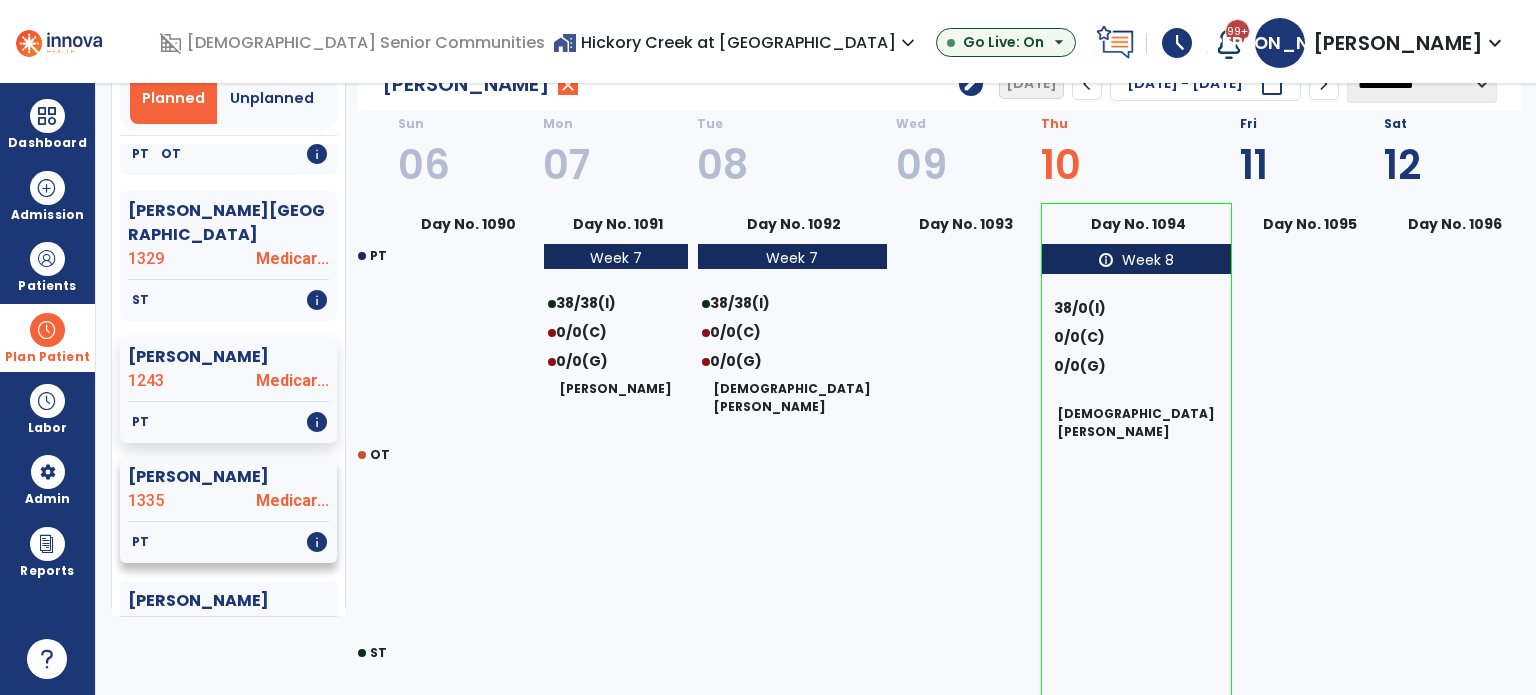 click on "1335" 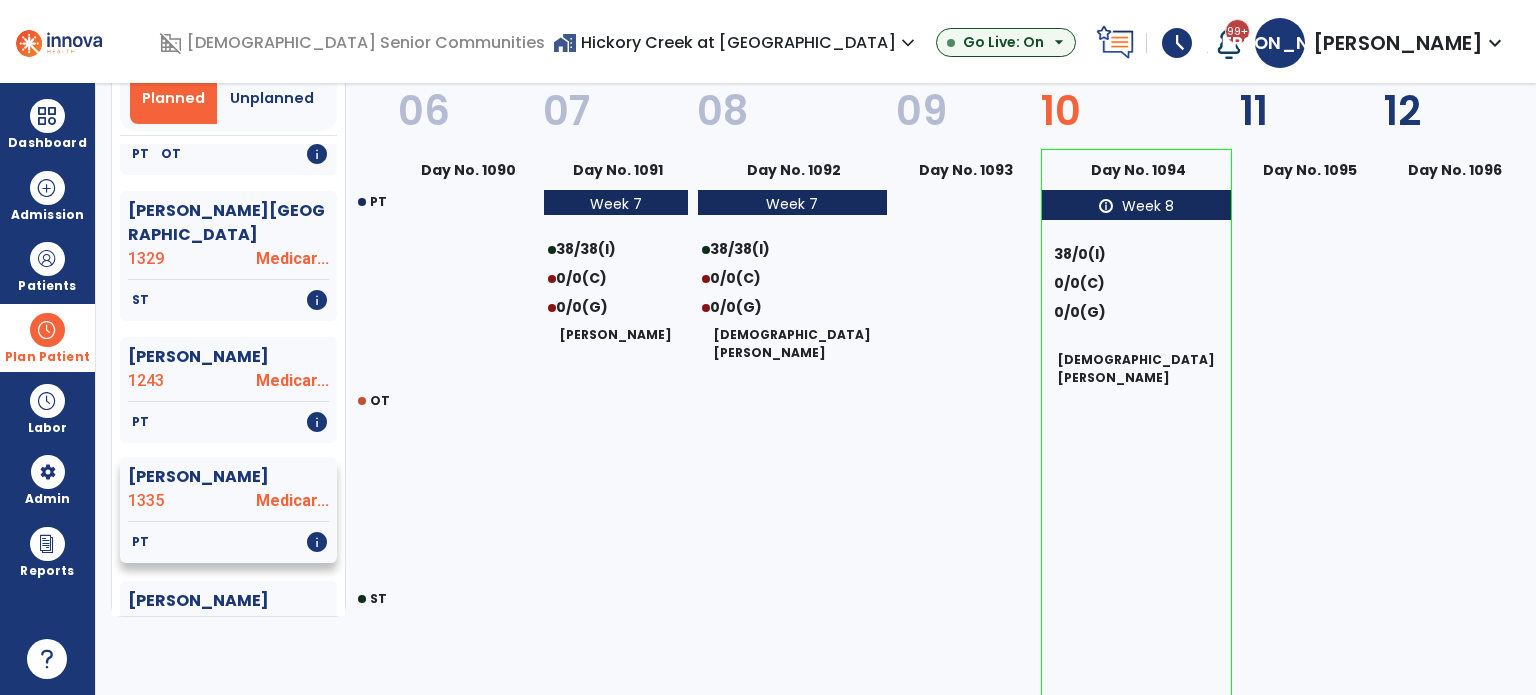 select on "********" 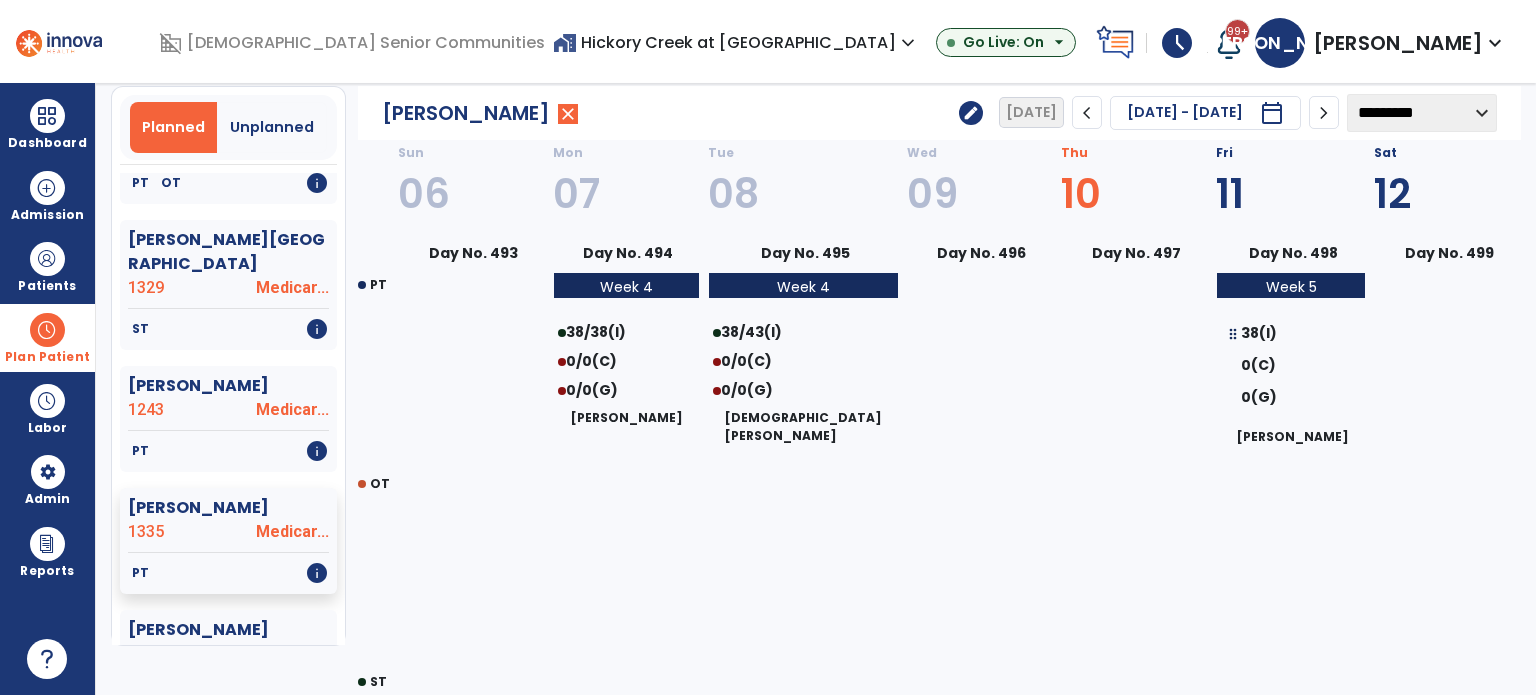 scroll, scrollTop: 100, scrollLeft: 0, axis: vertical 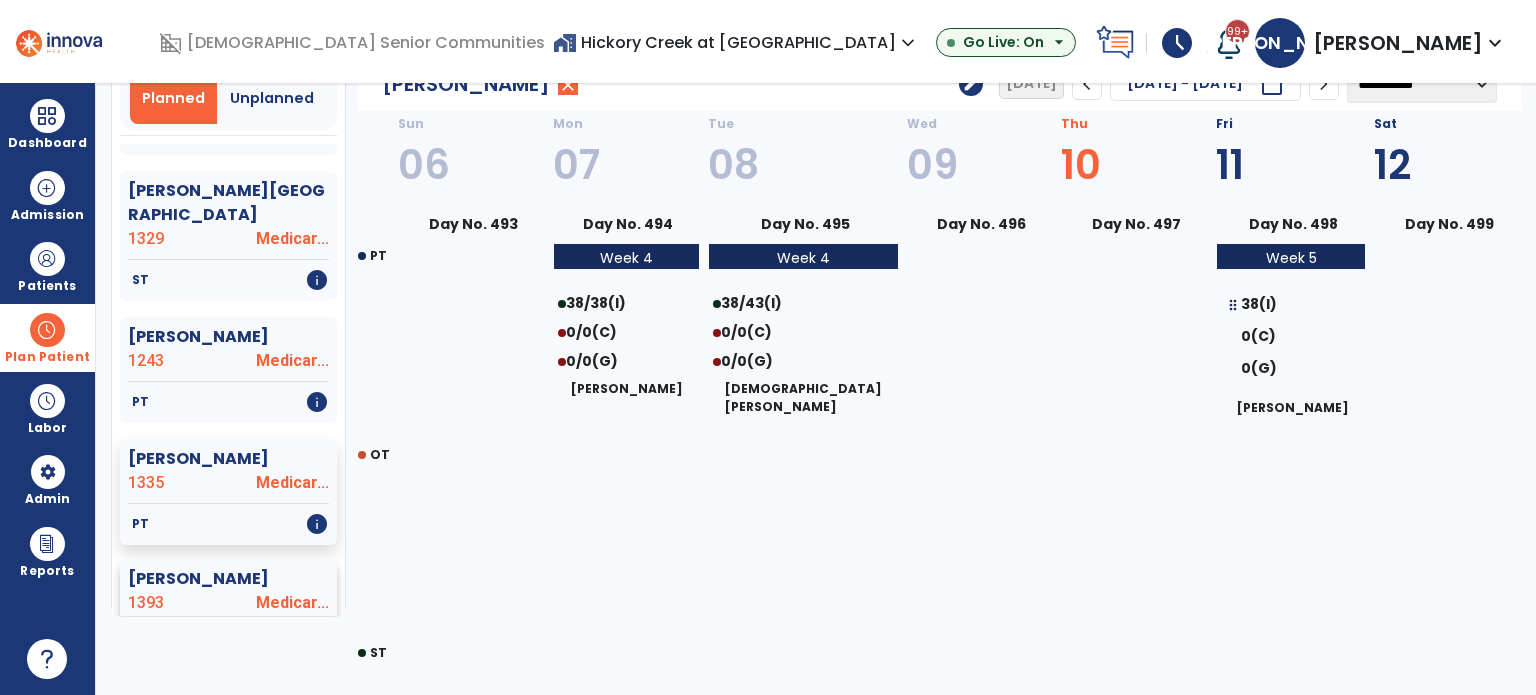 click on "1393" 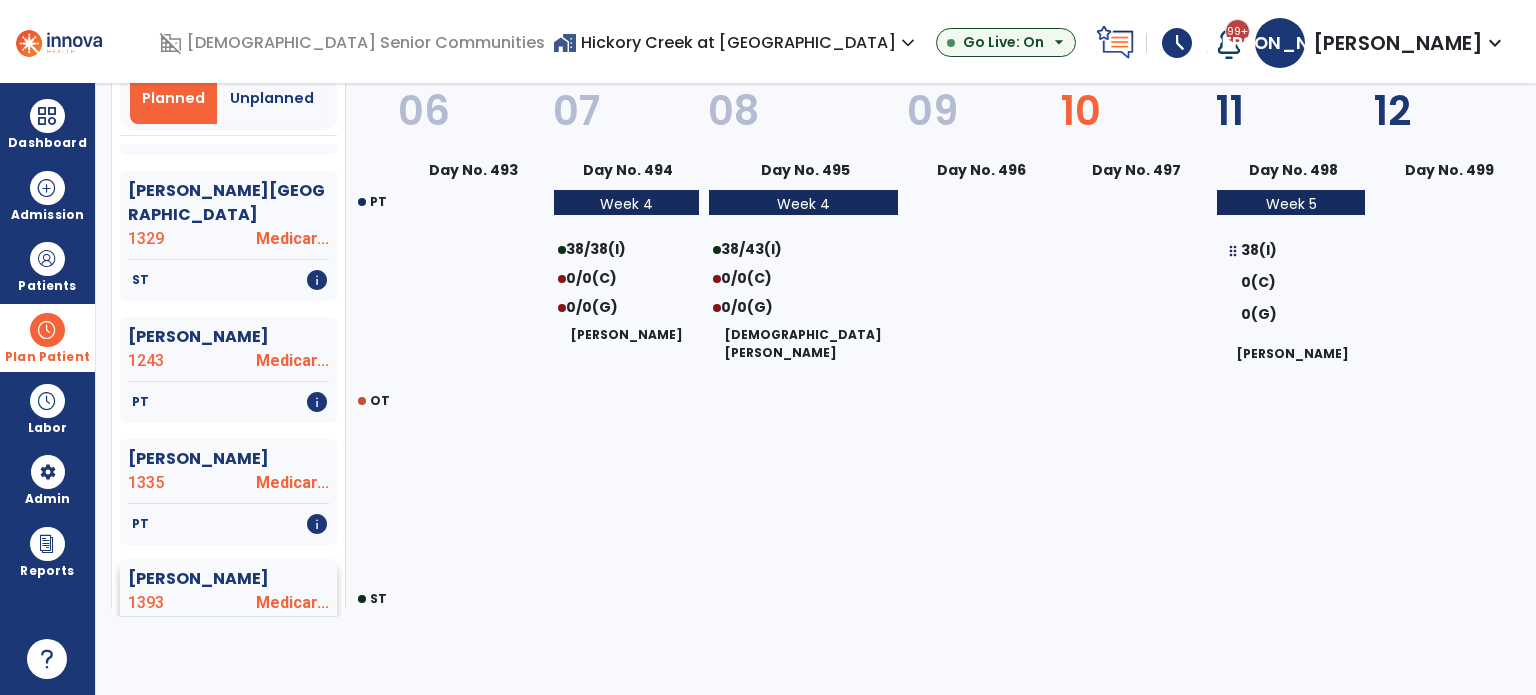 select on "********" 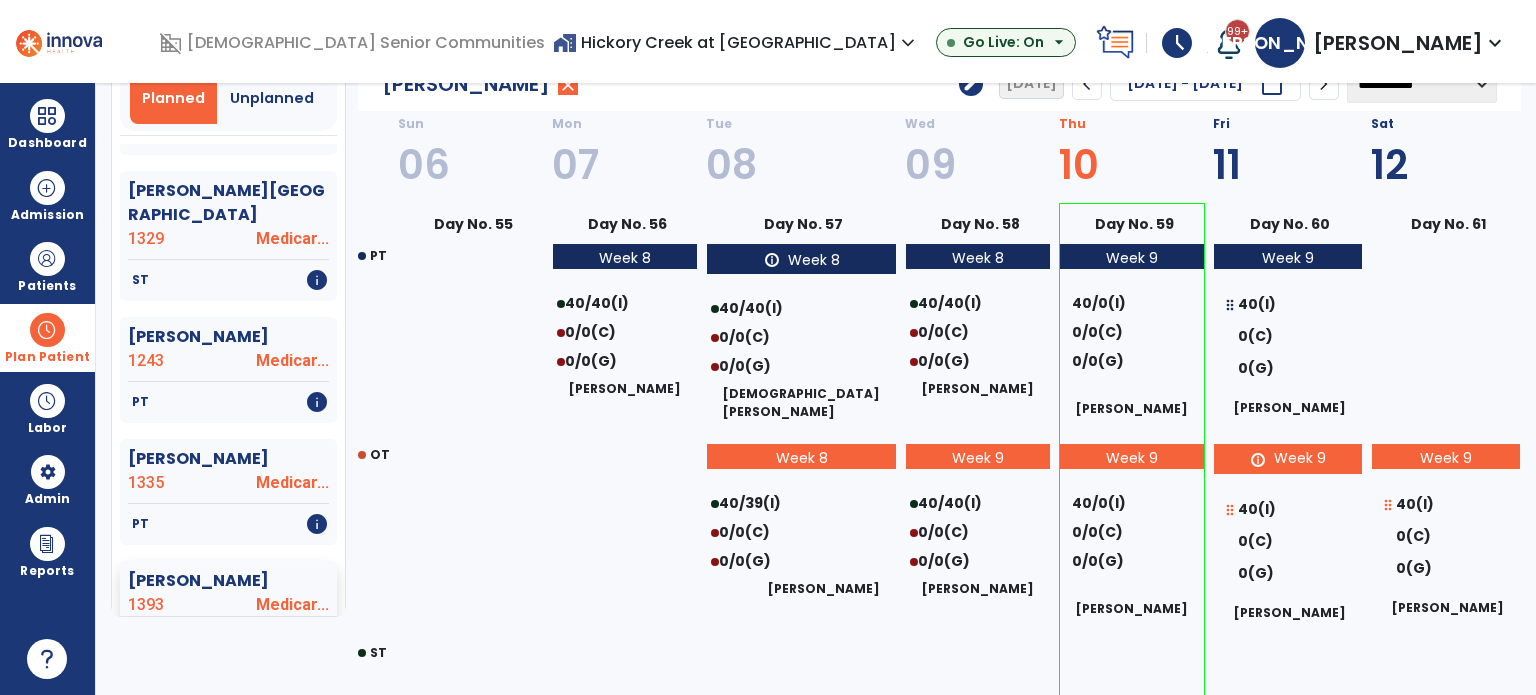click at bounding box center [47, 330] 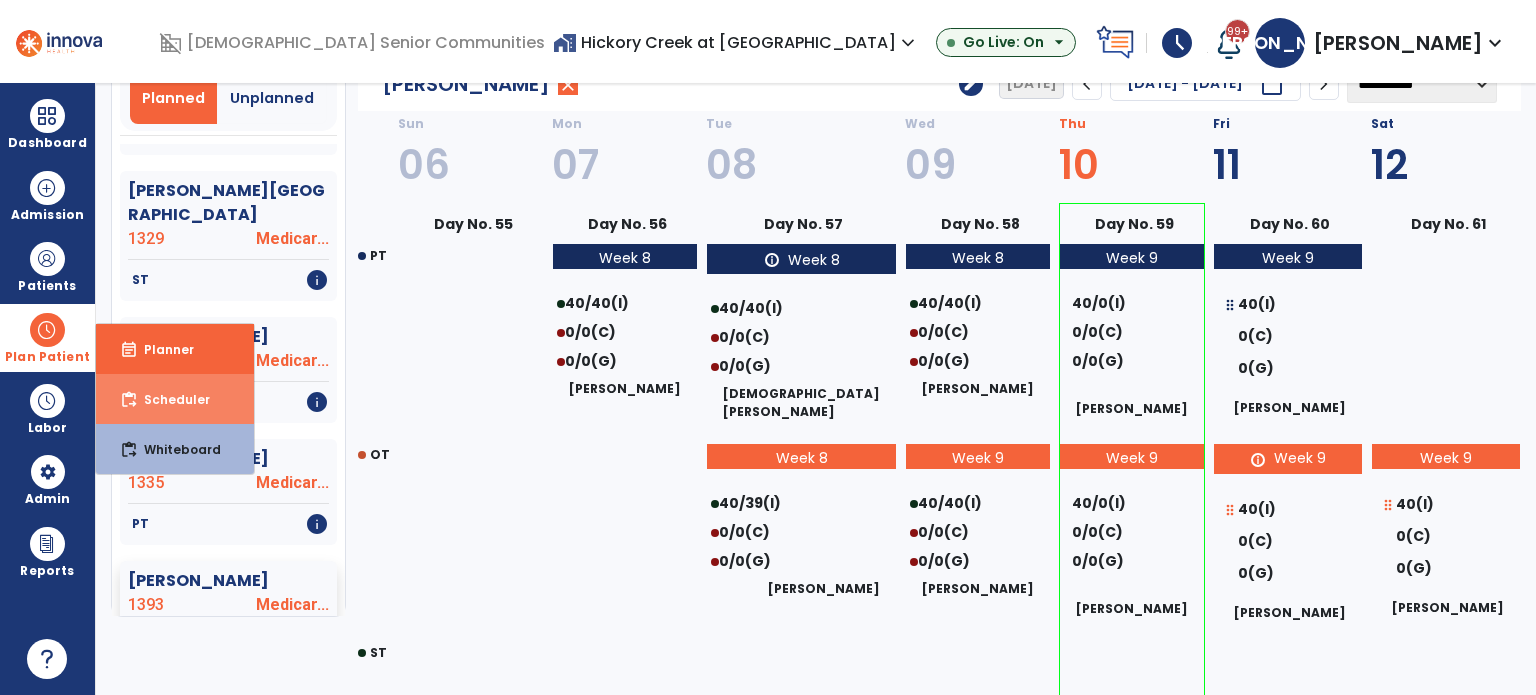 click on "Scheduler" at bounding box center (169, 399) 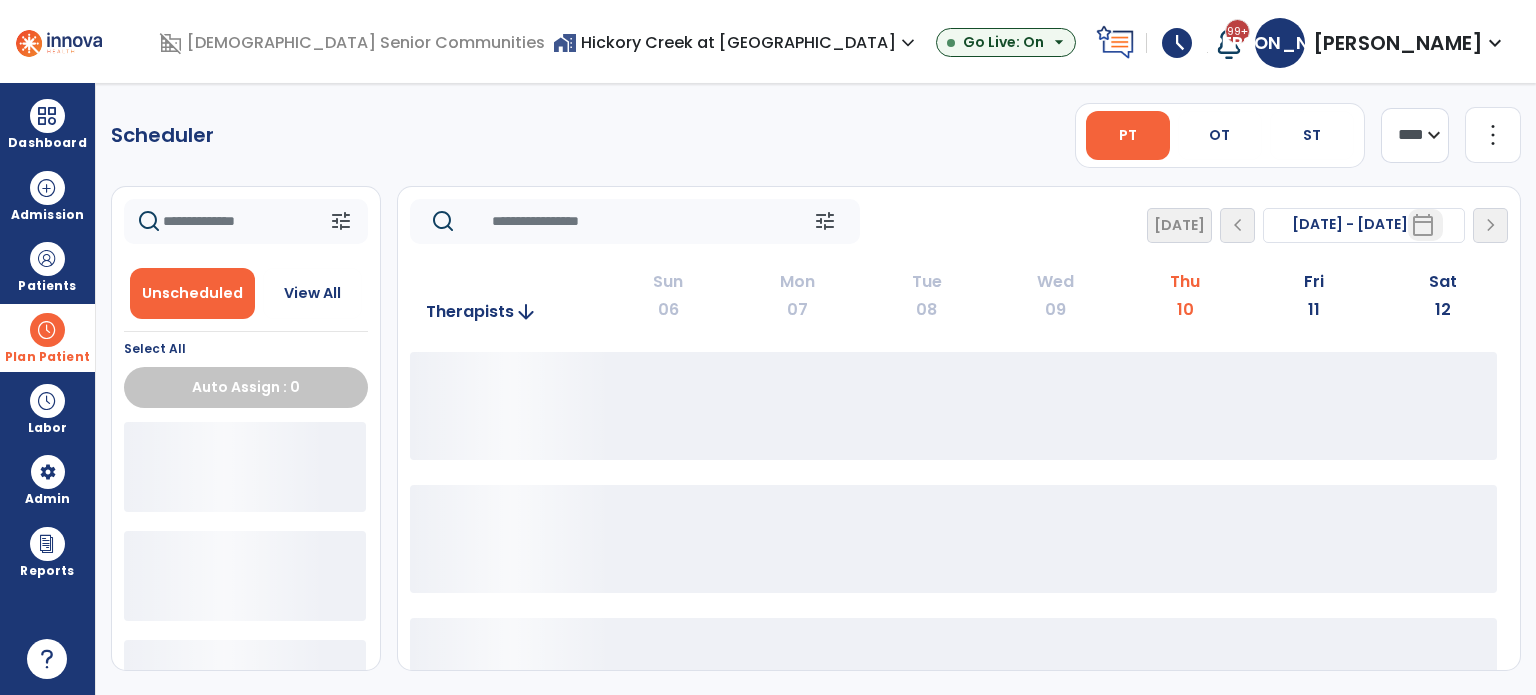 scroll, scrollTop: 0, scrollLeft: 0, axis: both 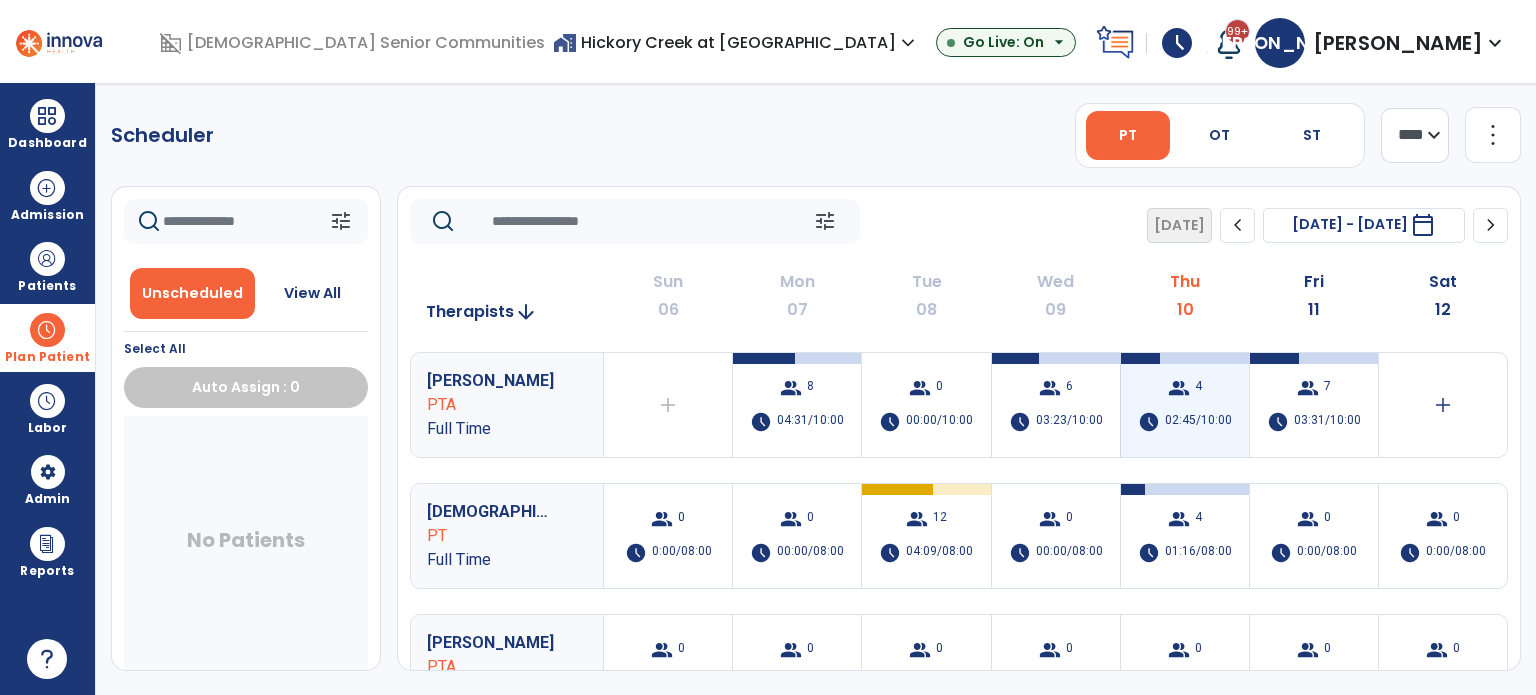 click on "group  4  schedule  02:45/10:00" at bounding box center (1185, 405) 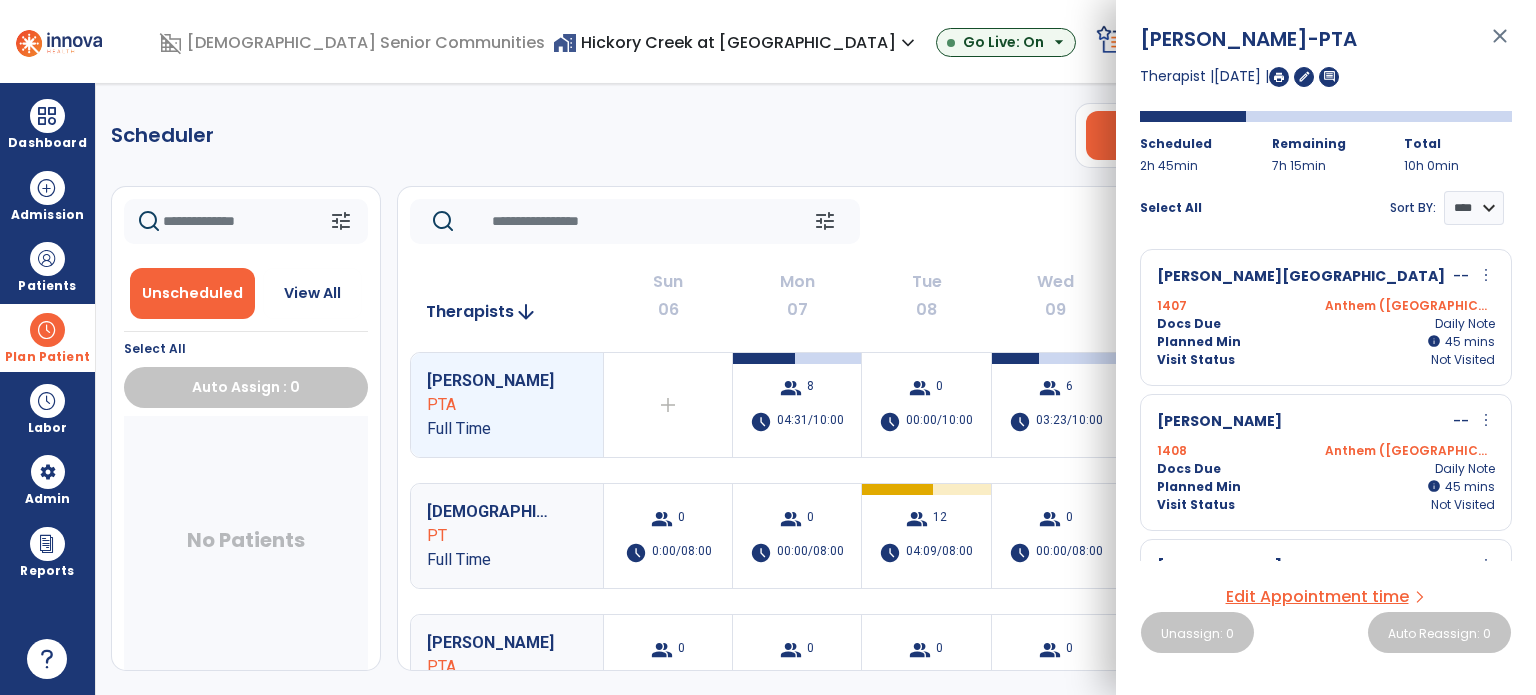 click on "1407 Anthem ([GEOGRAPHIC_DATA])" at bounding box center [1326, 306] 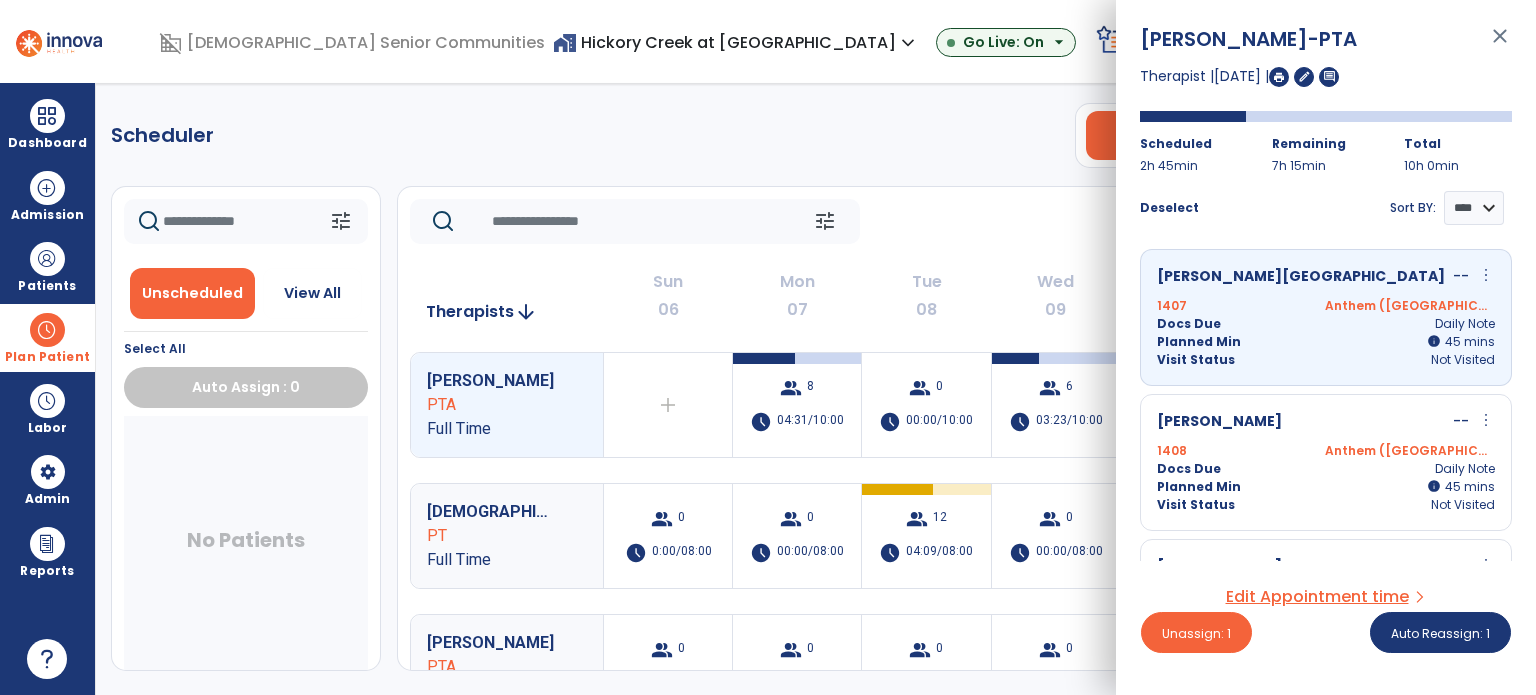 click on "Docs Due Daily Note" at bounding box center (1326, 469) 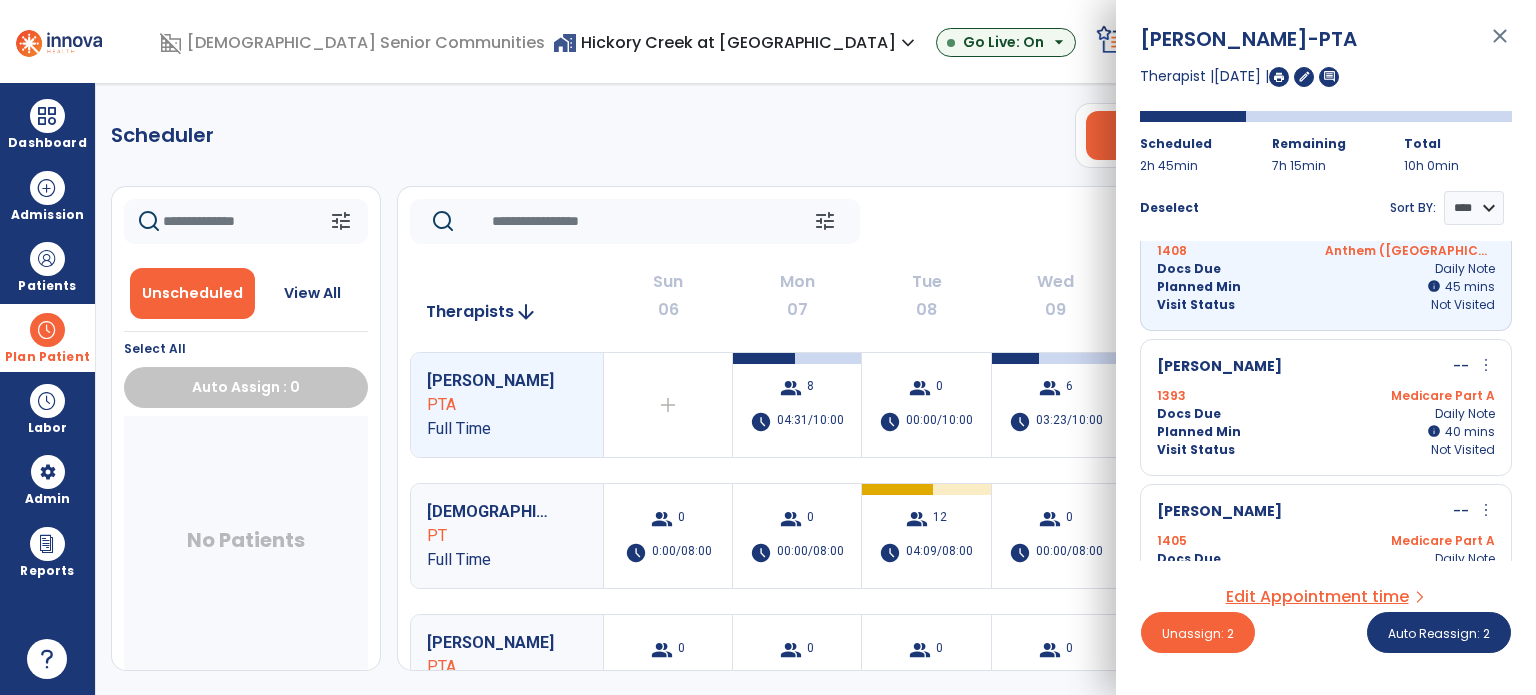 click on "Docs Due Daily Note" at bounding box center (1326, 414) 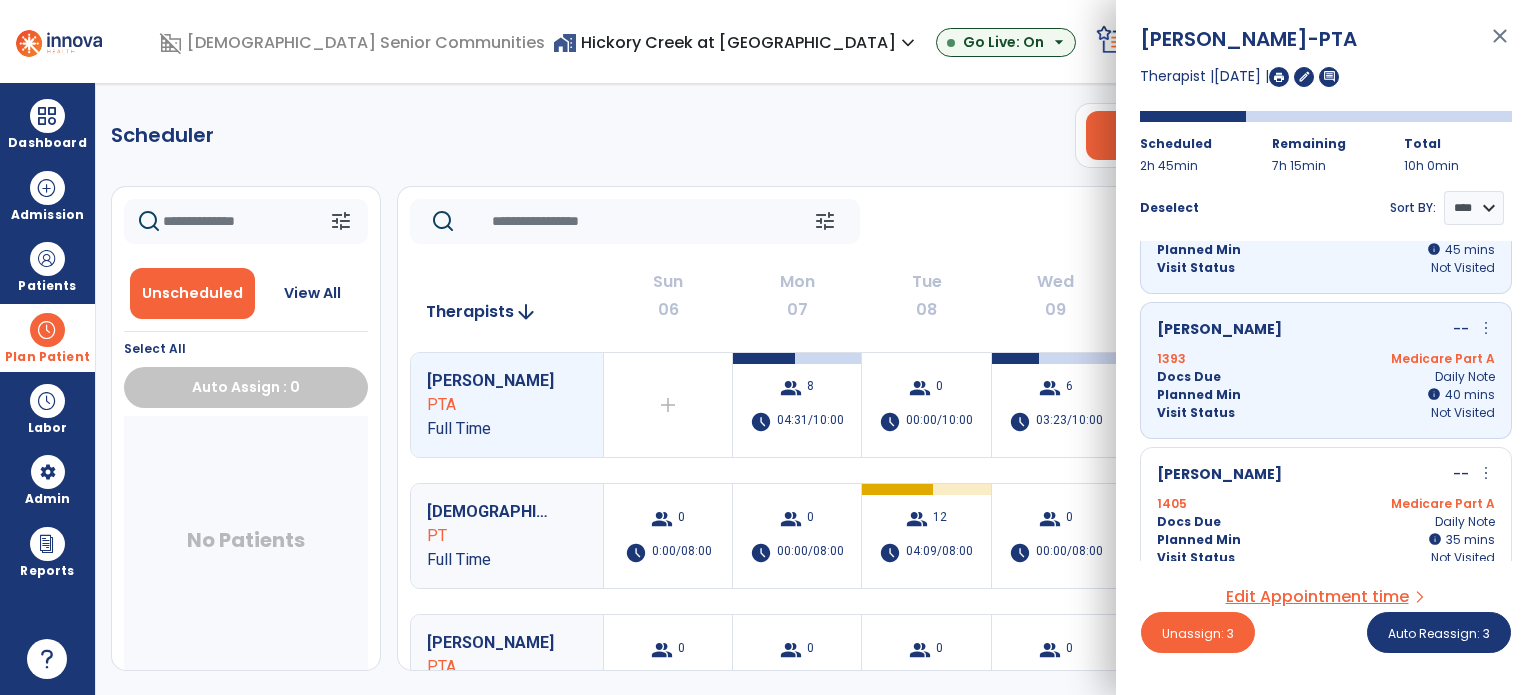 scroll, scrollTop: 257, scrollLeft: 0, axis: vertical 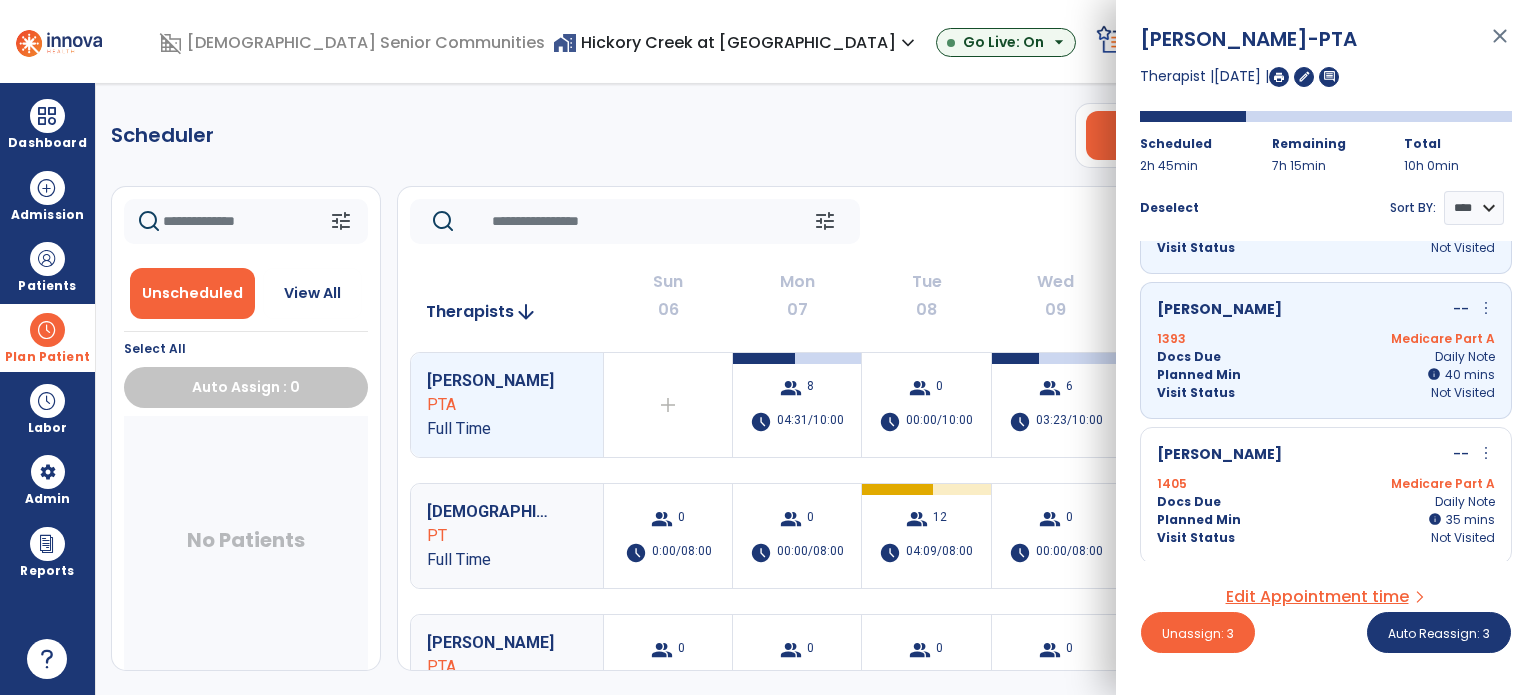 click on "[PERSON_NAME]   --  more_vert  edit   Edit Session   alt_route   Split Minutes  1405 Medicare Part A  Docs Due Daily Note   Planned Min  info   35 I 35 mins  Visit Status  Not Visited" at bounding box center [1326, 495] 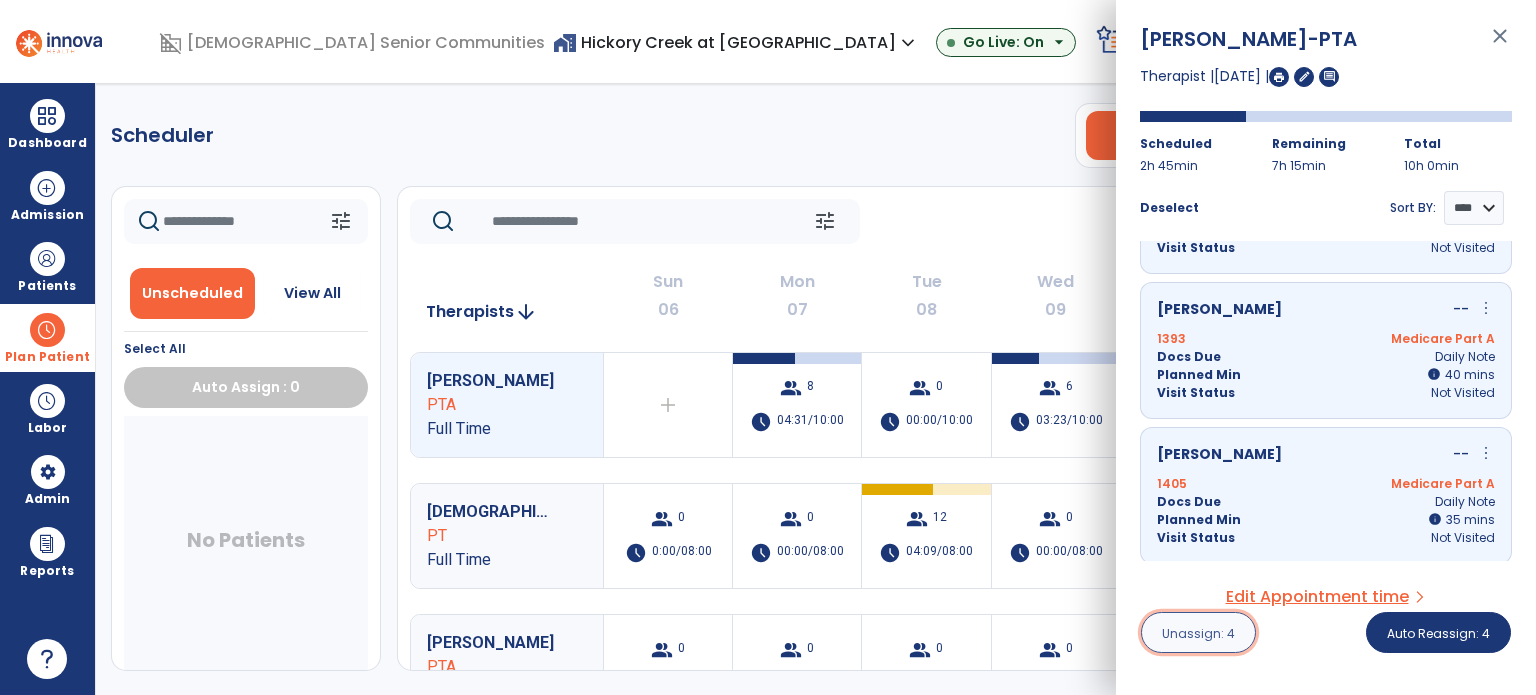 click on "Unassign: 4" at bounding box center (1198, 633) 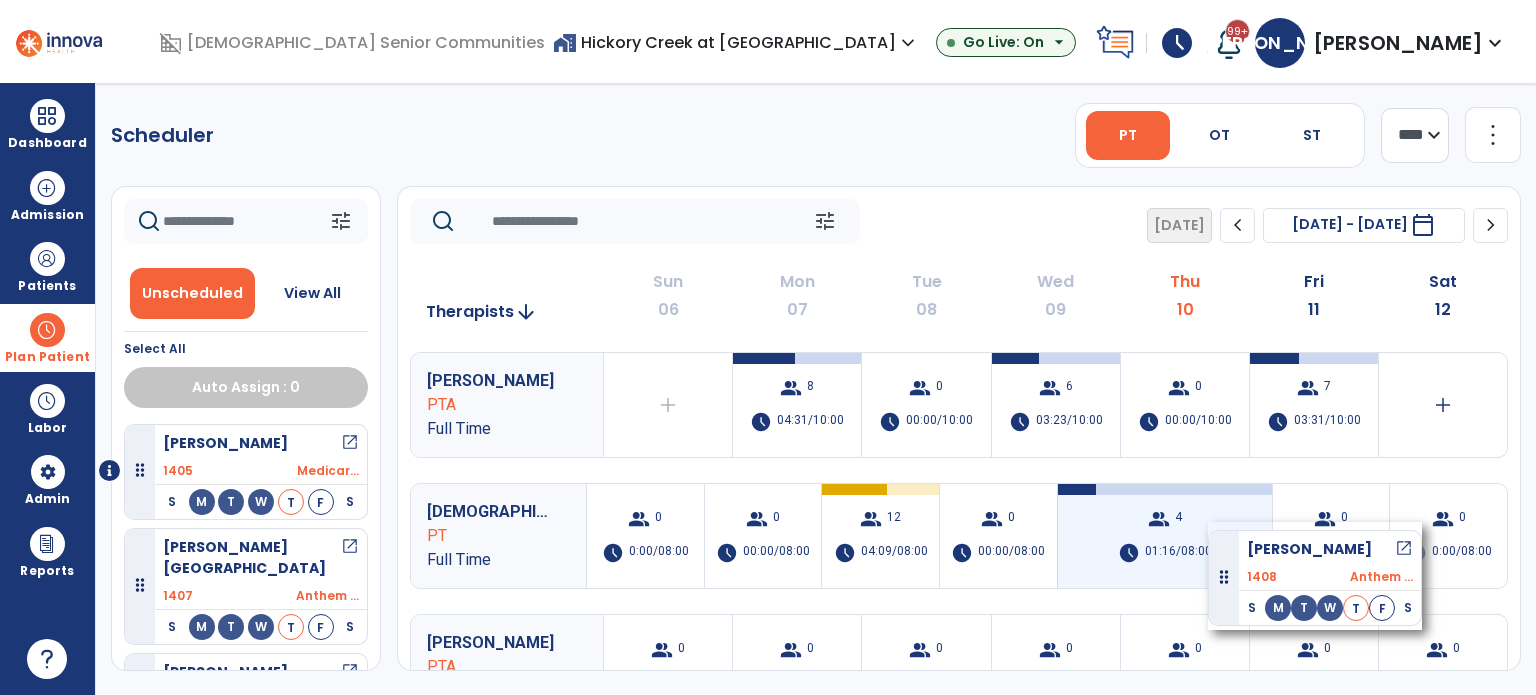 drag, startPoint x: 265, startPoint y: 449, endPoint x: 1208, endPoint y: 522, distance: 945.82135 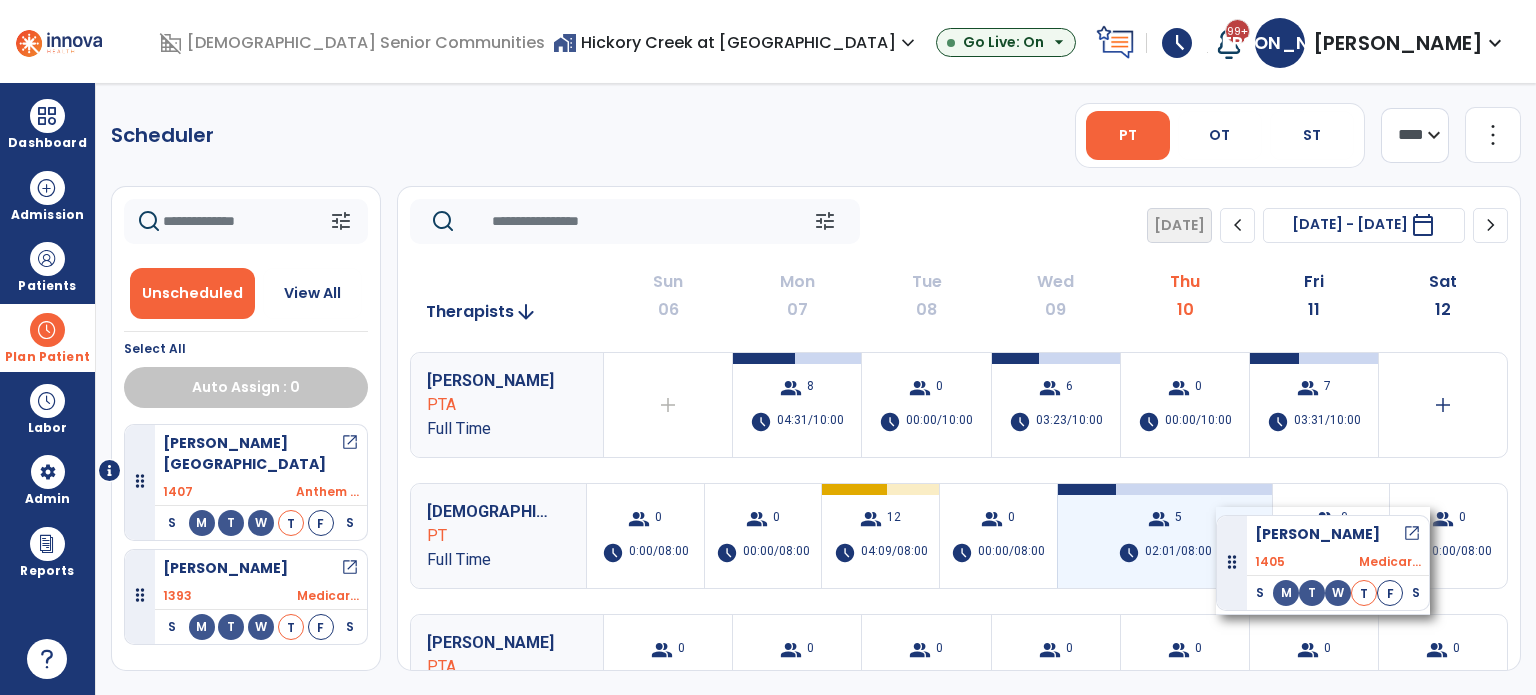drag, startPoint x: 303, startPoint y: 442, endPoint x: 1216, endPoint y: 507, distance: 915.31085 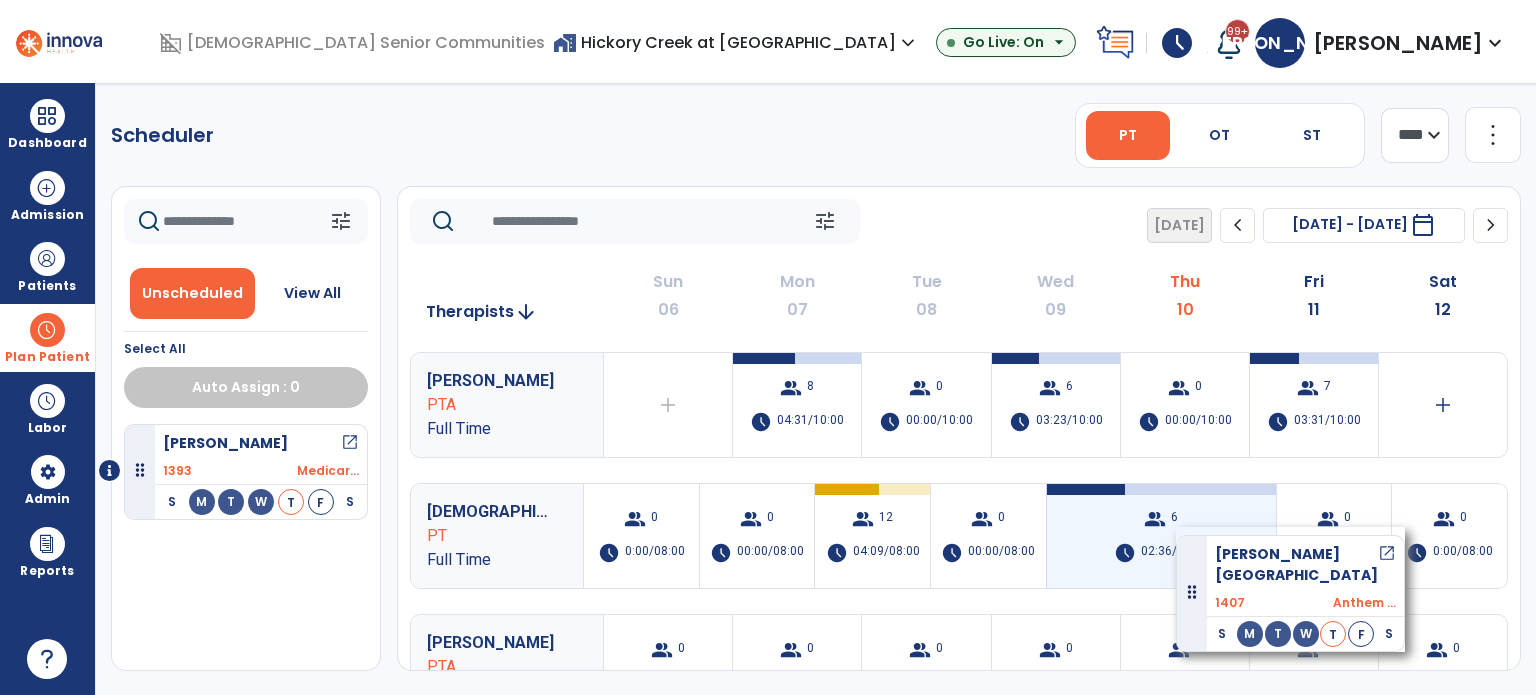 drag, startPoint x: 263, startPoint y: 435, endPoint x: 1176, endPoint y: 527, distance: 917.62354 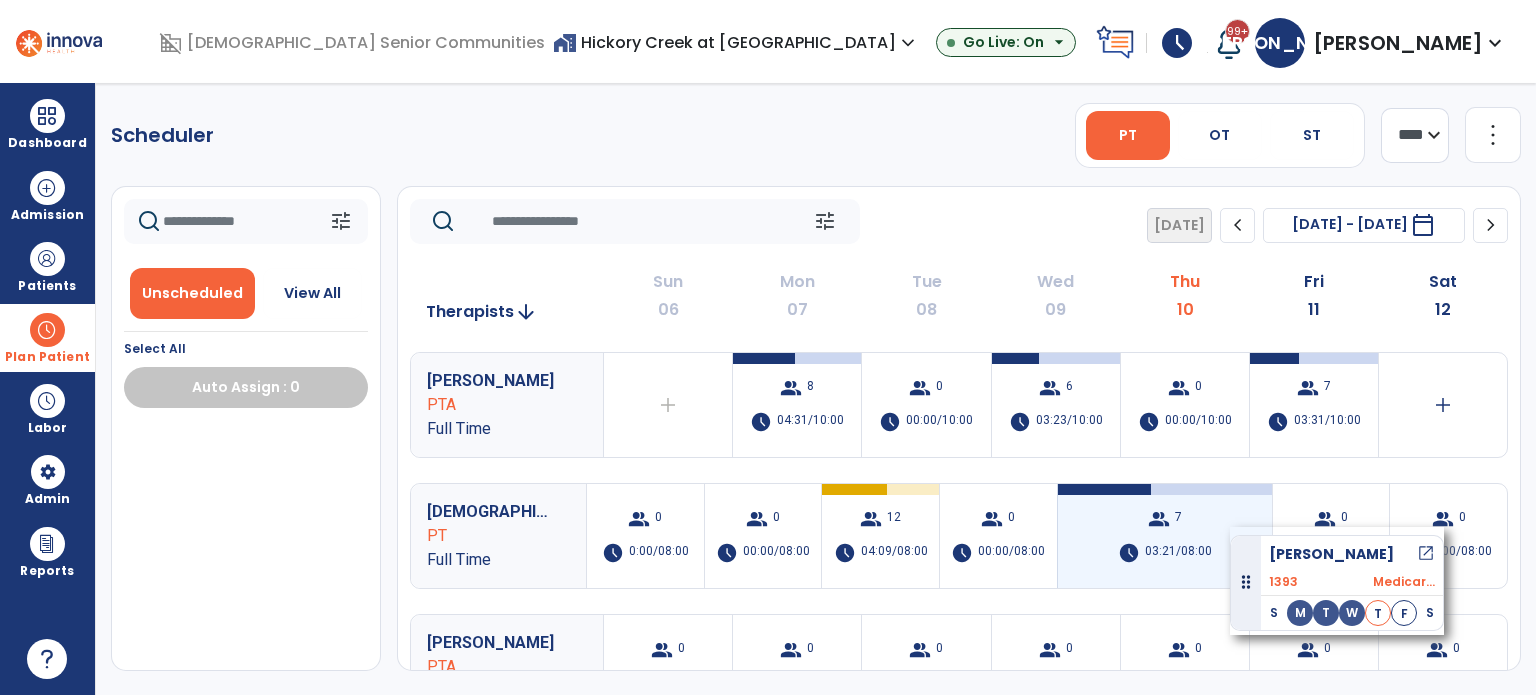 drag, startPoint x: 224, startPoint y: 439, endPoint x: 1230, endPoint y: 527, distance: 1009.84155 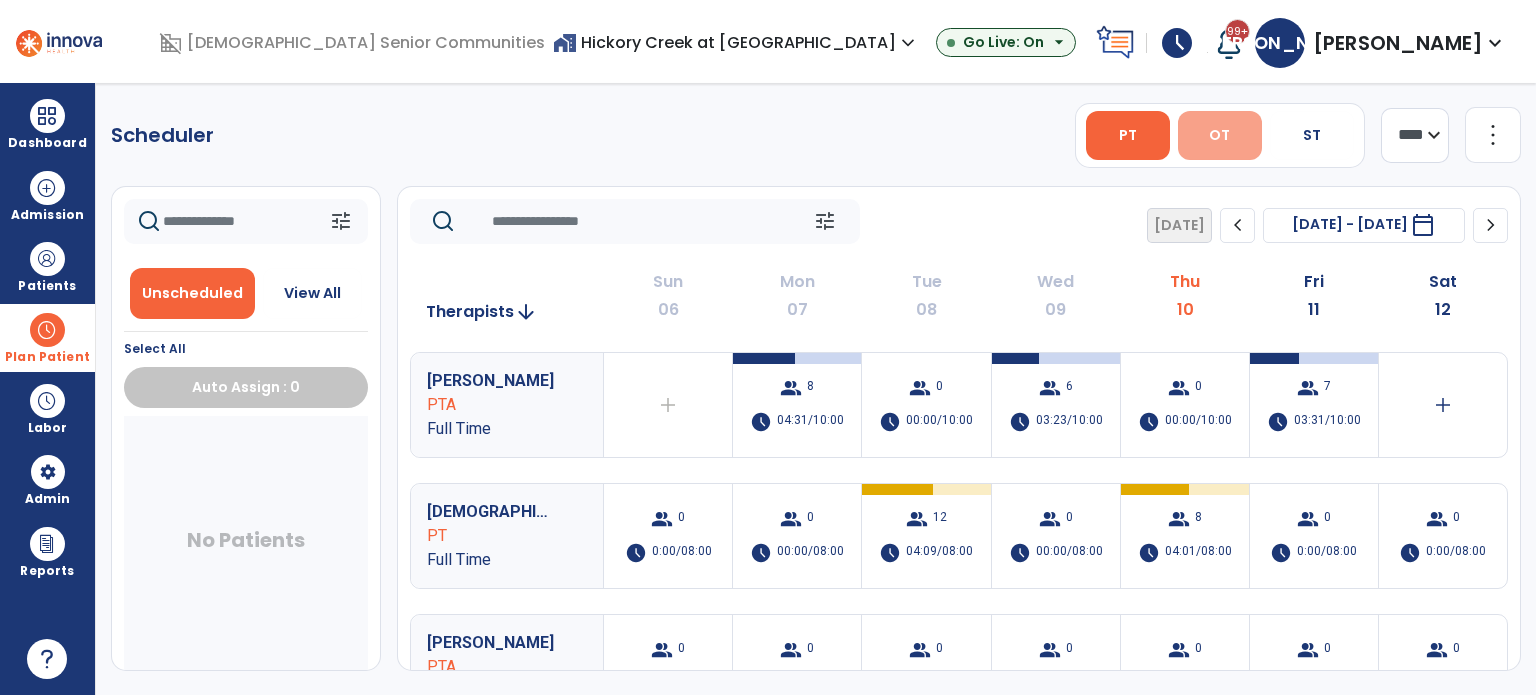 click on "OT" at bounding box center [1220, 135] 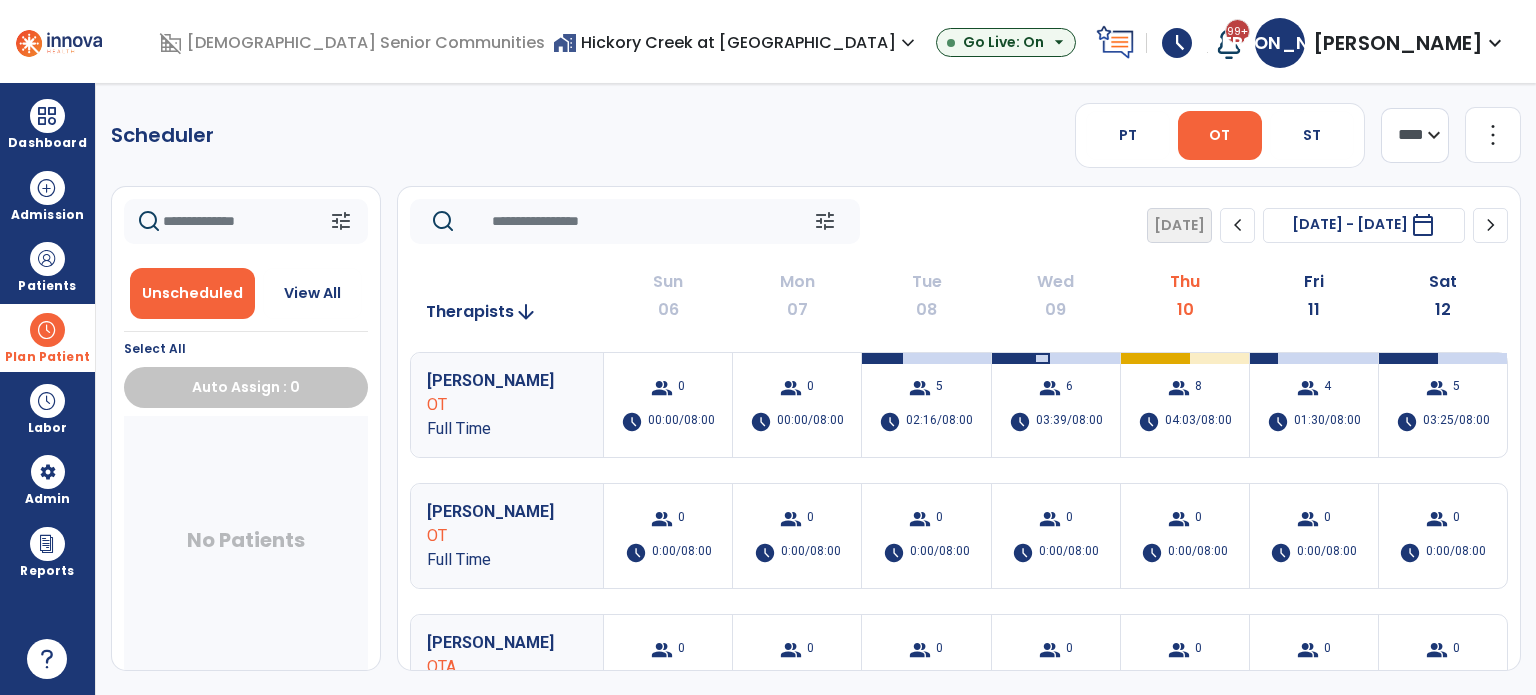 click on "Plan Patient" at bounding box center [47, 357] 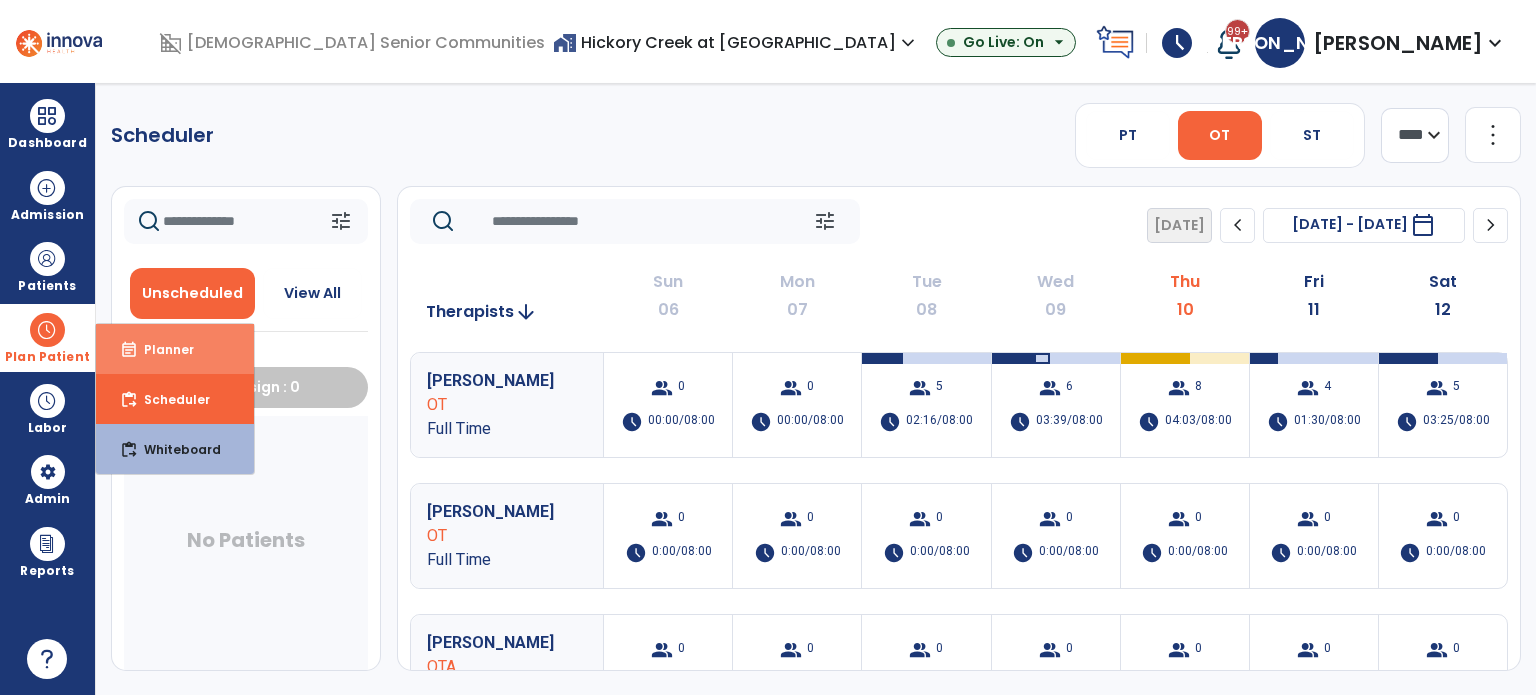 click on "event_note  Planner" at bounding box center [175, 349] 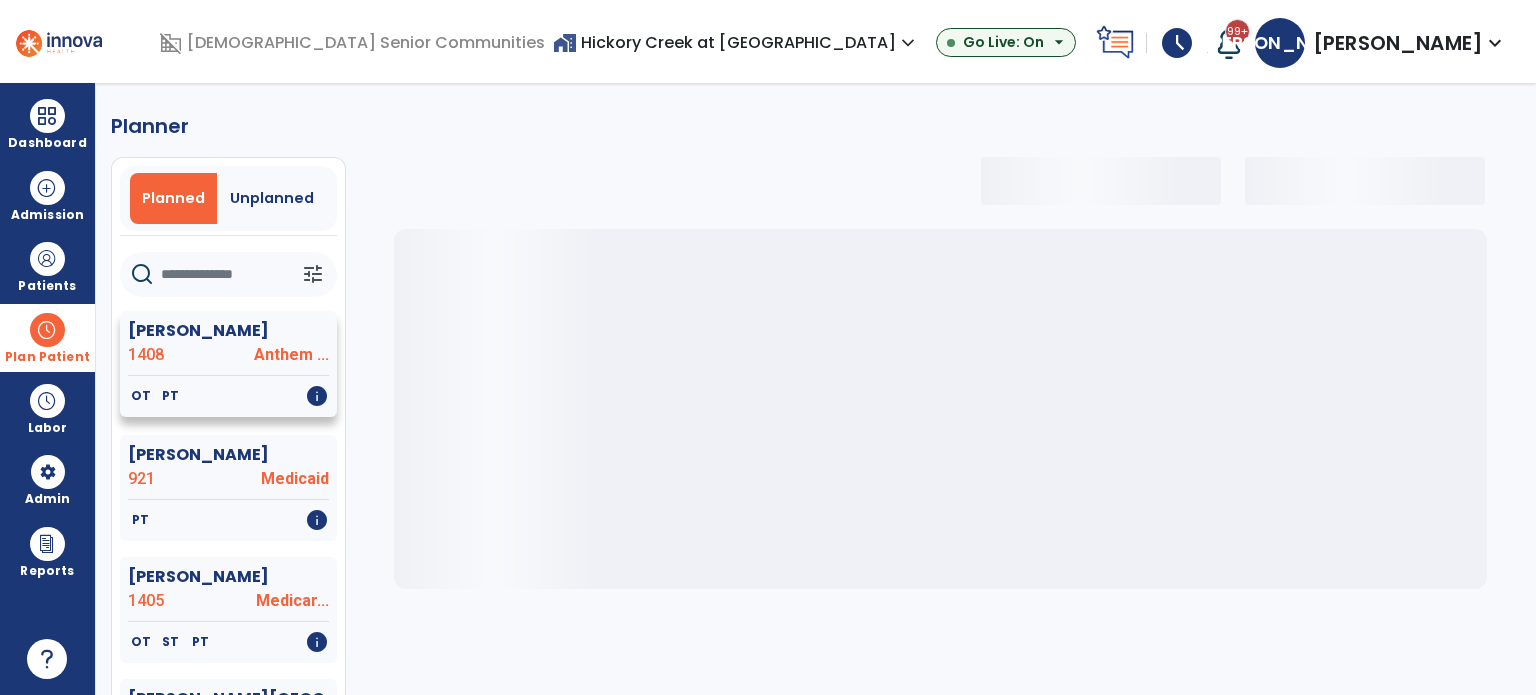 select on "***" 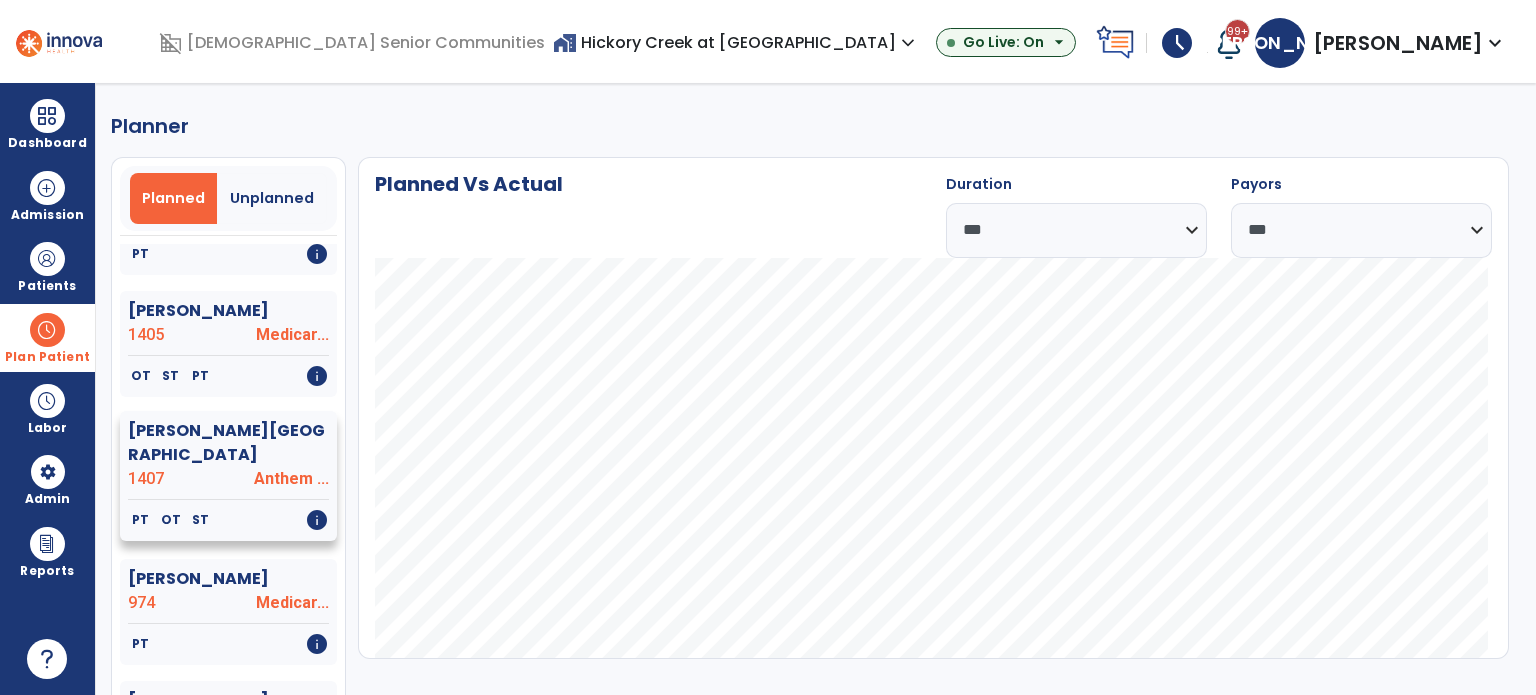 scroll, scrollTop: 300, scrollLeft: 0, axis: vertical 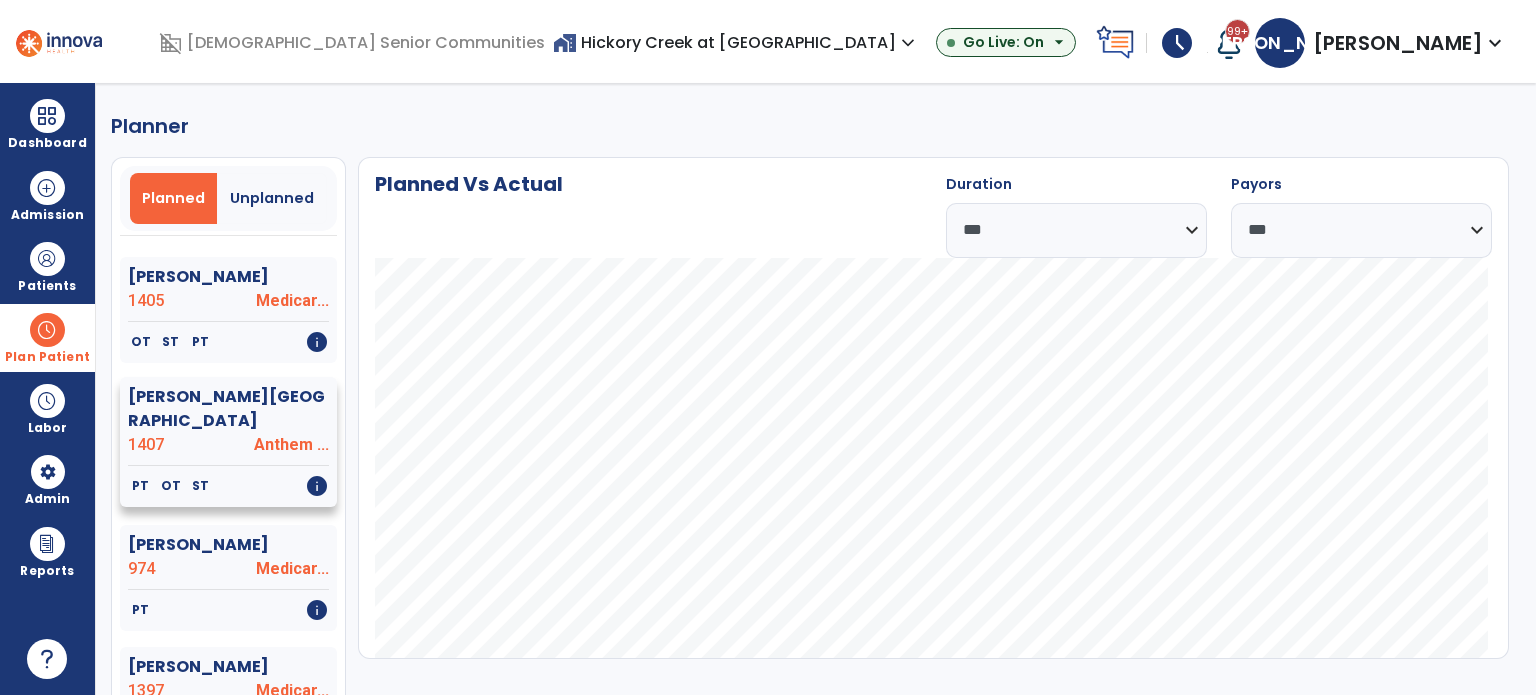 click on "1407" 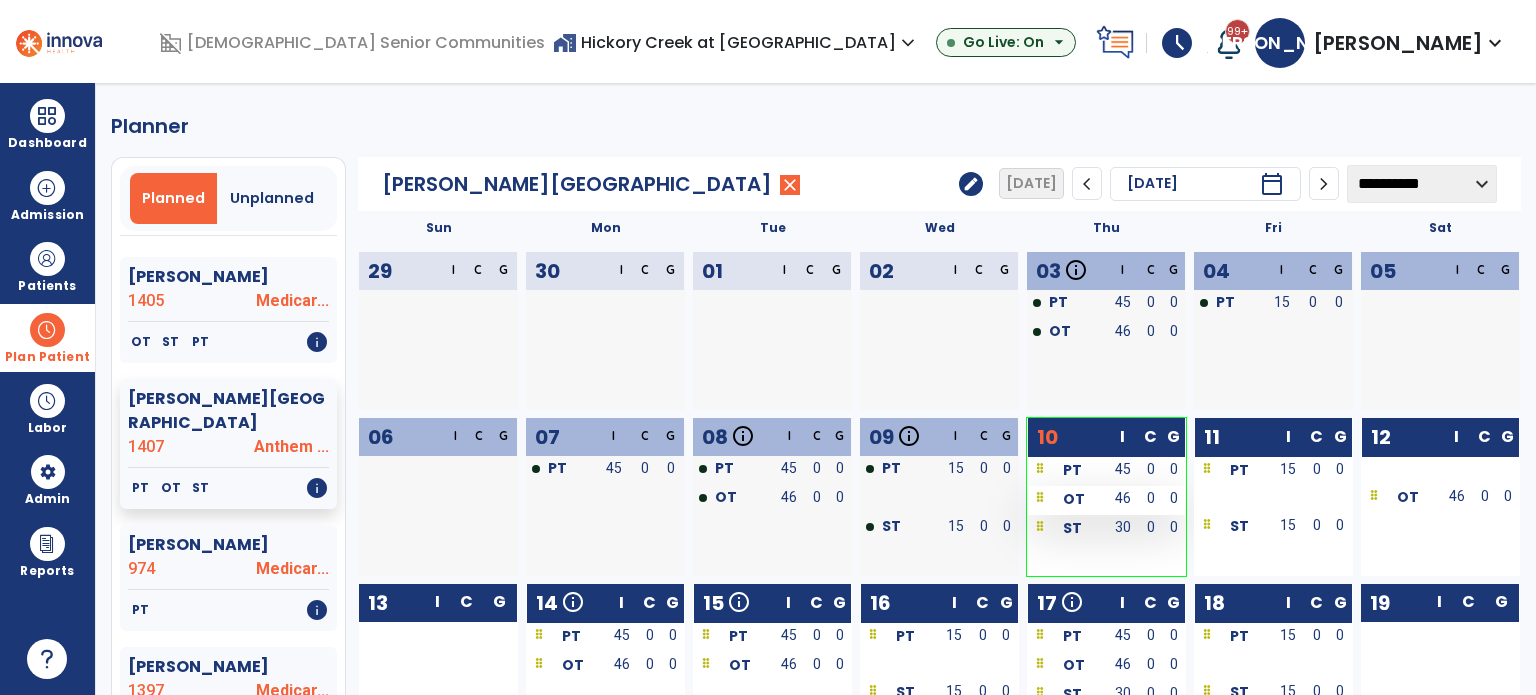 click on "0" at bounding box center (1150, 500) 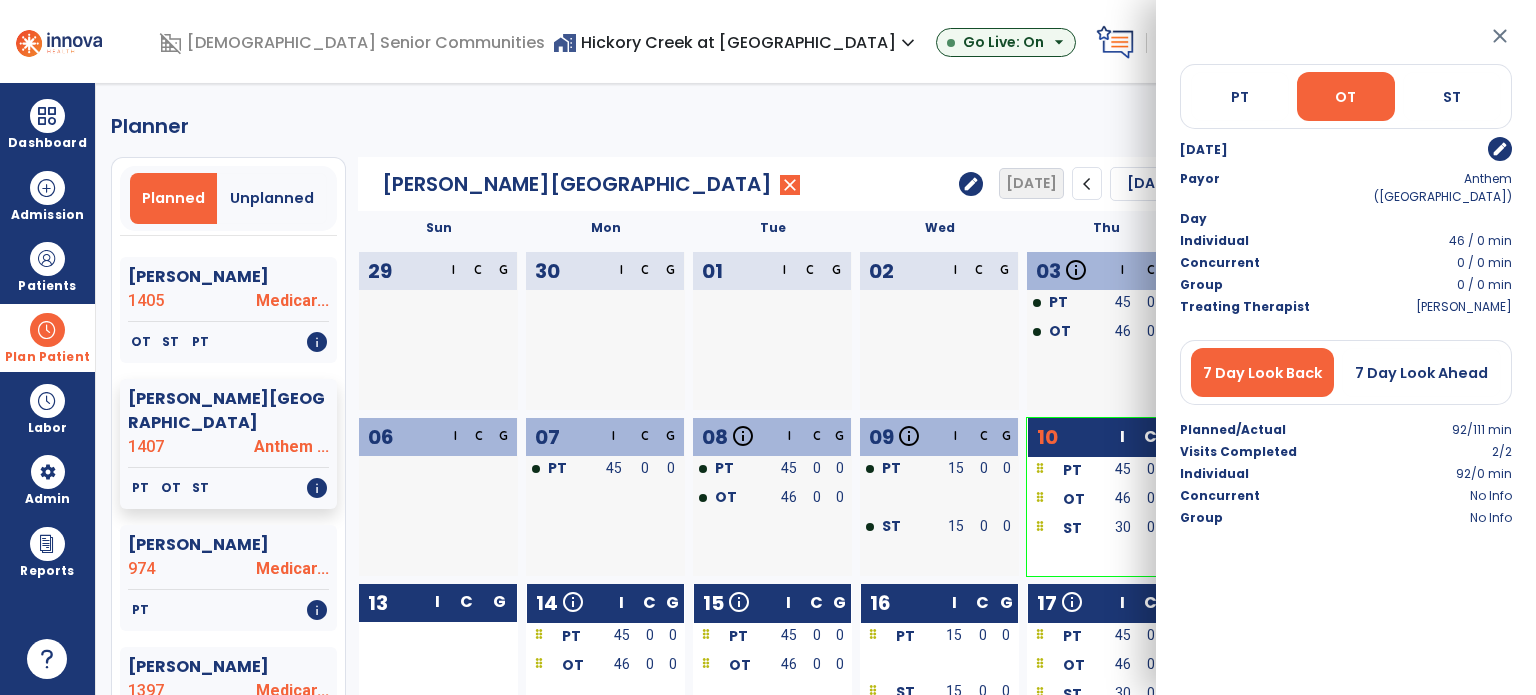 click on "edit" at bounding box center (1500, 149) 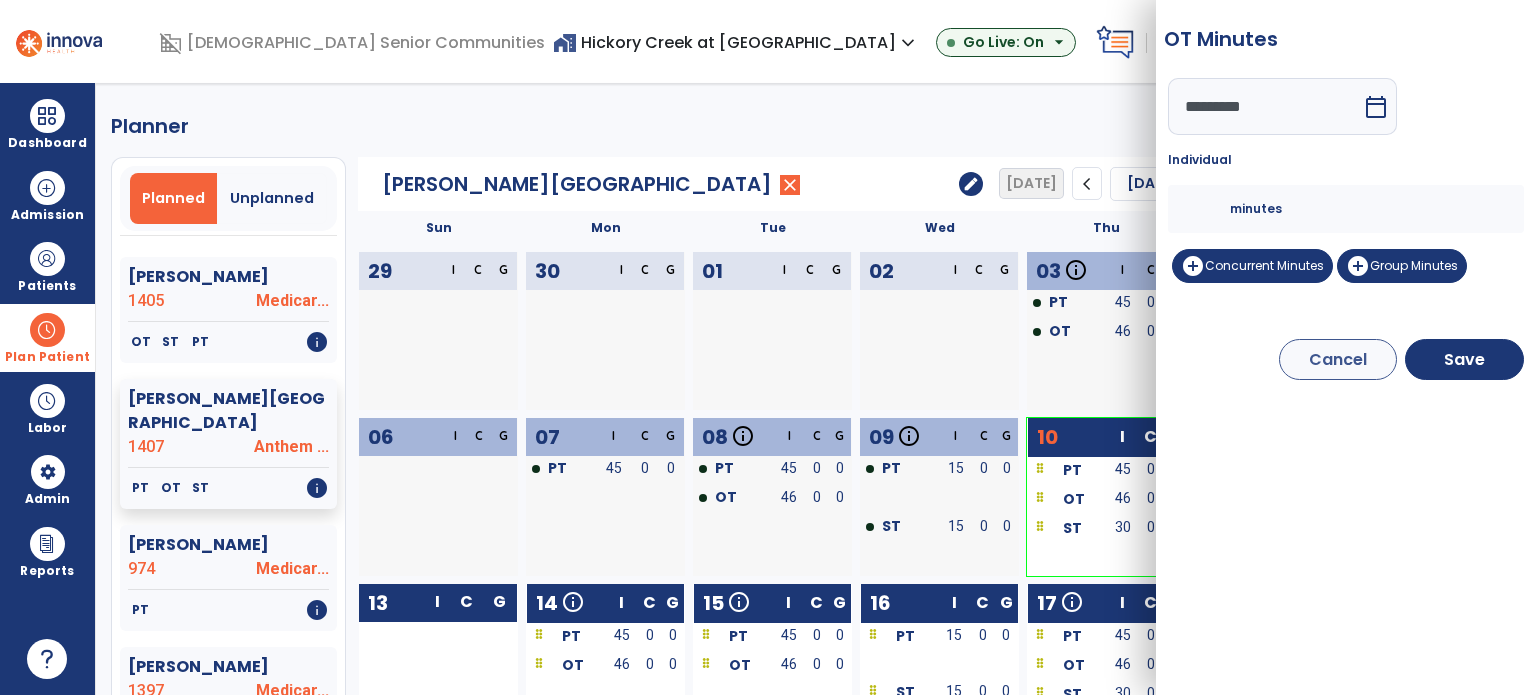 drag, startPoint x: 1204, startPoint y: 214, endPoint x: 1140, endPoint y: 218, distance: 64.12488 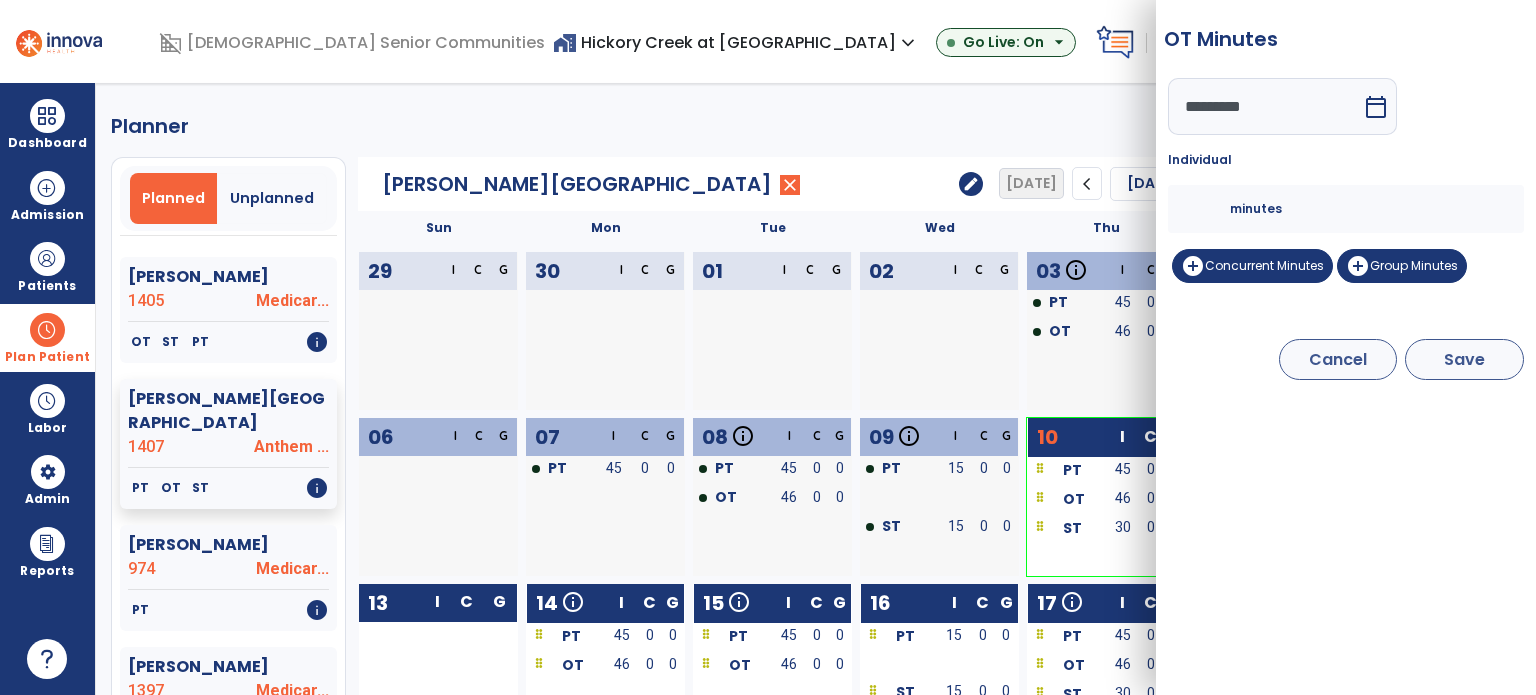 type on "**" 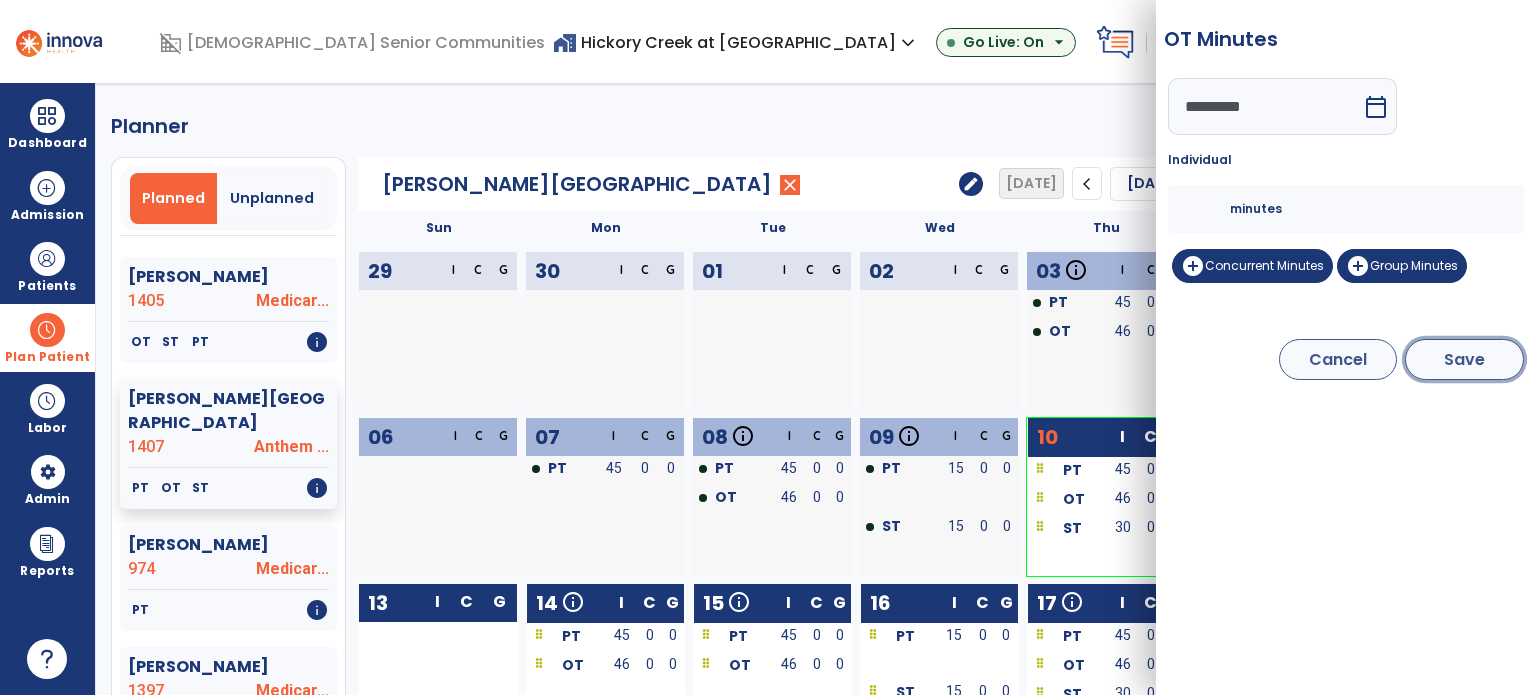 click on "Save" at bounding box center (1464, 359) 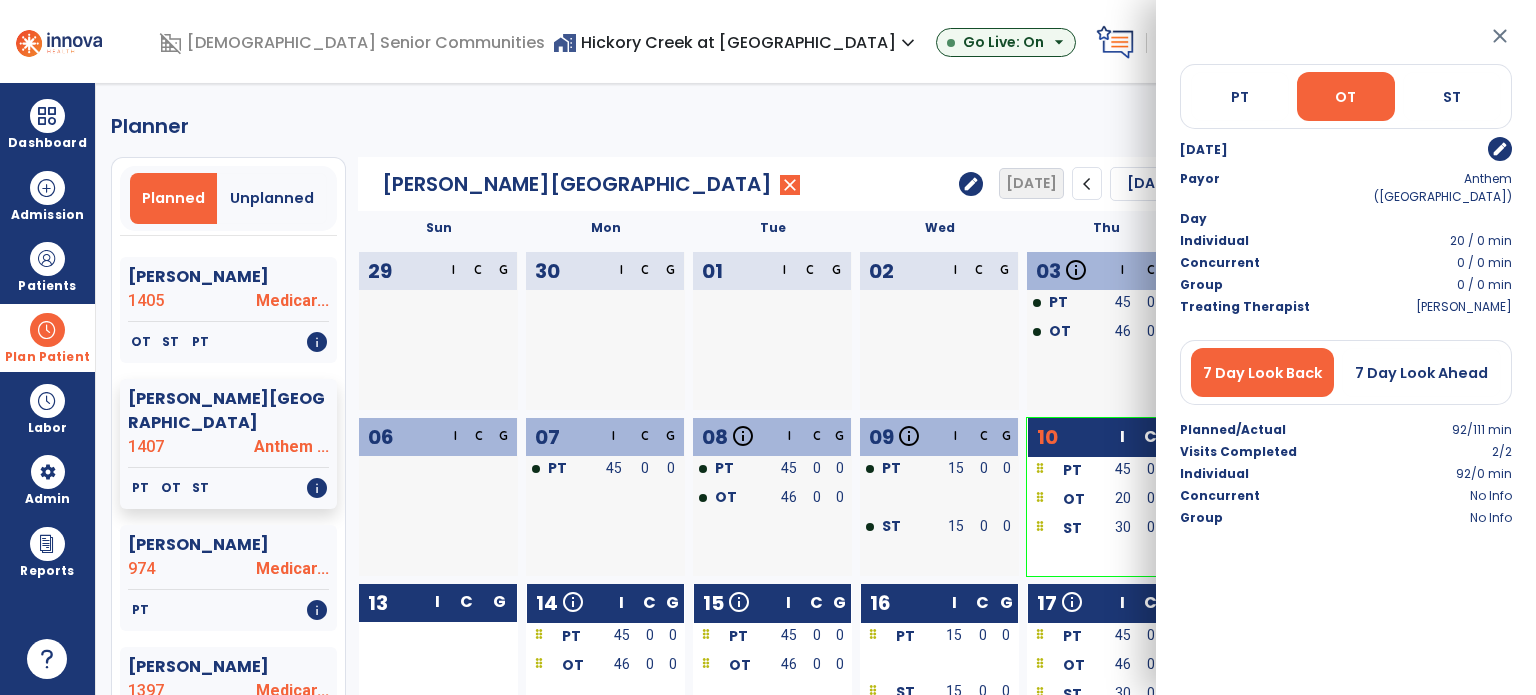 click on "close" at bounding box center [1500, 36] 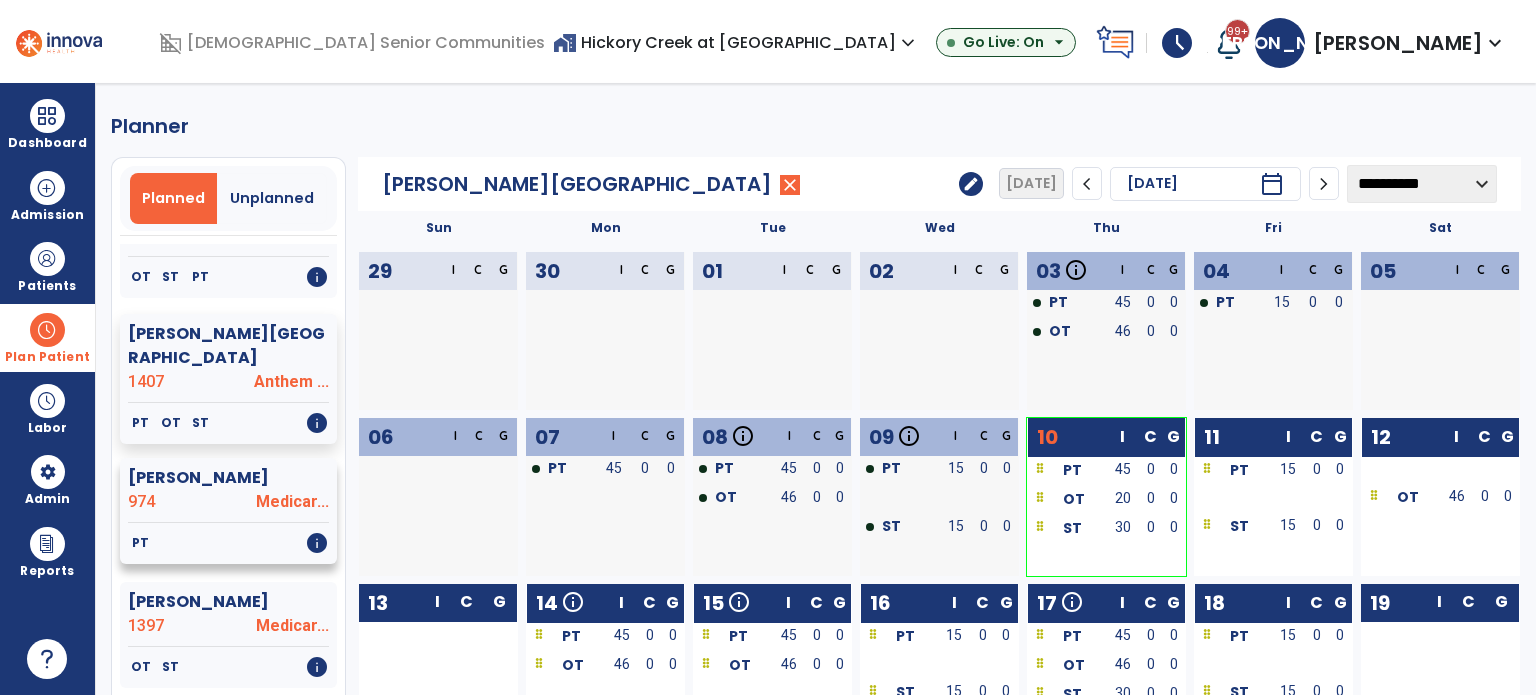 scroll, scrollTop: 400, scrollLeft: 0, axis: vertical 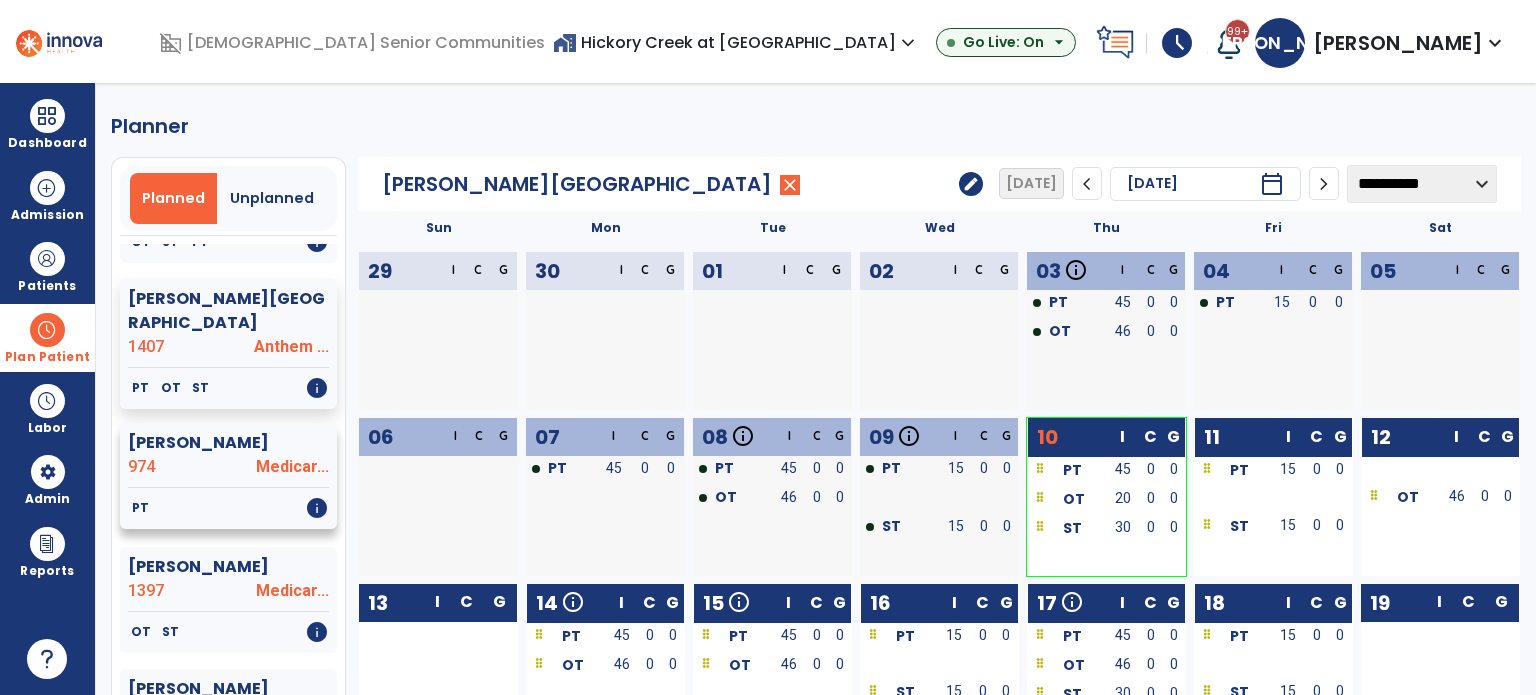 click on "[PERSON_NAME]" 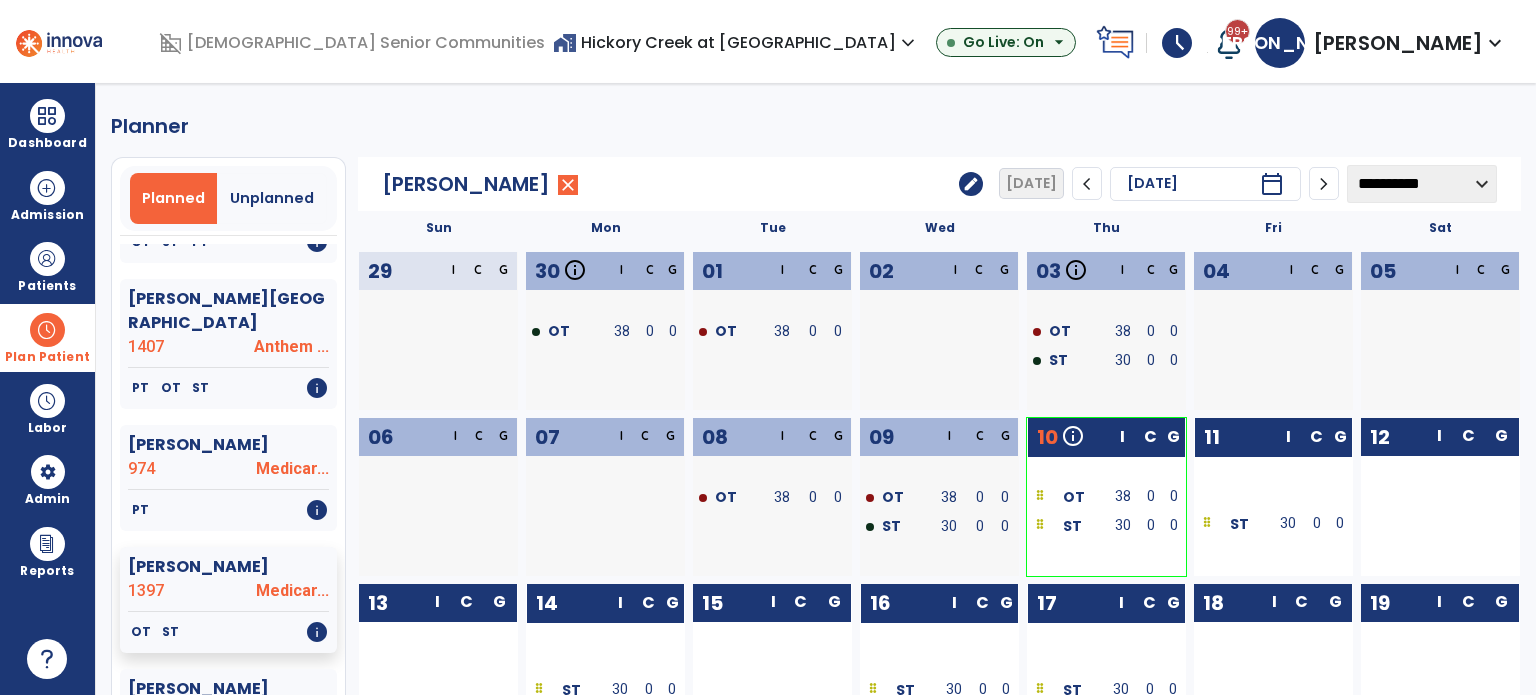 drag, startPoint x: 1136, startPoint y: 503, endPoint x: 1148, endPoint y: 479, distance: 26.832815 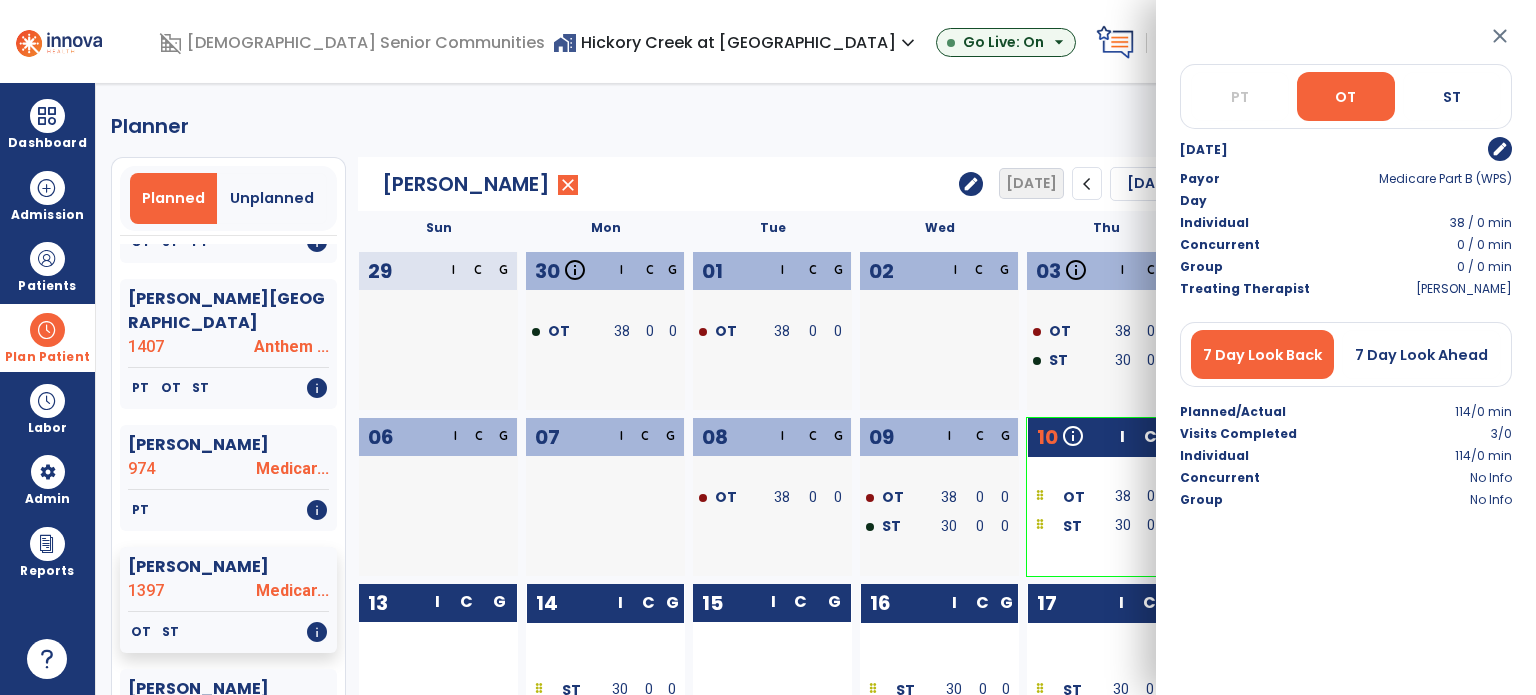 click on "edit" at bounding box center (1500, 149) 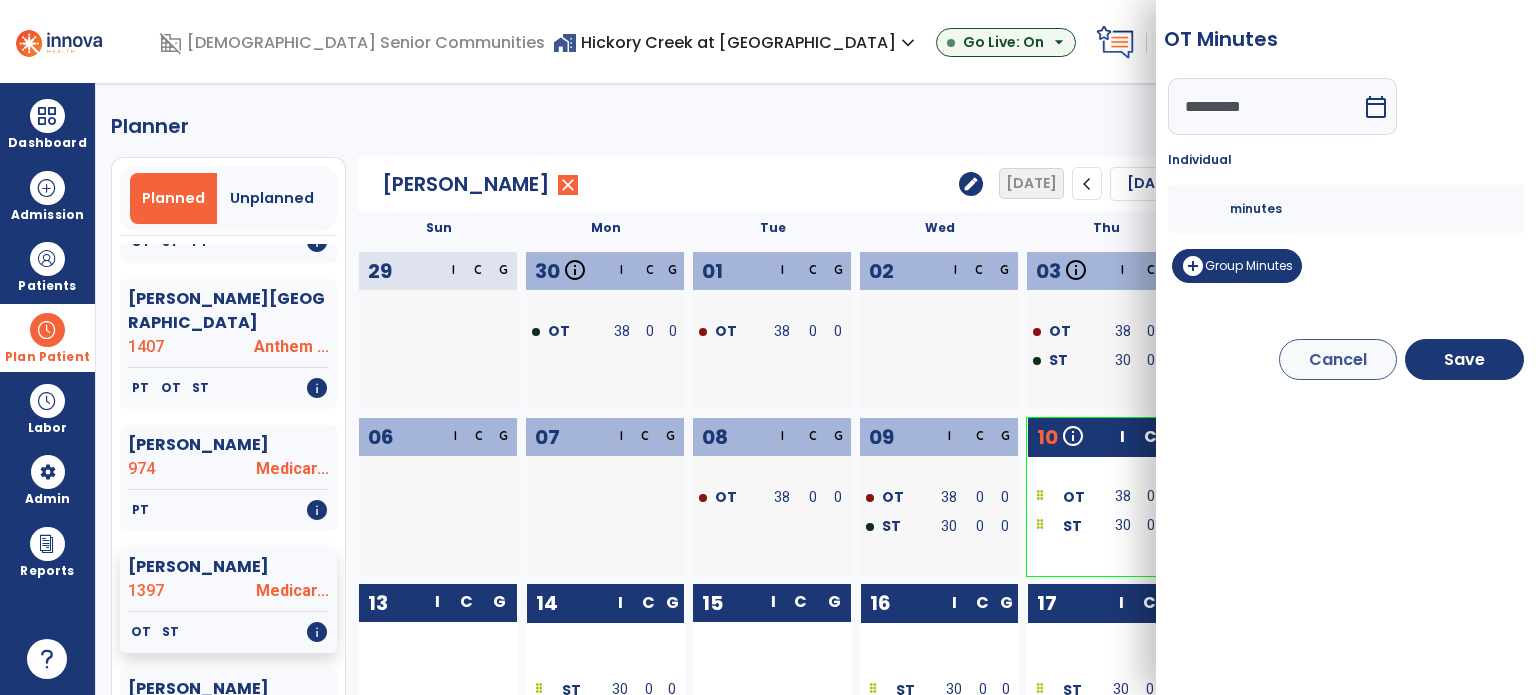 drag, startPoint x: 1204, startPoint y: 207, endPoint x: 1092, endPoint y: 230, distance: 114.33722 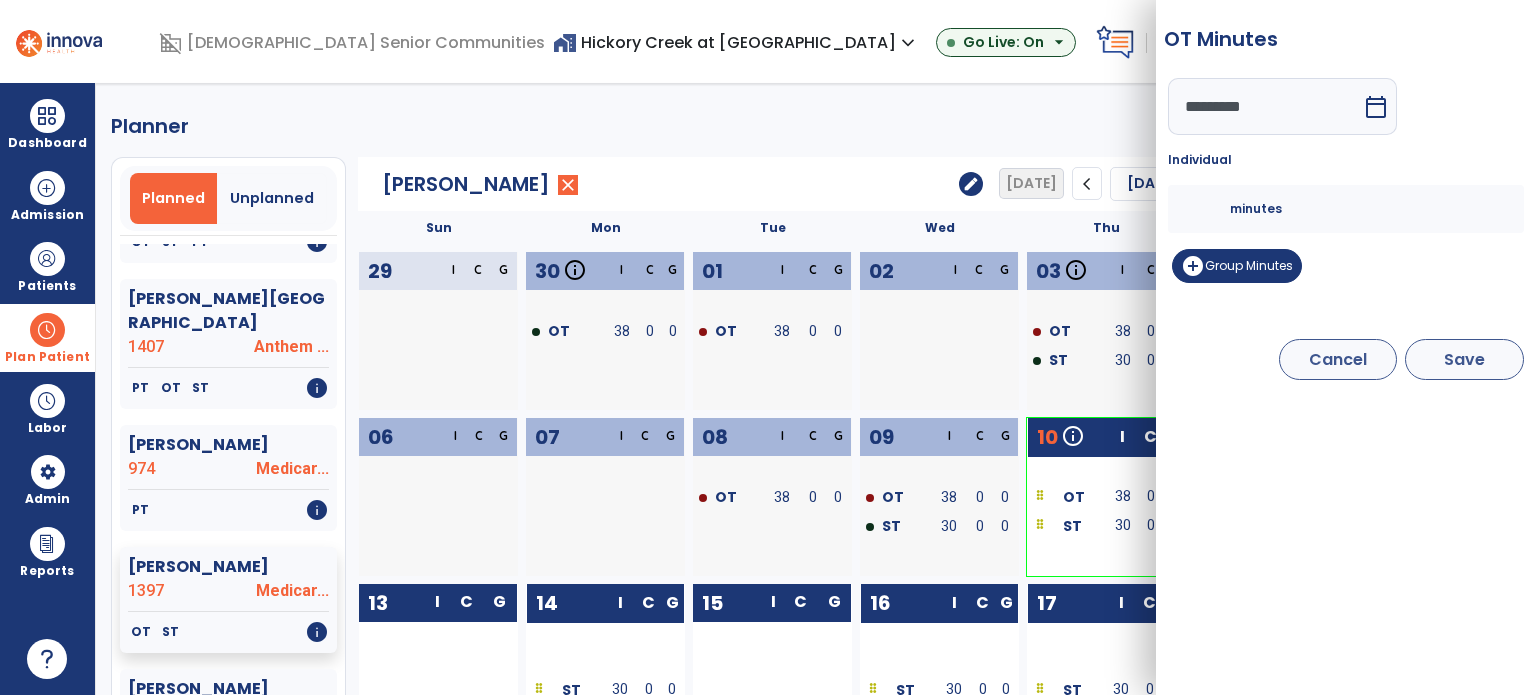 type on "**" 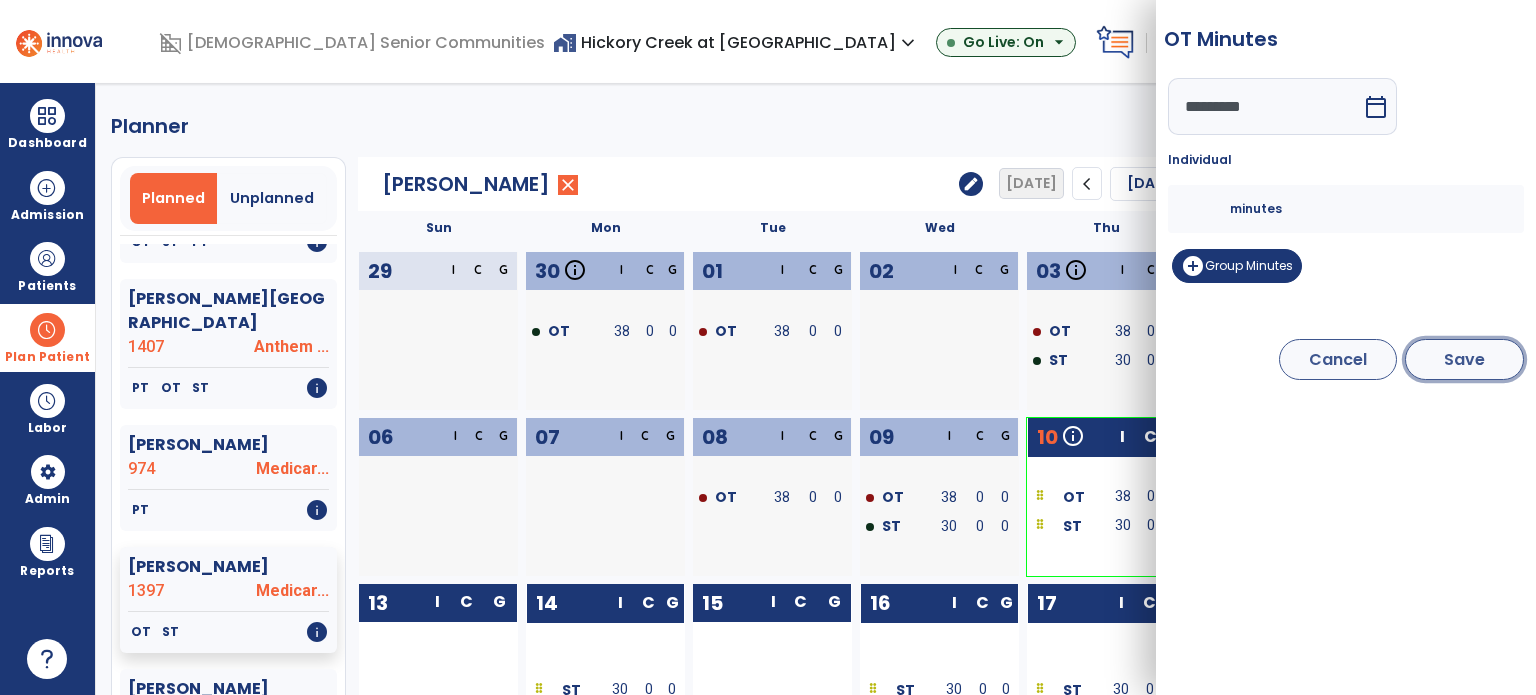 click on "Save" at bounding box center (1464, 359) 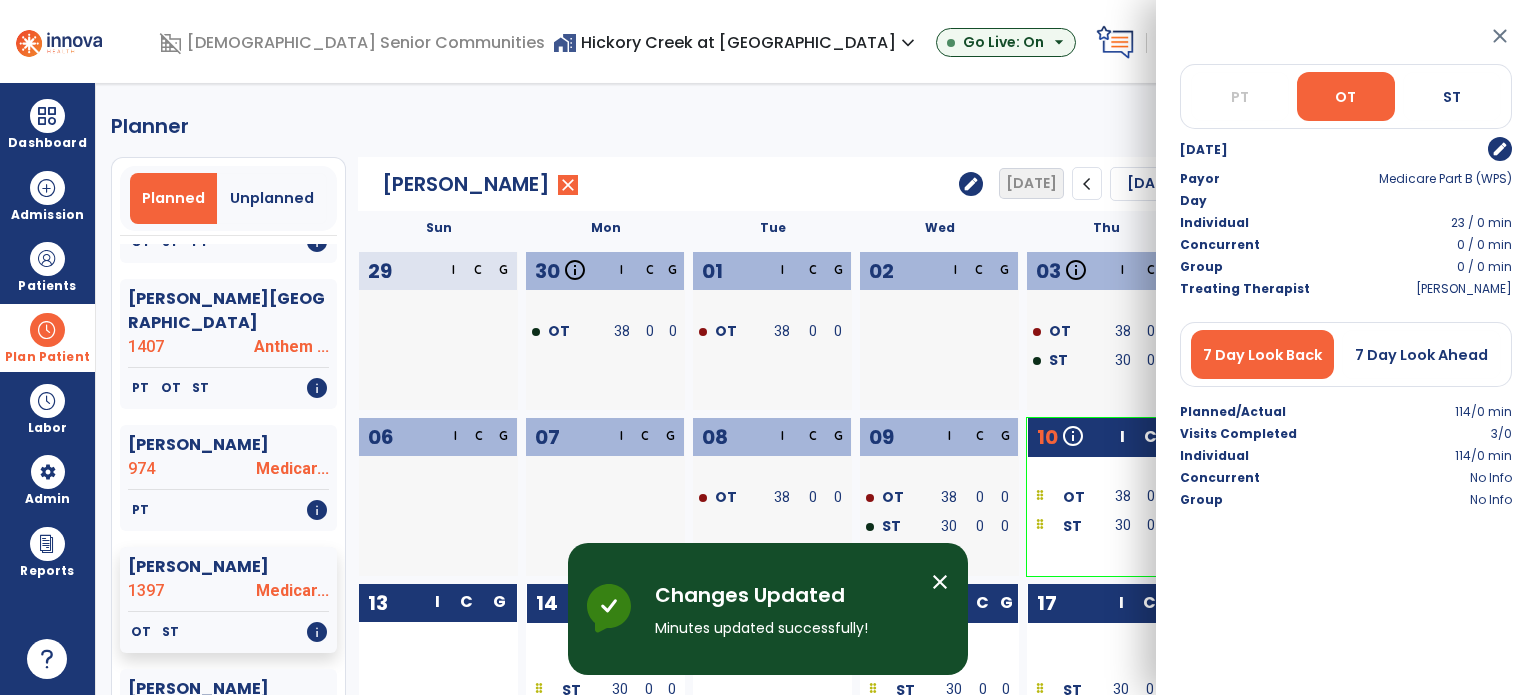 click on "close" at bounding box center [1500, 36] 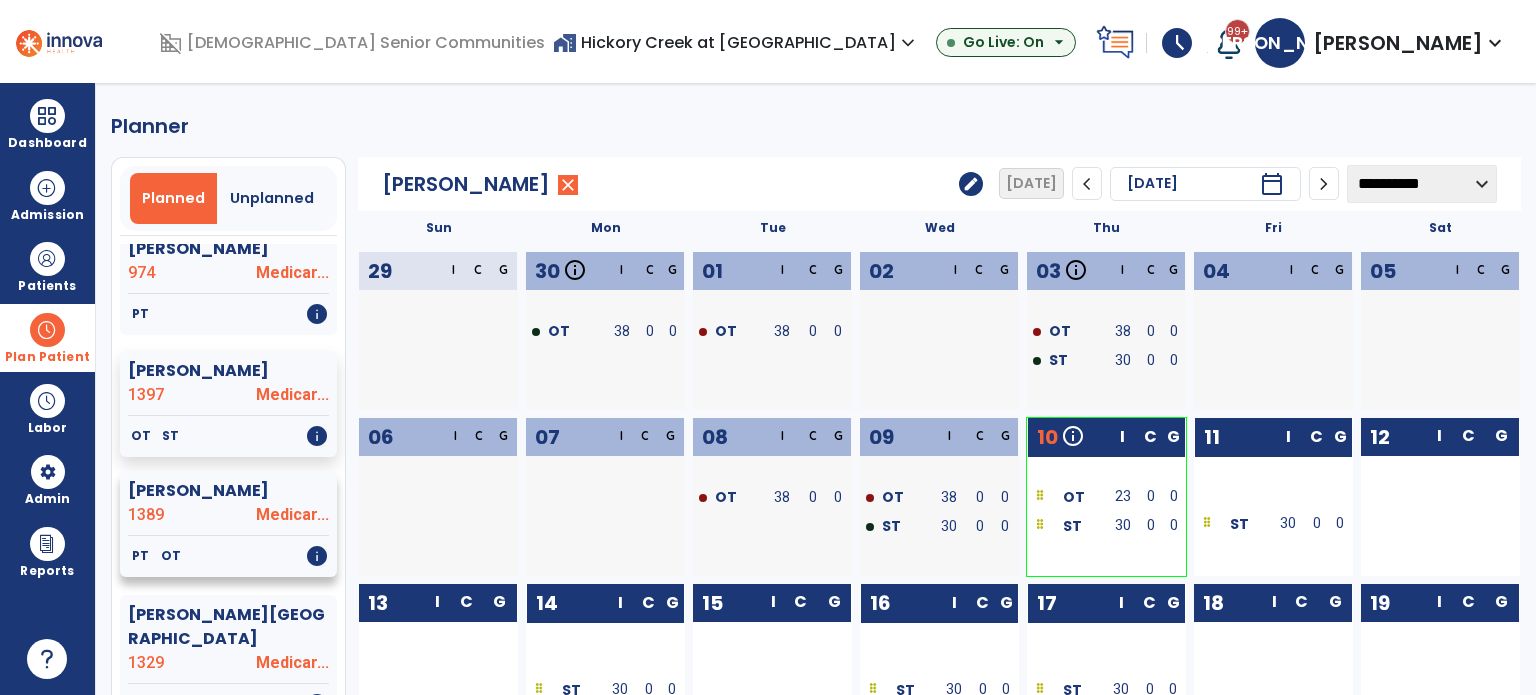 scroll, scrollTop: 600, scrollLeft: 0, axis: vertical 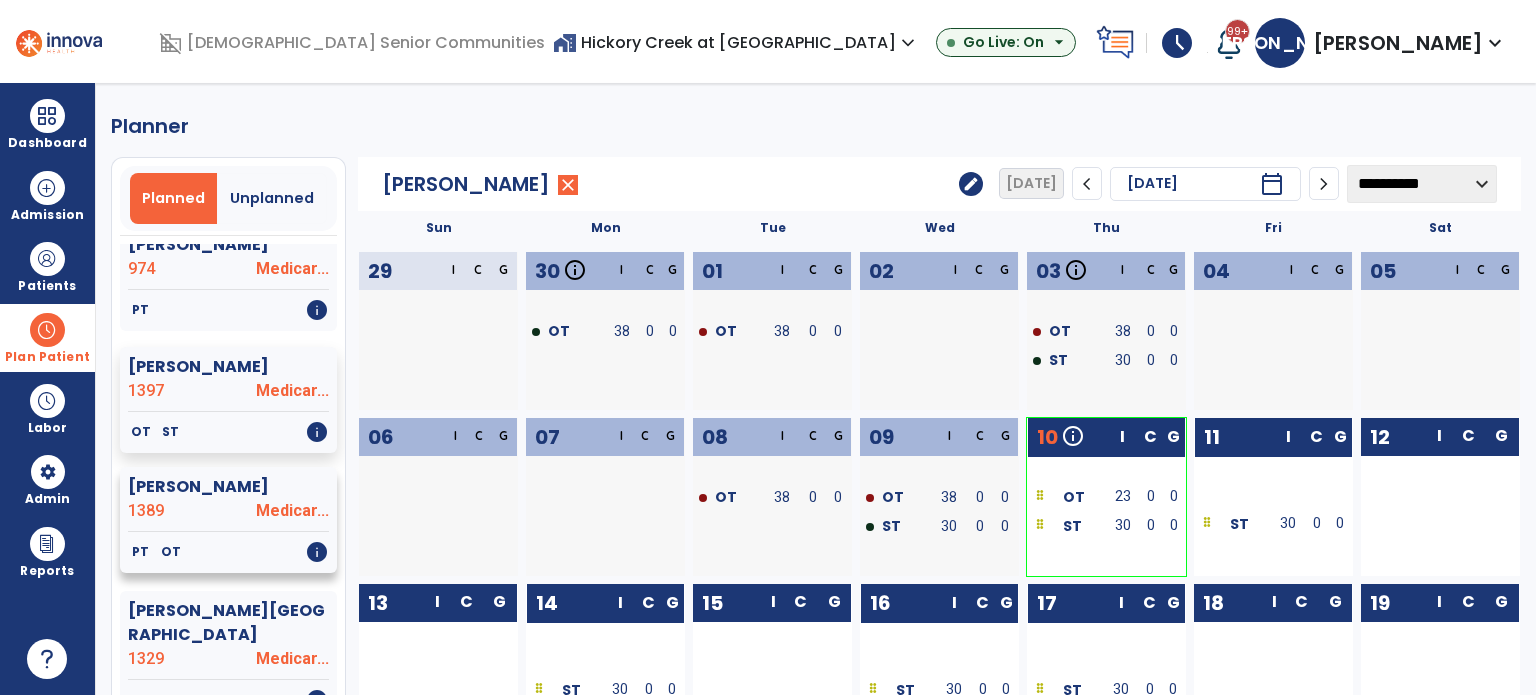 click on "Medicar..." 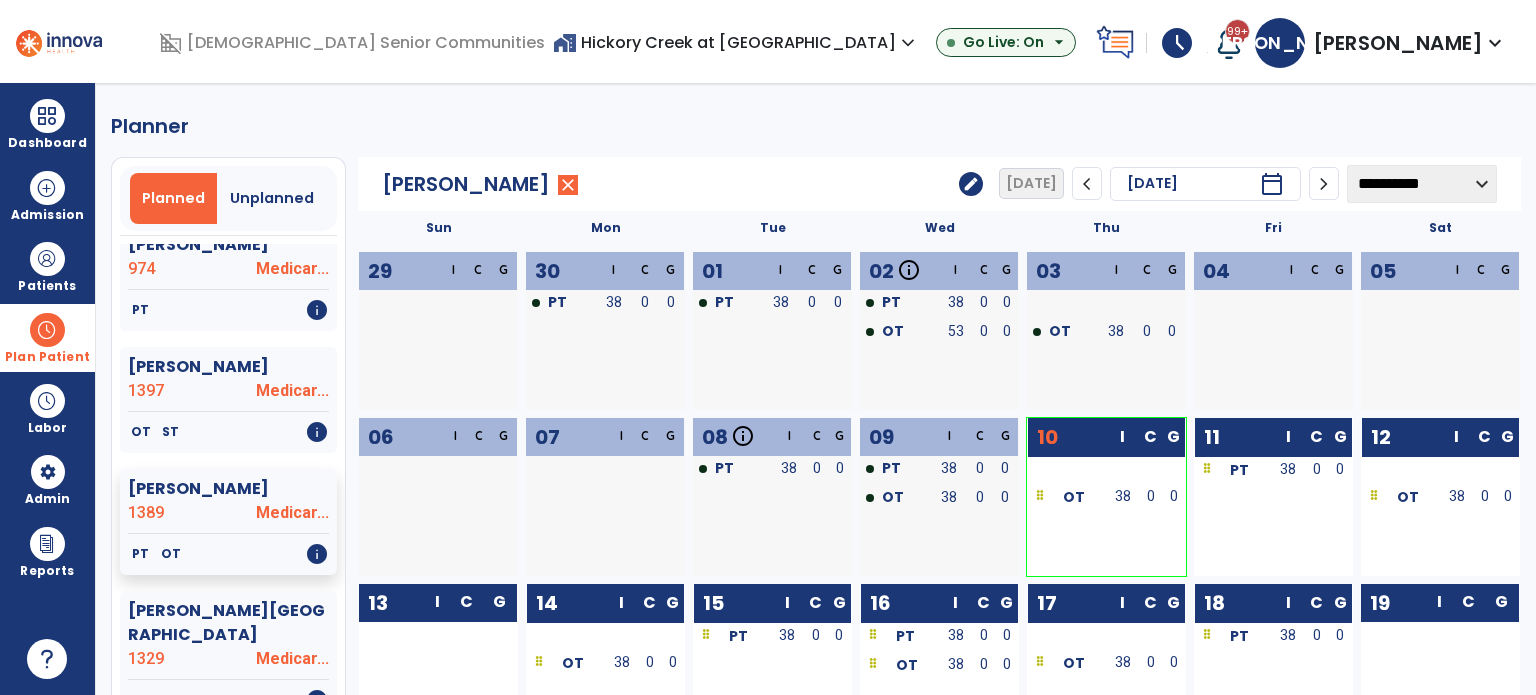drag, startPoint x: 1137, startPoint y: 500, endPoint x: 1288, endPoint y: 515, distance: 151.74321 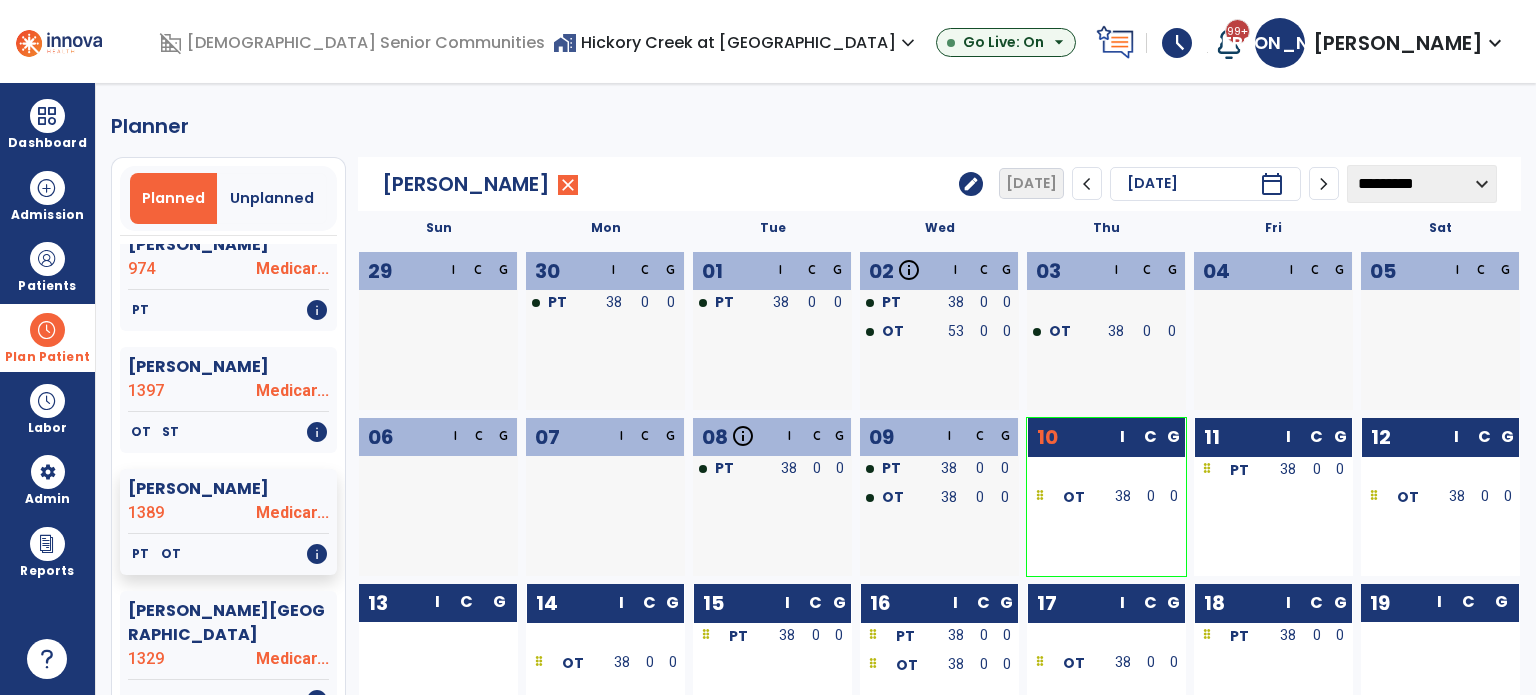 click on "**********" 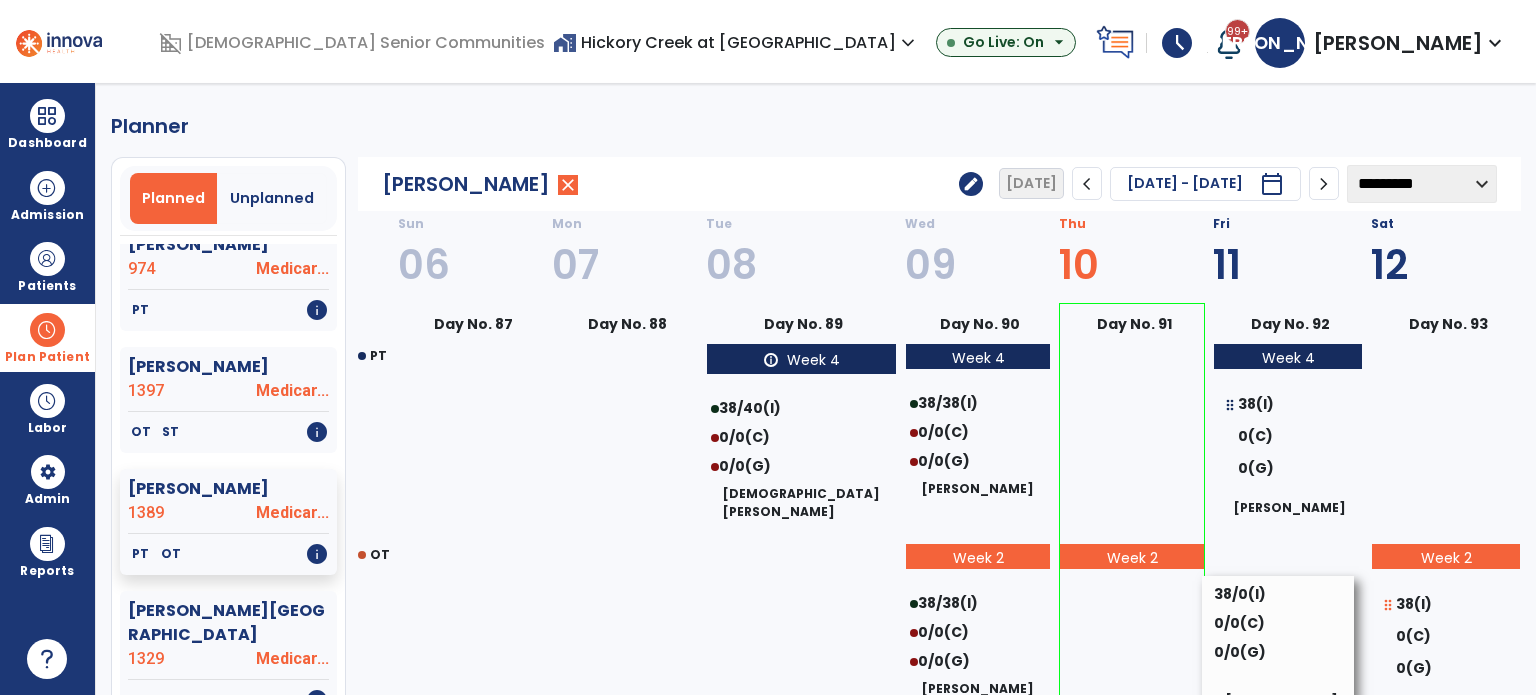 drag, startPoint x: 1100, startPoint y: 605, endPoint x: 1261, endPoint y: 597, distance: 161.19864 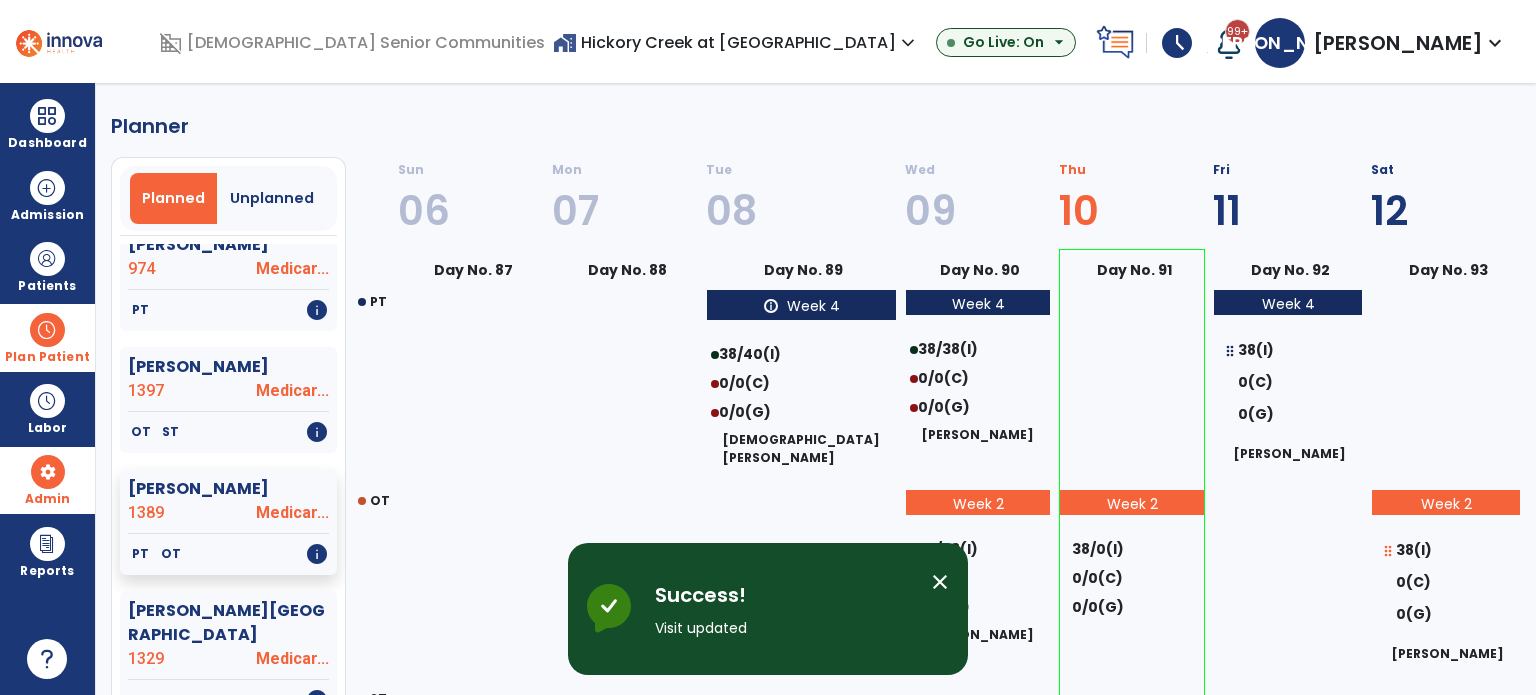 select on "********" 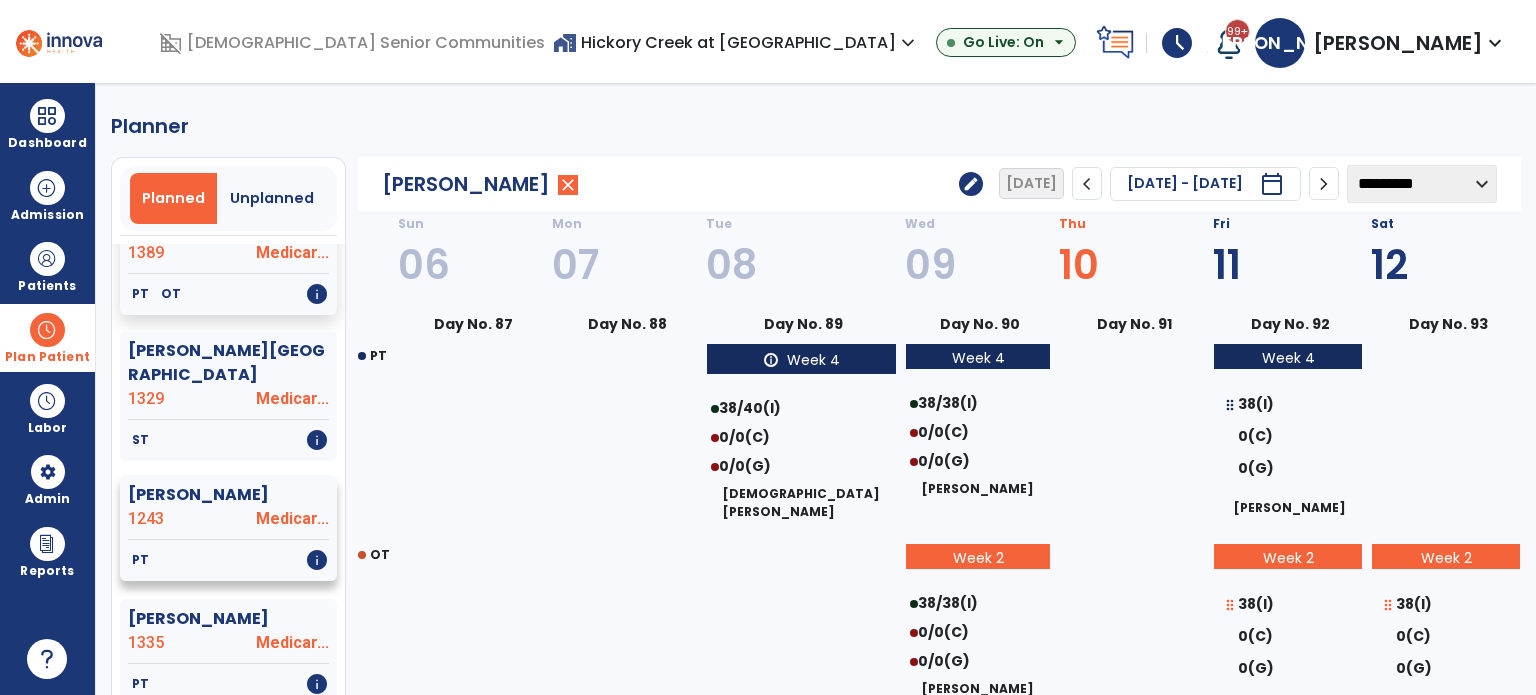 scroll, scrollTop: 920, scrollLeft: 0, axis: vertical 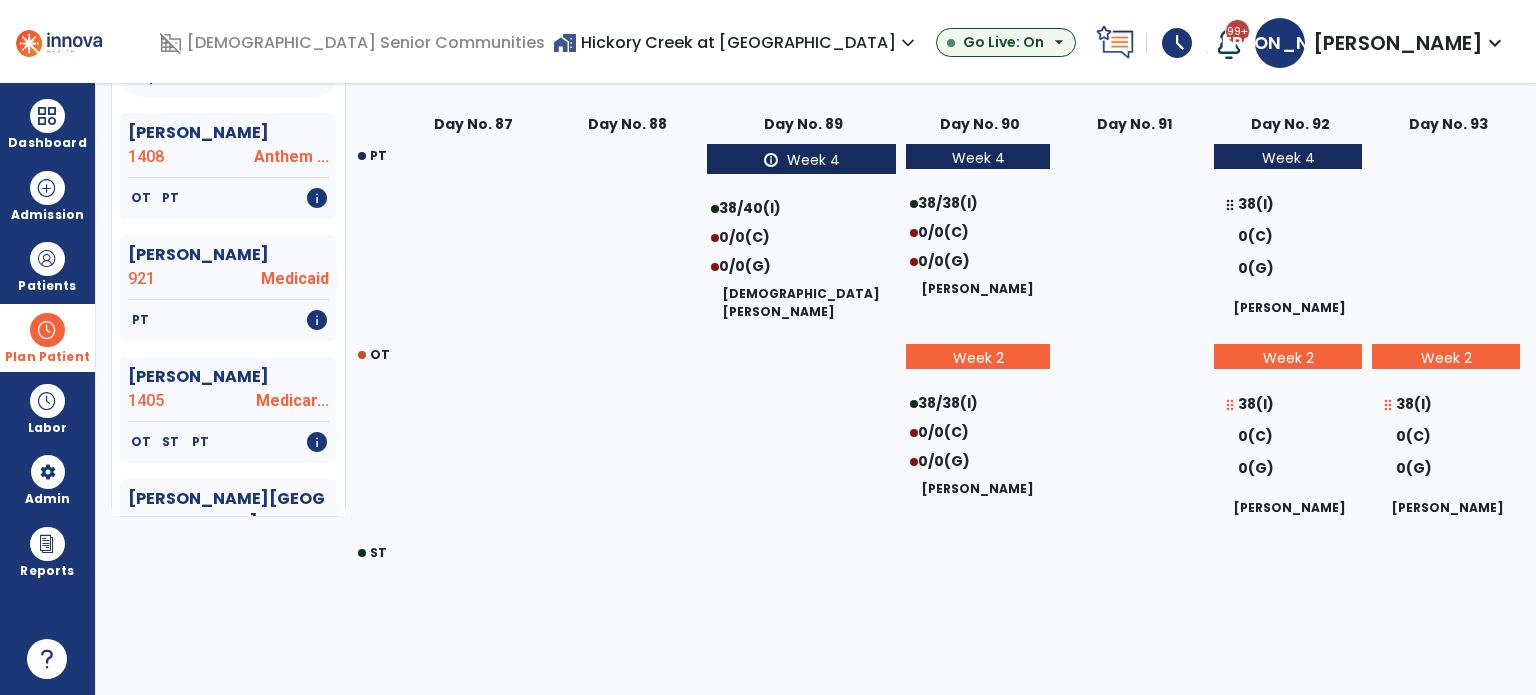 drag, startPoint x: 49, startPoint y: 340, endPoint x: 102, endPoint y: 339, distance: 53.009434 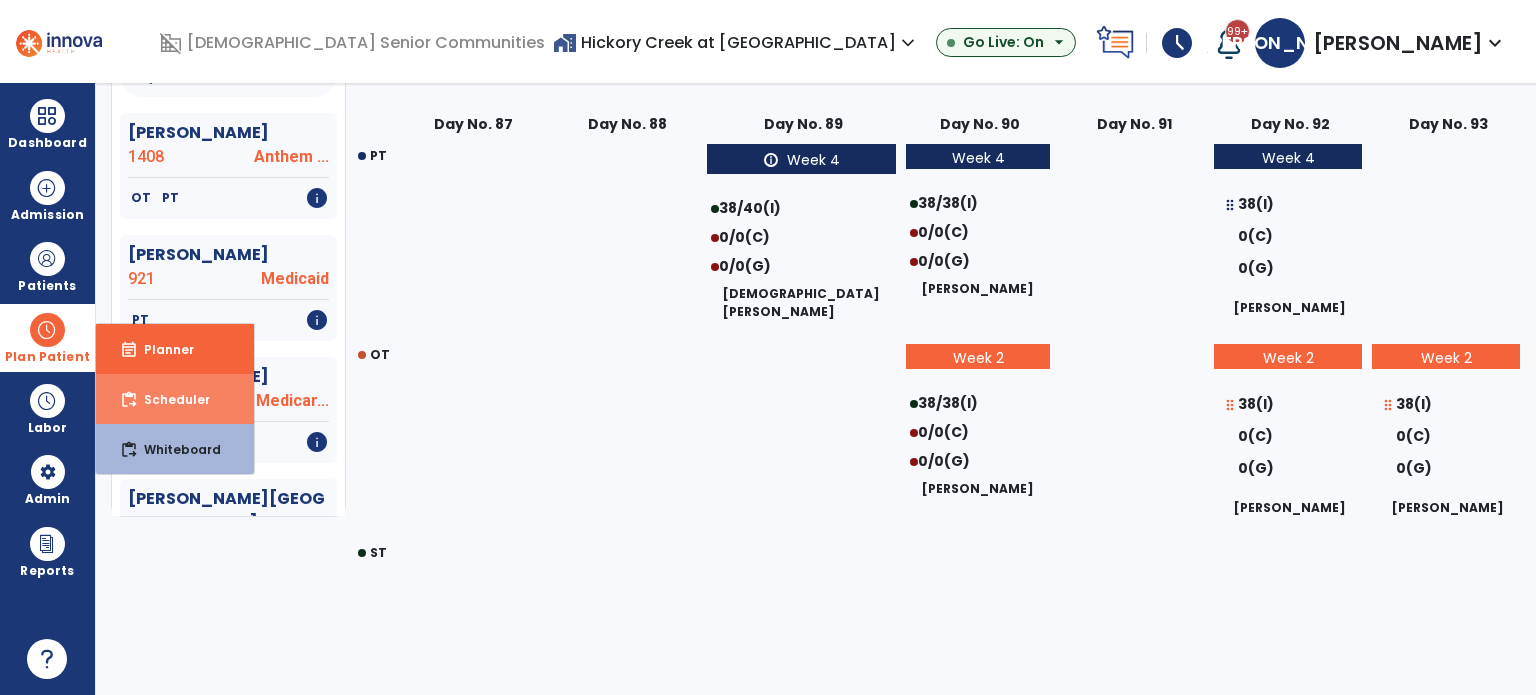 click on "content_paste_go  Scheduler" at bounding box center [175, 399] 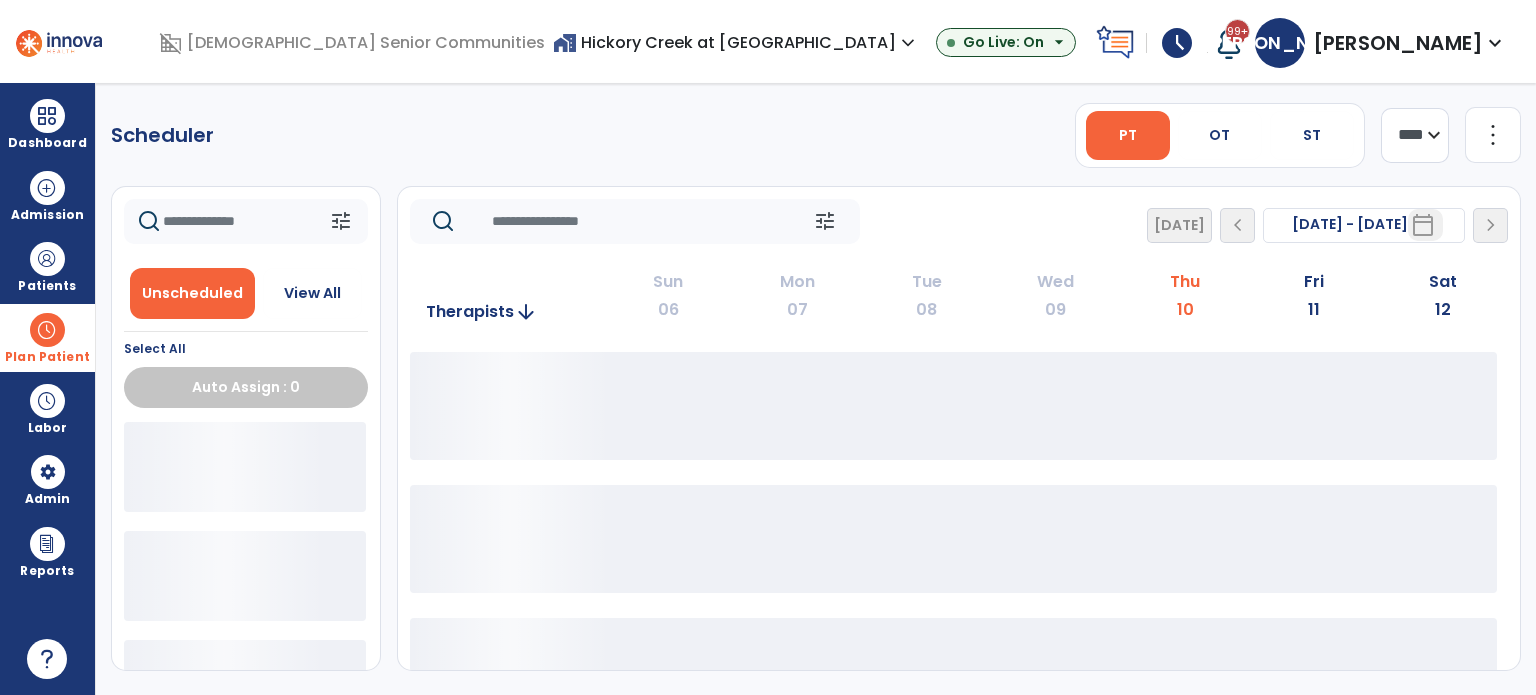 scroll, scrollTop: 0, scrollLeft: 0, axis: both 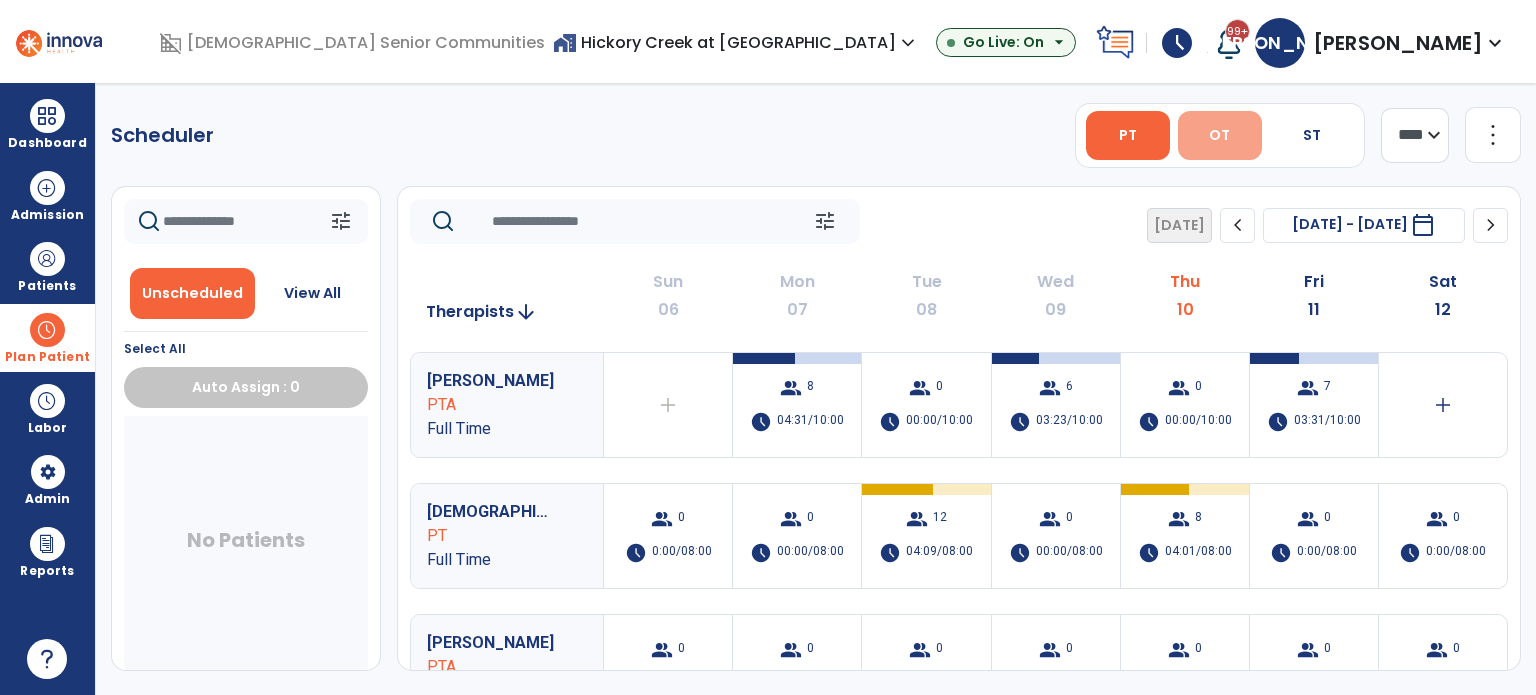 click on "OT" at bounding box center (1219, 135) 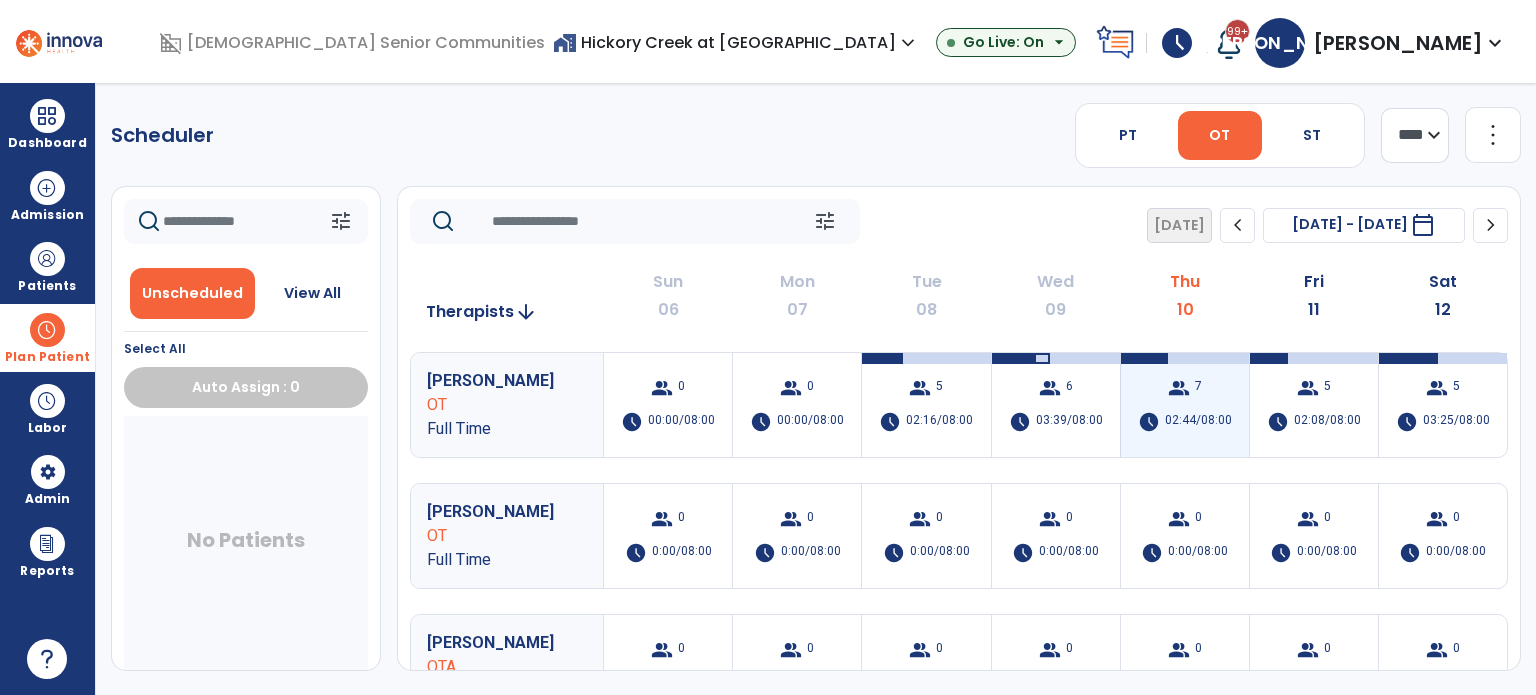 click on "group  7  schedule  02:44/08:00" at bounding box center [1185, 405] 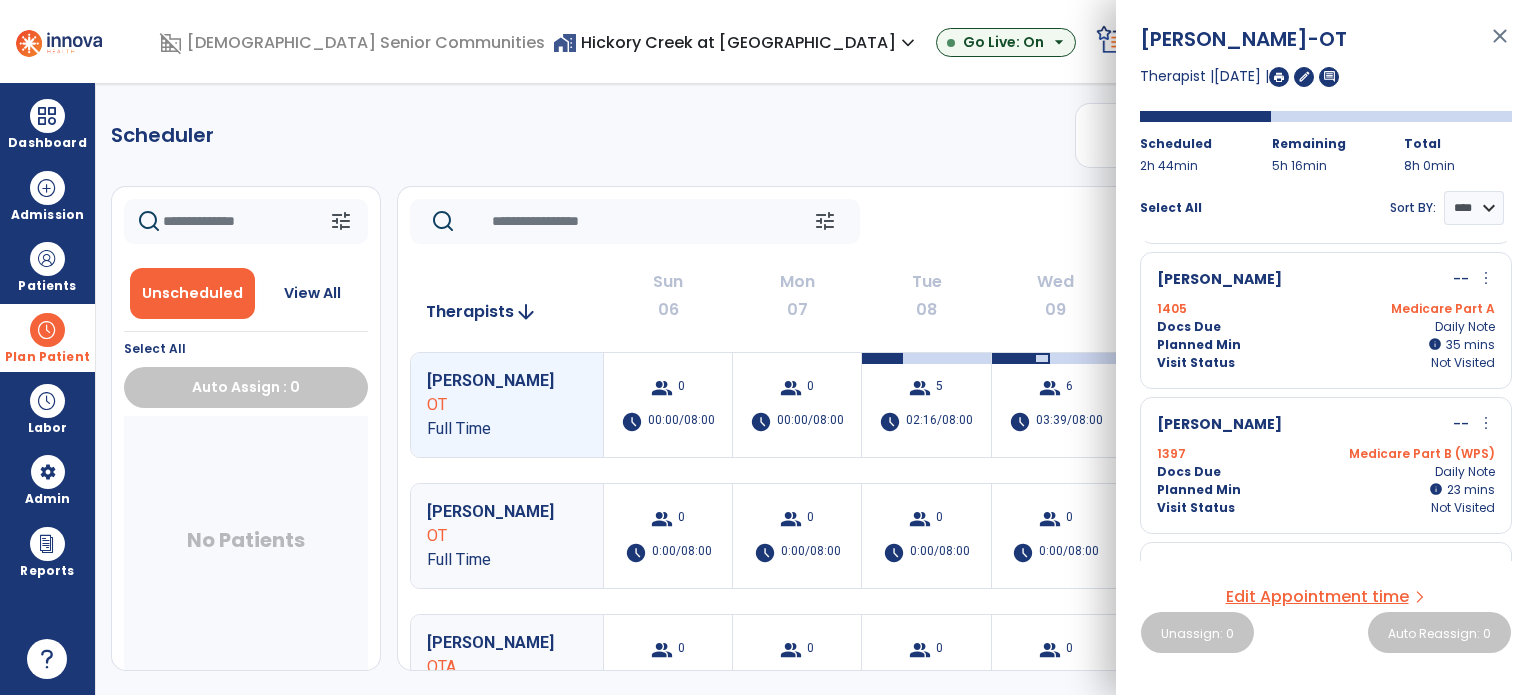 scroll, scrollTop: 0, scrollLeft: 0, axis: both 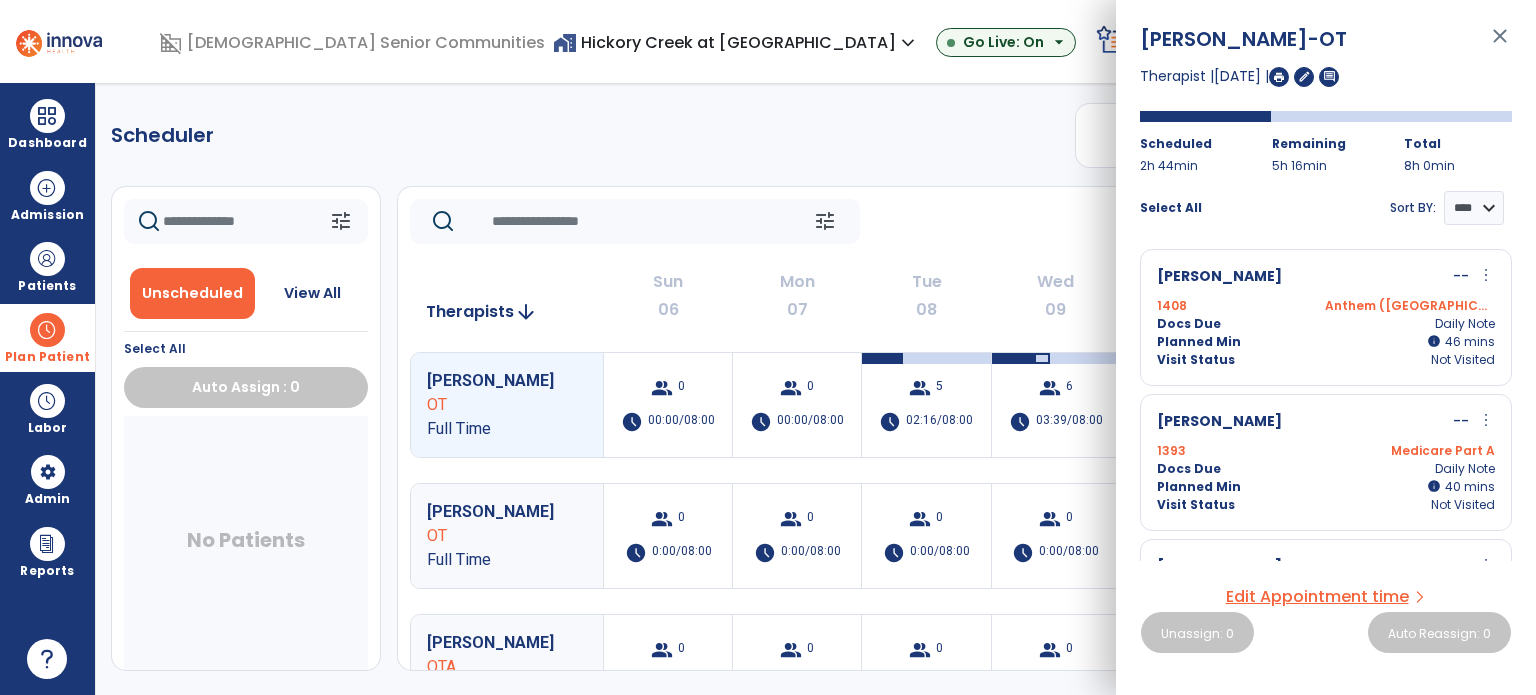 click on "more_vert" at bounding box center (1486, 275) 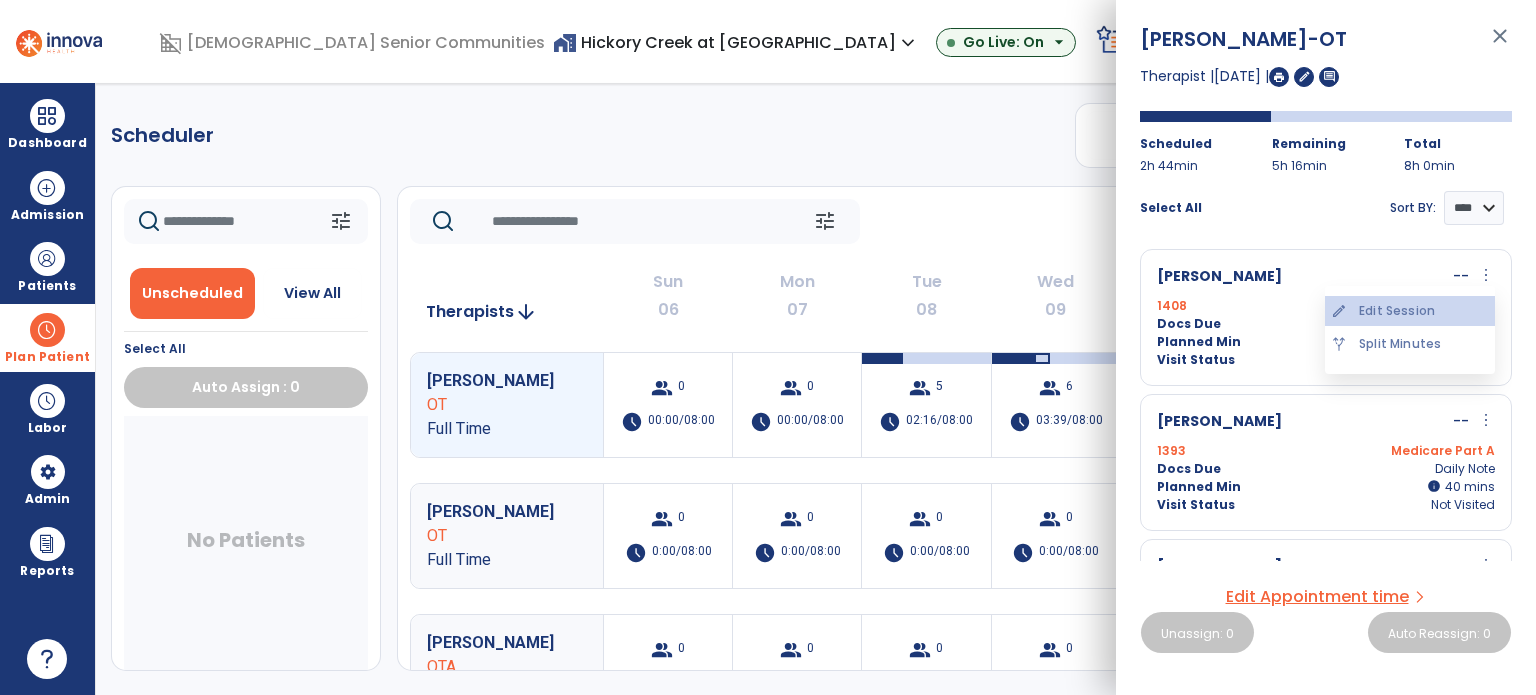 click on "edit   Edit Session" at bounding box center [1410, 311] 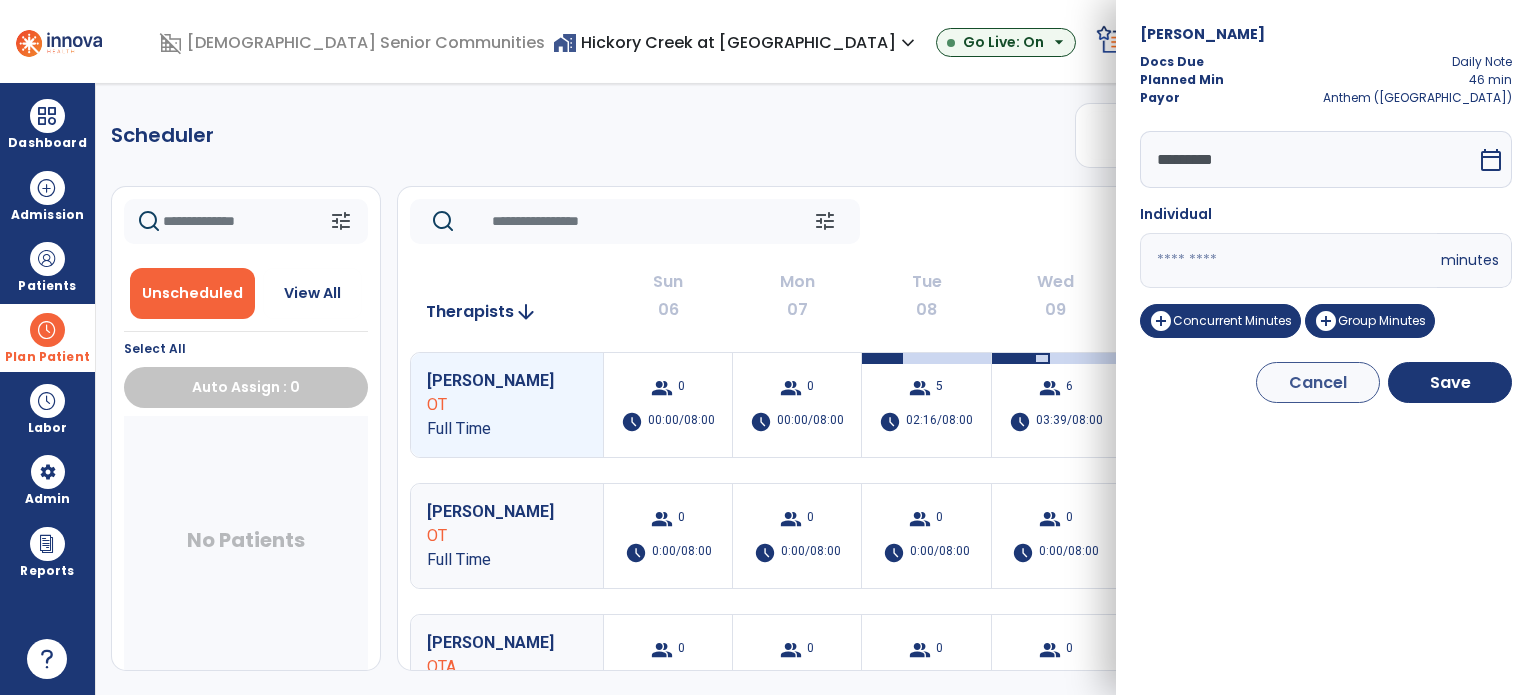drag, startPoint x: 1178, startPoint y: 269, endPoint x: 1075, endPoint y: 267, distance: 103.01942 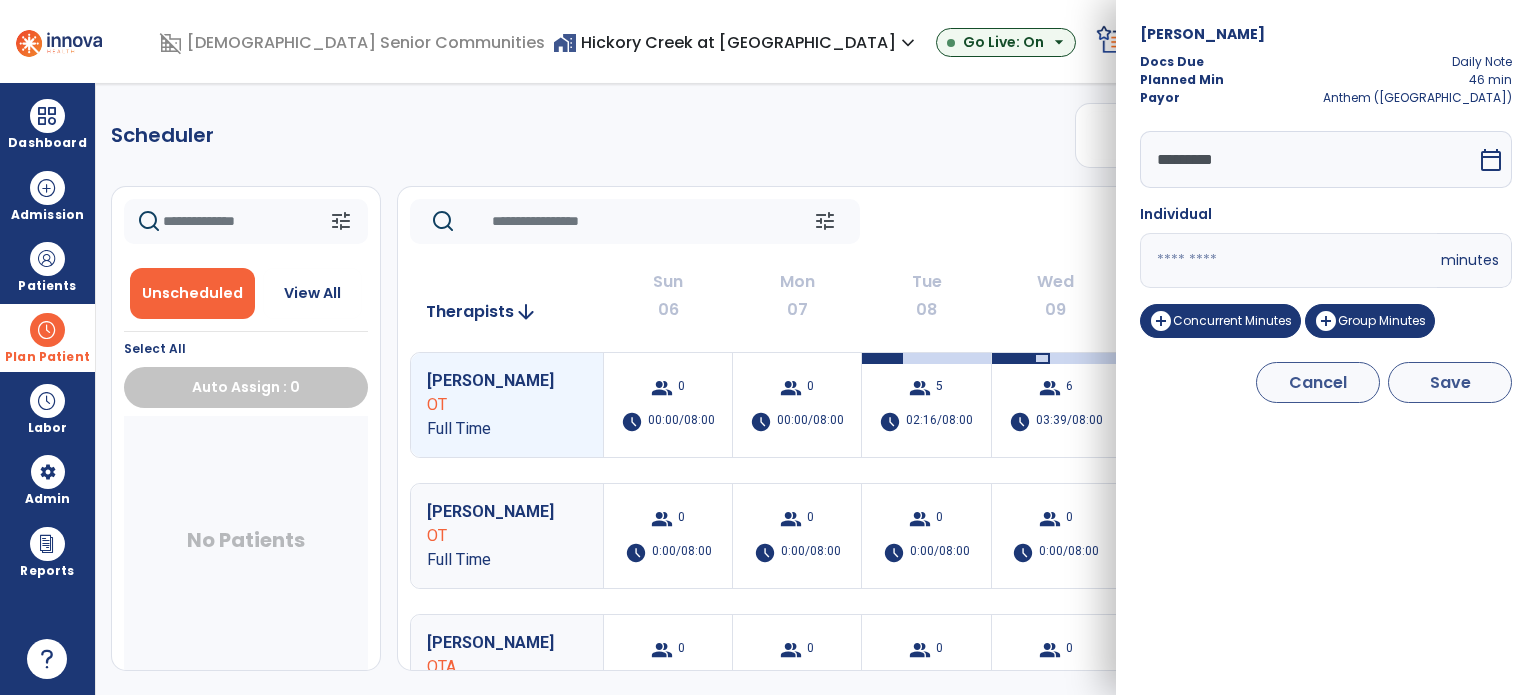 type on "**" 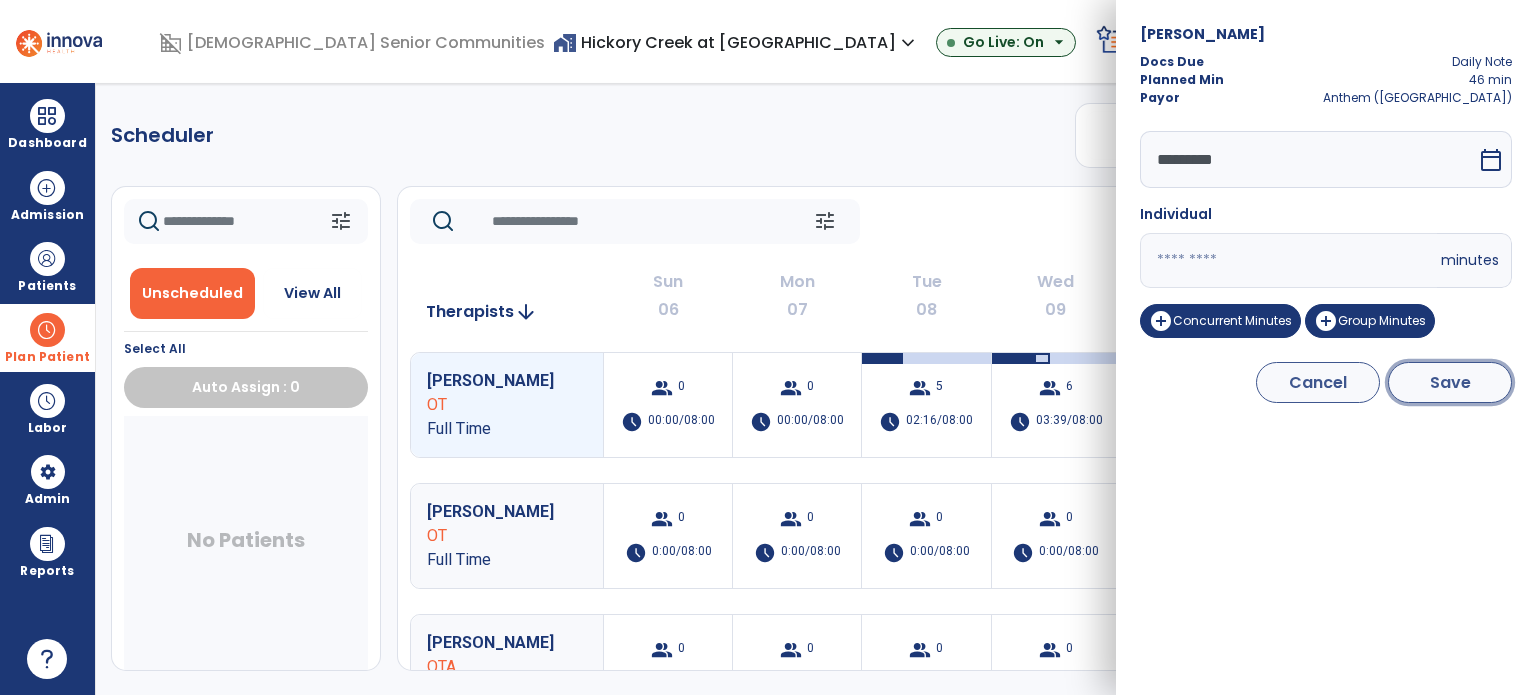 click on "Save" at bounding box center [1450, 382] 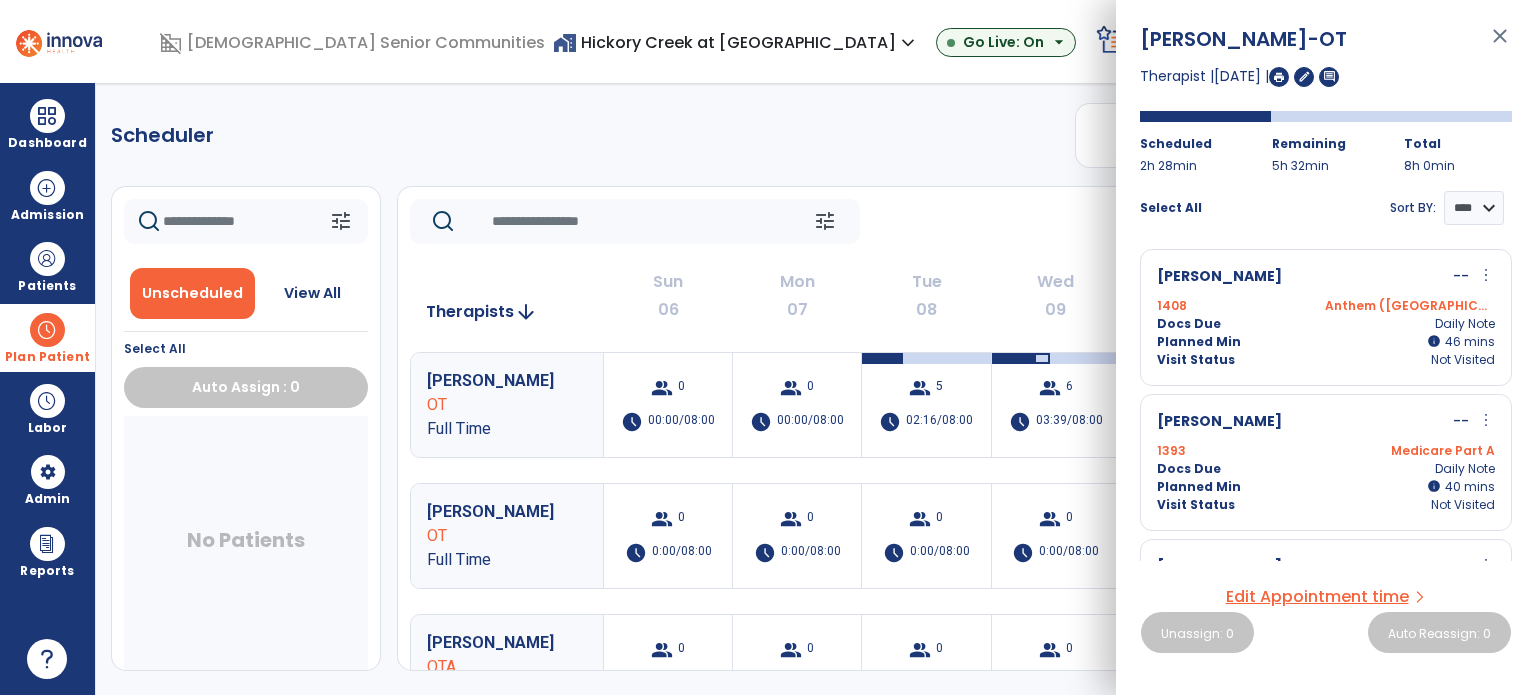 click on "close" at bounding box center [1500, 45] 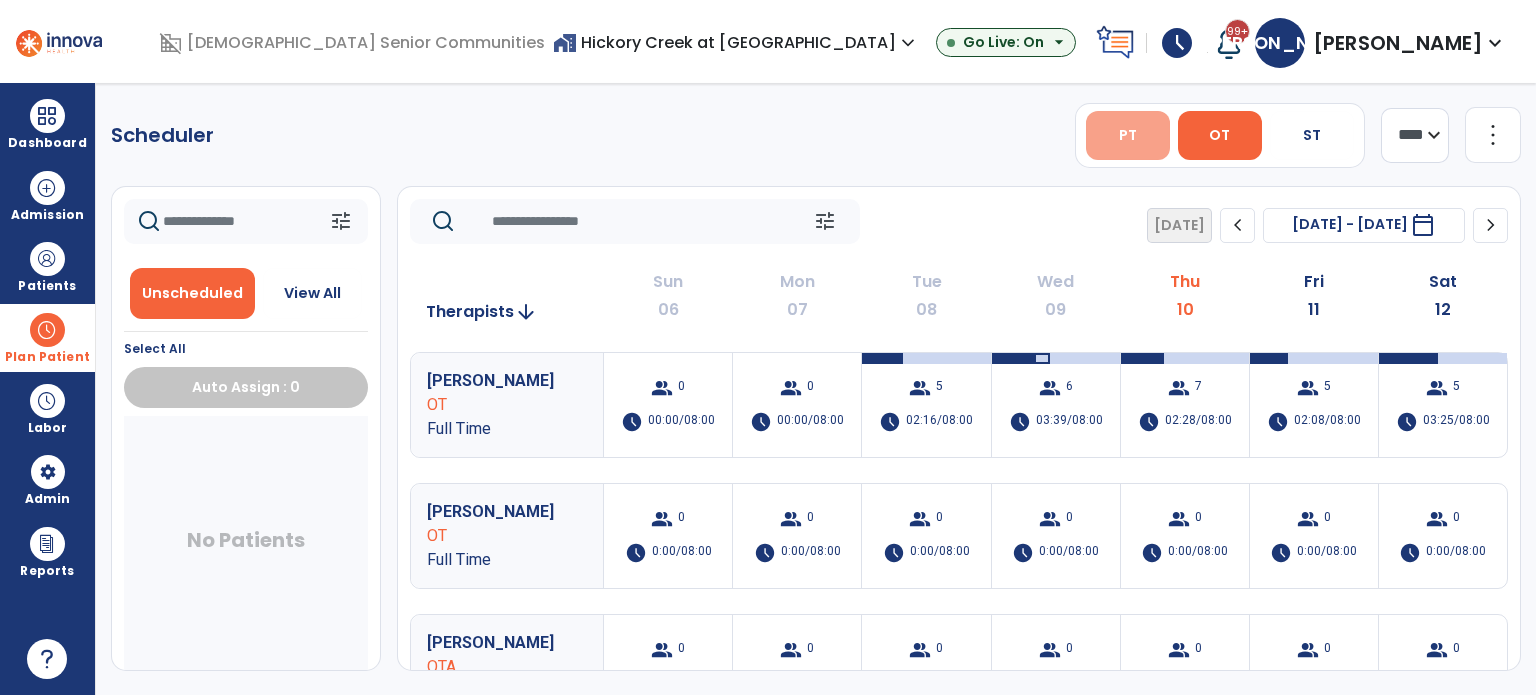 click on "PT" at bounding box center [1128, 135] 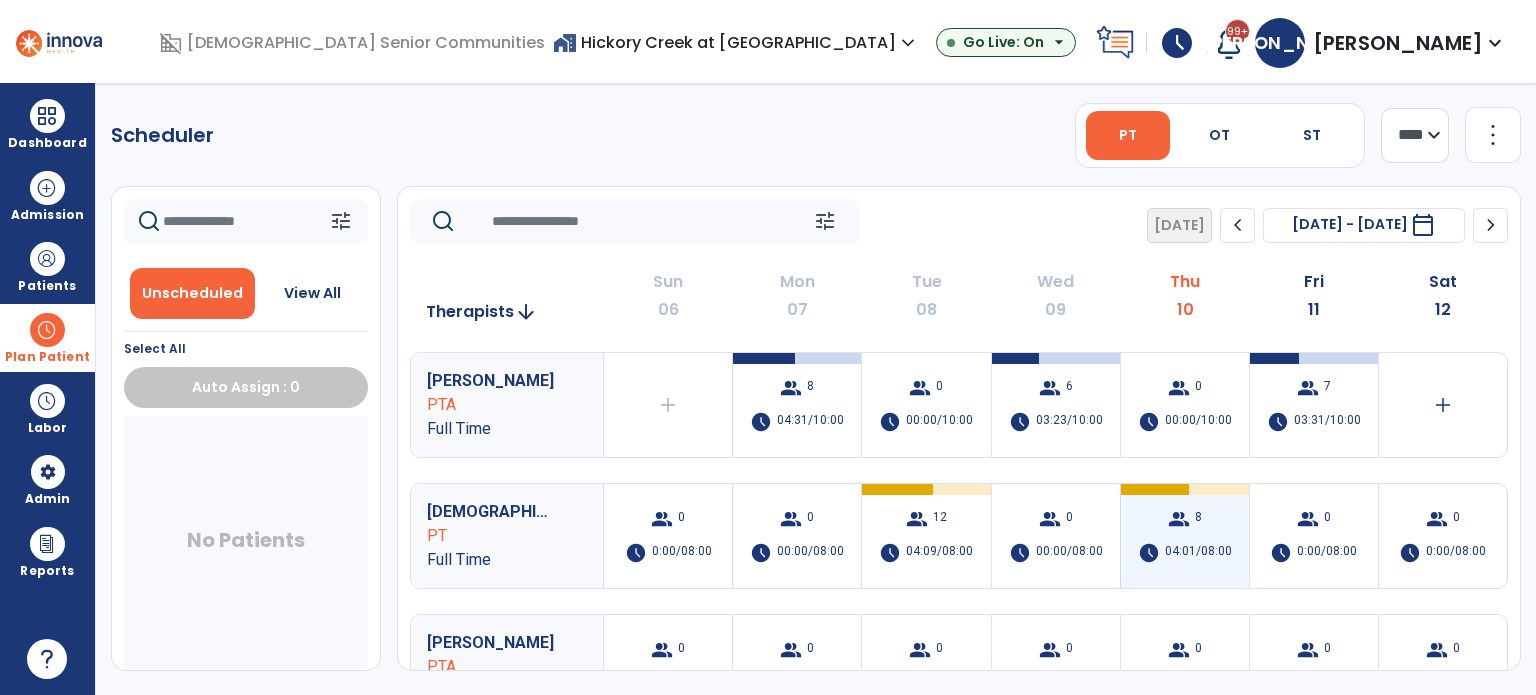 click on "8" at bounding box center (1198, 519) 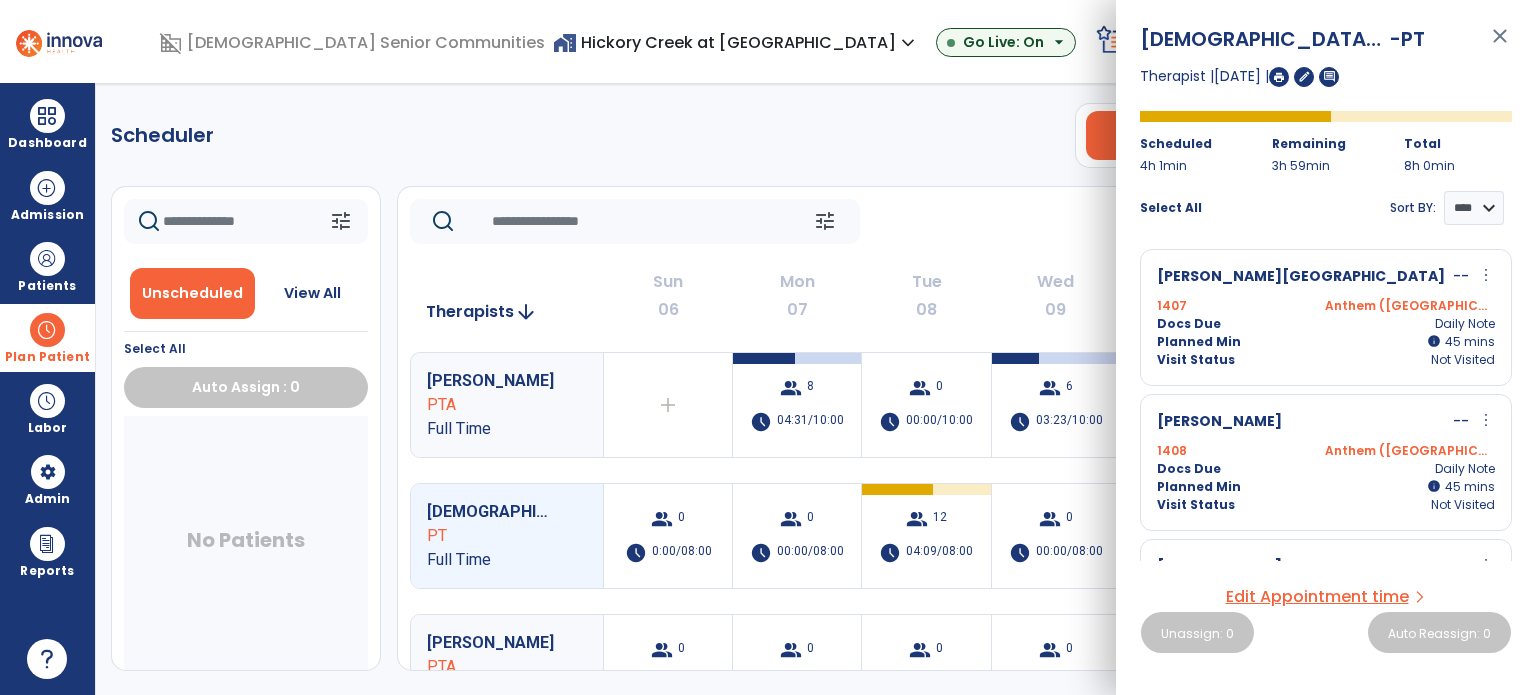 click on "more_vert" at bounding box center (1486, 275) 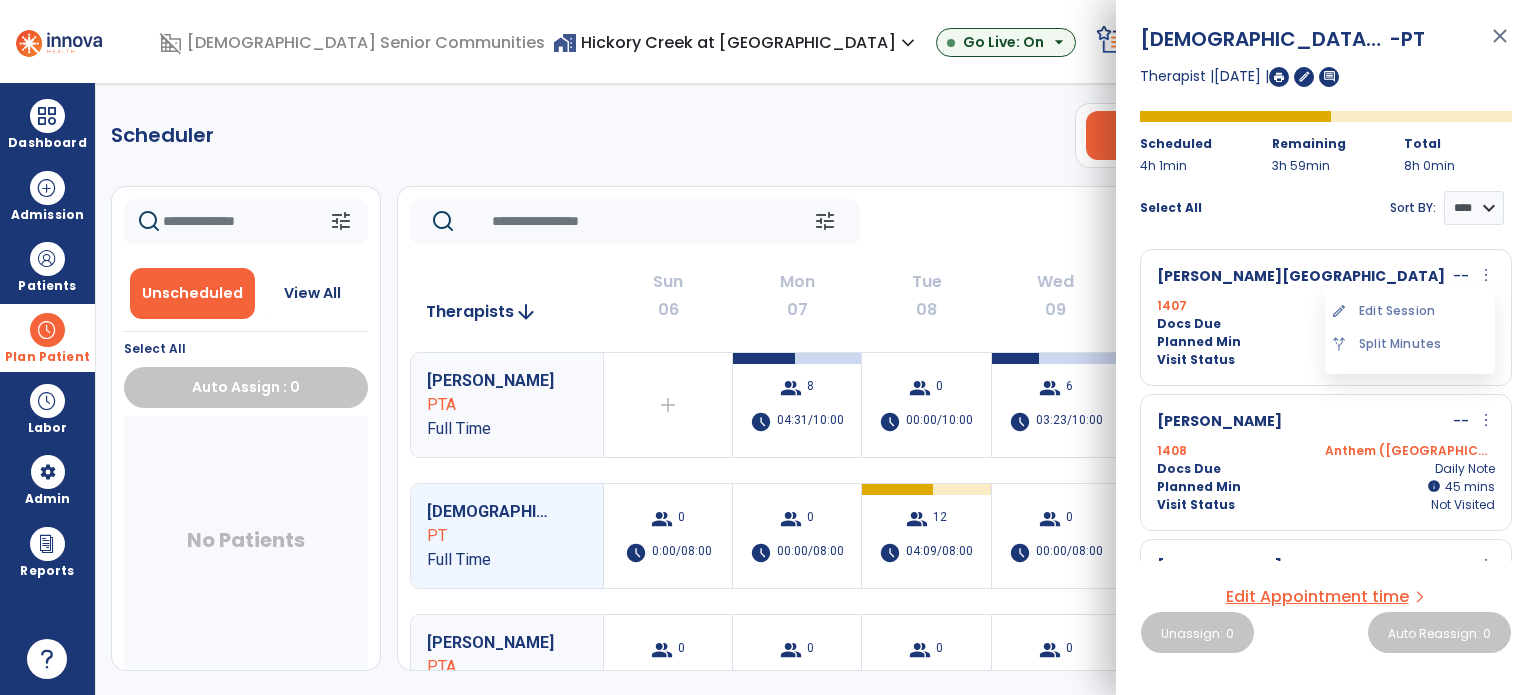 click on "Docs Due Daily Note" at bounding box center (1326, 469) 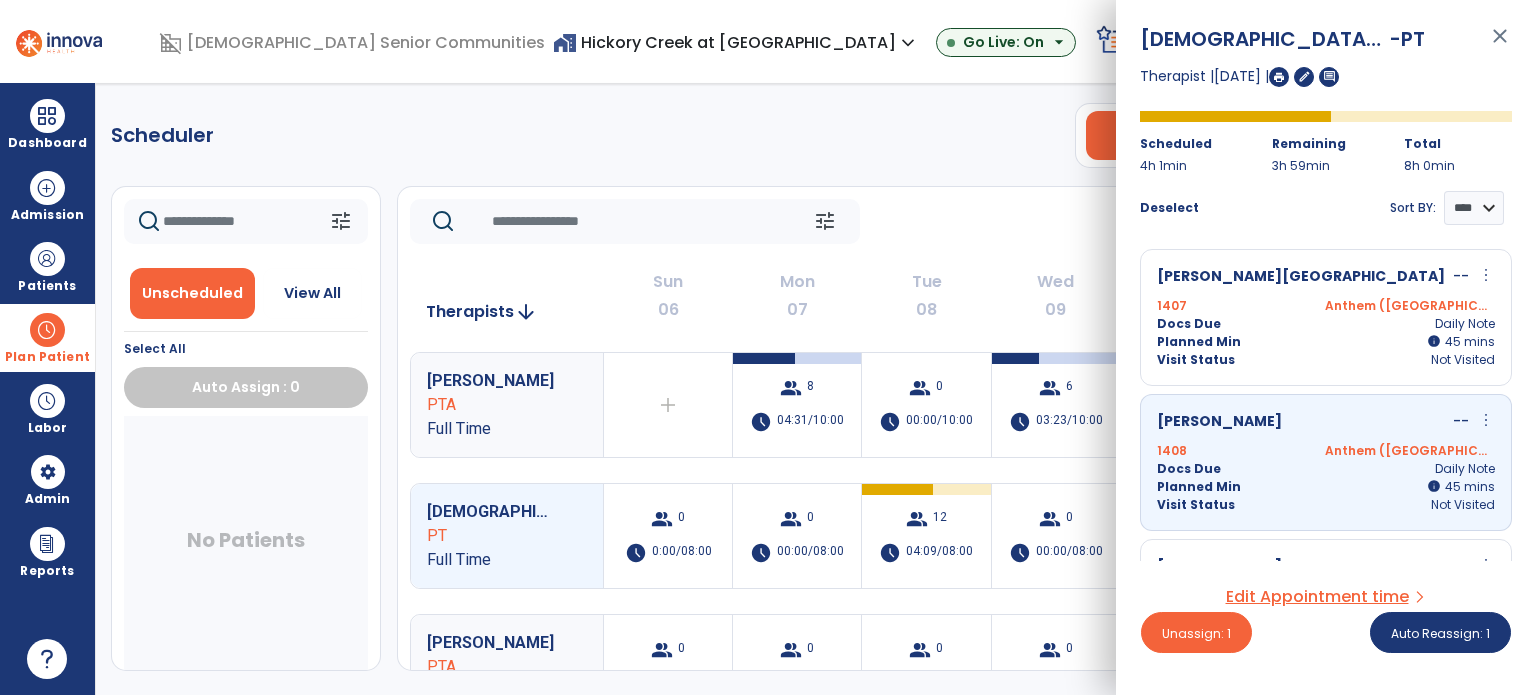 click on "more_vert" at bounding box center (1486, 420) 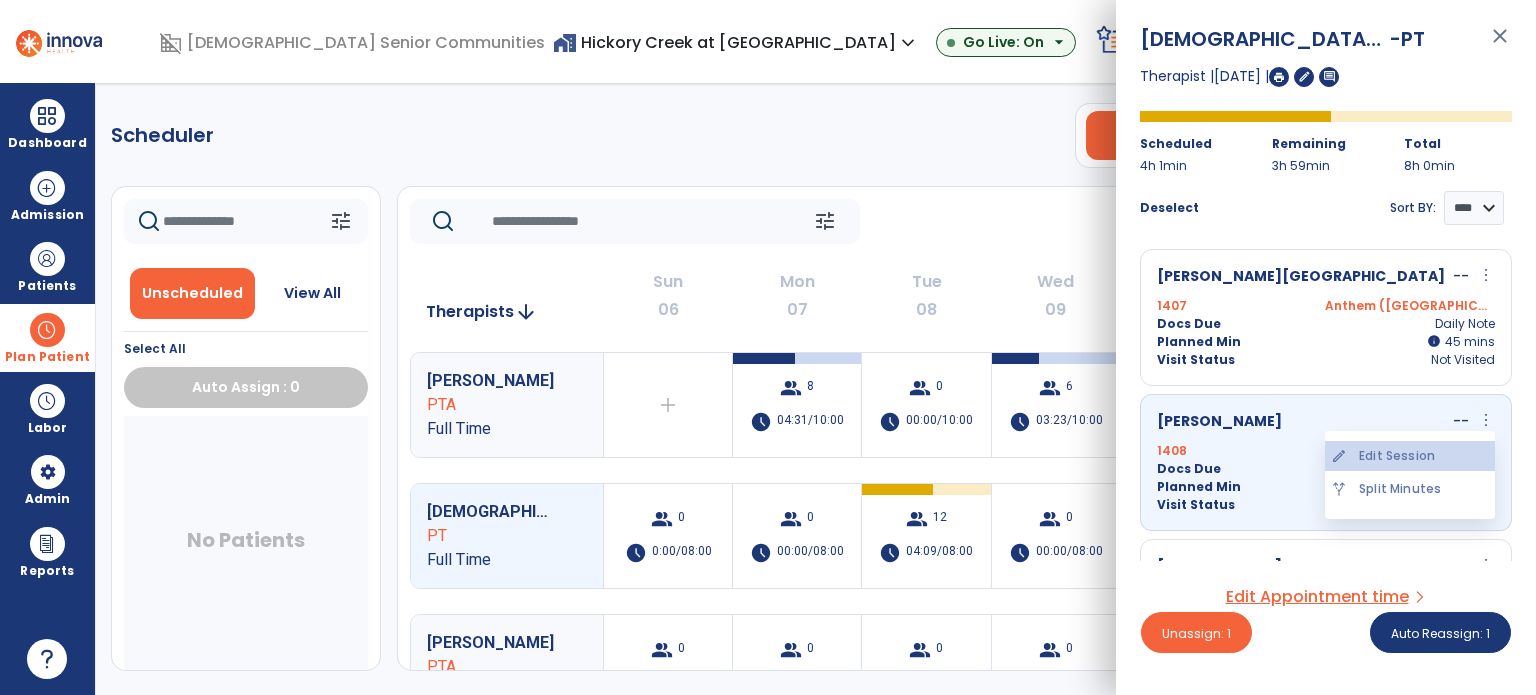 click on "edit   Edit Session" at bounding box center [1410, 456] 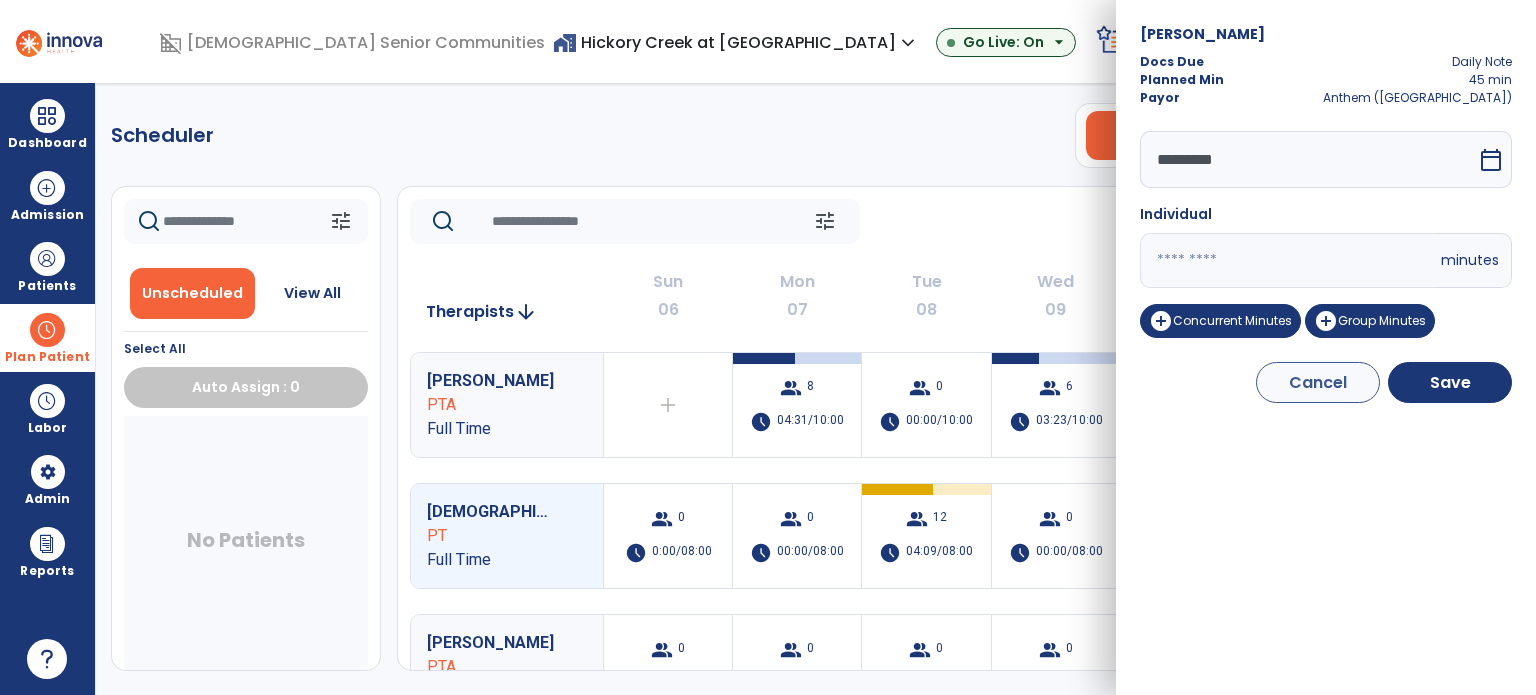 drag, startPoint x: 1172, startPoint y: 262, endPoint x: 1060, endPoint y: 261, distance: 112.00446 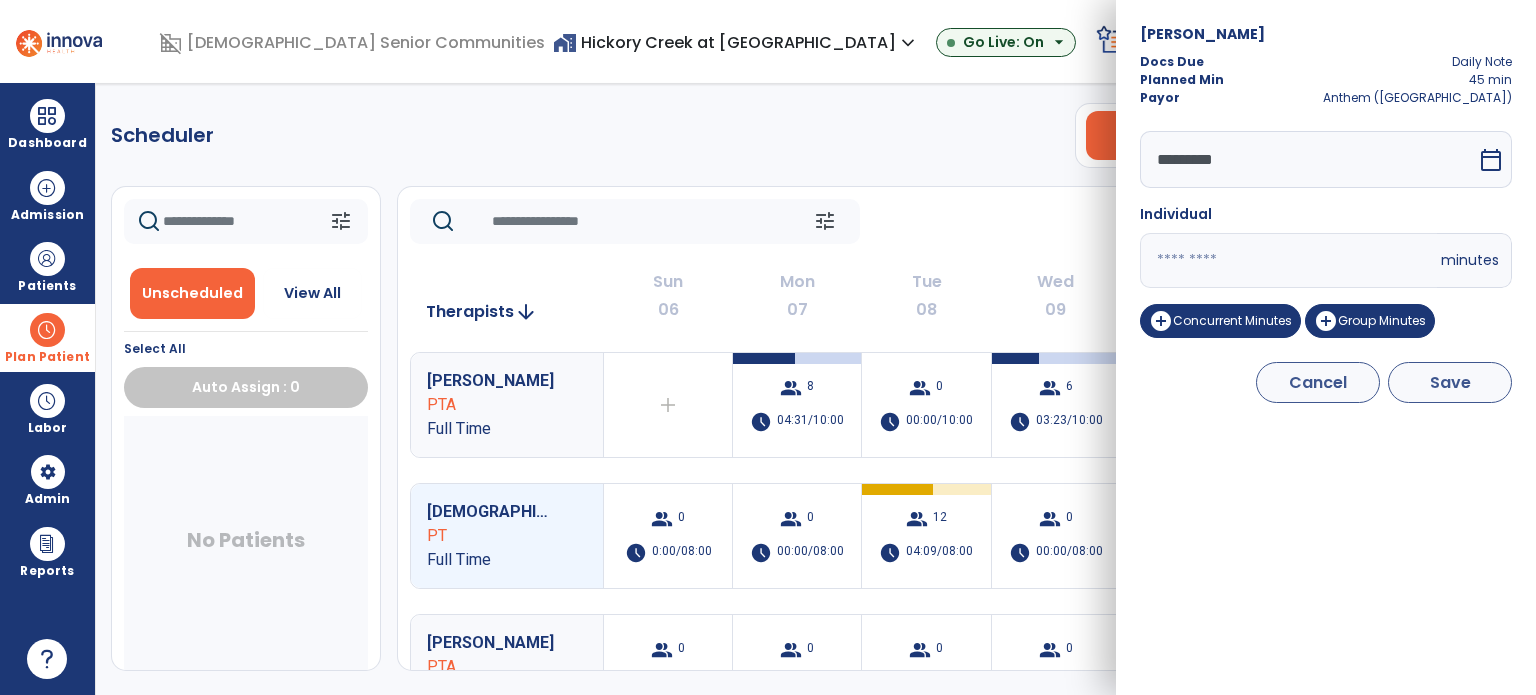 type on "**" 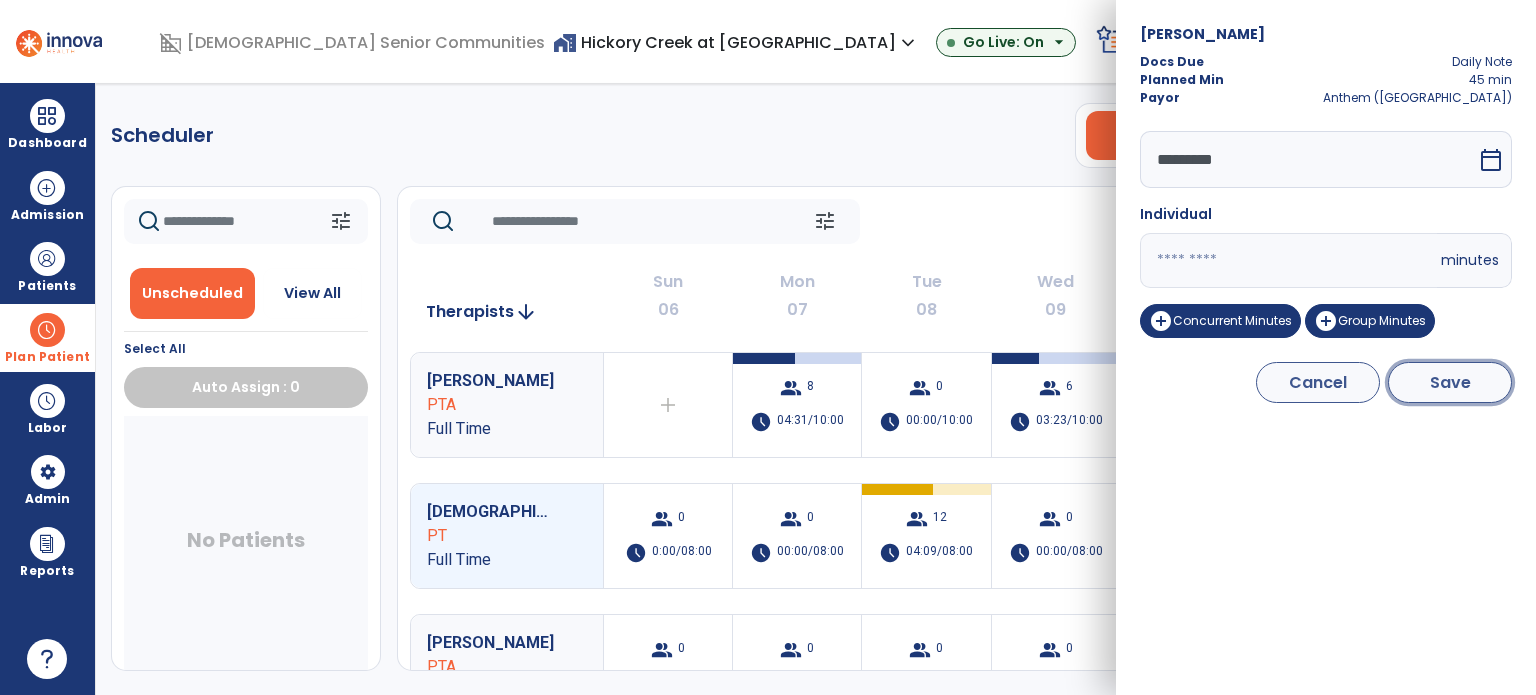 click on "Save" at bounding box center [1450, 382] 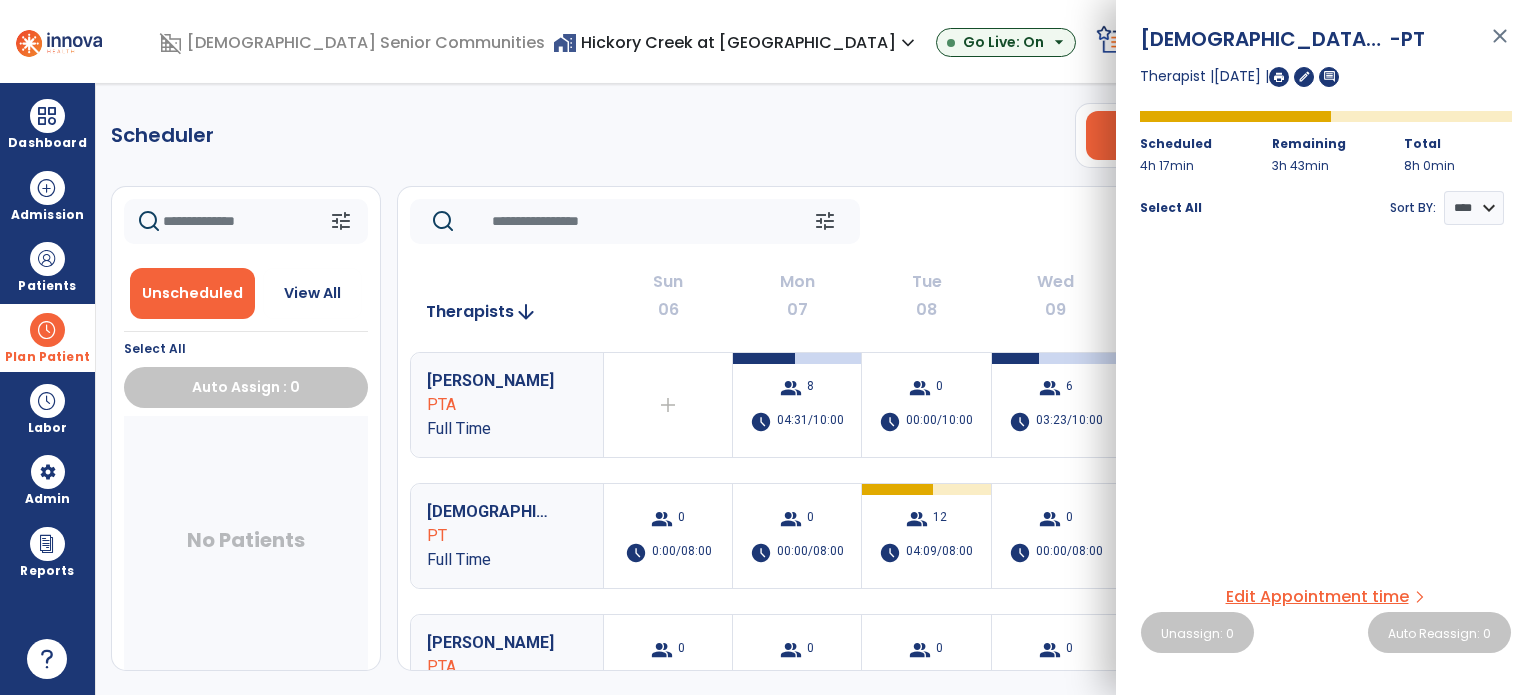 click on "close" at bounding box center (1500, 45) 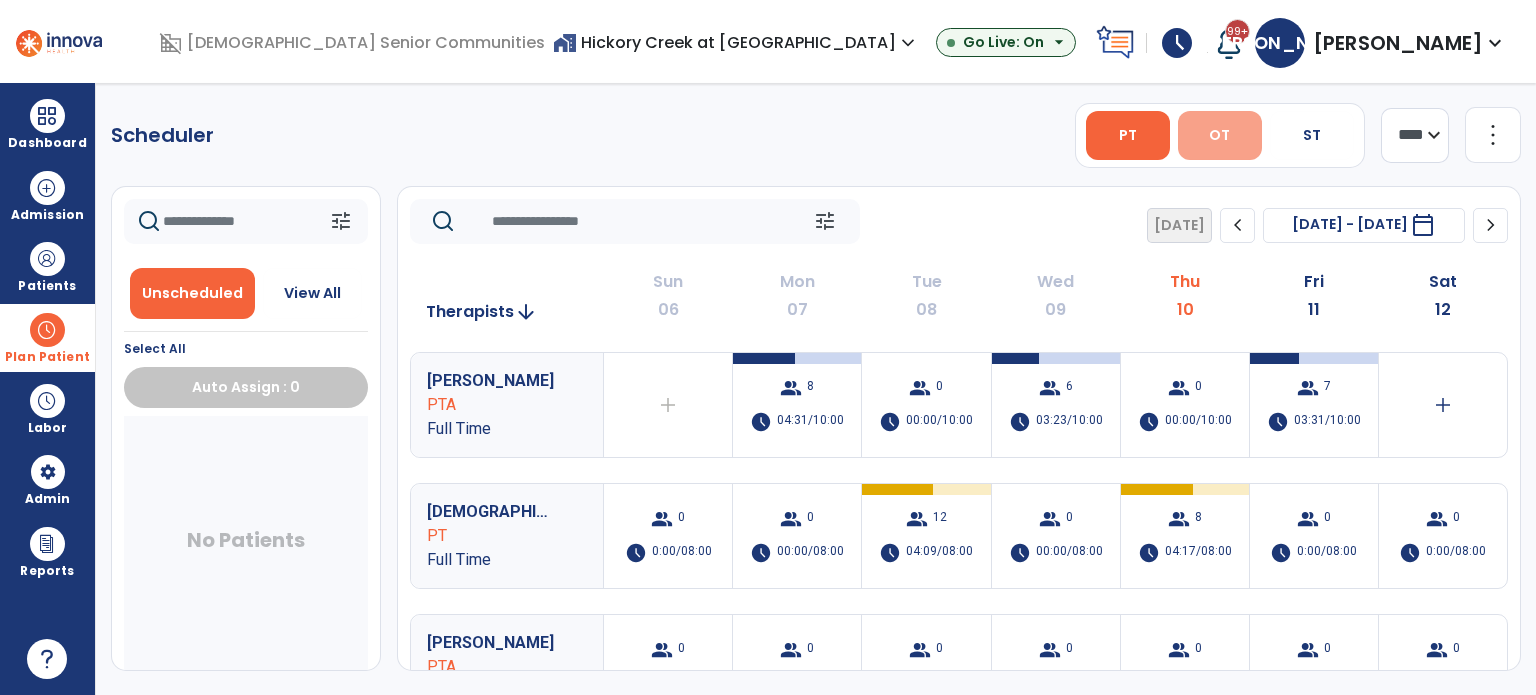 click on "OT" at bounding box center (1220, 135) 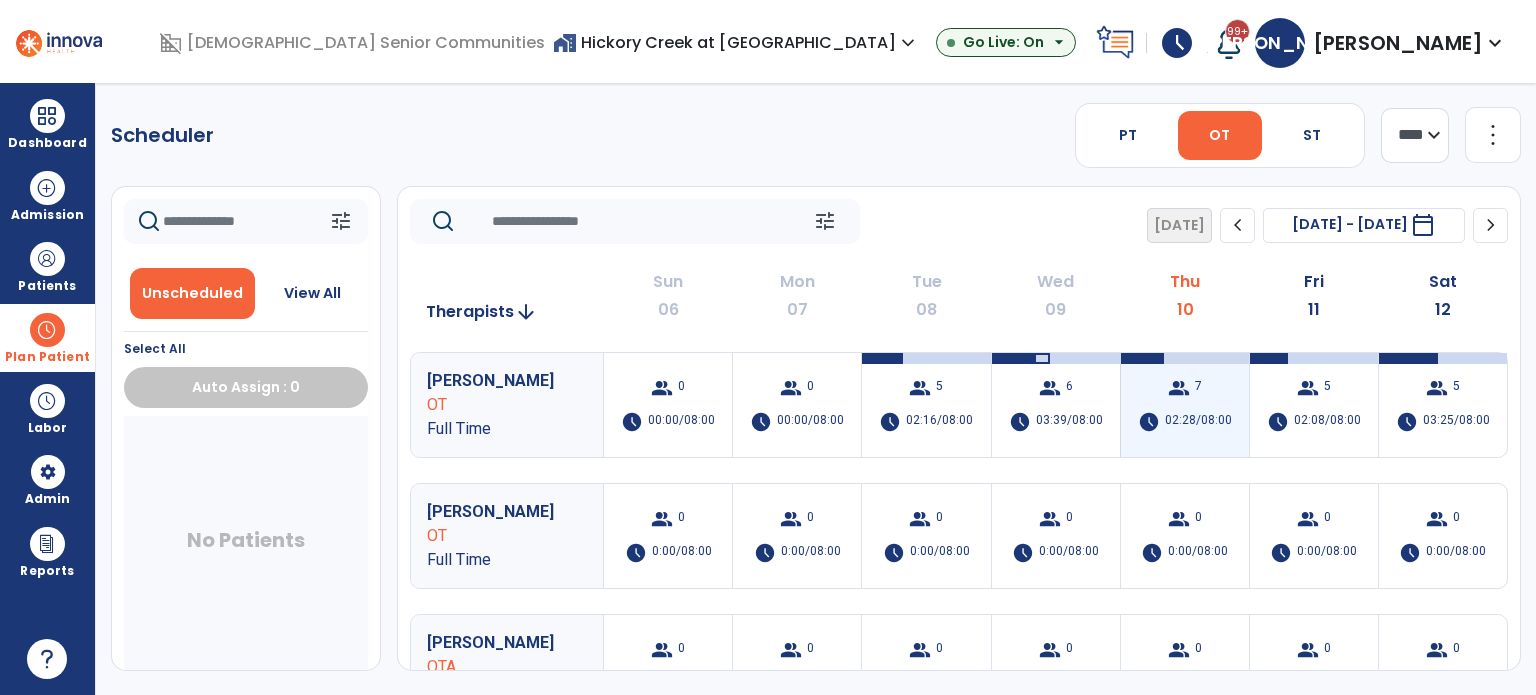 click on "02:28/08:00" at bounding box center (1198, 422) 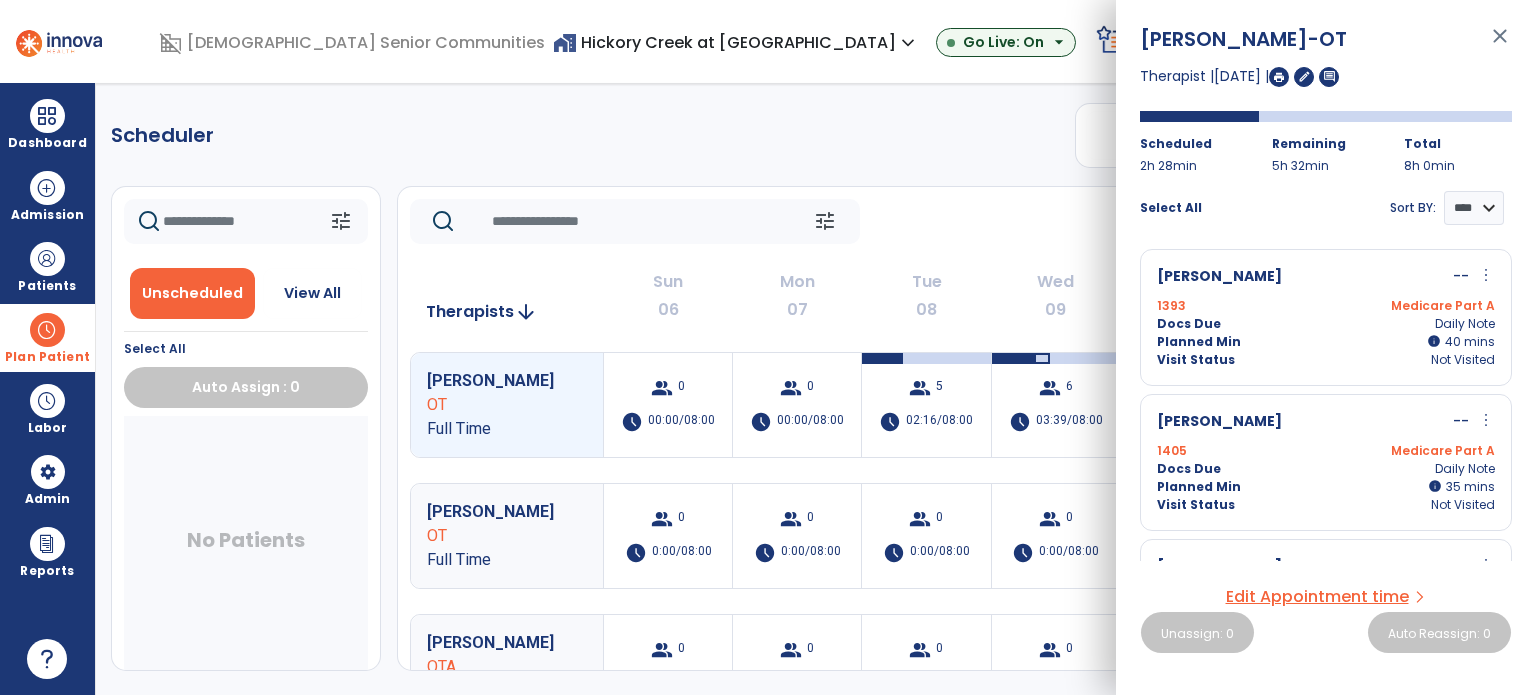 click on "more_vert" at bounding box center [1486, 275] 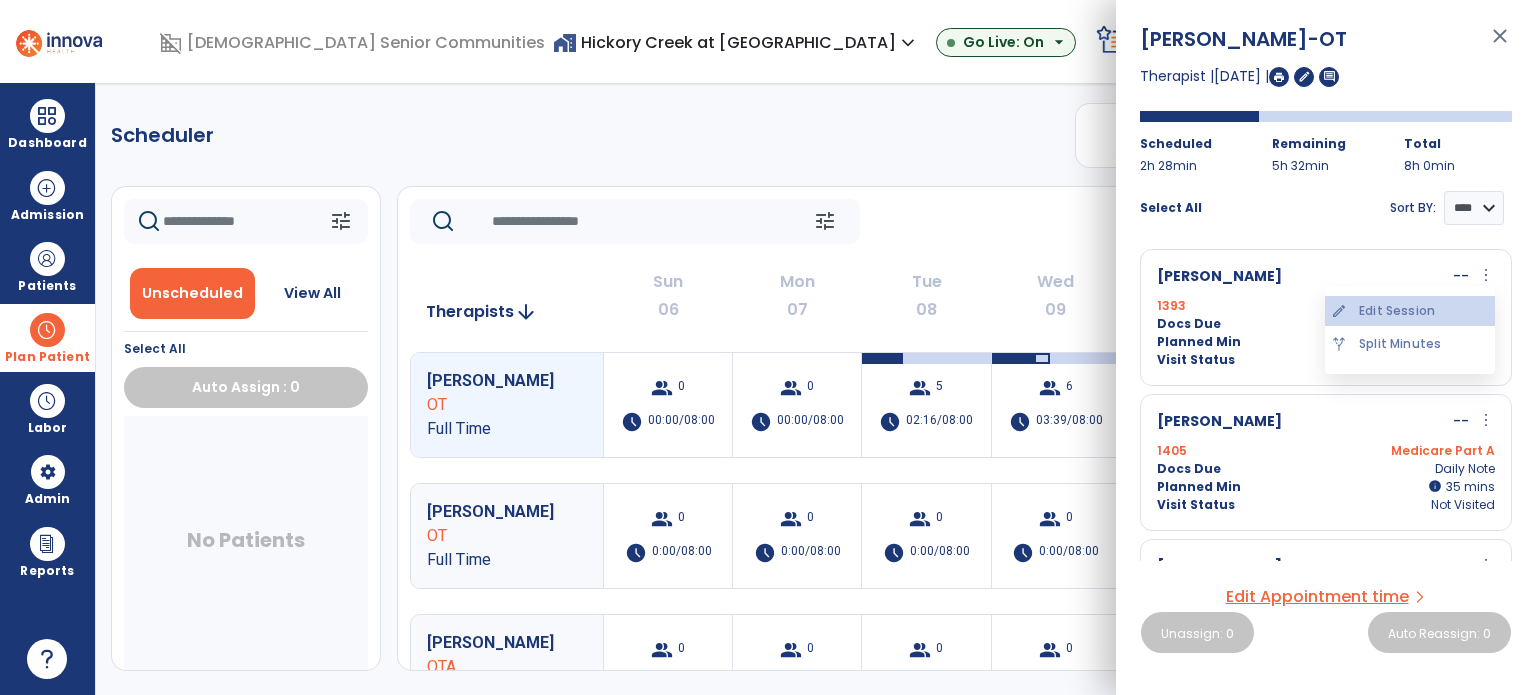 click on "edit   Edit Session" at bounding box center [1410, 311] 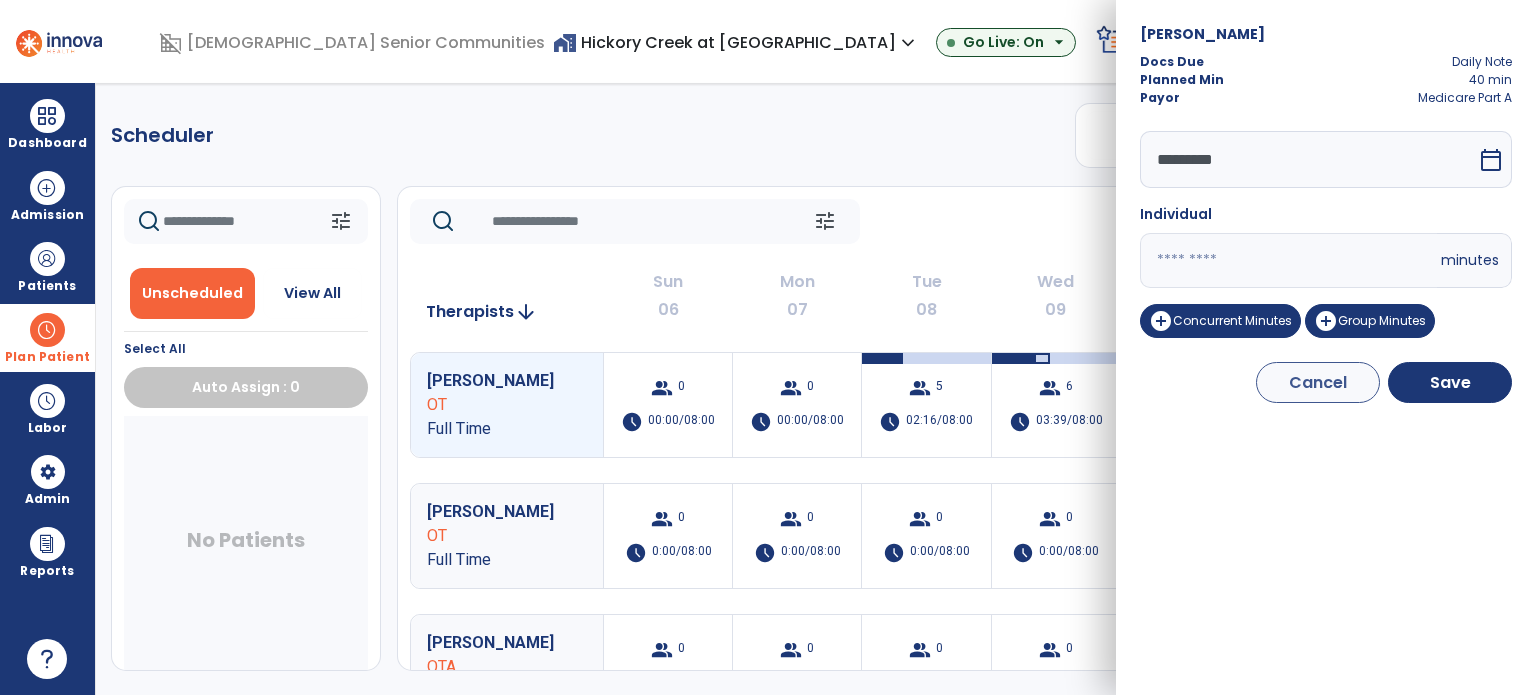 drag, startPoint x: 1184, startPoint y: 263, endPoint x: 1108, endPoint y: 259, distance: 76.105194 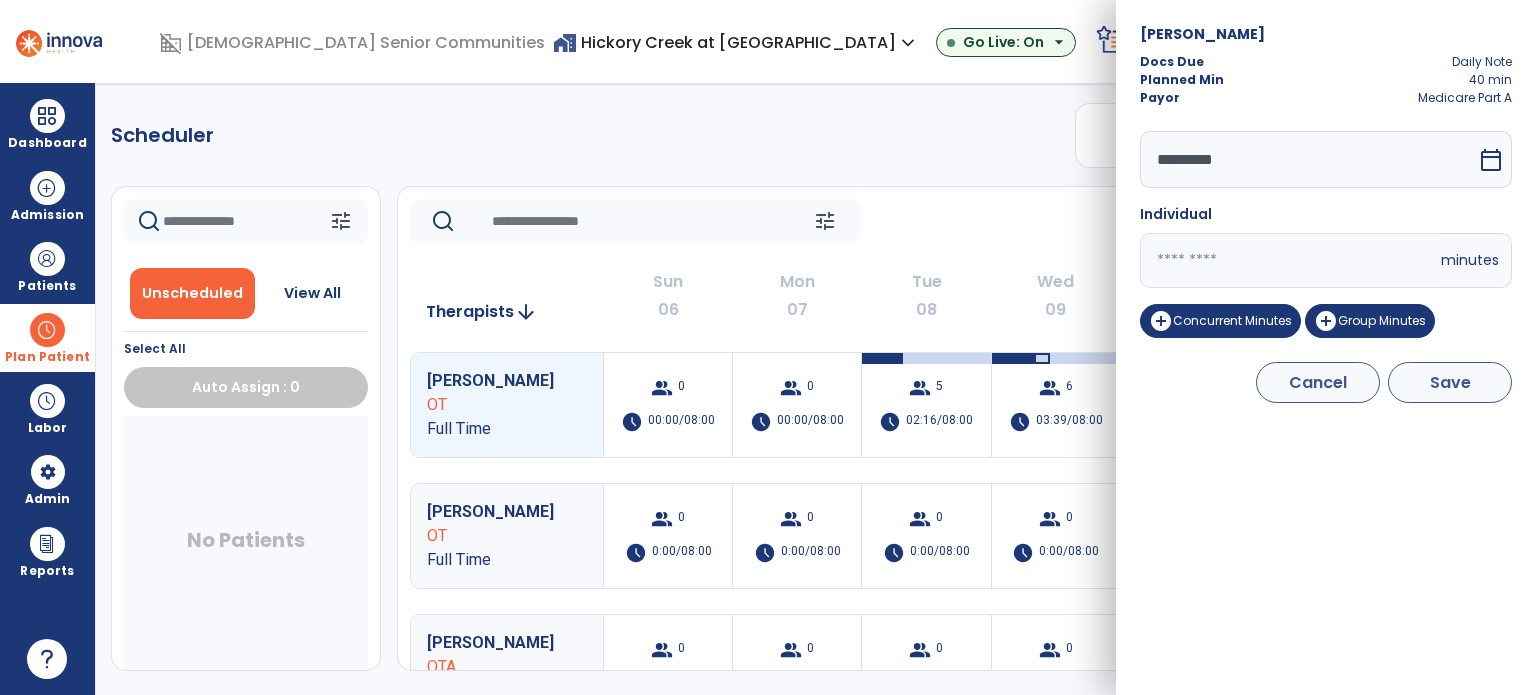type on "**" 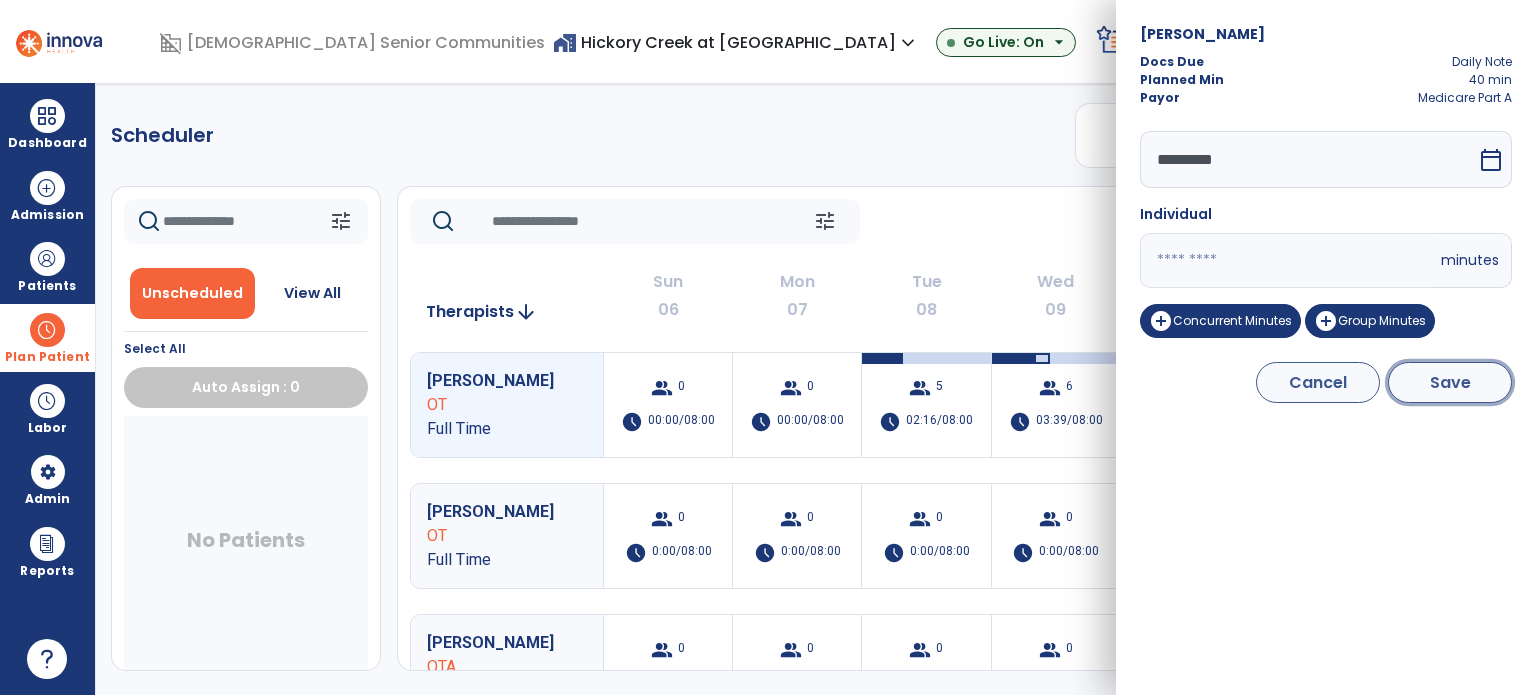 click on "Save" at bounding box center [1450, 382] 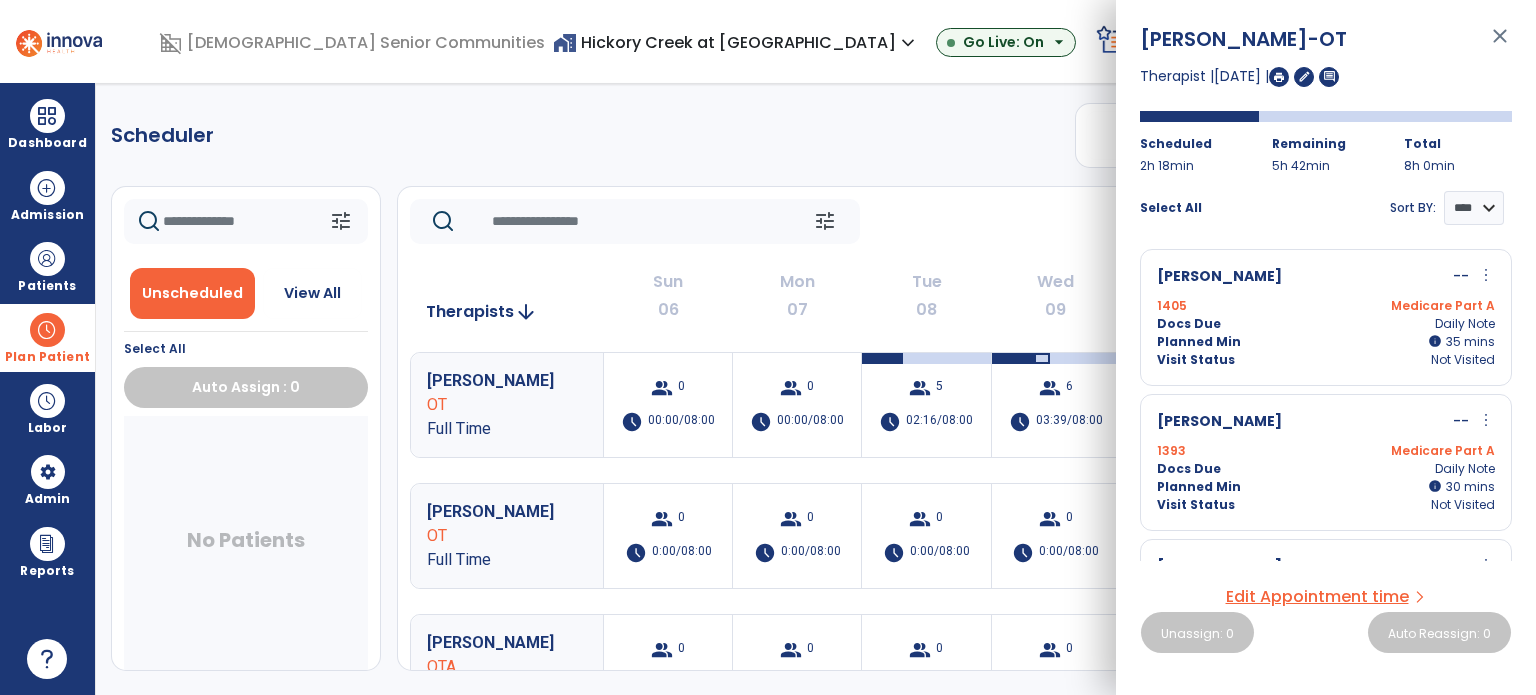 click on "more_vert" at bounding box center (1486, 275) 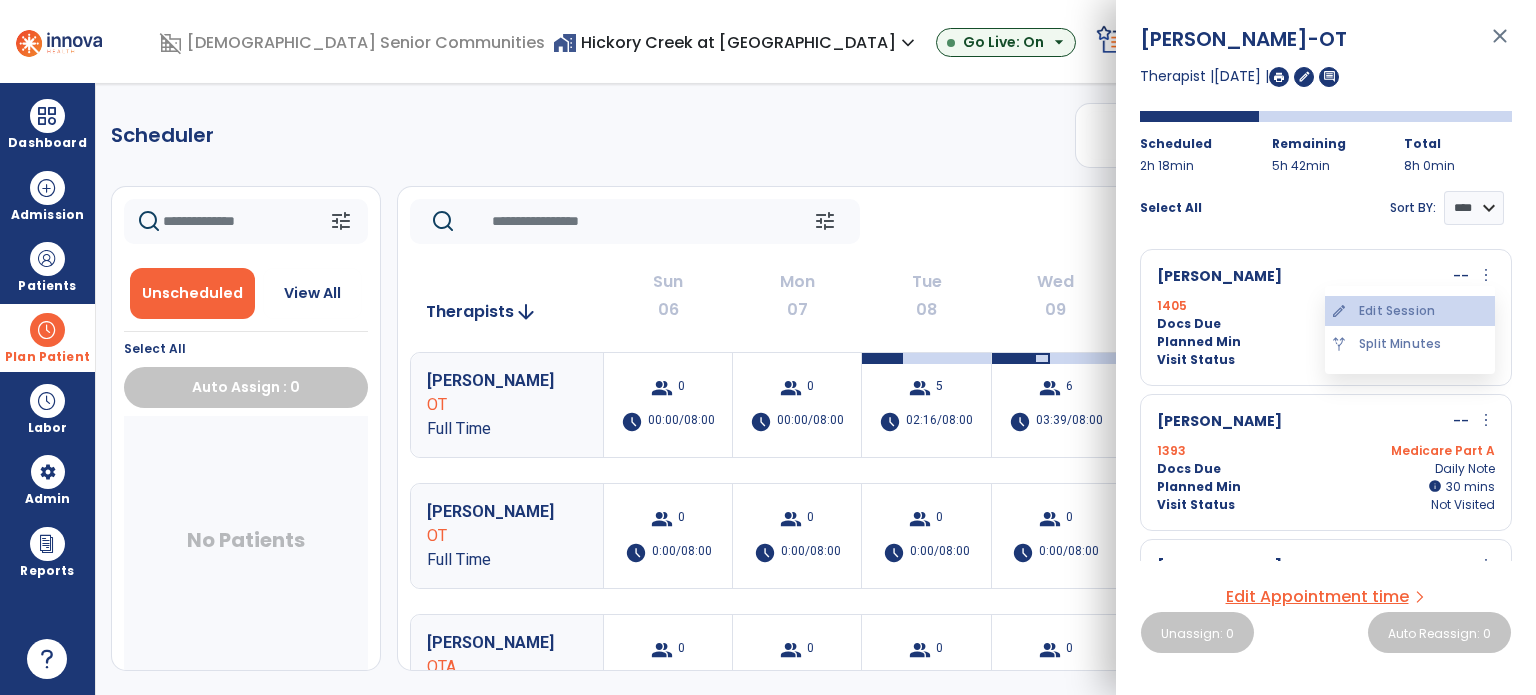 click on "edit   Edit Session" at bounding box center (1410, 311) 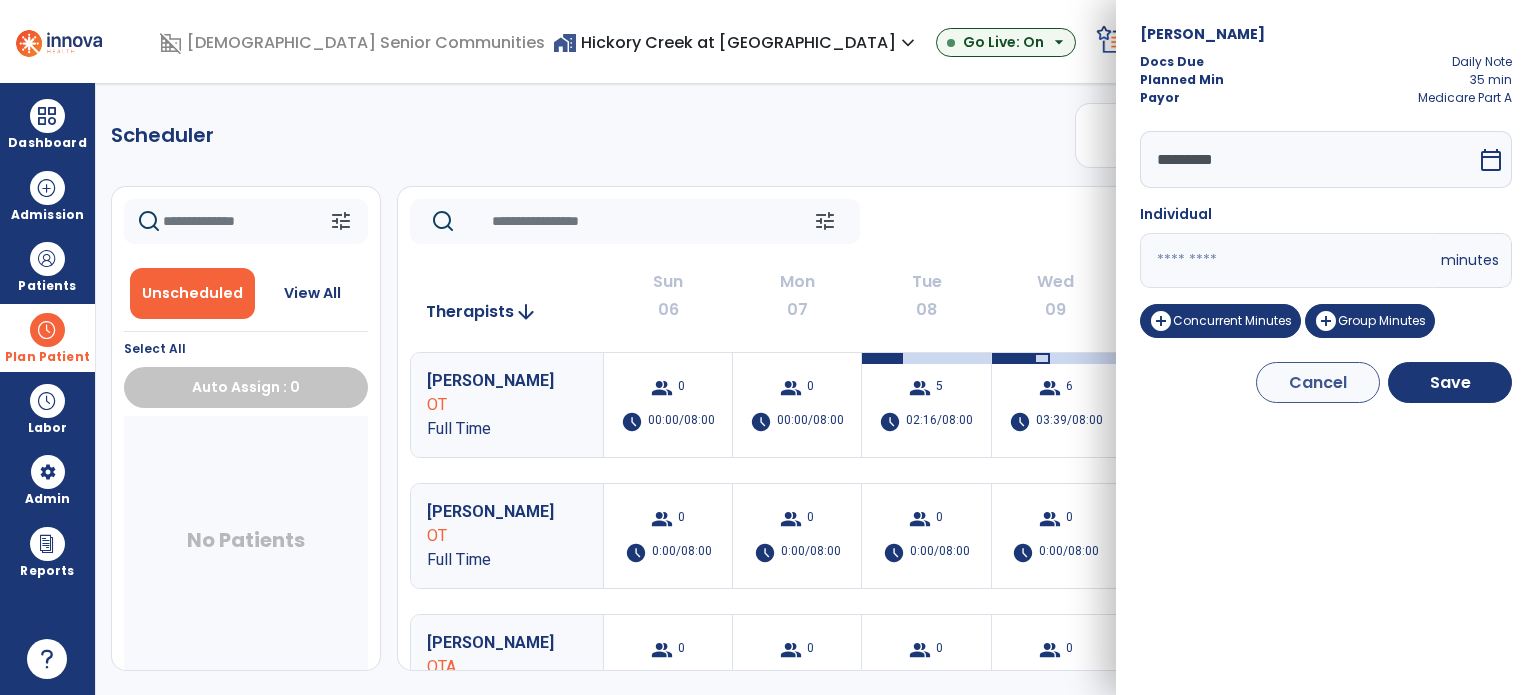 drag, startPoint x: 1120, startPoint y: 261, endPoint x: 1079, endPoint y: 255, distance: 41.4367 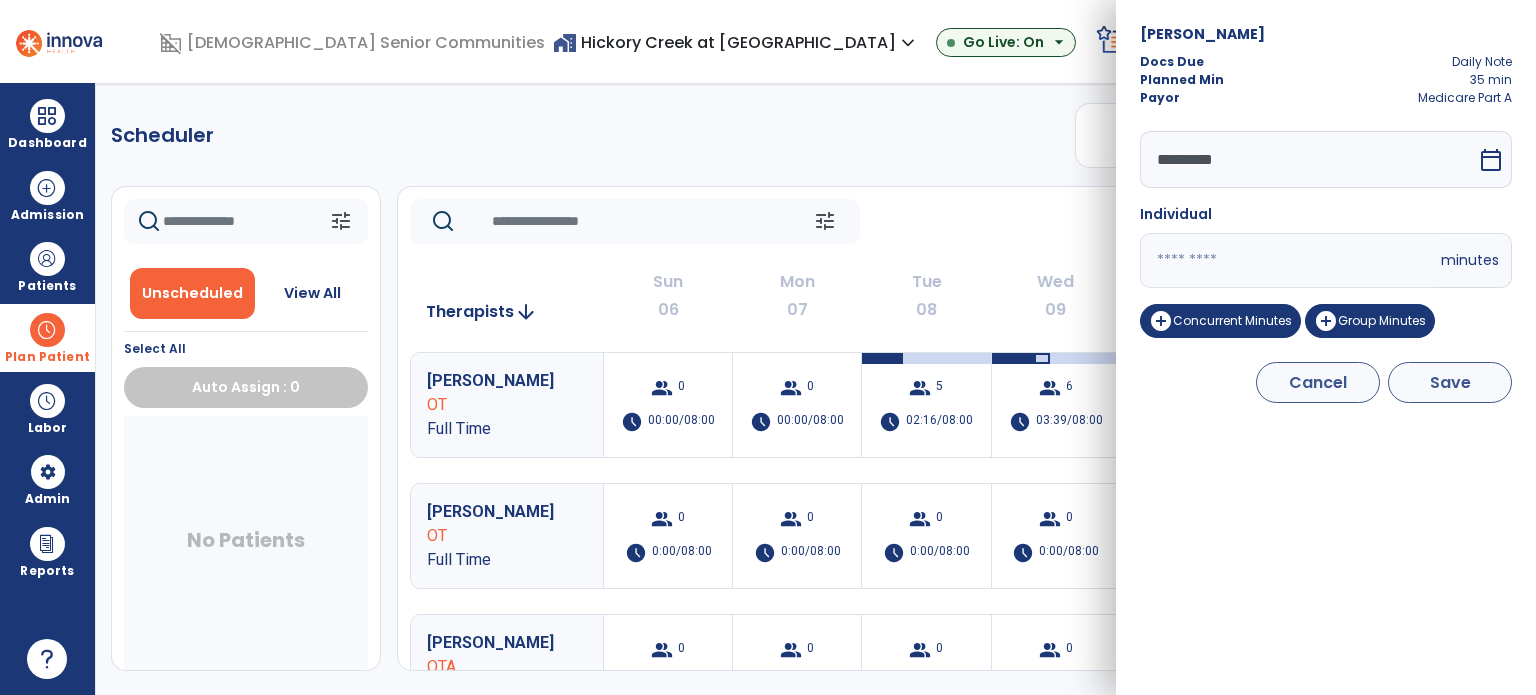 type on "**" 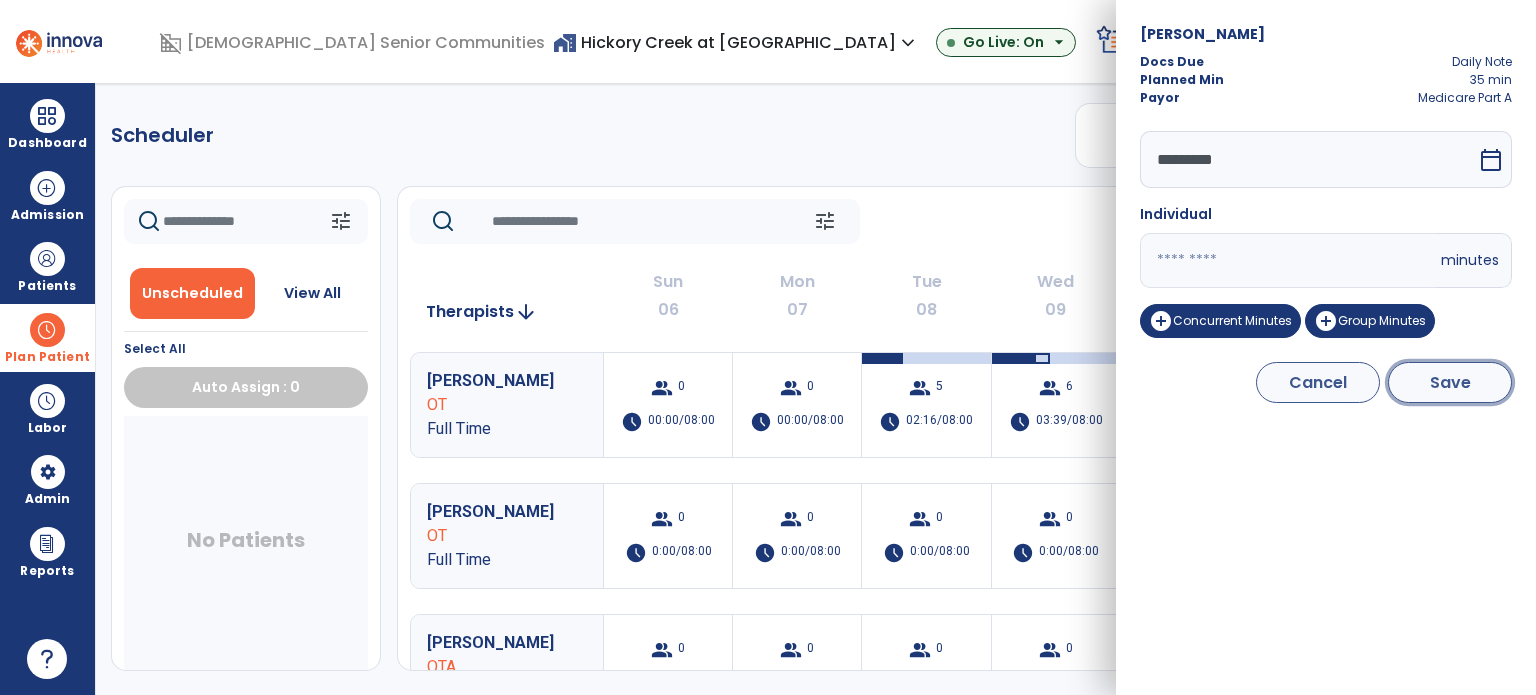 click on "Save" at bounding box center (1450, 382) 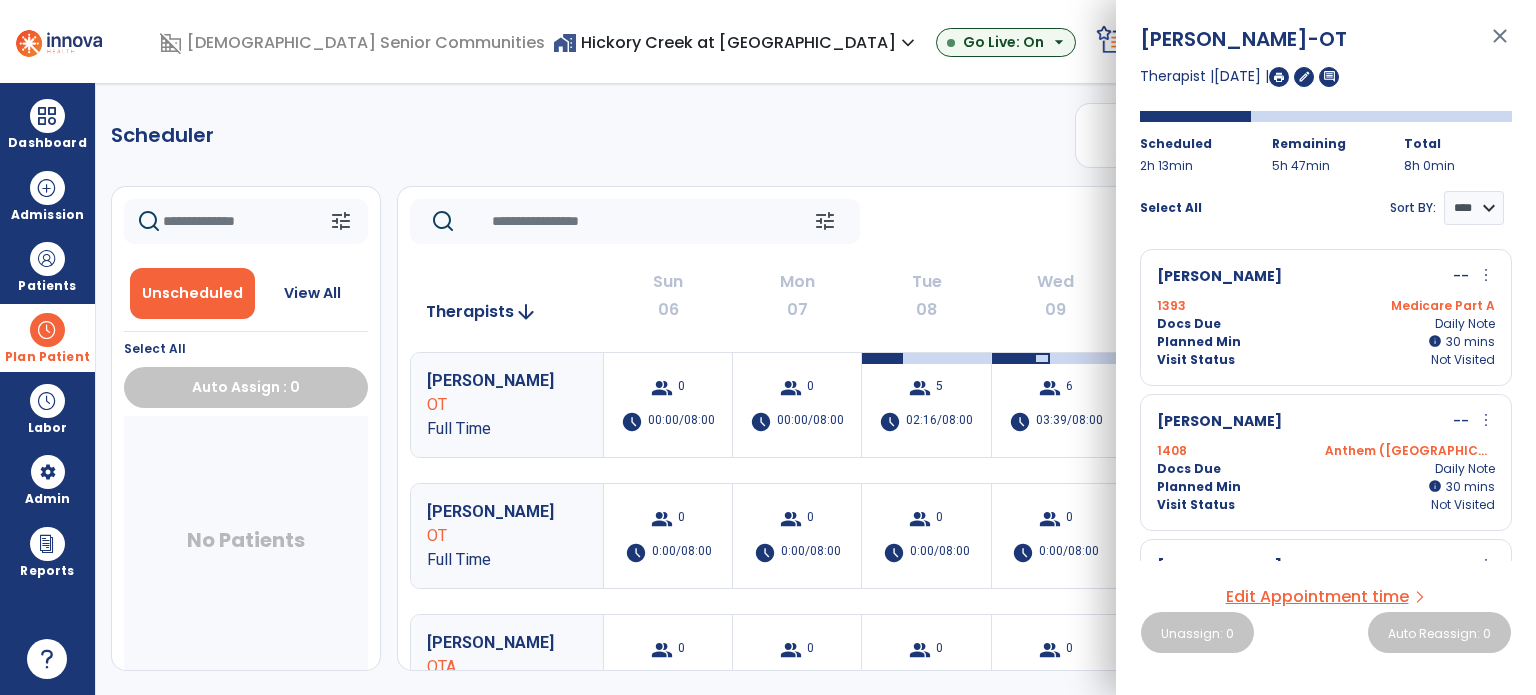 click on "close" at bounding box center (1500, 45) 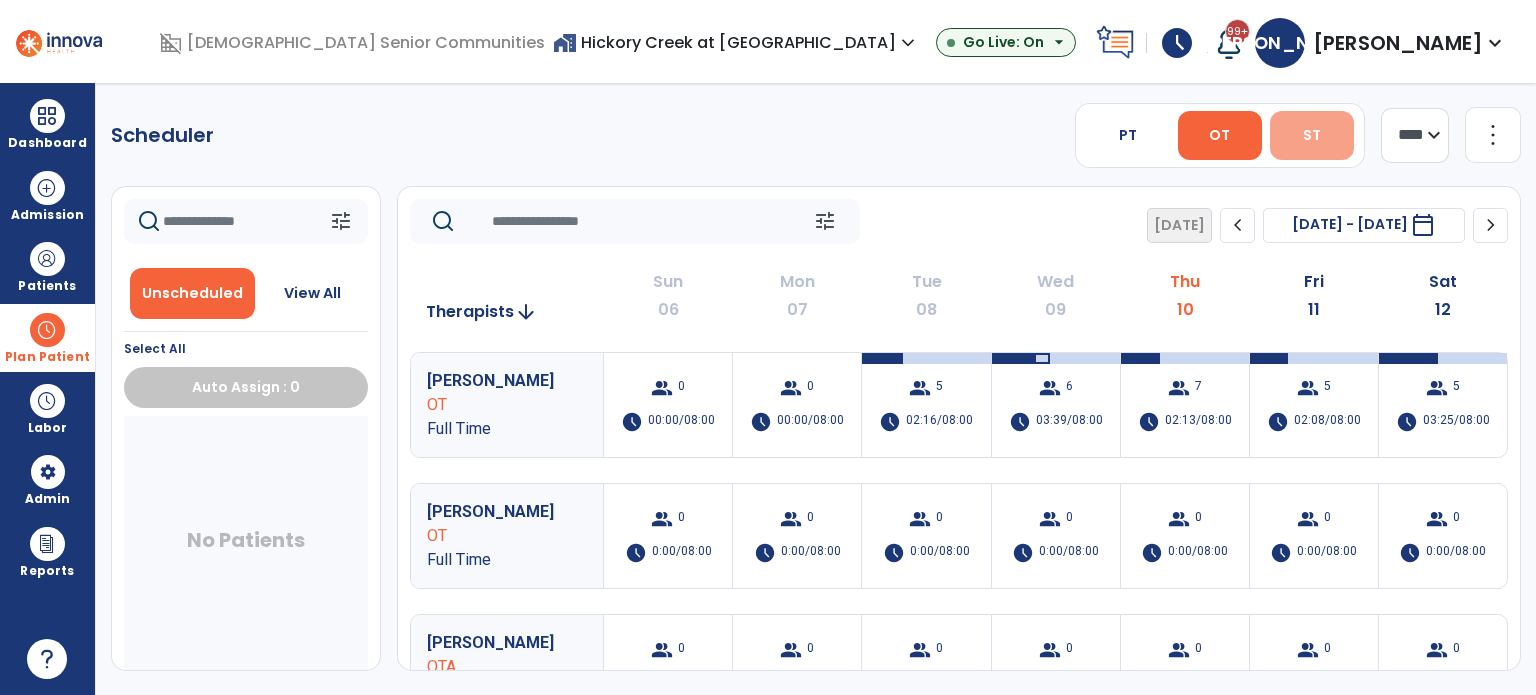 click on "ST" at bounding box center (1312, 135) 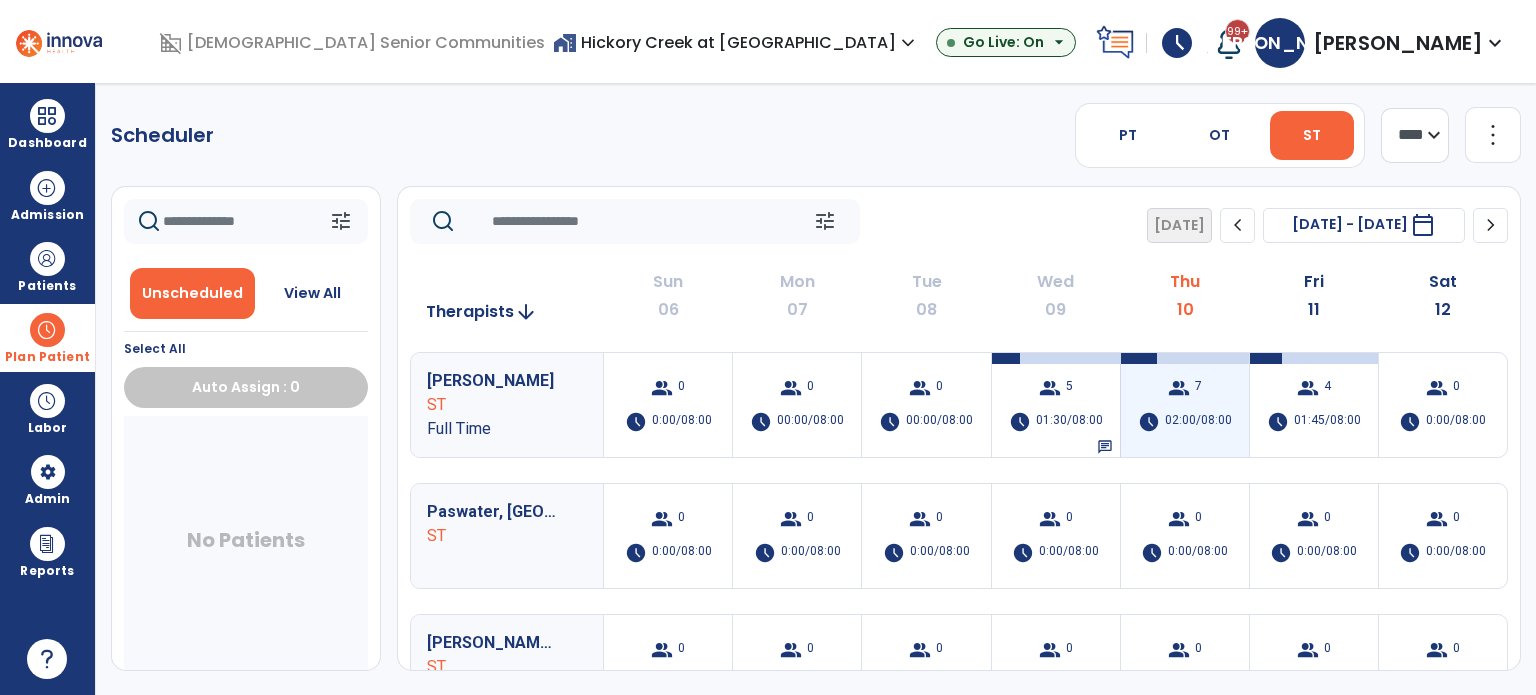 click on "group  7  schedule  02:00/08:00" at bounding box center [1185, 405] 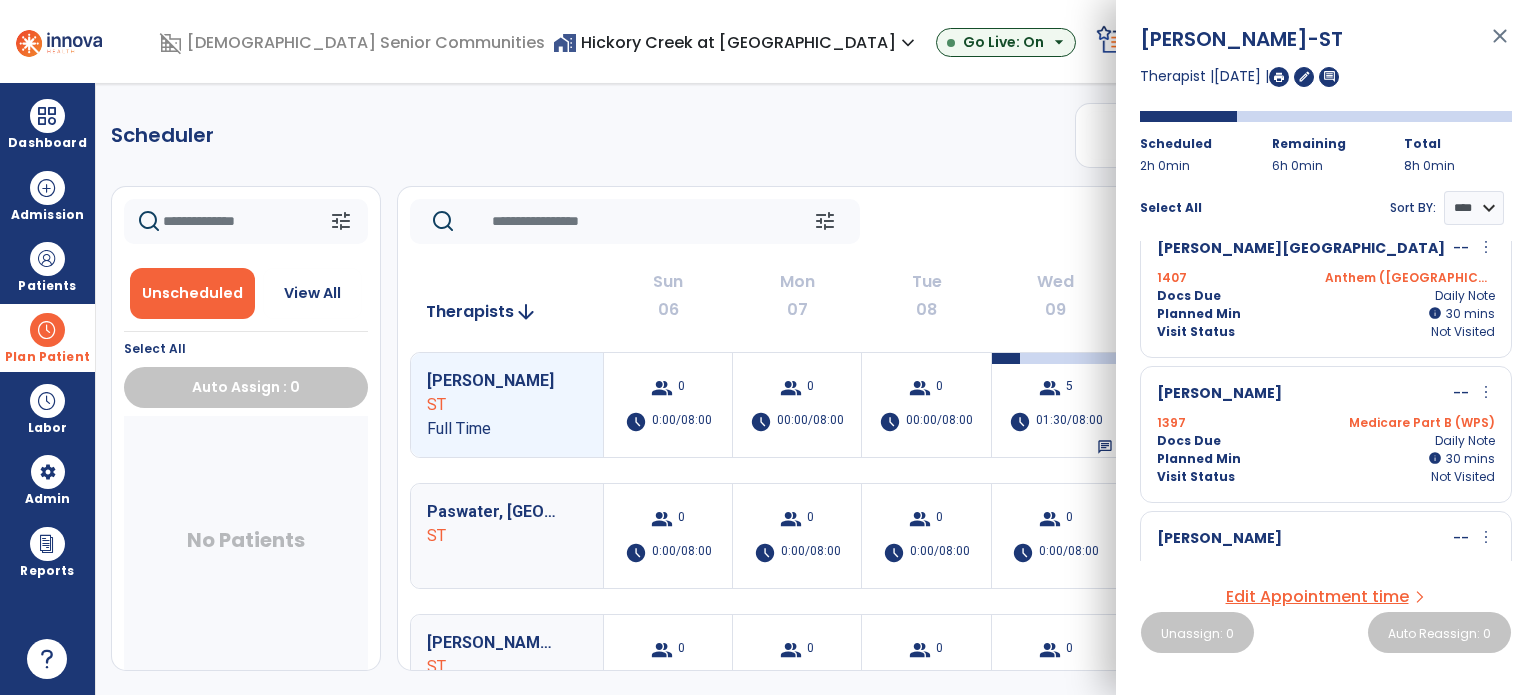 scroll, scrollTop: 0, scrollLeft: 0, axis: both 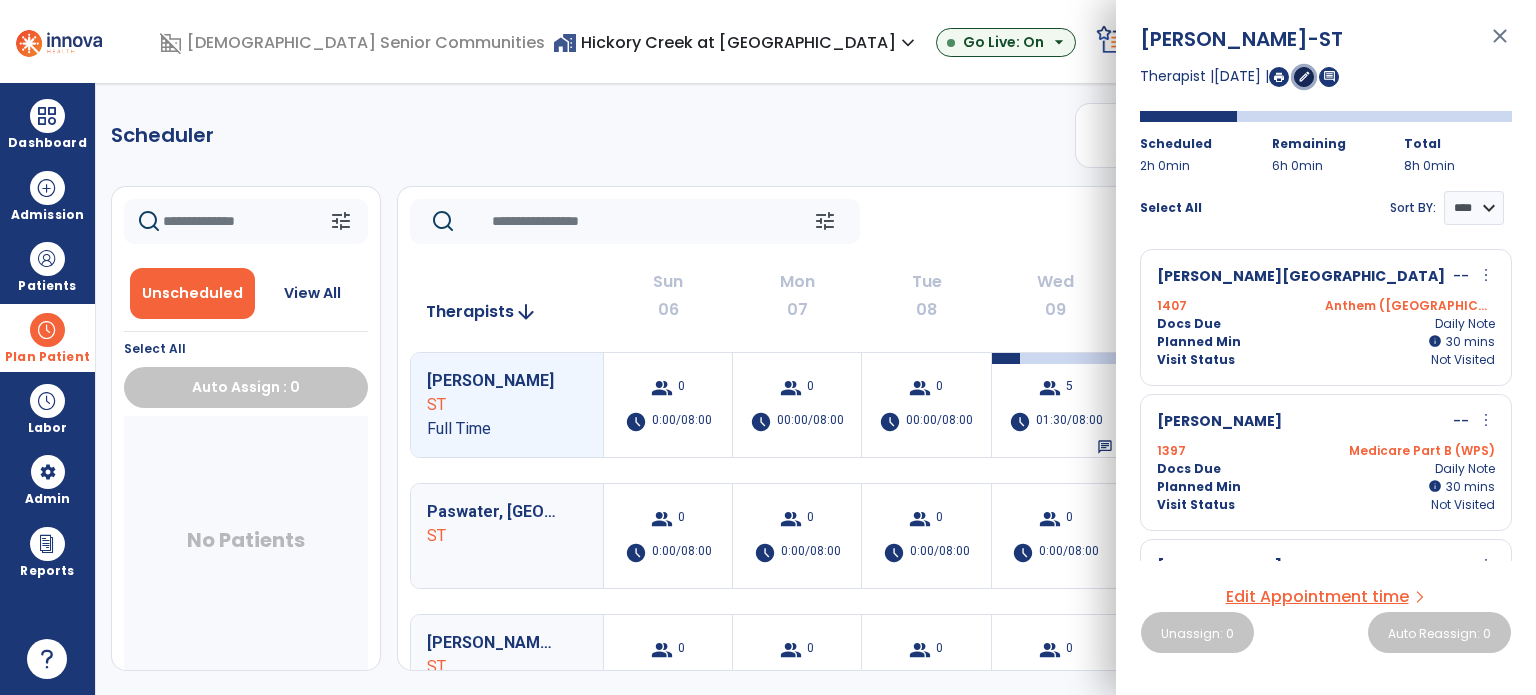 click on "edit" at bounding box center [1304, 76] 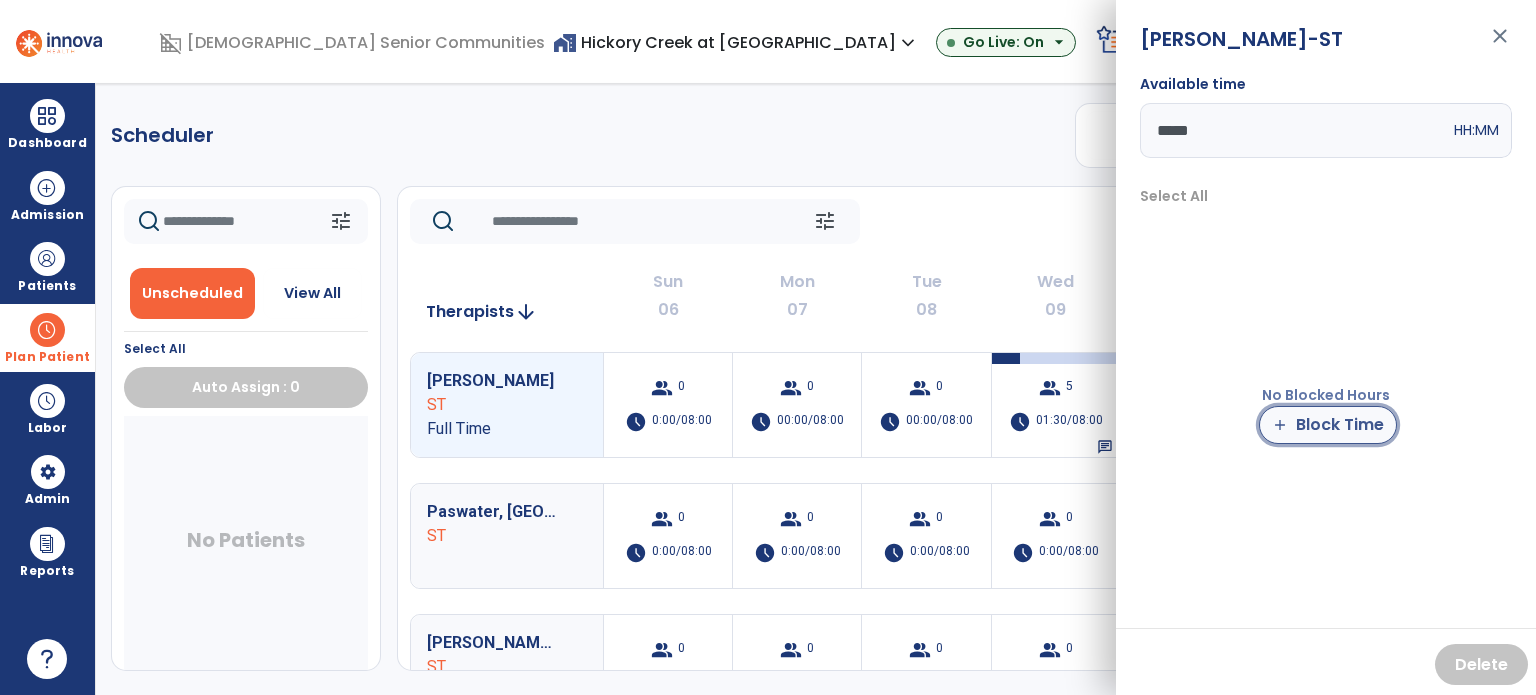 click on "add   Block Time" at bounding box center [1328, 425] 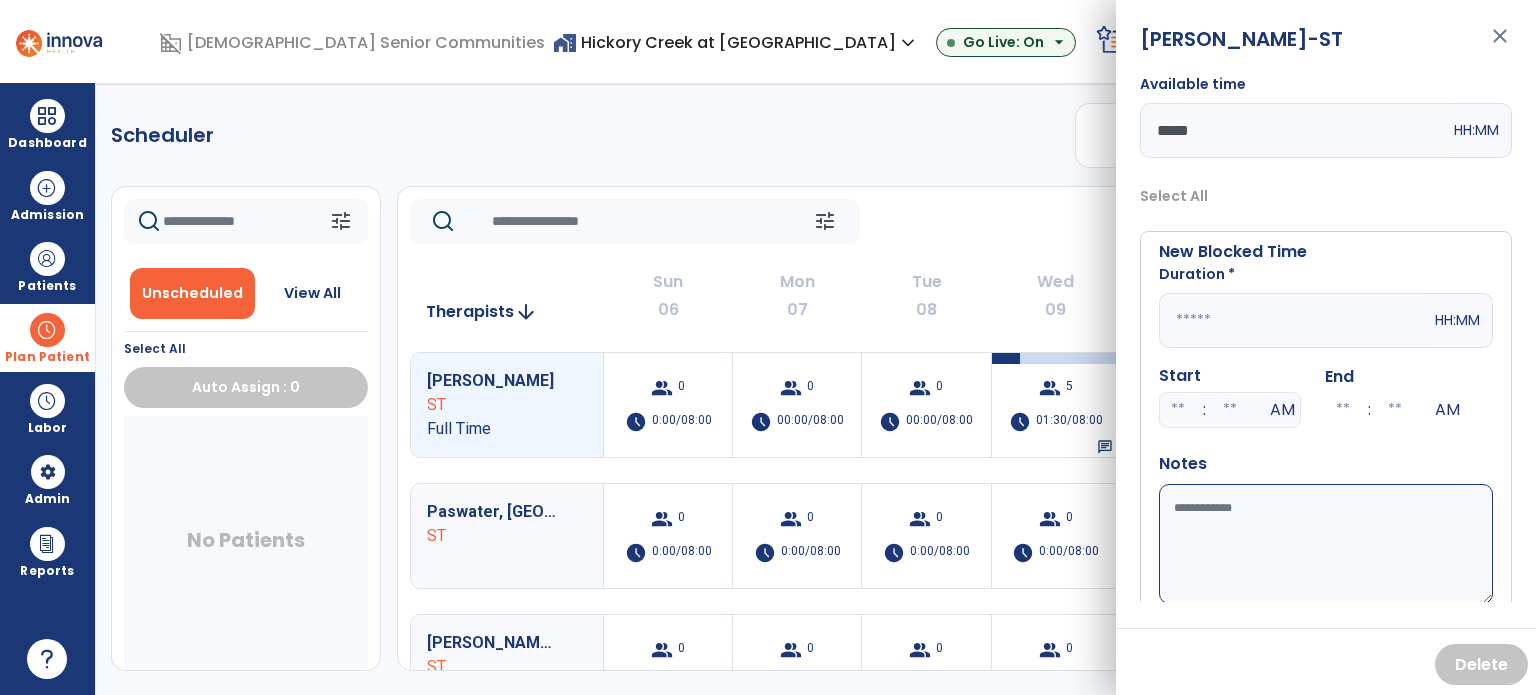 click at bounding box center (1295, 320) 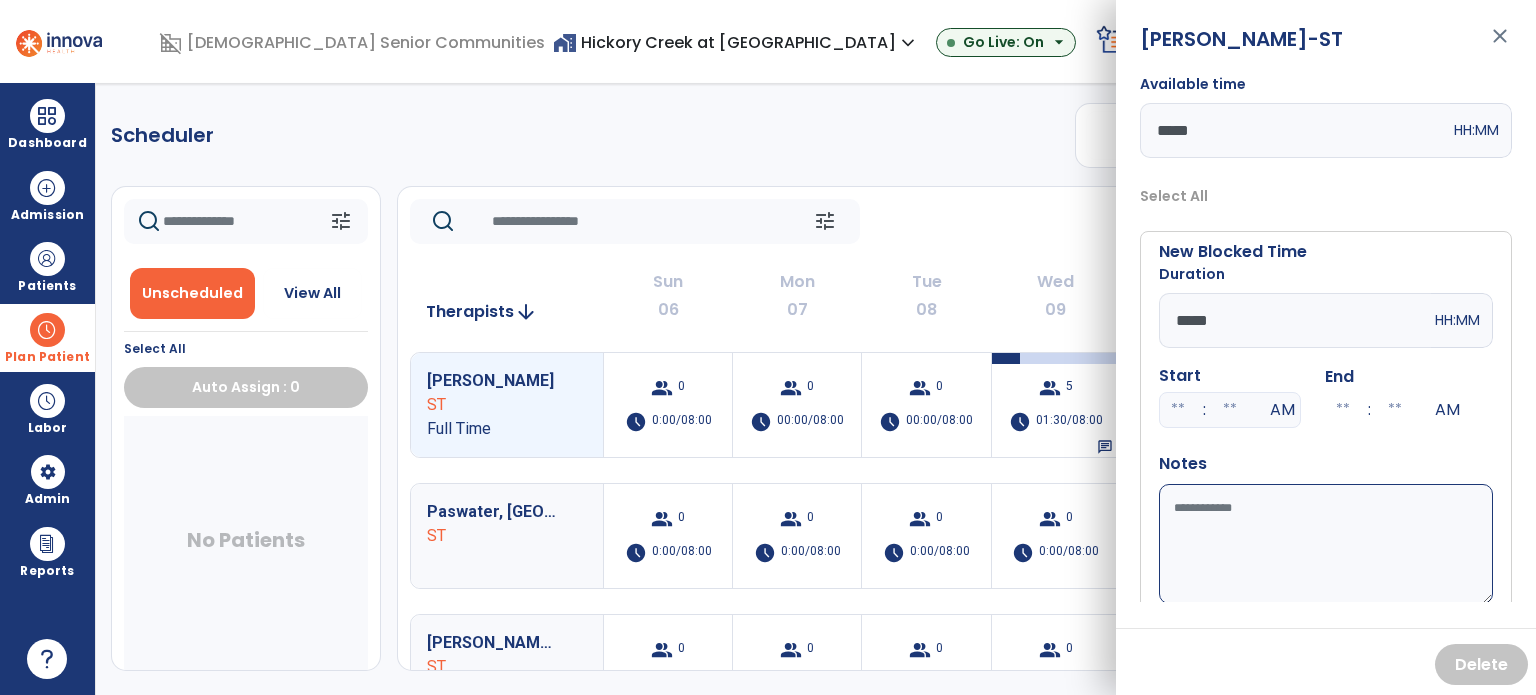 type on "*****" 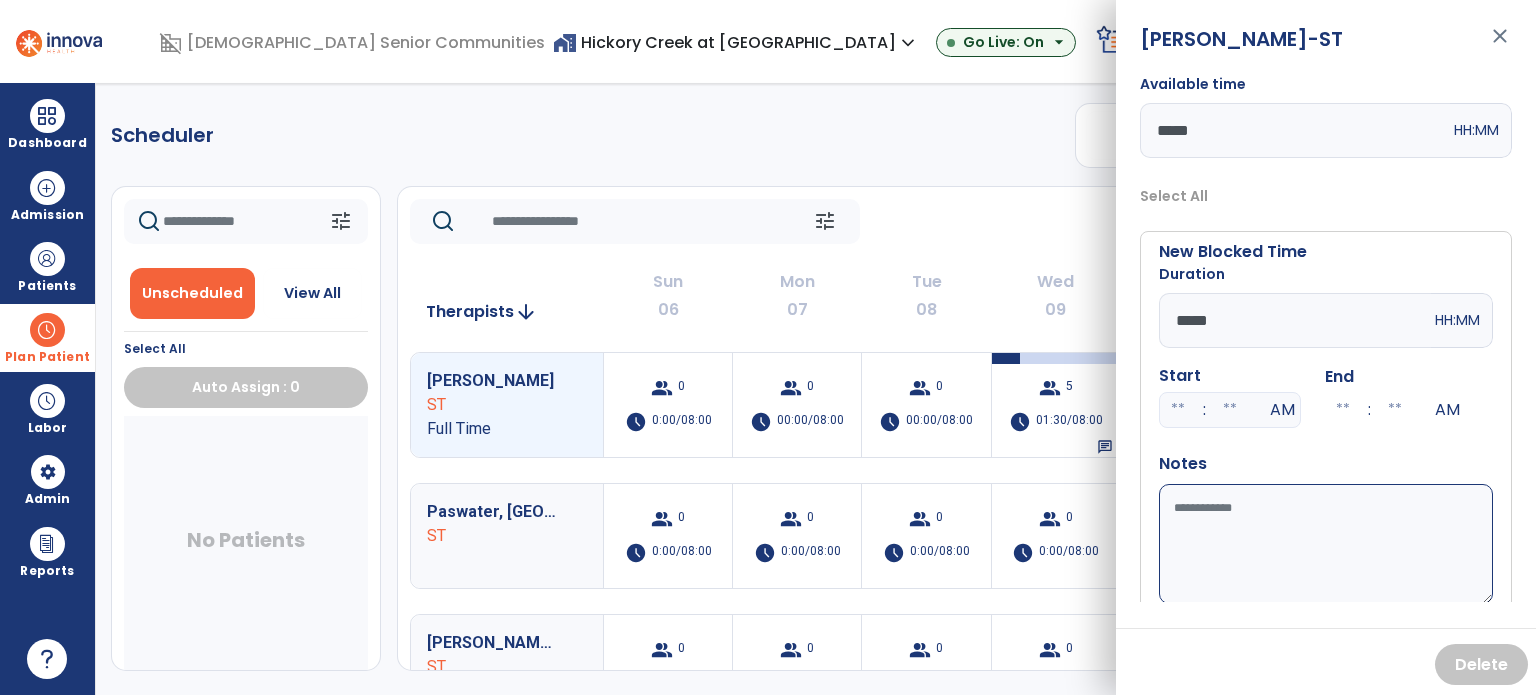 click at bounding box center (1178, 410) 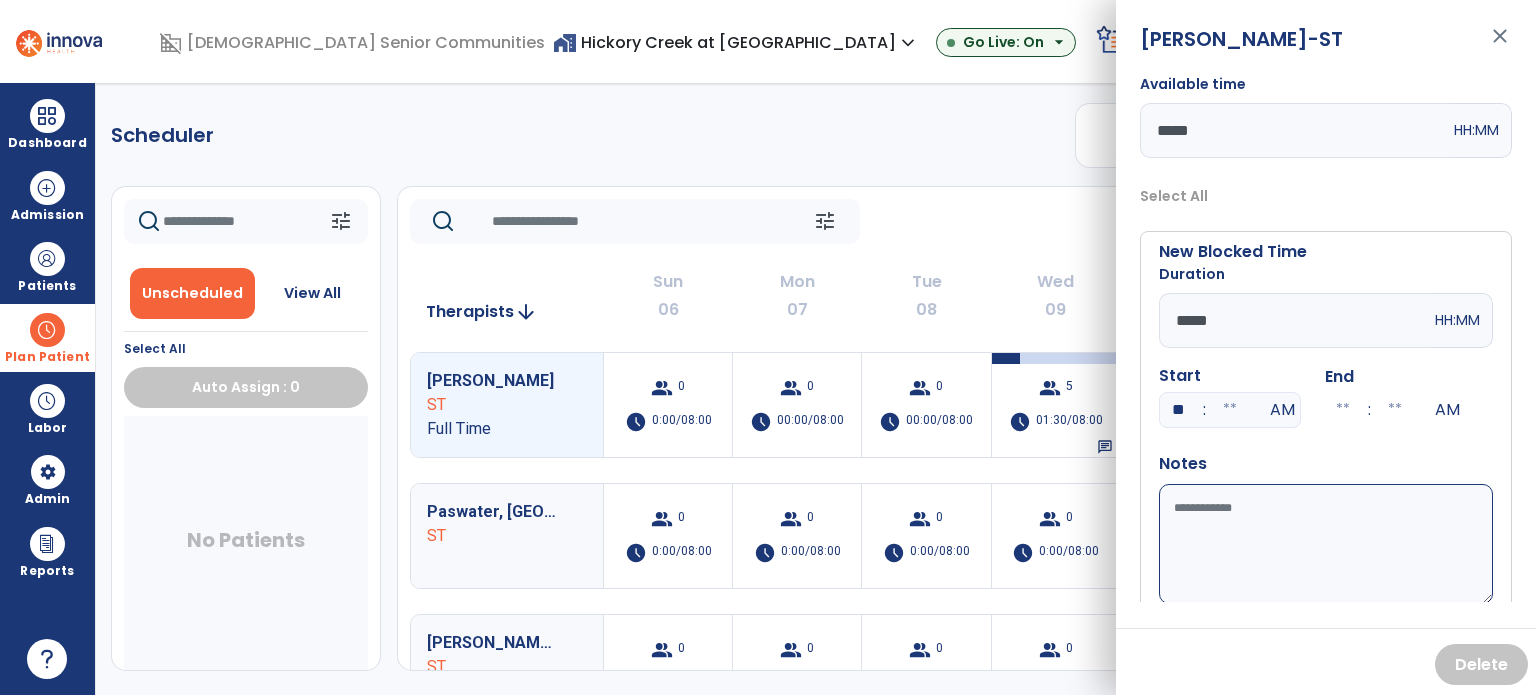 type on "**" 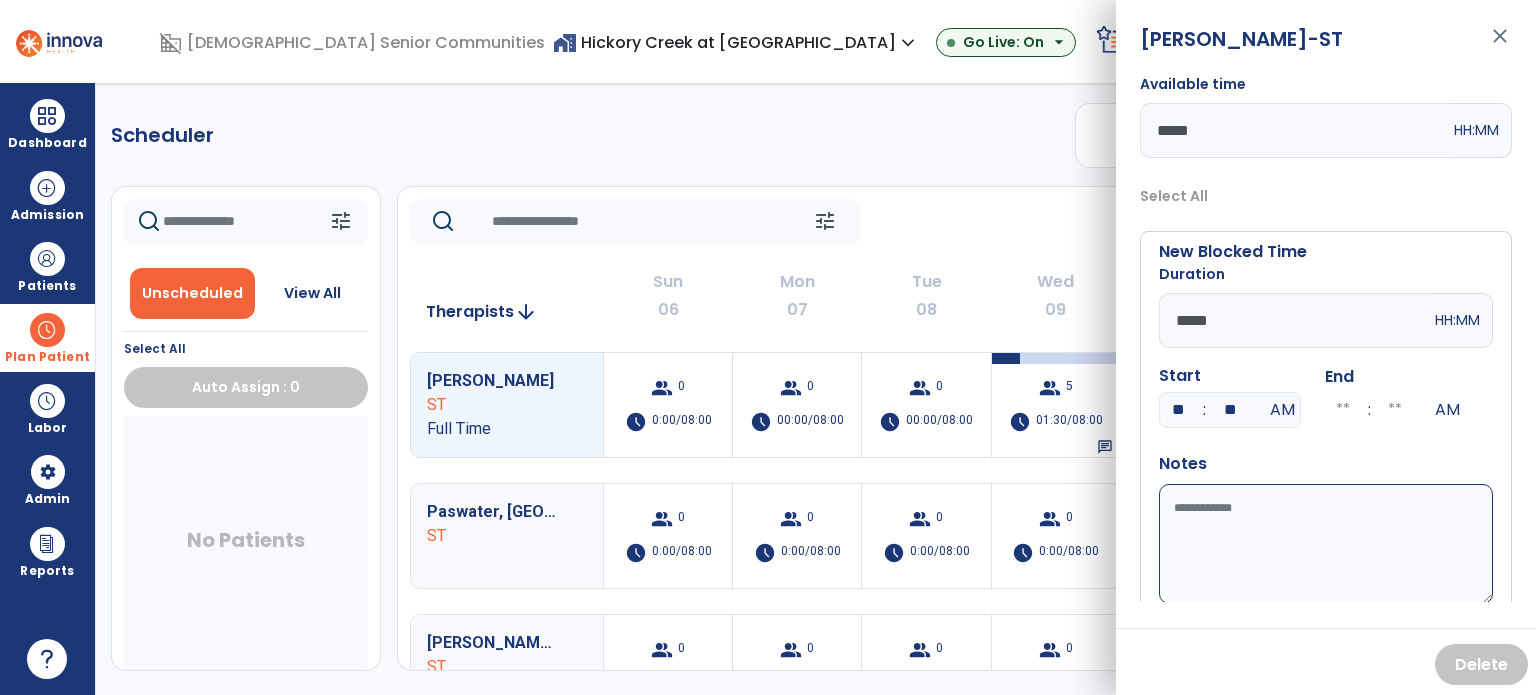 type on "**" 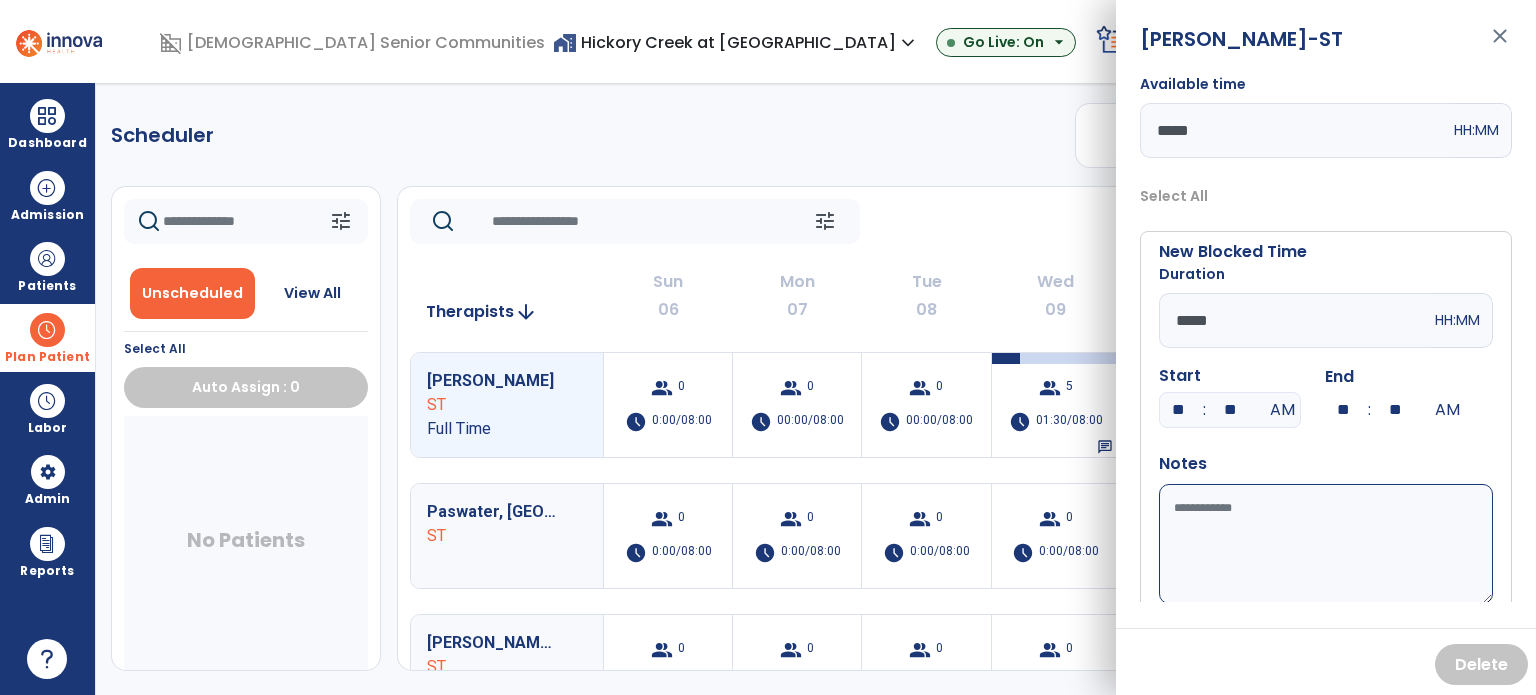 click on "Available time" at bounding box center (1326, 544) 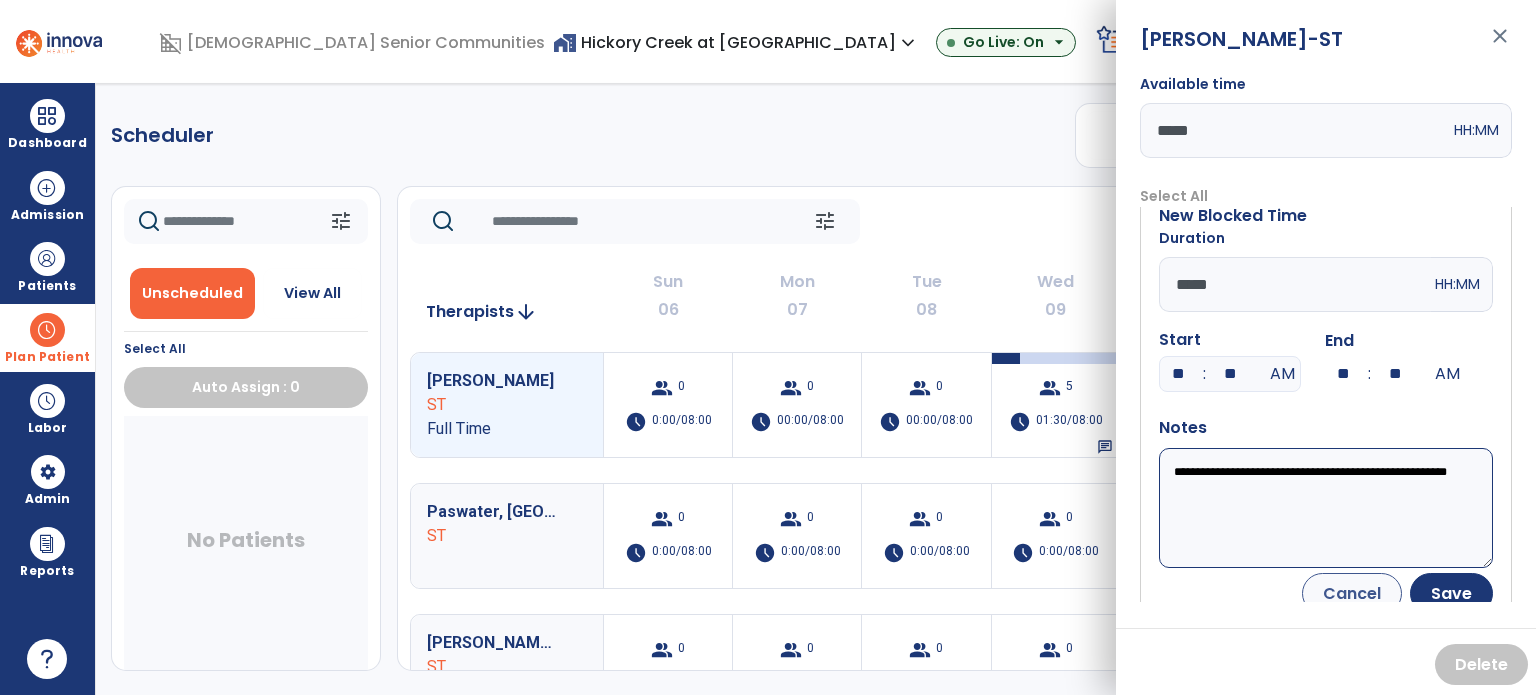 scroll, scrollTop: 56, scrollLeft: 0, axis: vertical 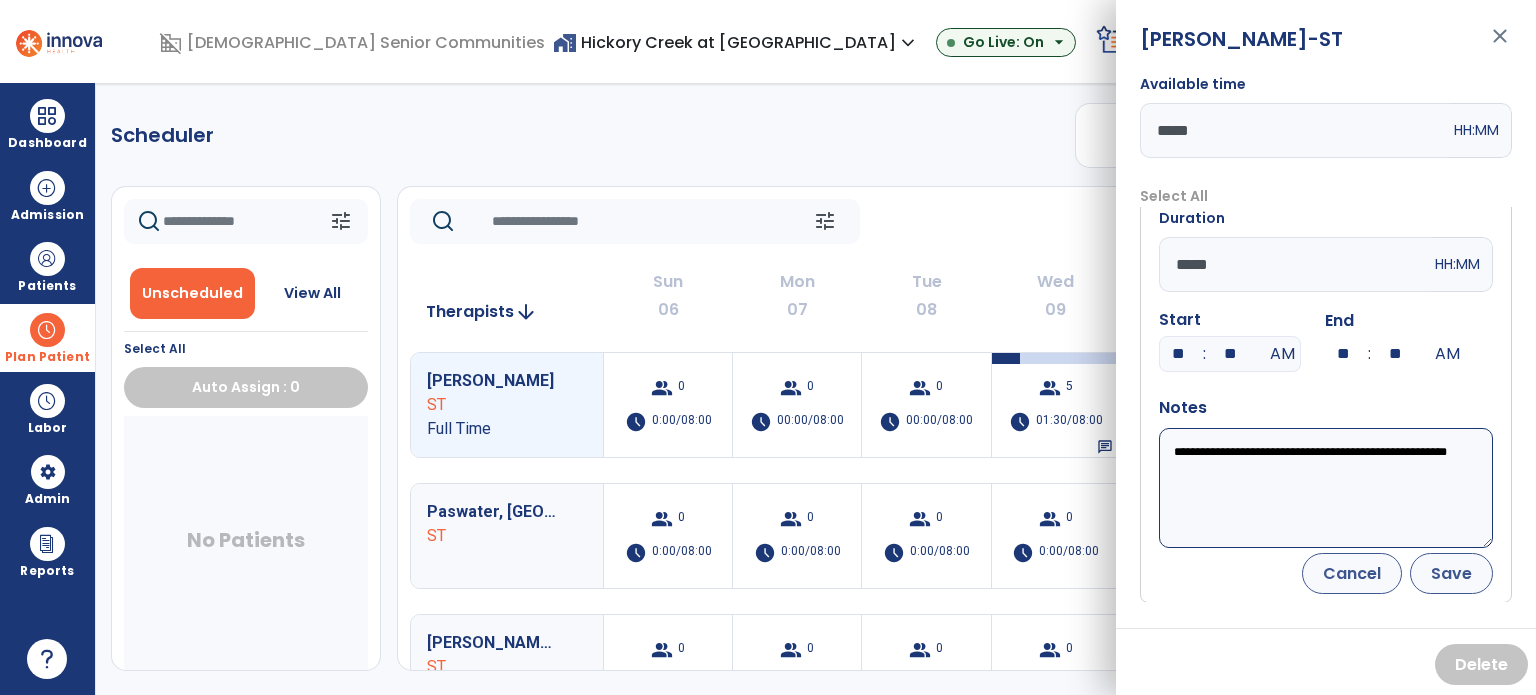 type on "**********" 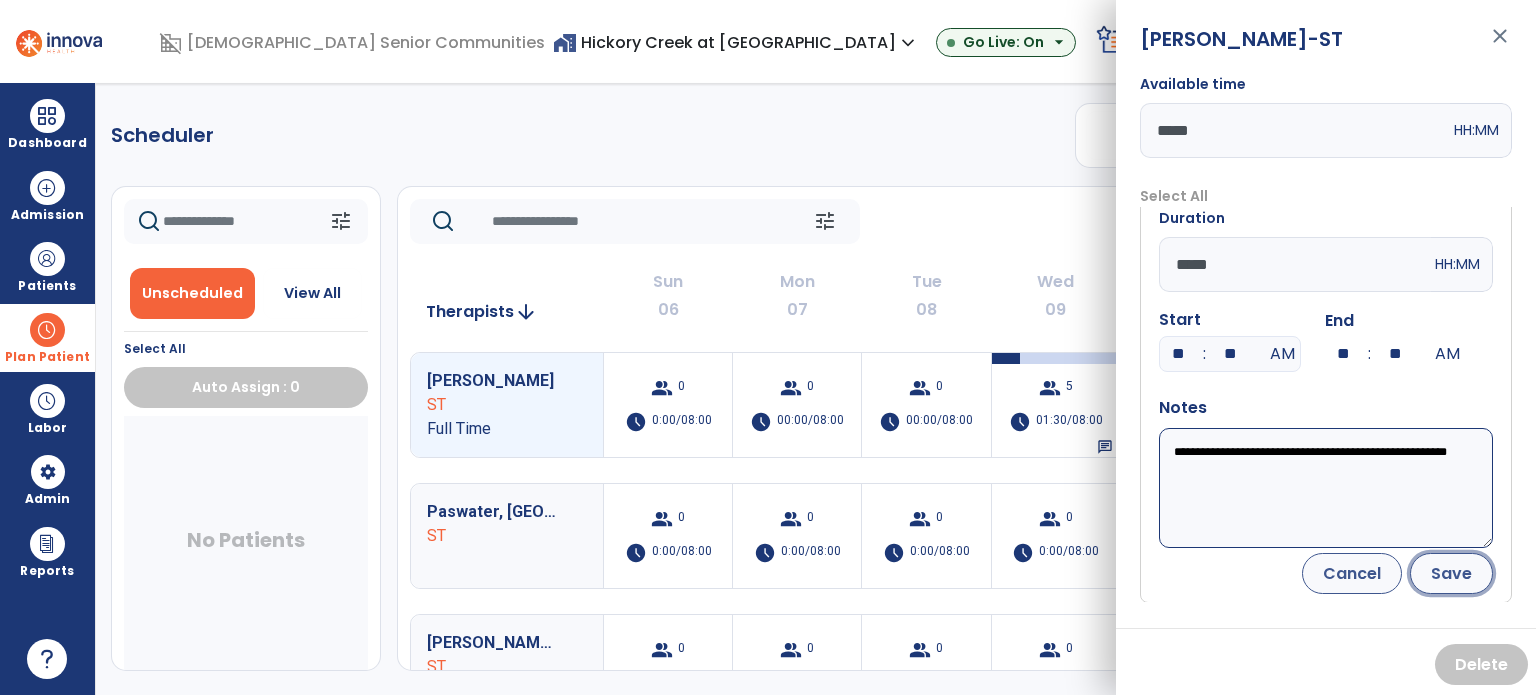 click on "Save" at bounding box center (1451, 573) 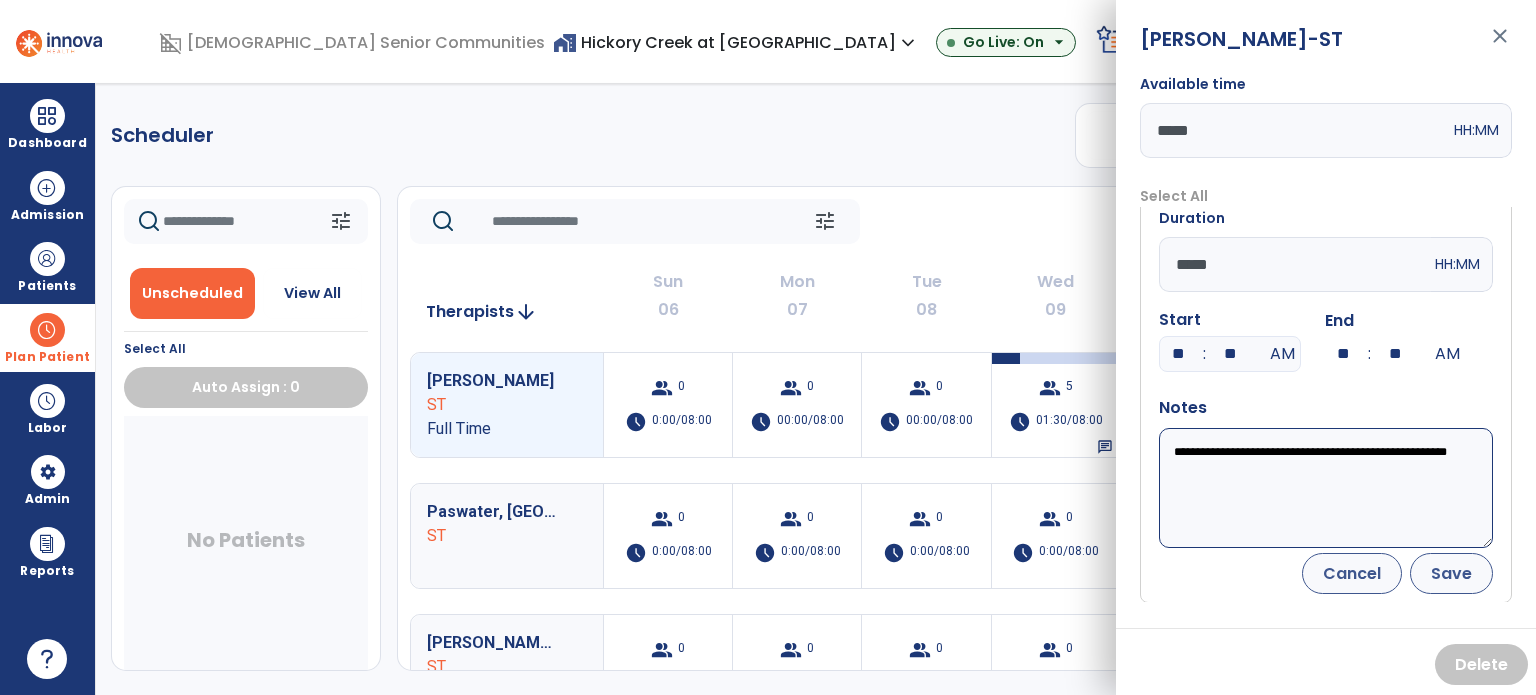 scroll, scrollTop: 0, scrollLeft: 0, axis: both 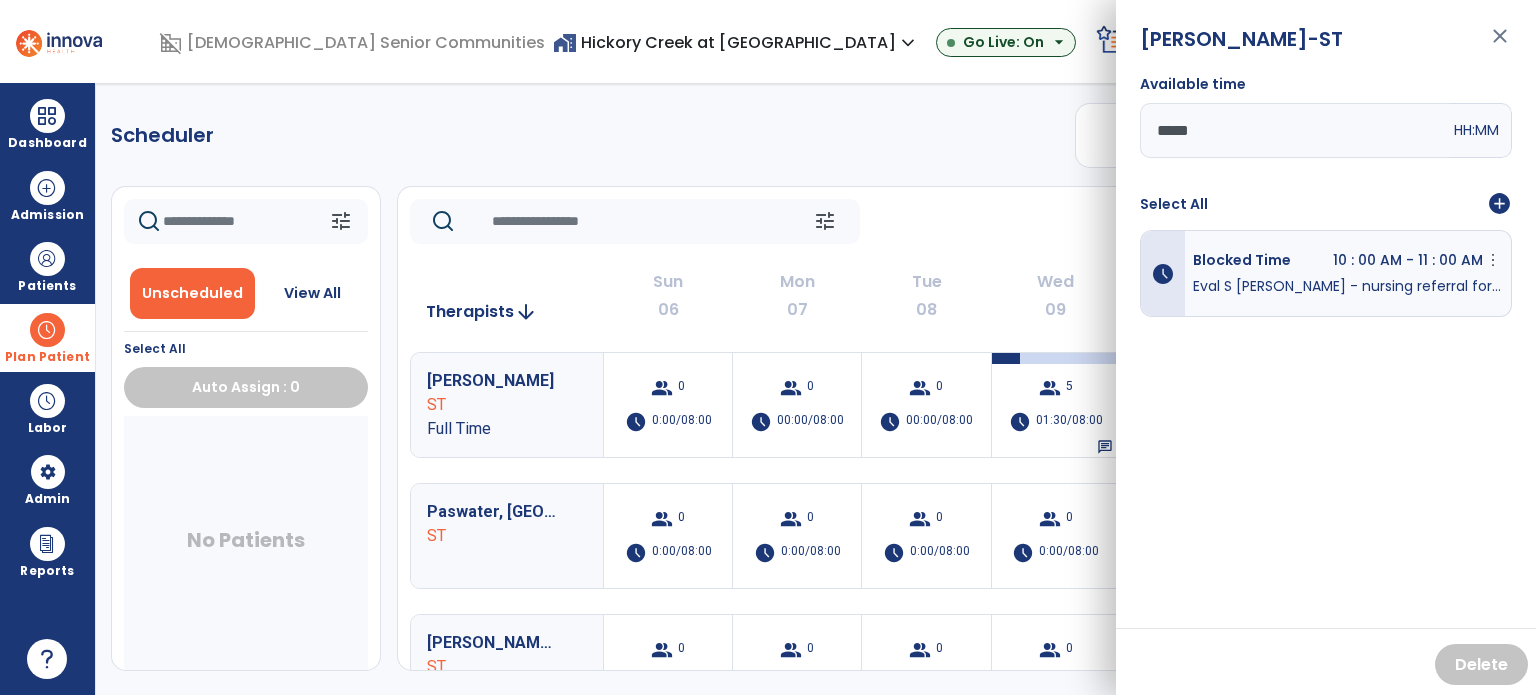 click on "close" at bounding box center [1500, 45] 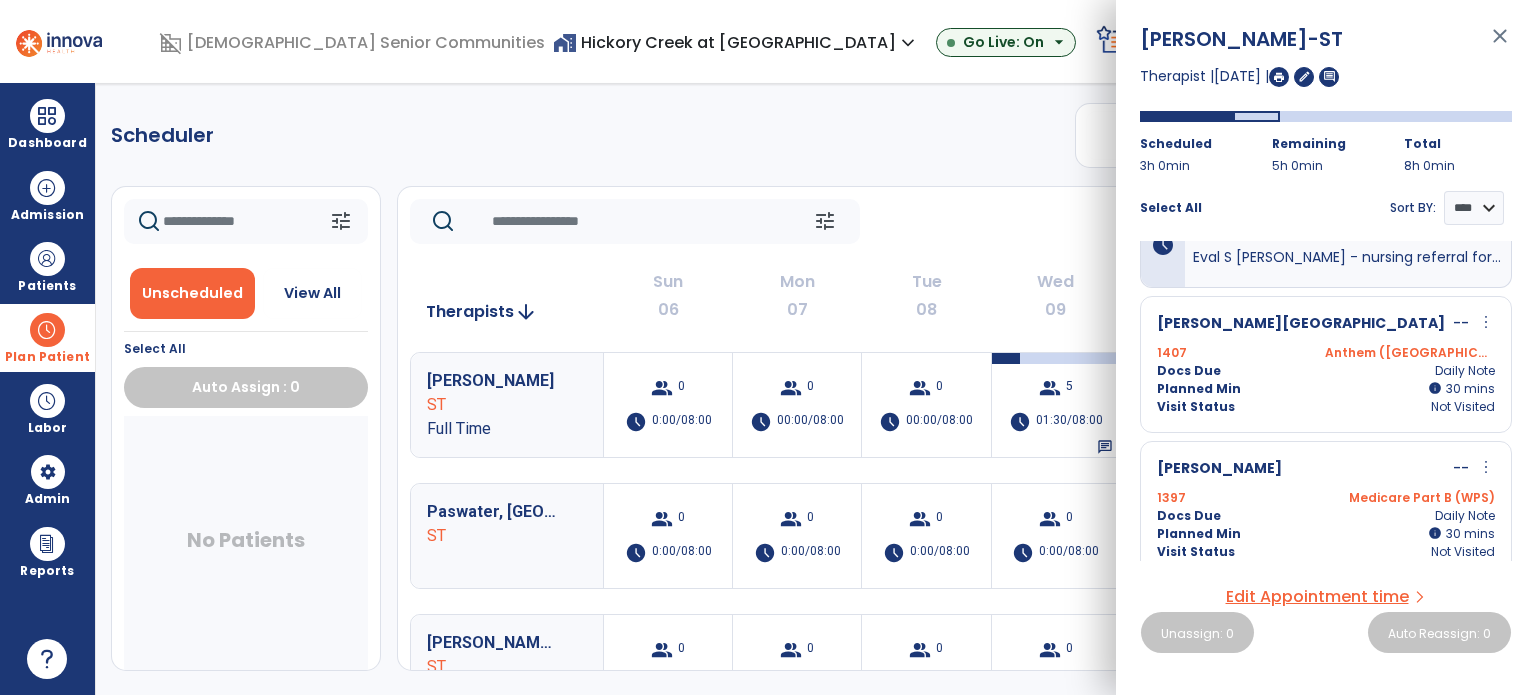 scroll, scrollTop: 0, scrollLeft: 0, axis: both 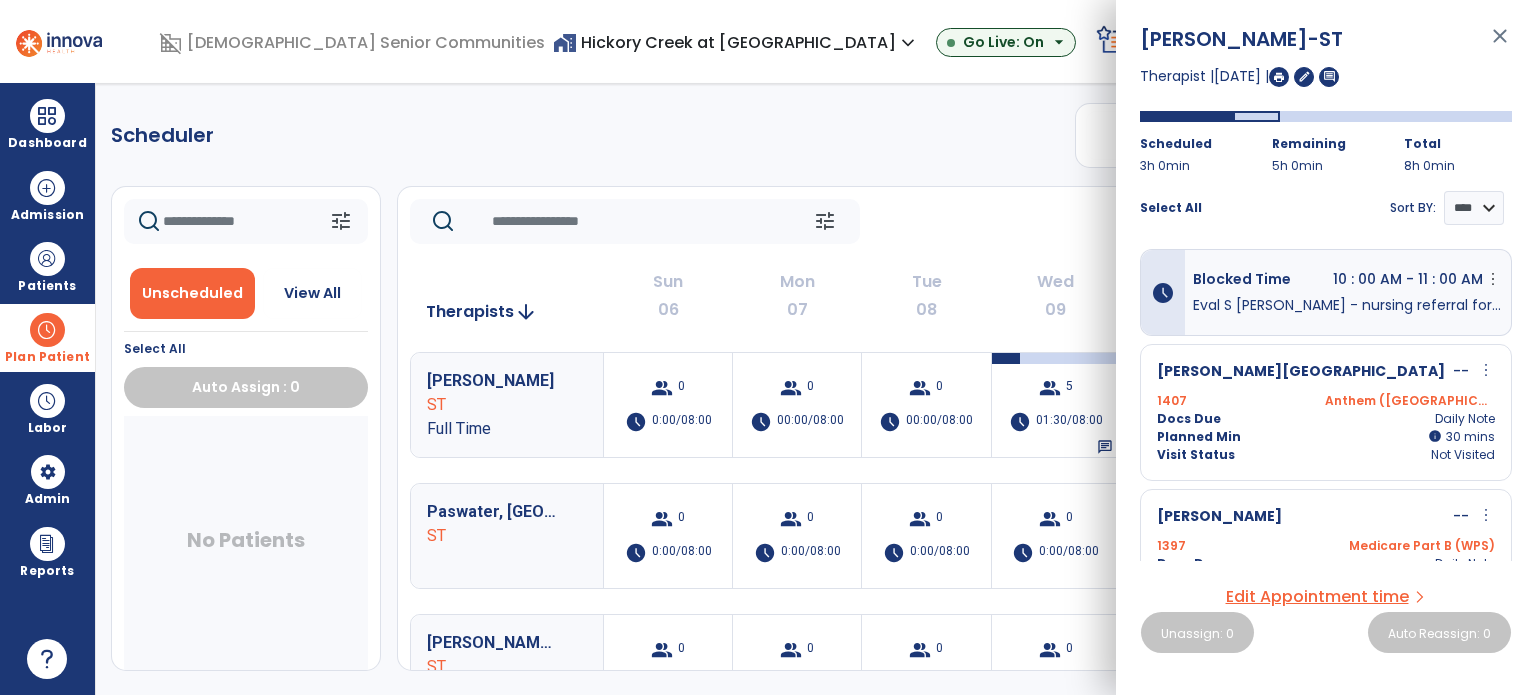 click on "close" at bounding box center (1500, 45) 